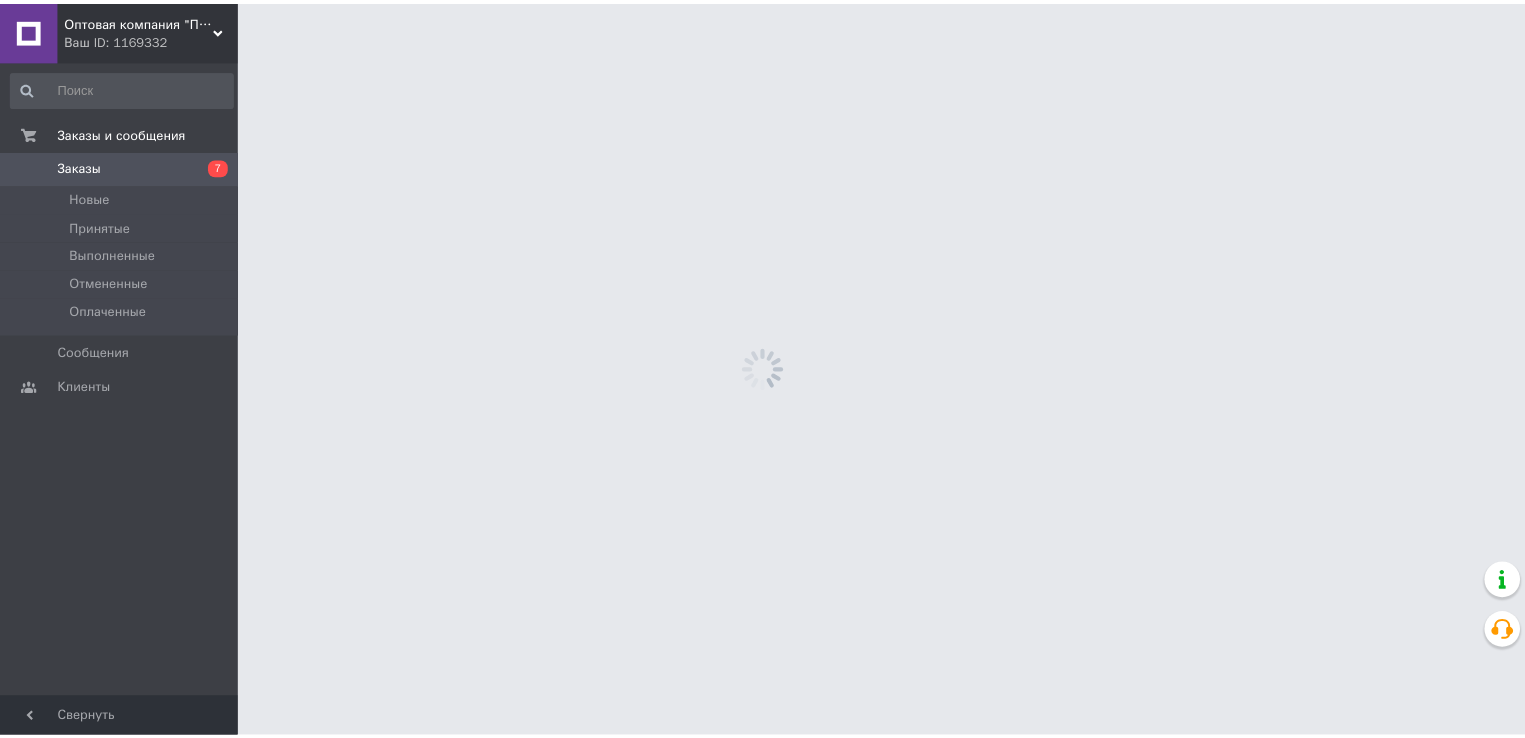 scroll, scrollTop: 0, scrollLeft: 0, axis: both 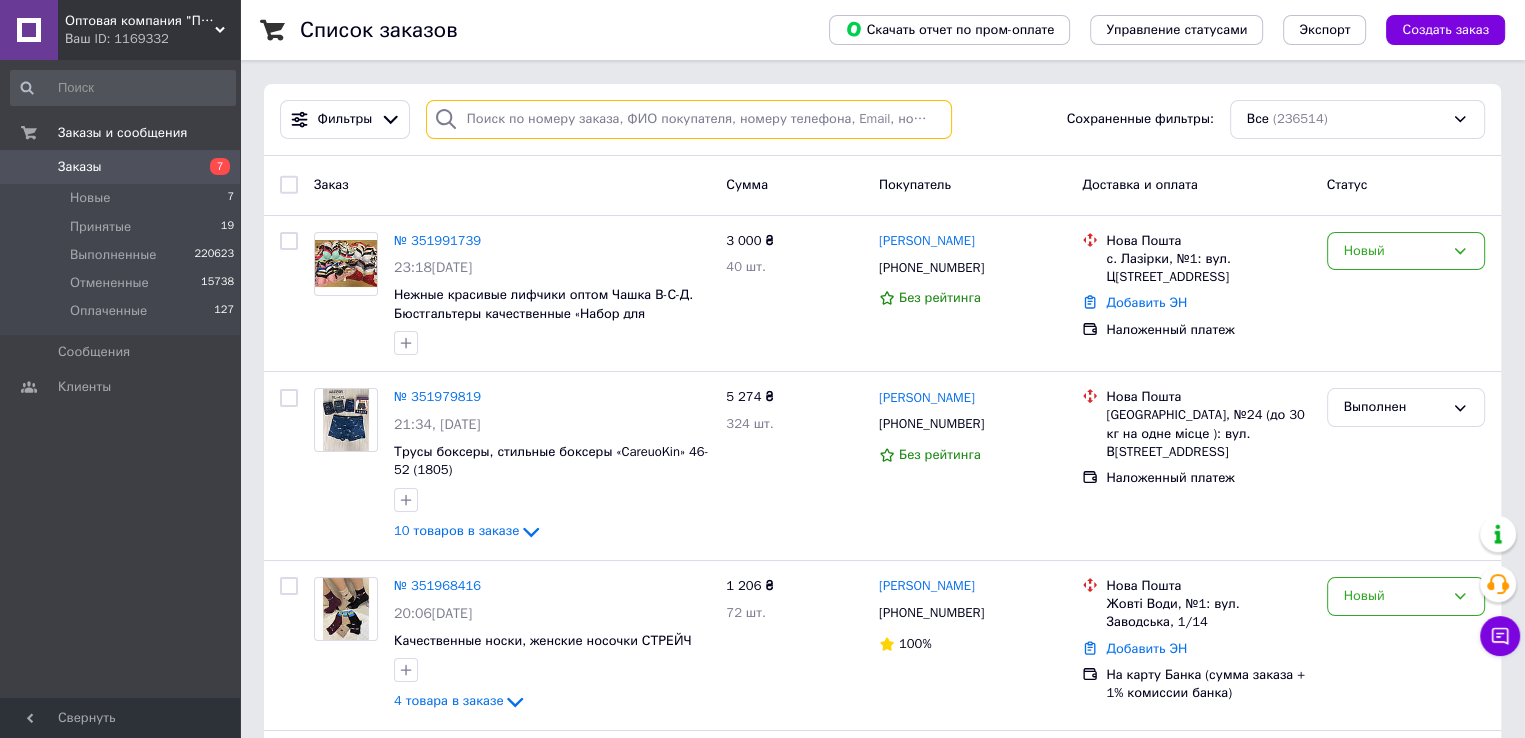 click at bounding box center (689, 119) 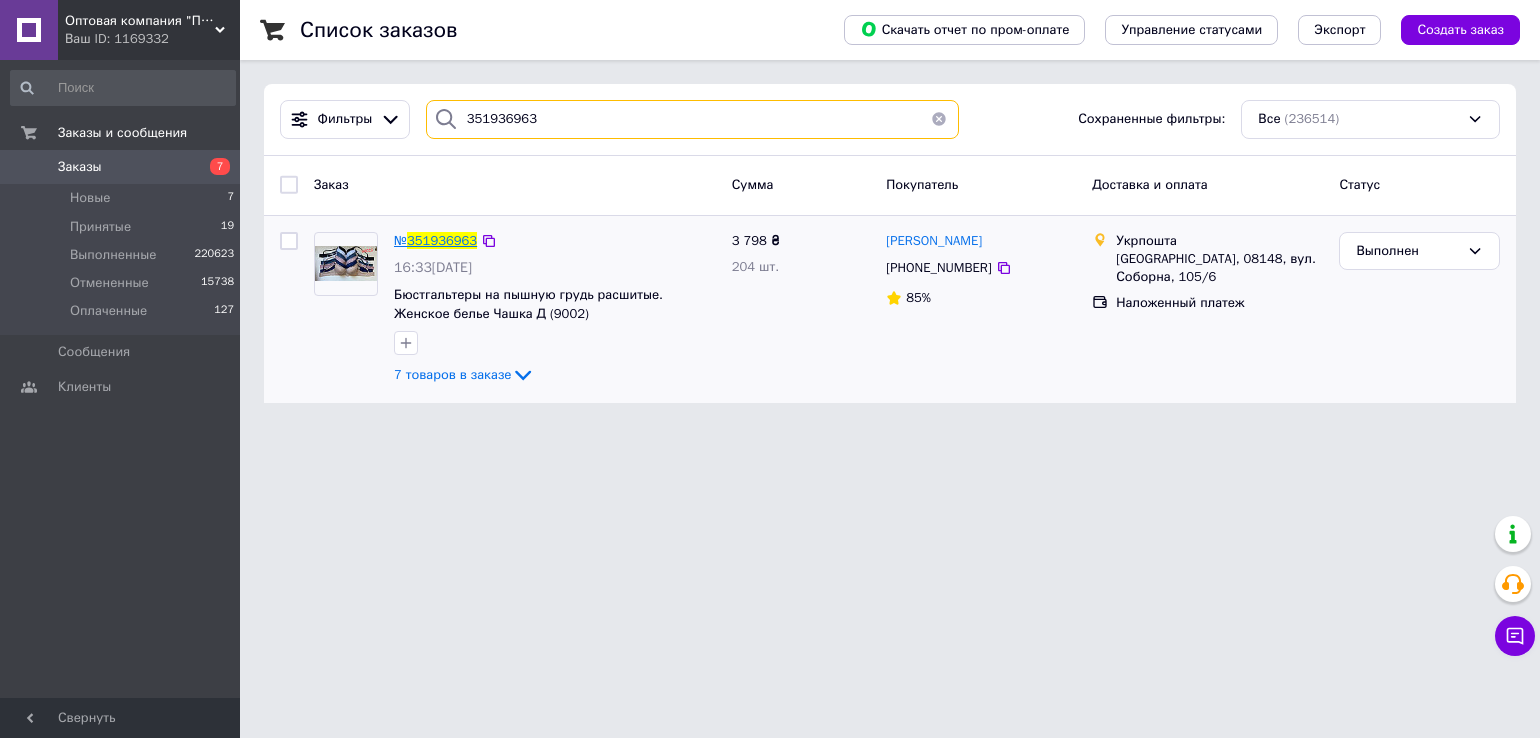 type on "351936963" 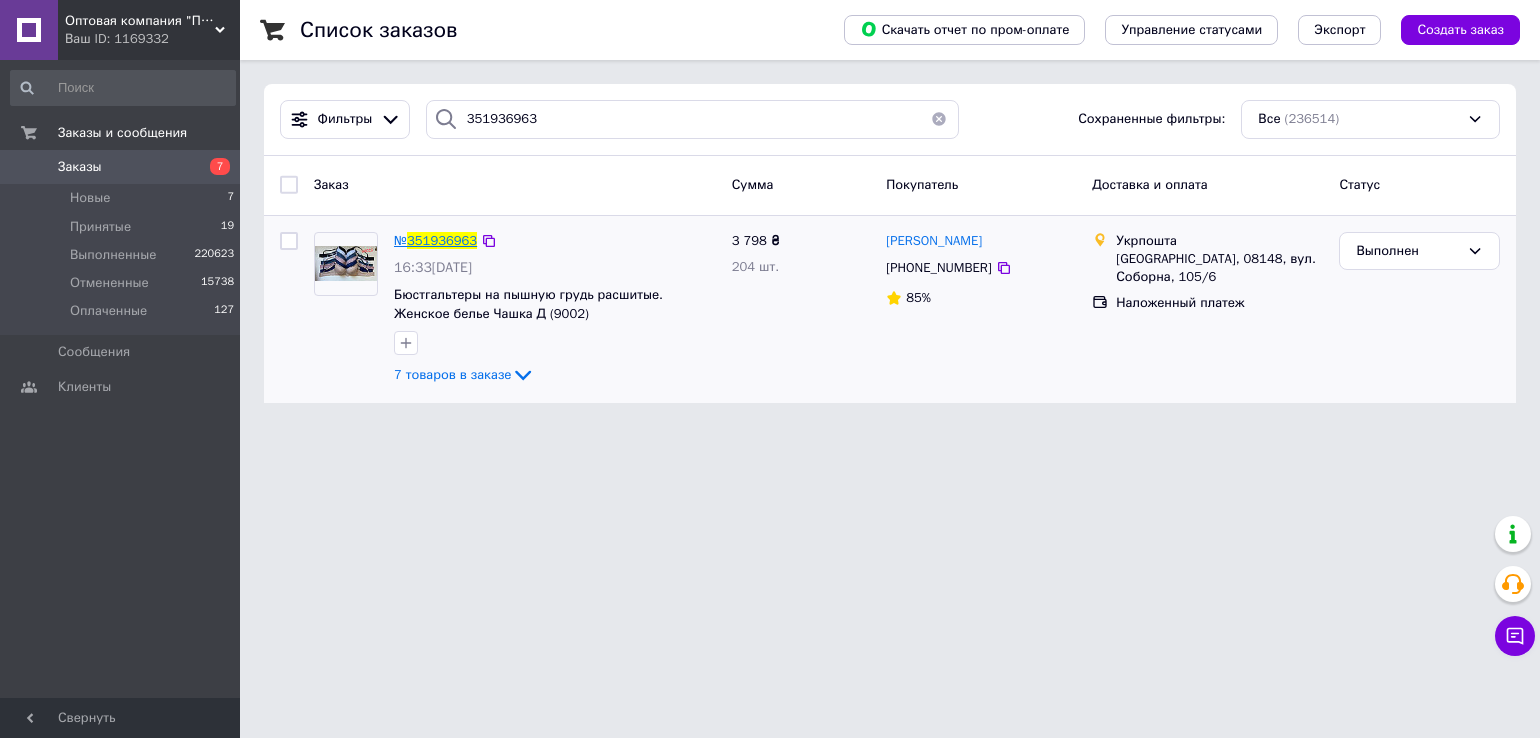 click on "351936963" at bounding box center (442, 240) 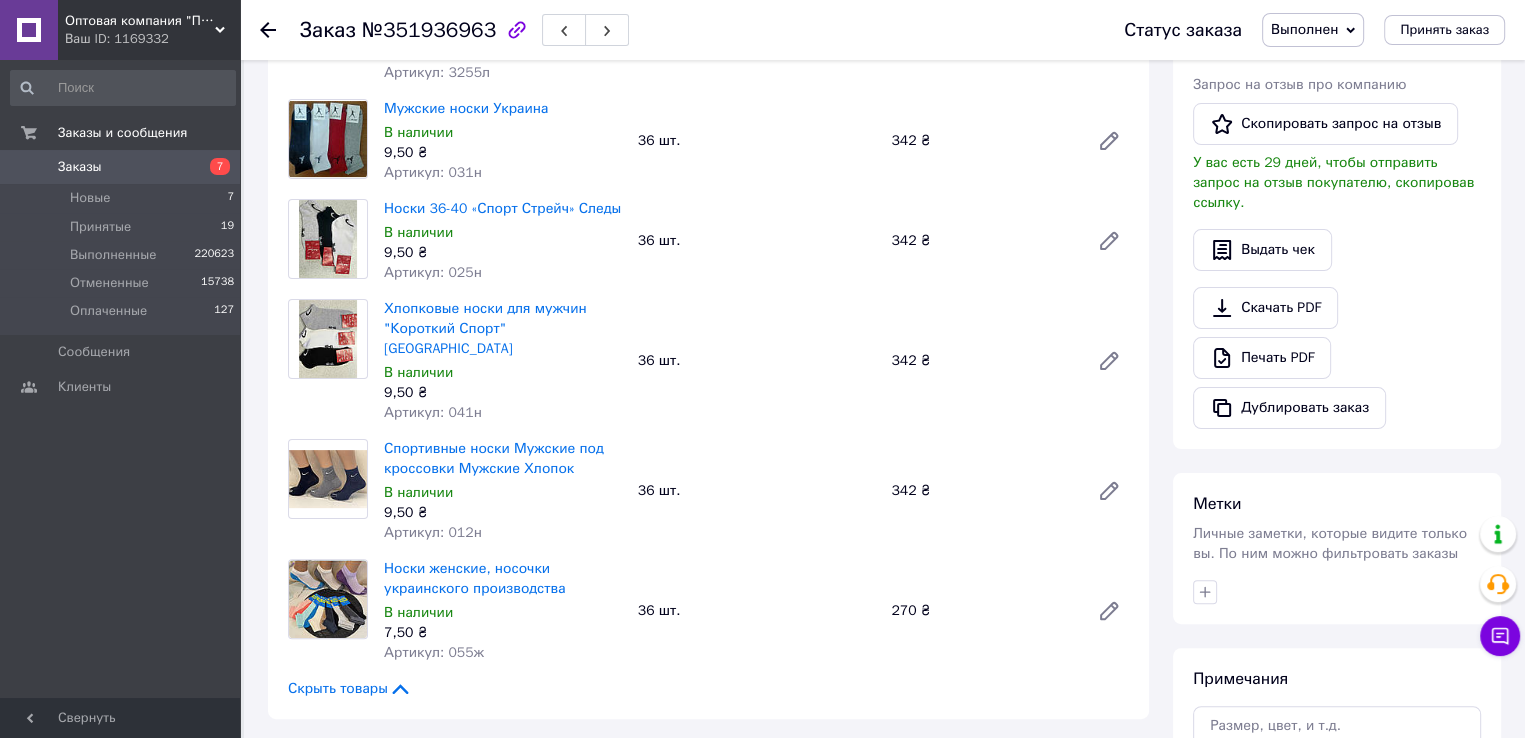scroll, scrollTop: 400, scrollLeft: 0, axis: vertical 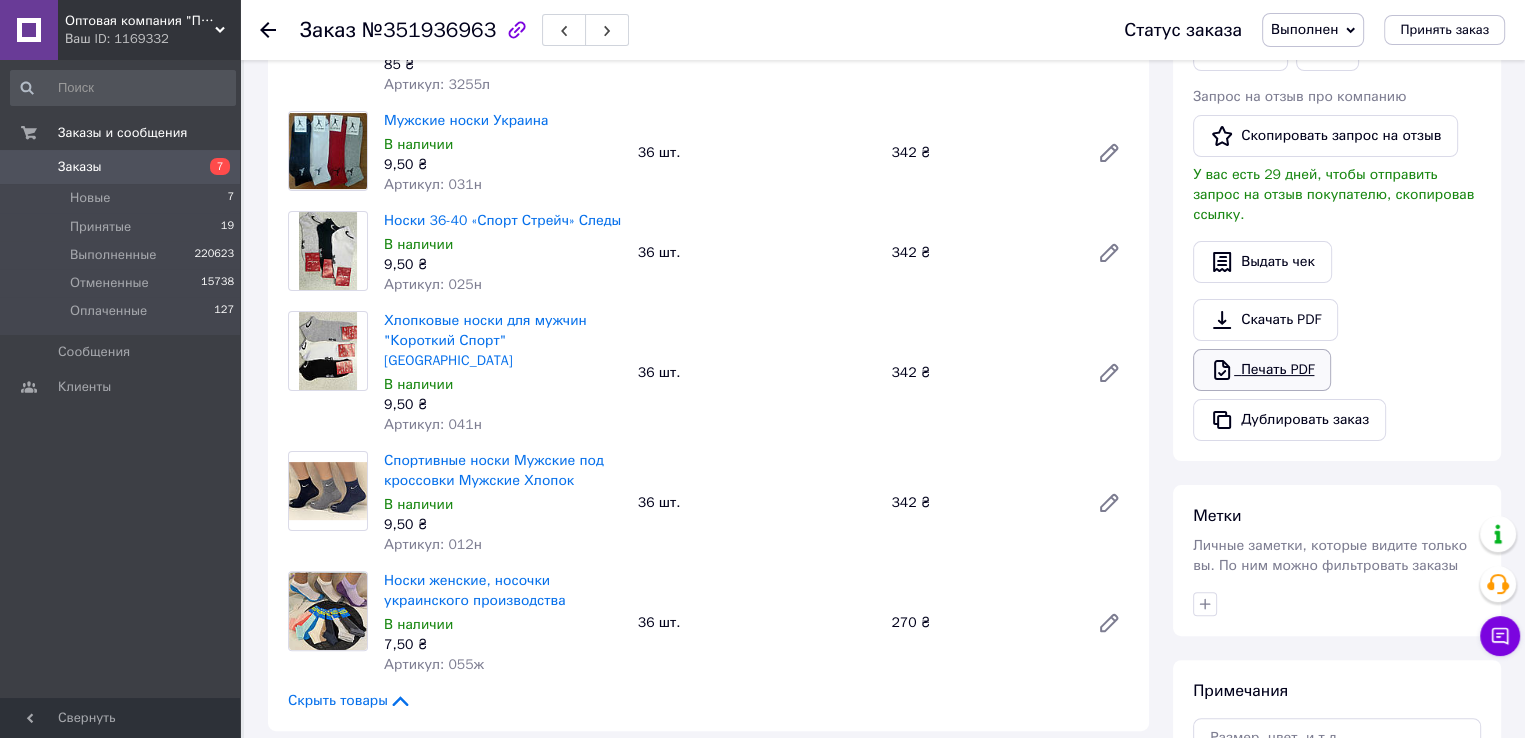 click on "Печать PDF" at bounding box center (1262, 370) 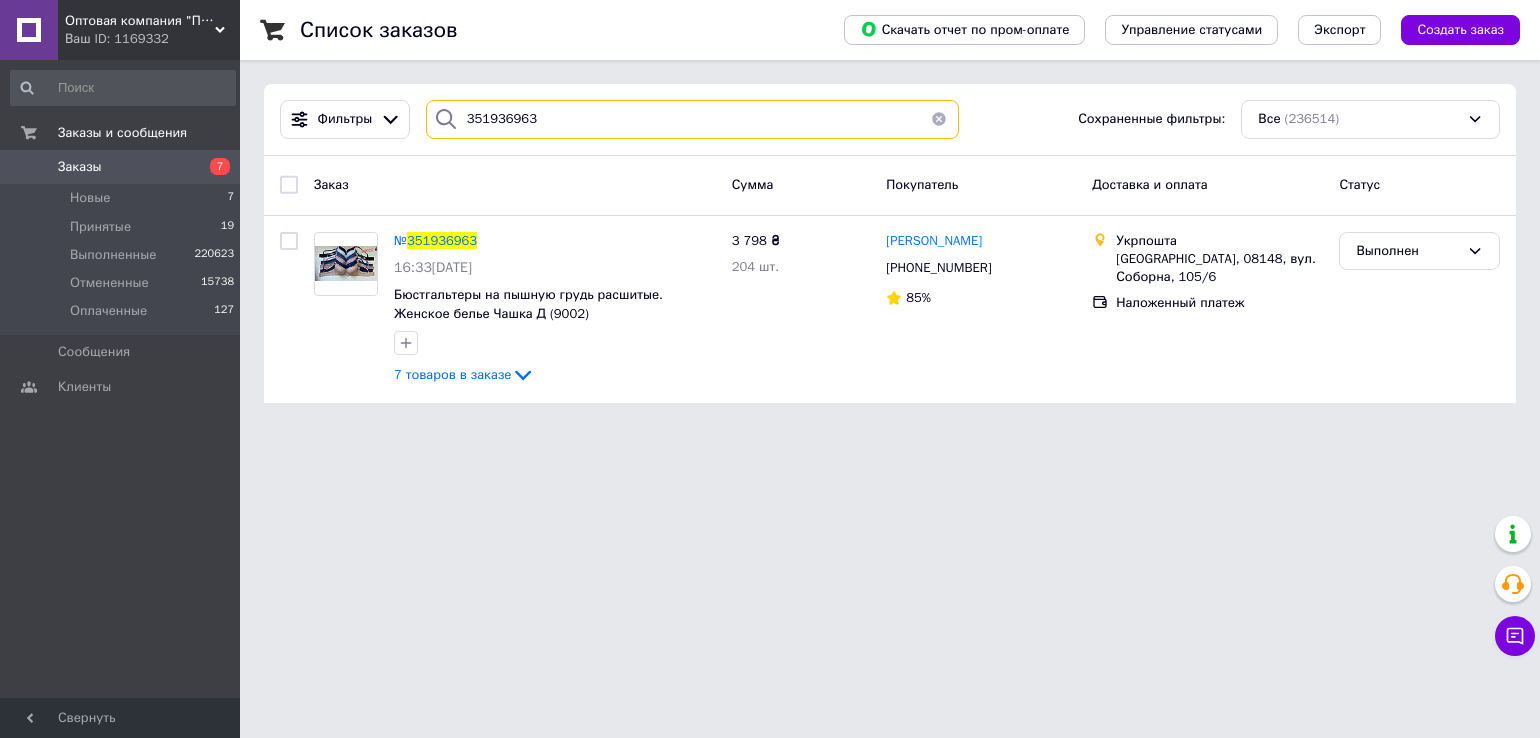 click on "351936963" at bounding box center [692, 119] 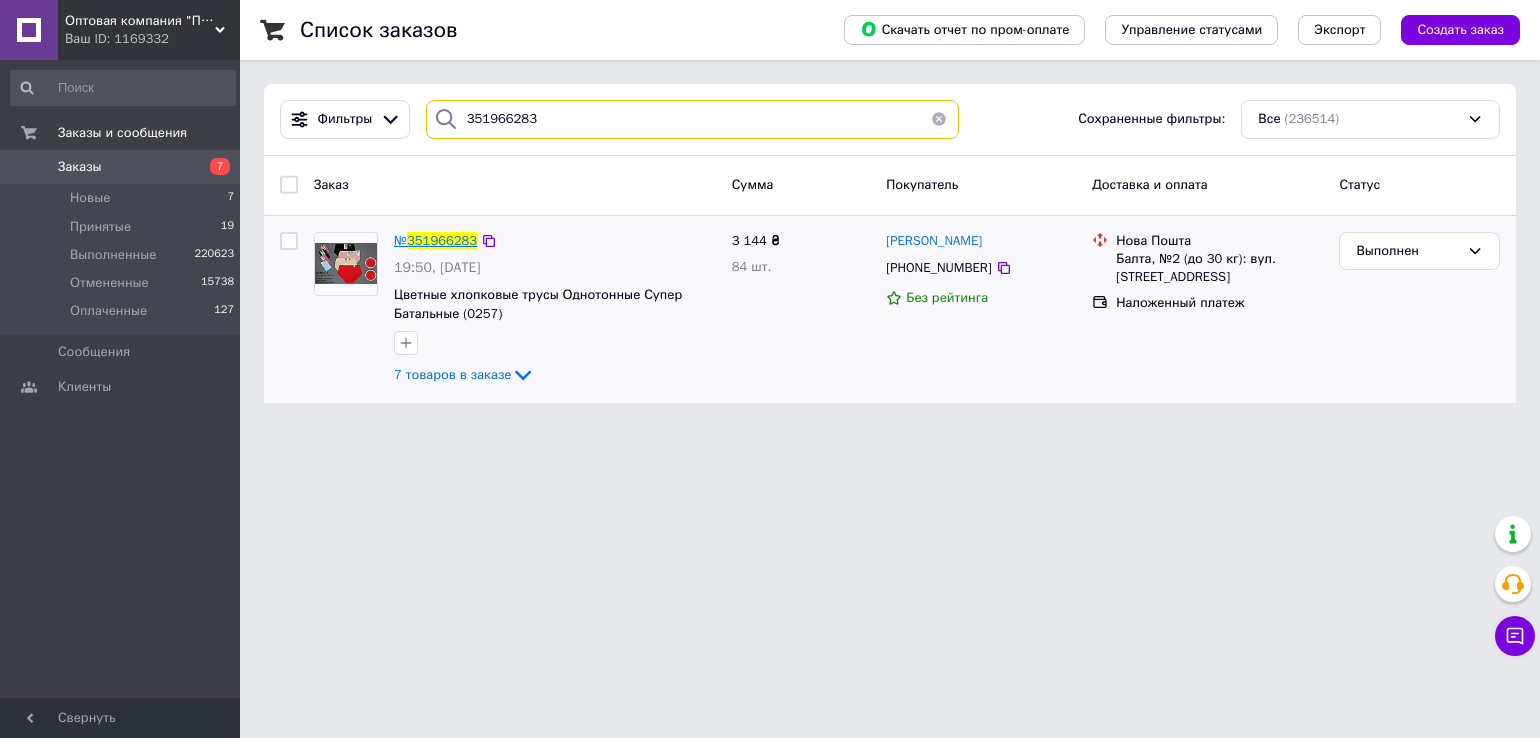 type on "351966283" 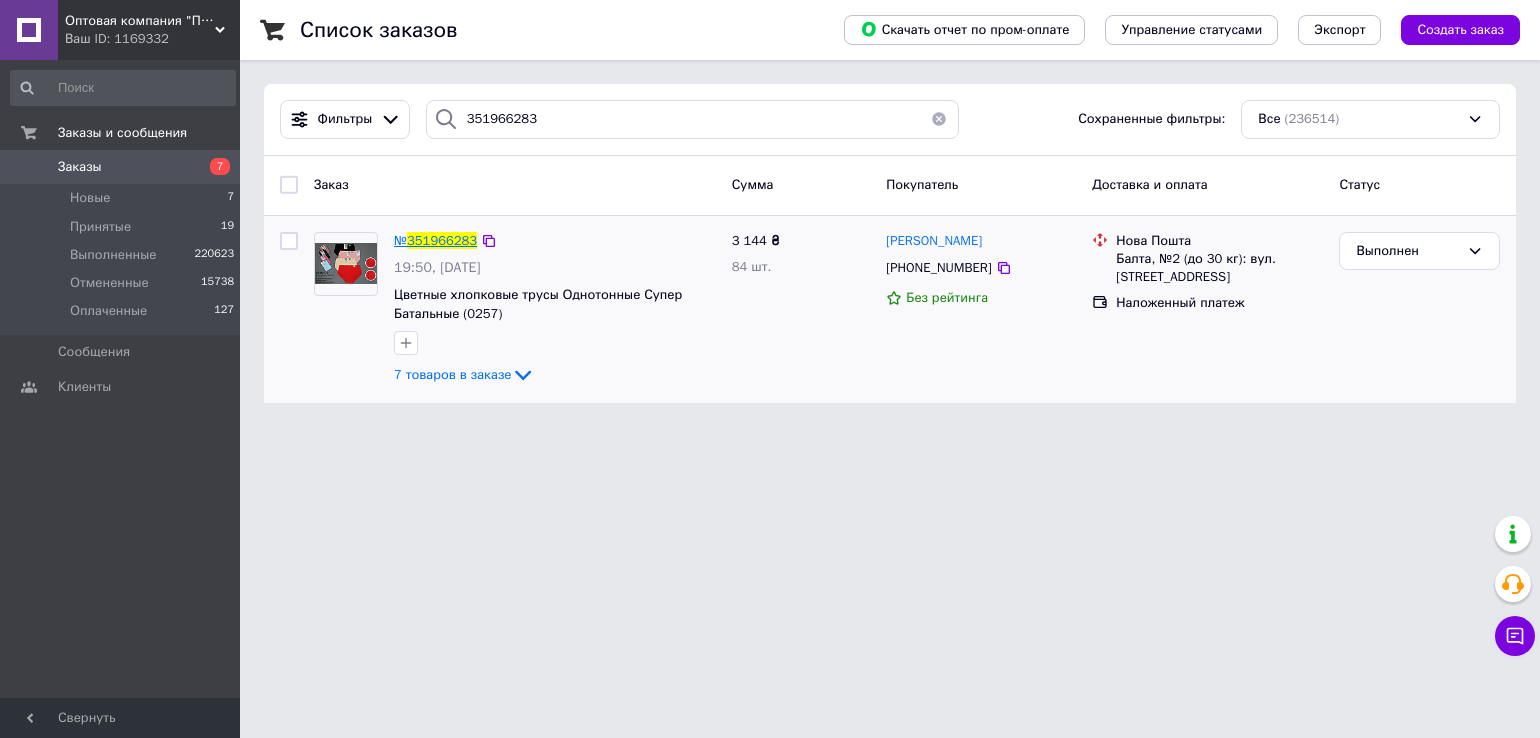 click on "351966283" at bounding box center (442, 240) 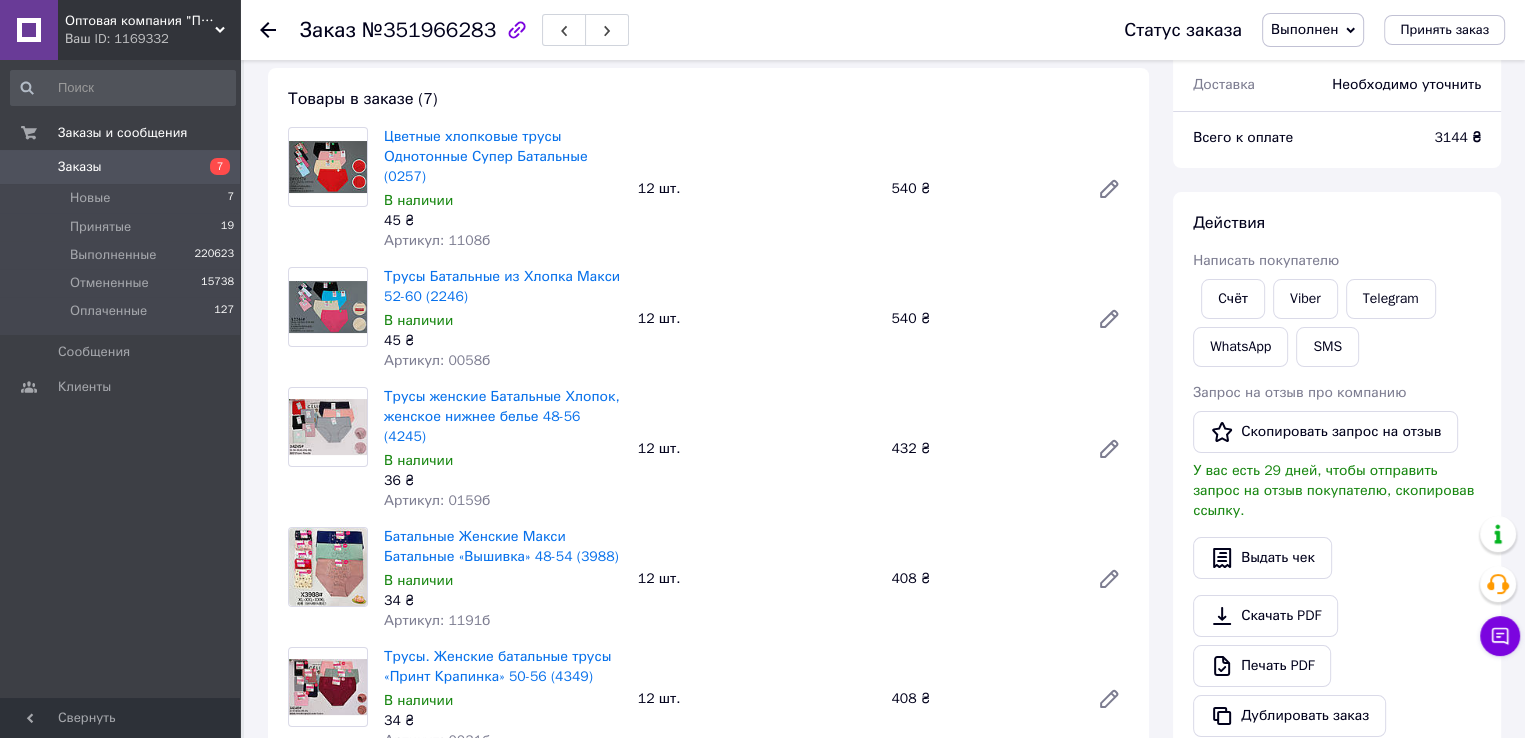 scroll, scrollTop: 200, scrollLeft: 0, axis: vertical 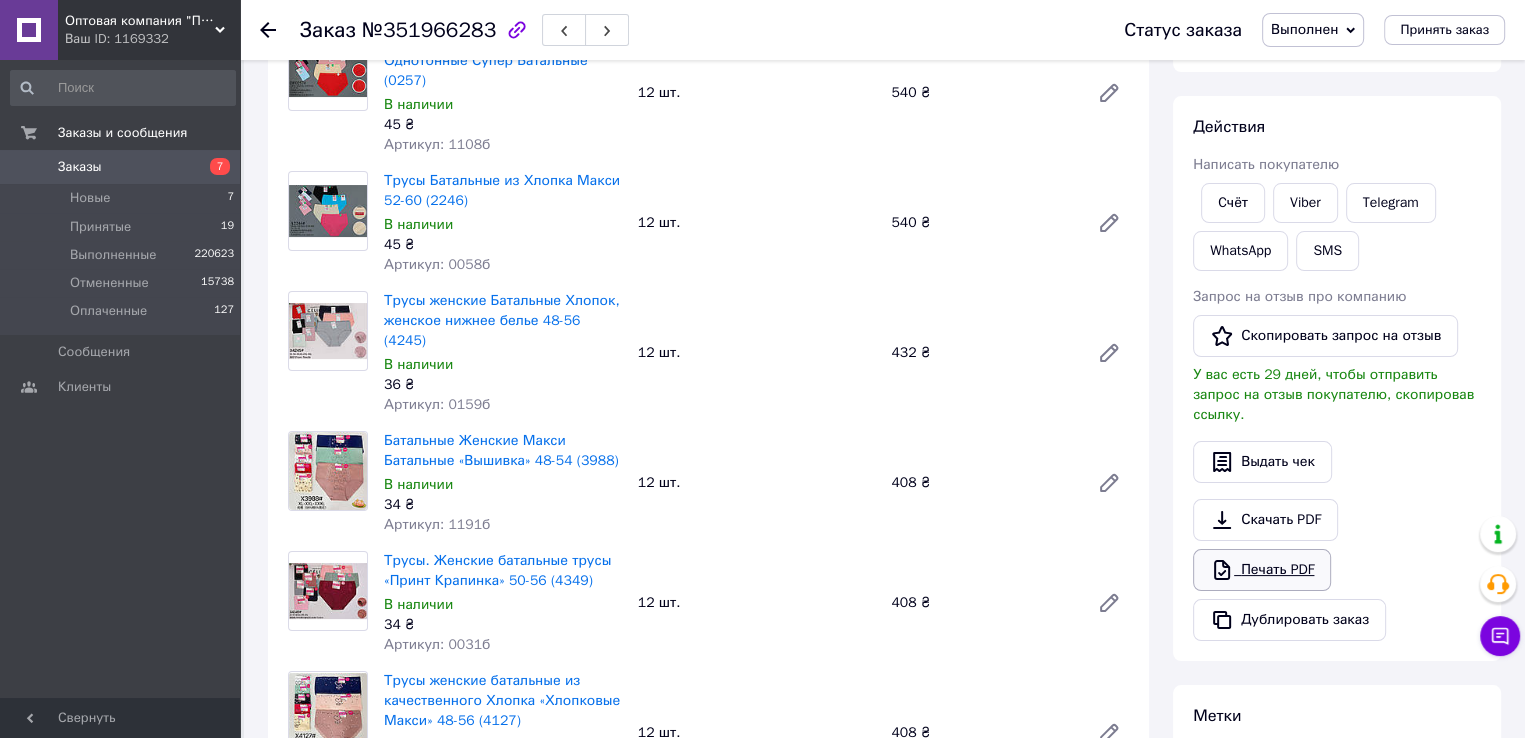click on "Печать PDF" at bounding box center (1262, 570) 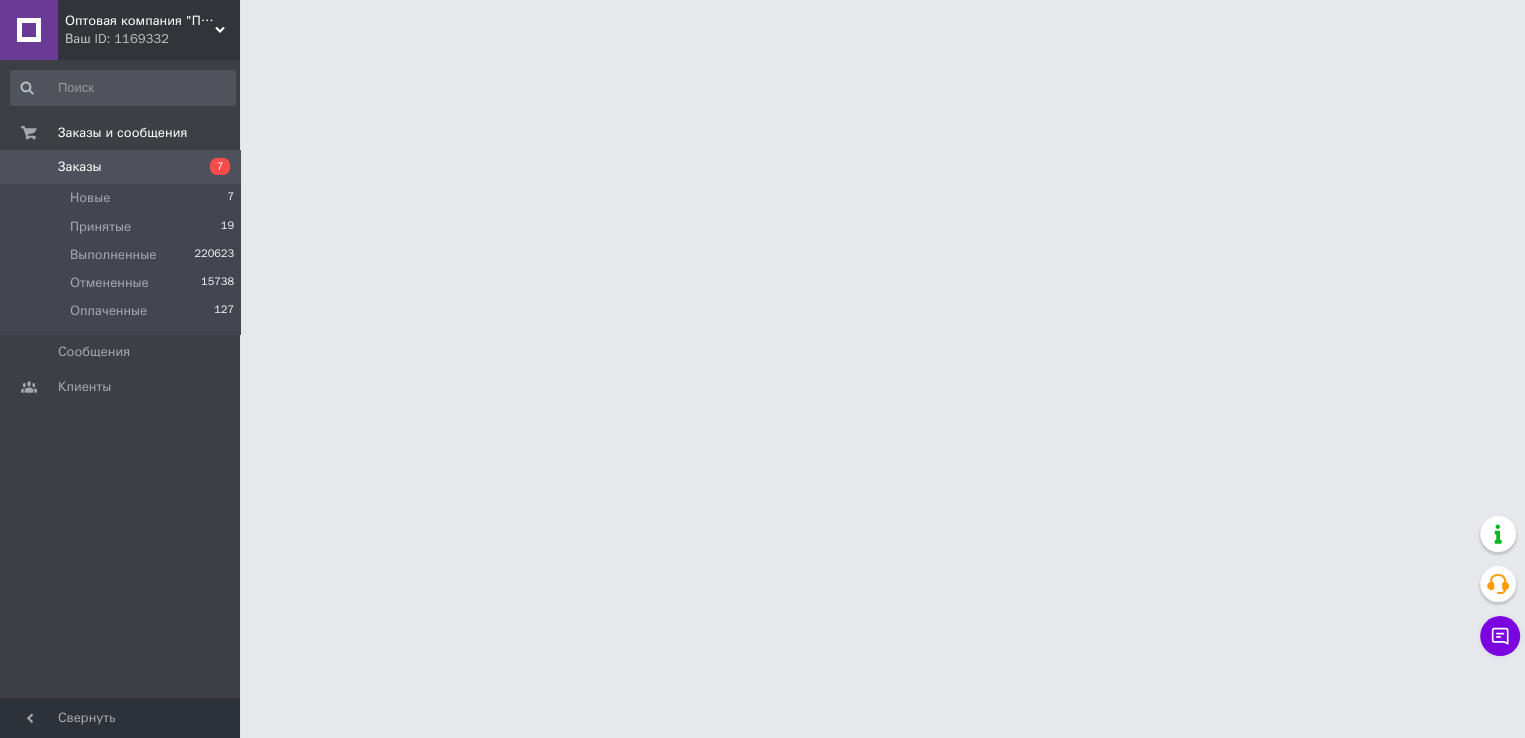 scroll, scrollTop: 0, scrollLeft: 0, axis: both 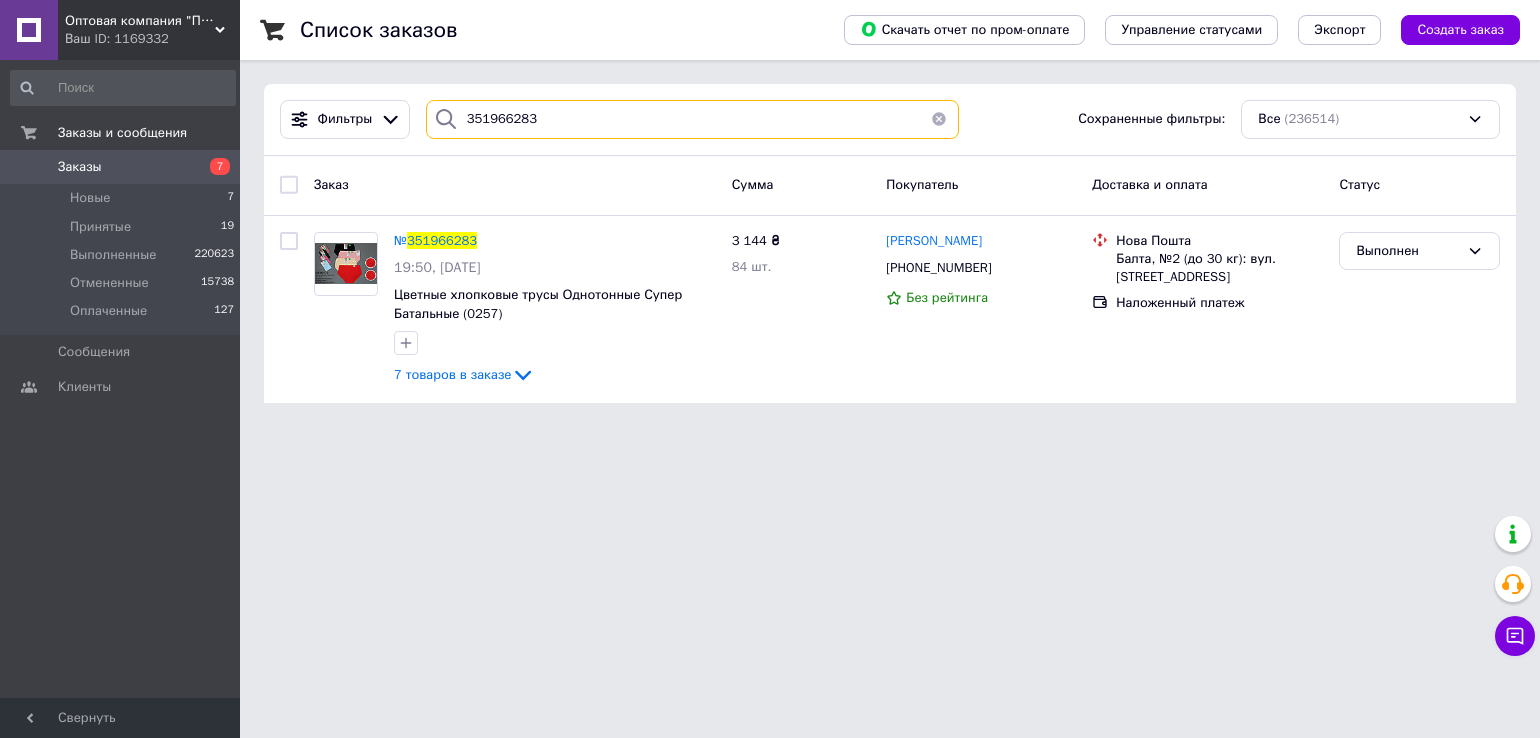 click on "351966283" at bounding box center [692, 119] 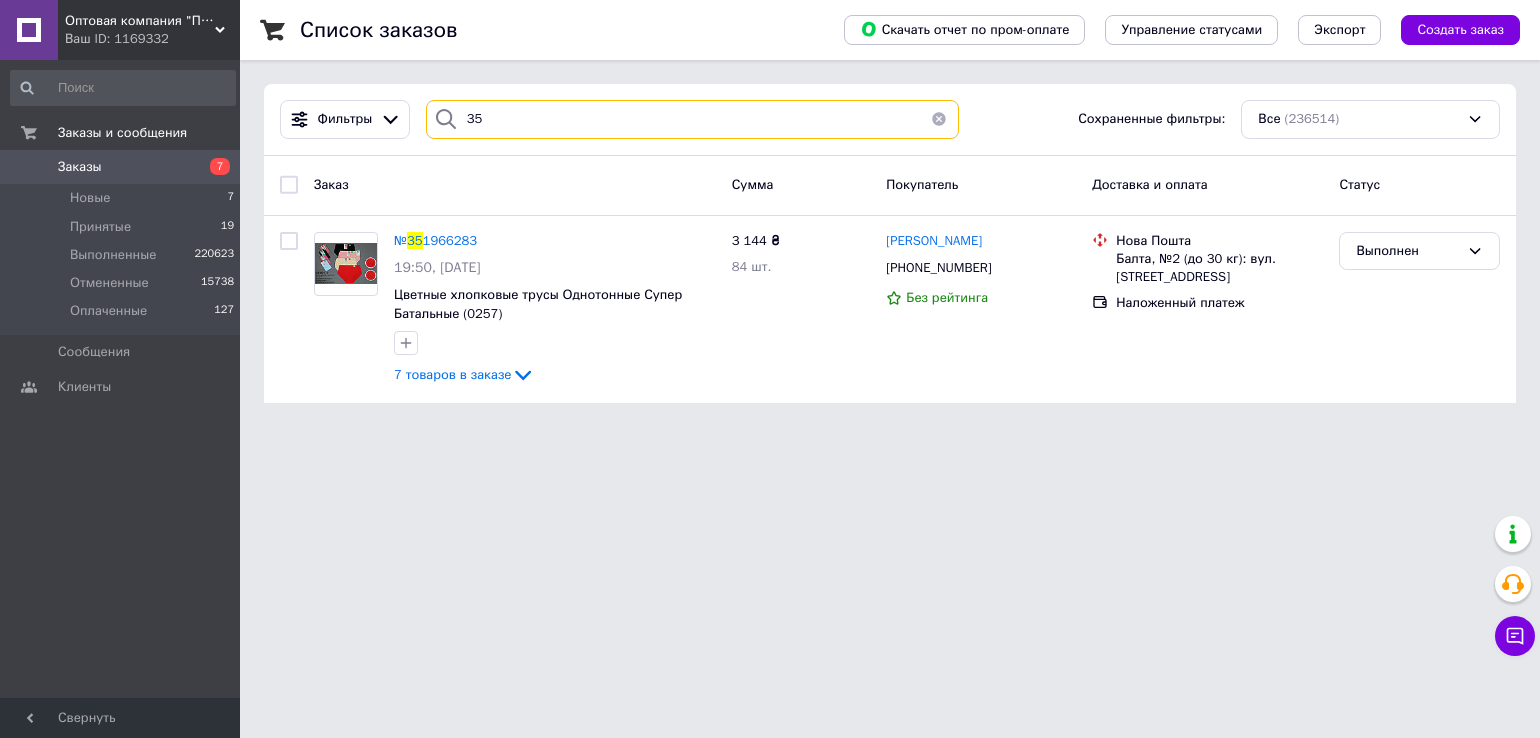 type on "3" 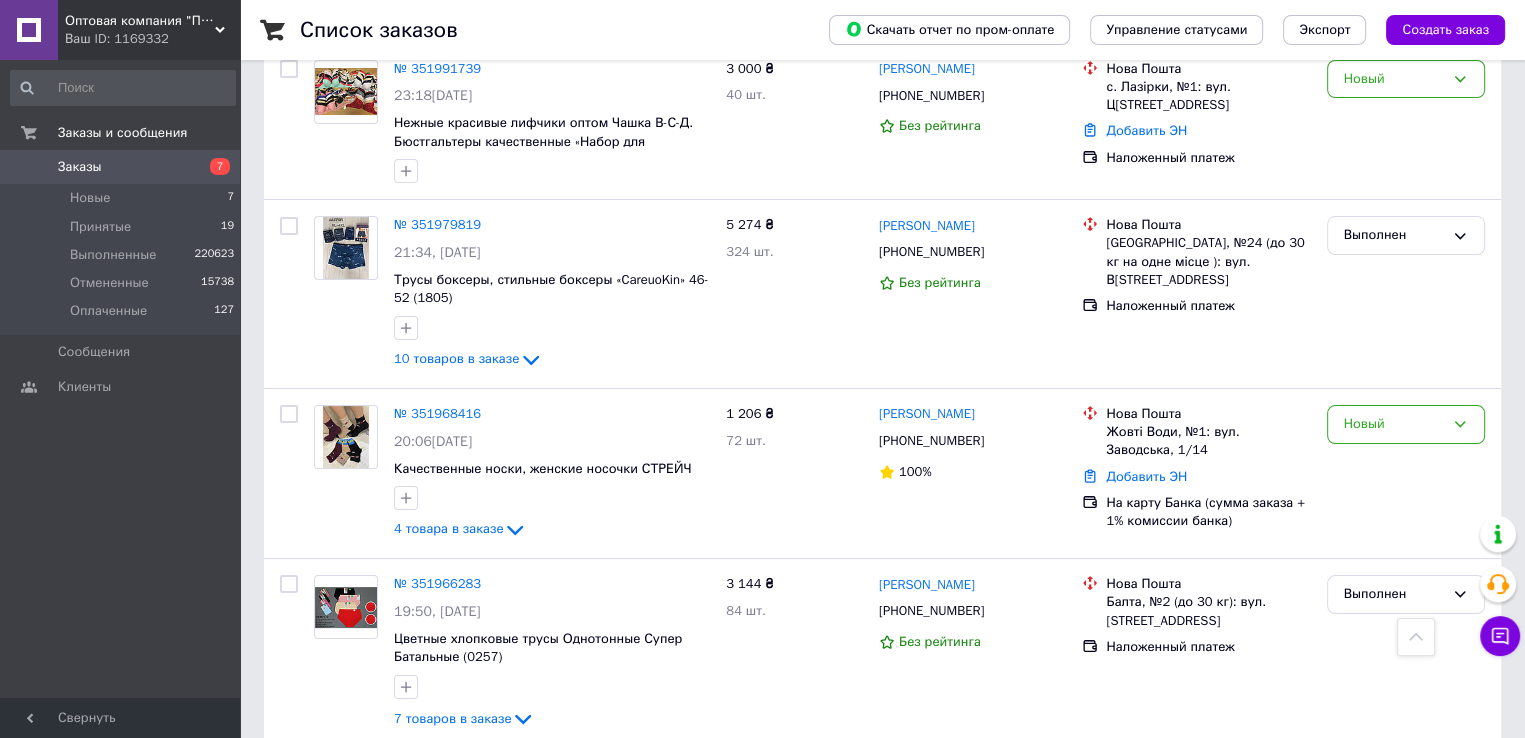 scroll, scrollTop: 0, scrollLeft: 0, axis: both 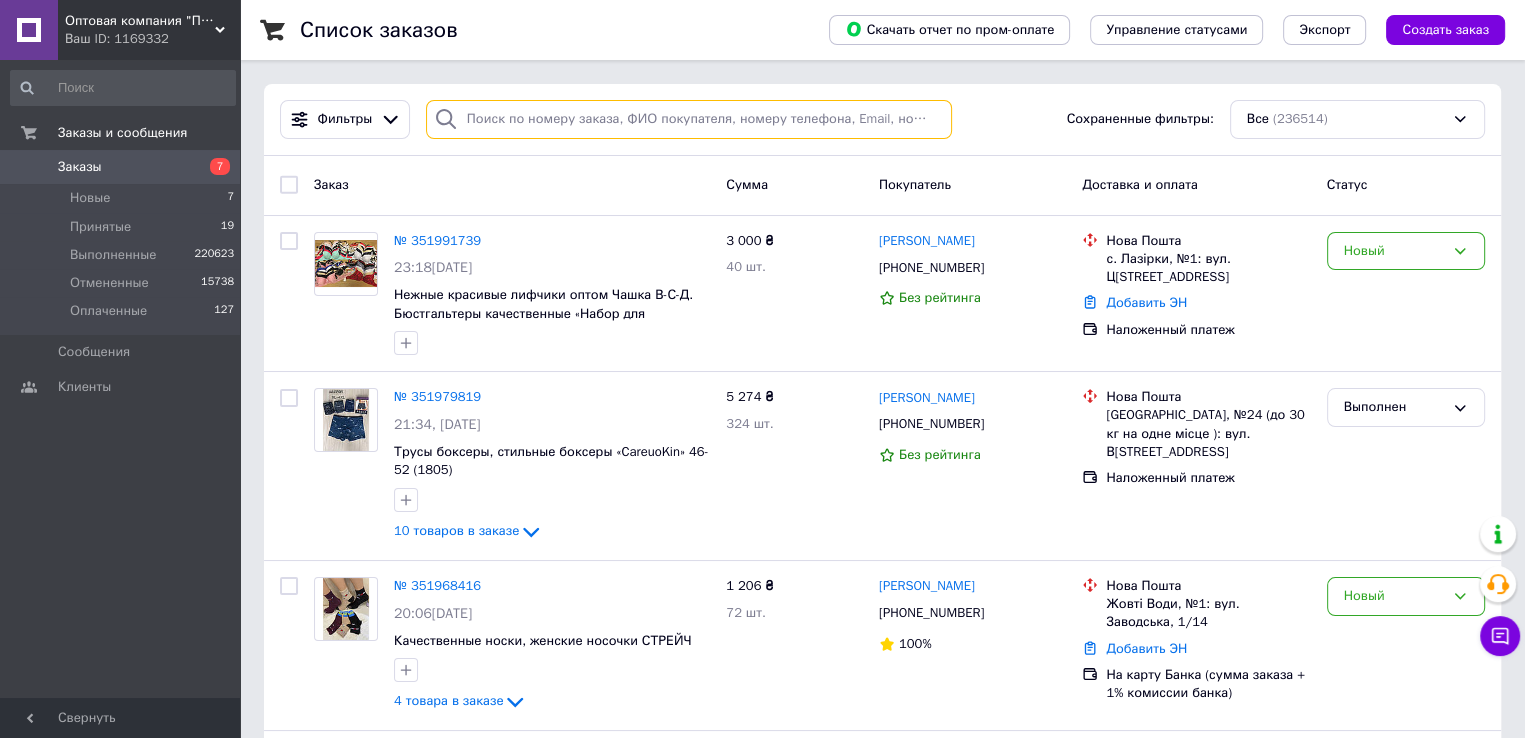 click at bounding box center [689, 119] 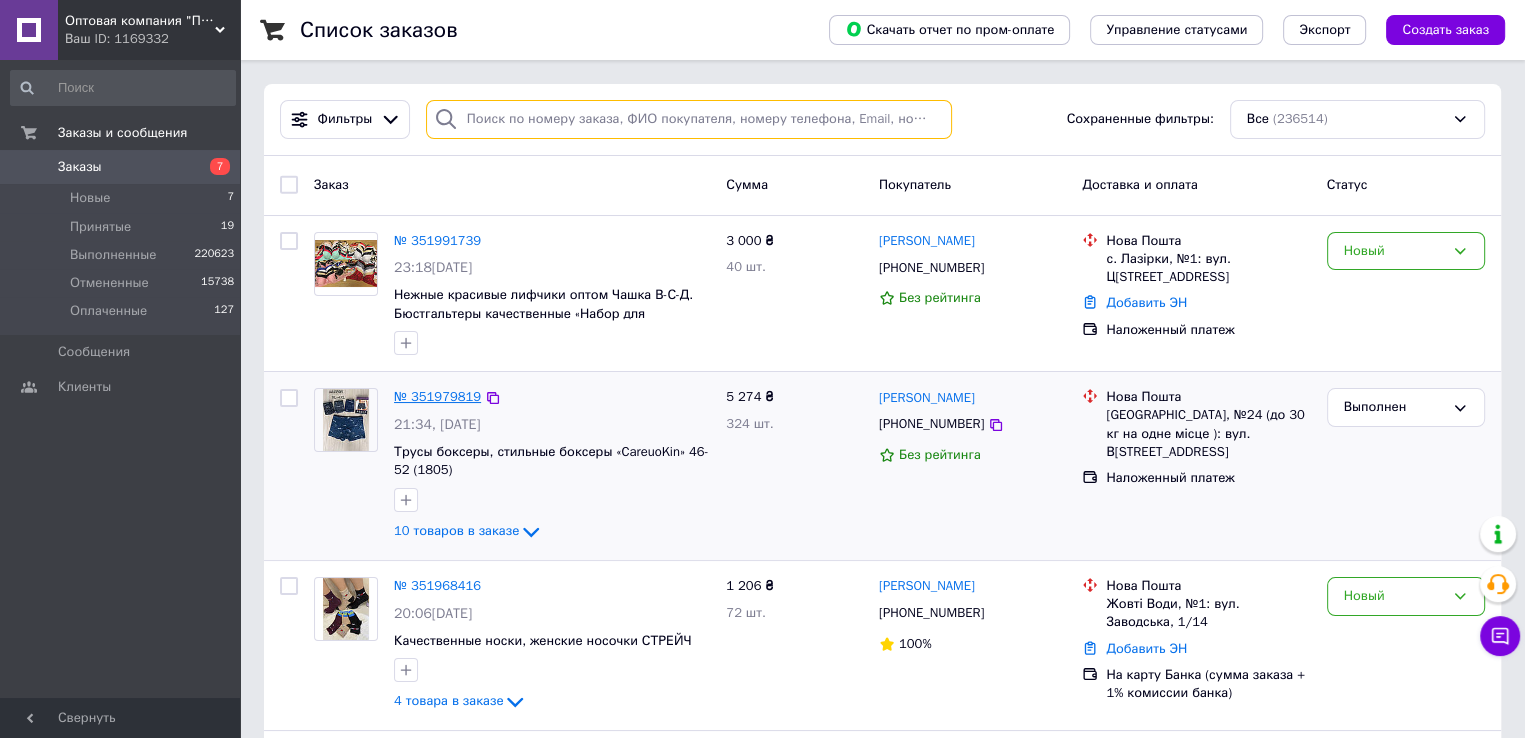 type 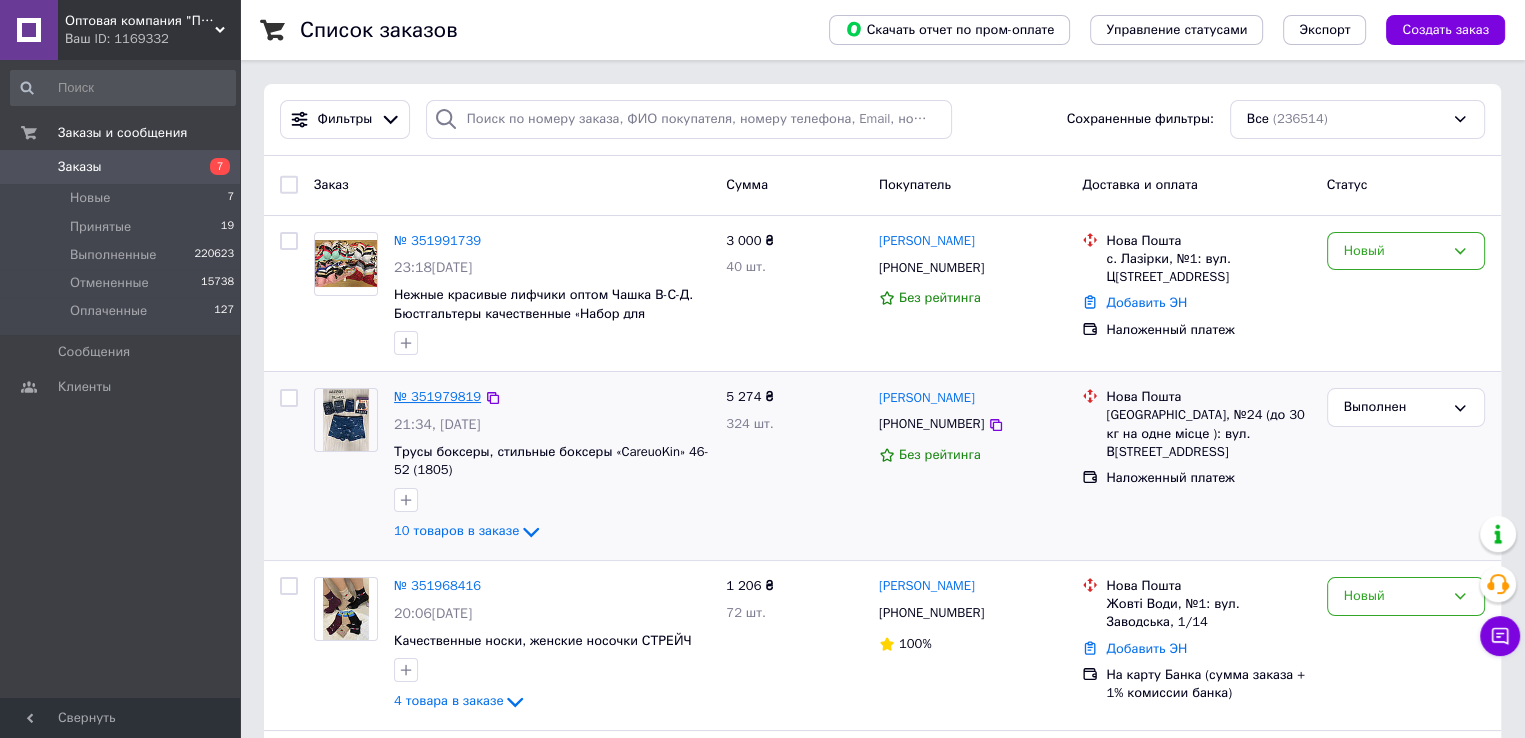 click on "№ 351979819" at bounding box center [437, 396] 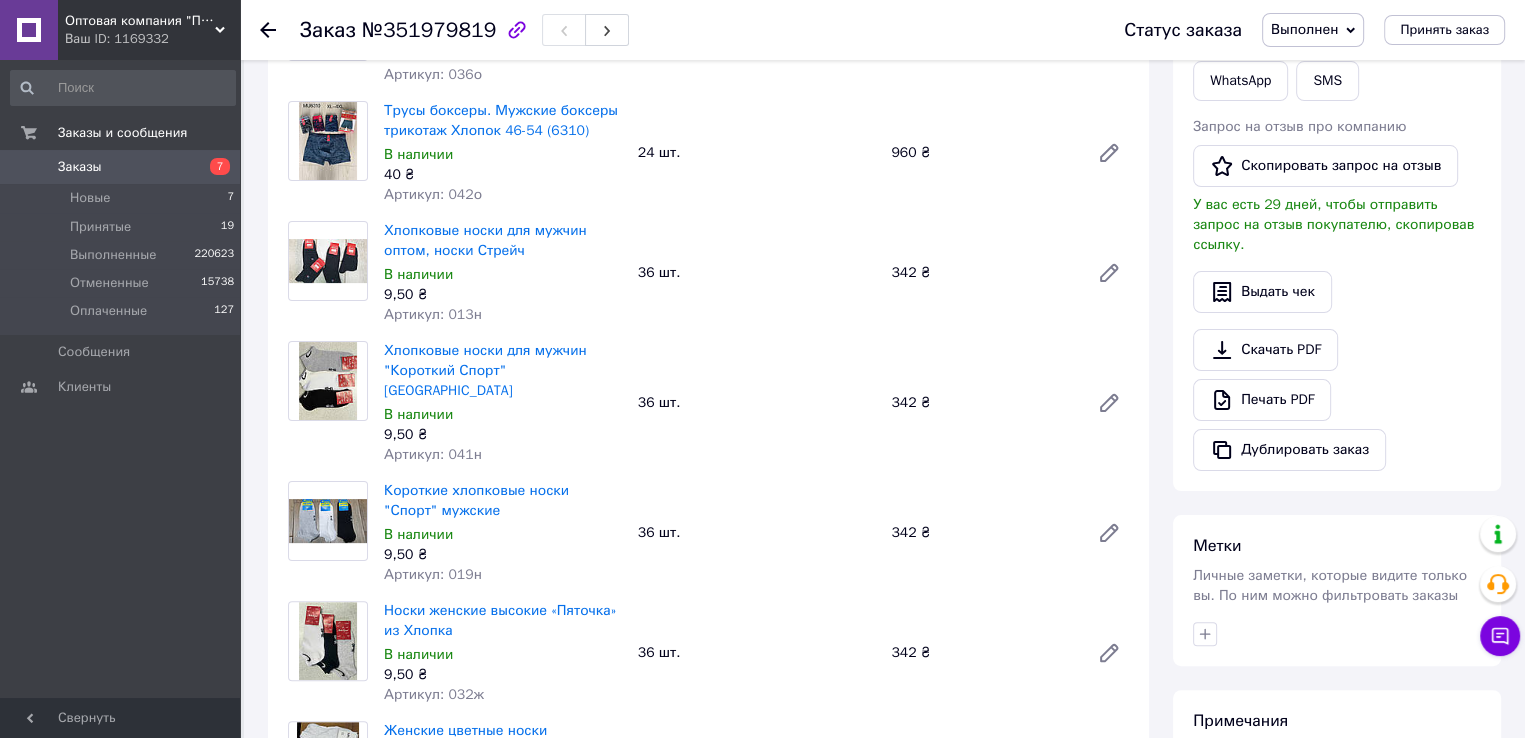 scroll, scrollTop: 500, scrollLeft: 0, axis: vertical 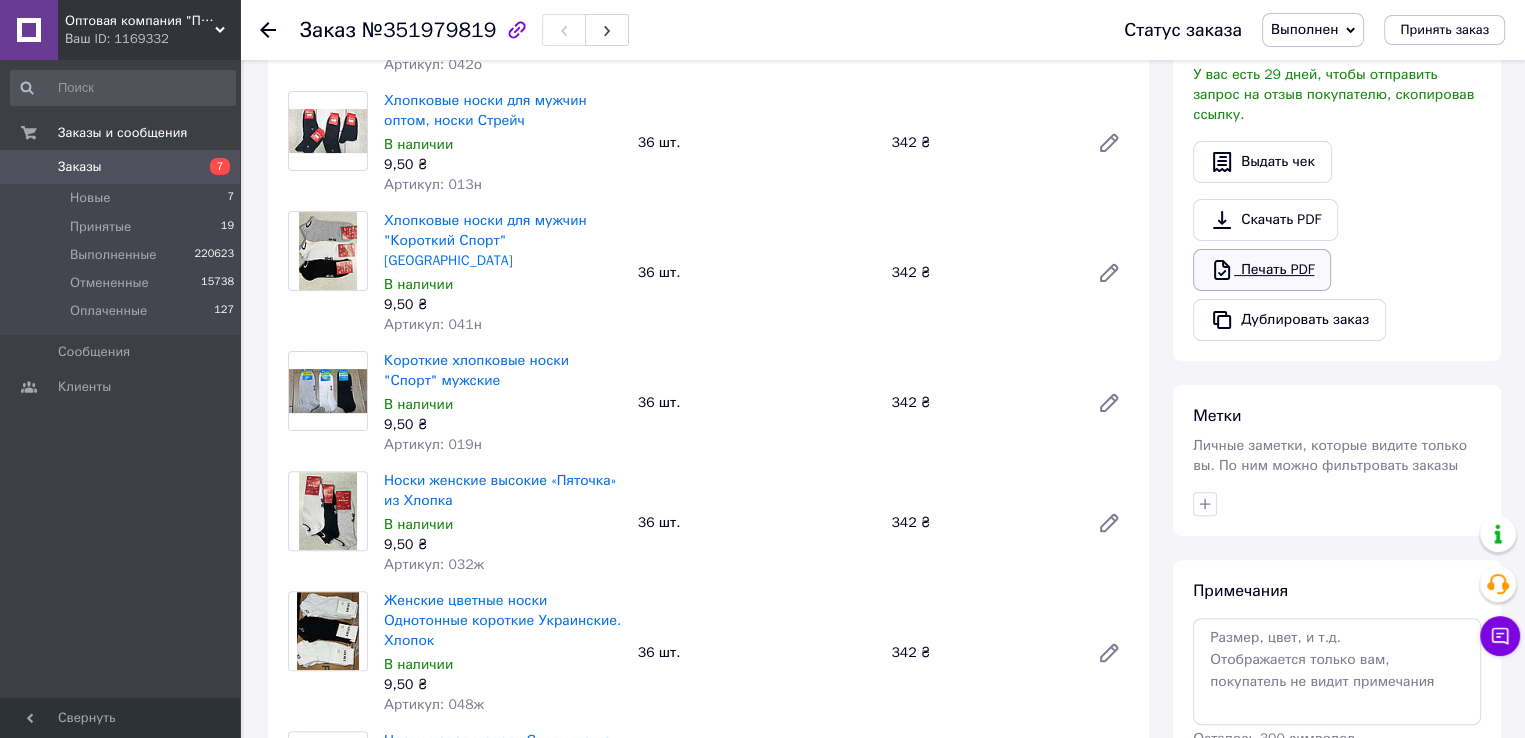 click on "Печать PDF" at bounding box center [1262, 270] 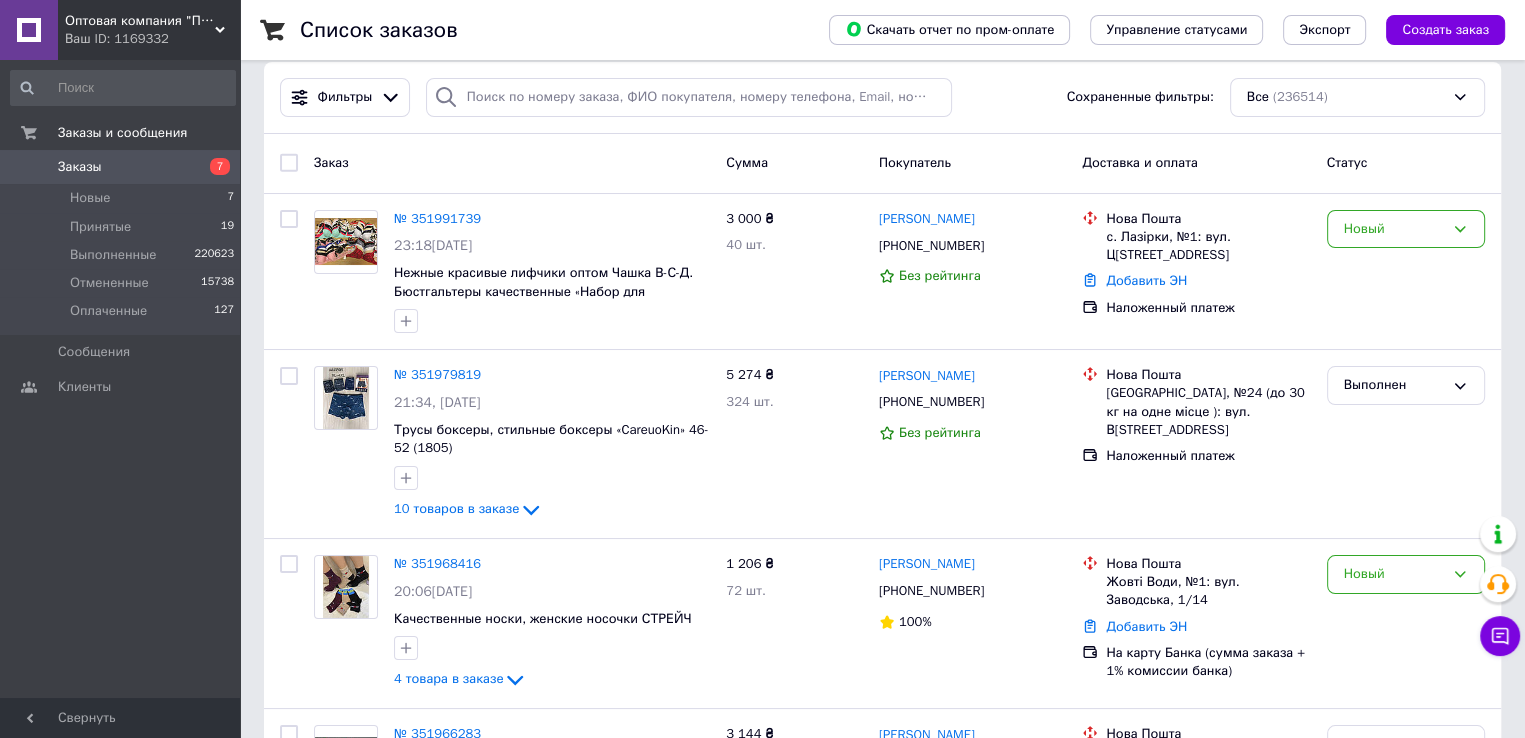 scroll, scrollTop: 0, scrollLeft: 0, axis: both 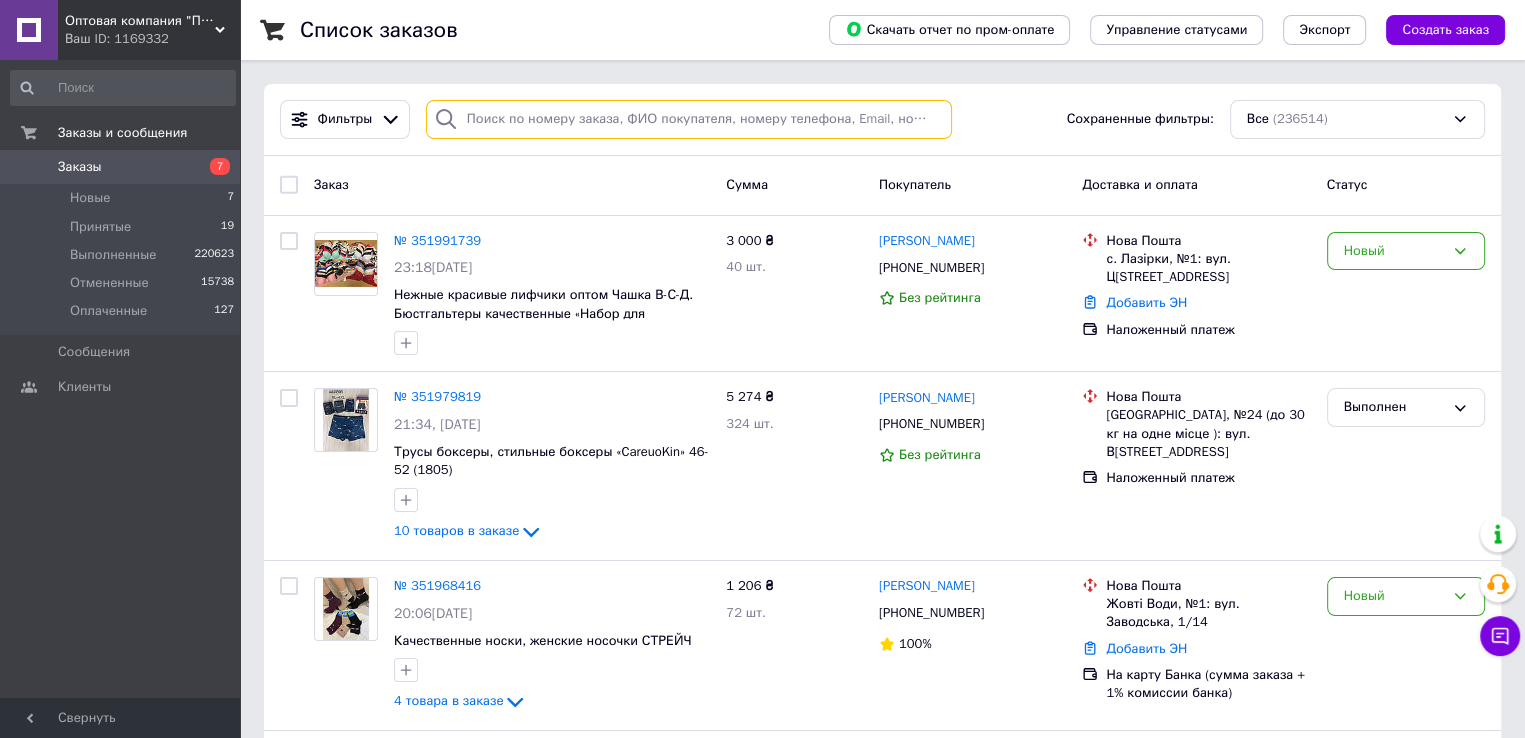 click at bounding box center [689, 119] 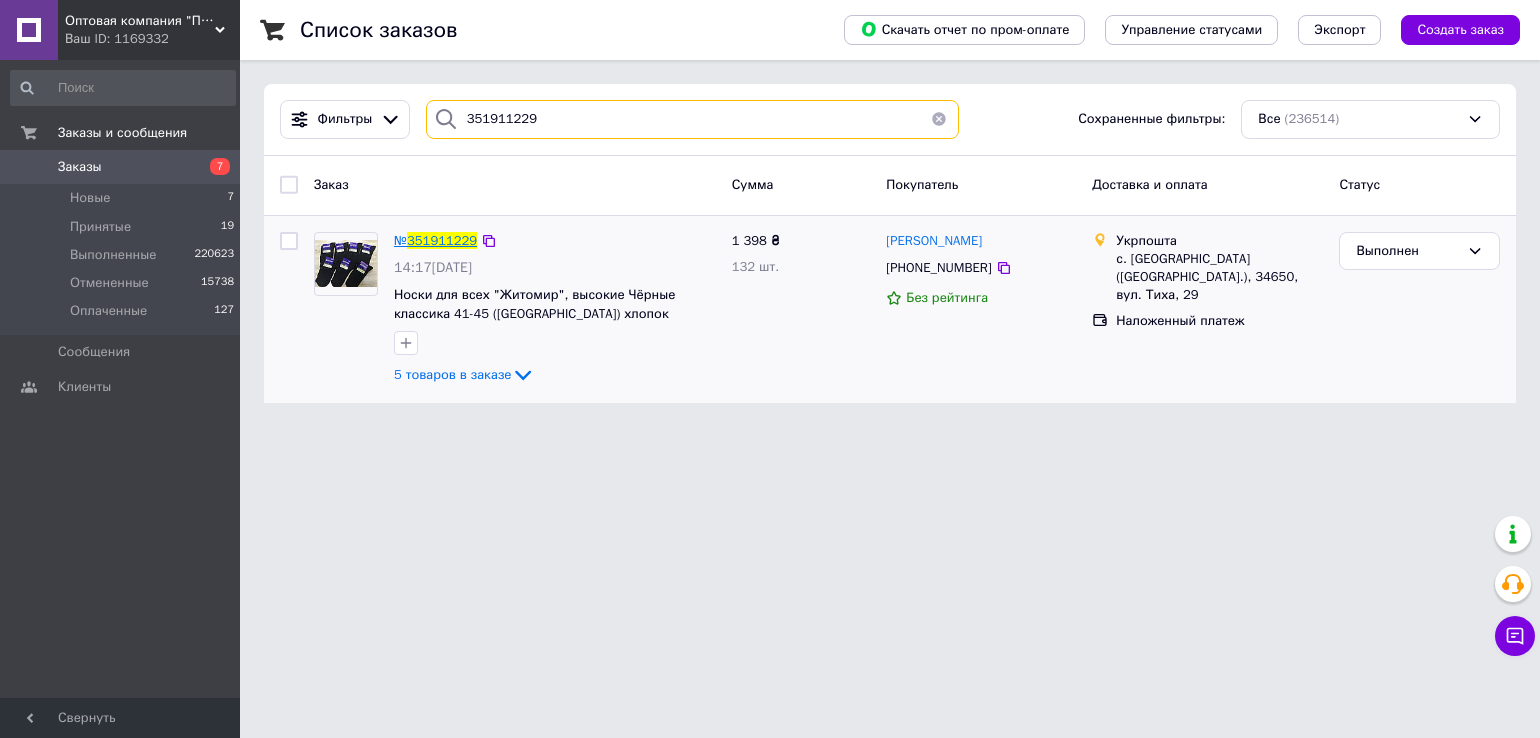 type on "351911229" 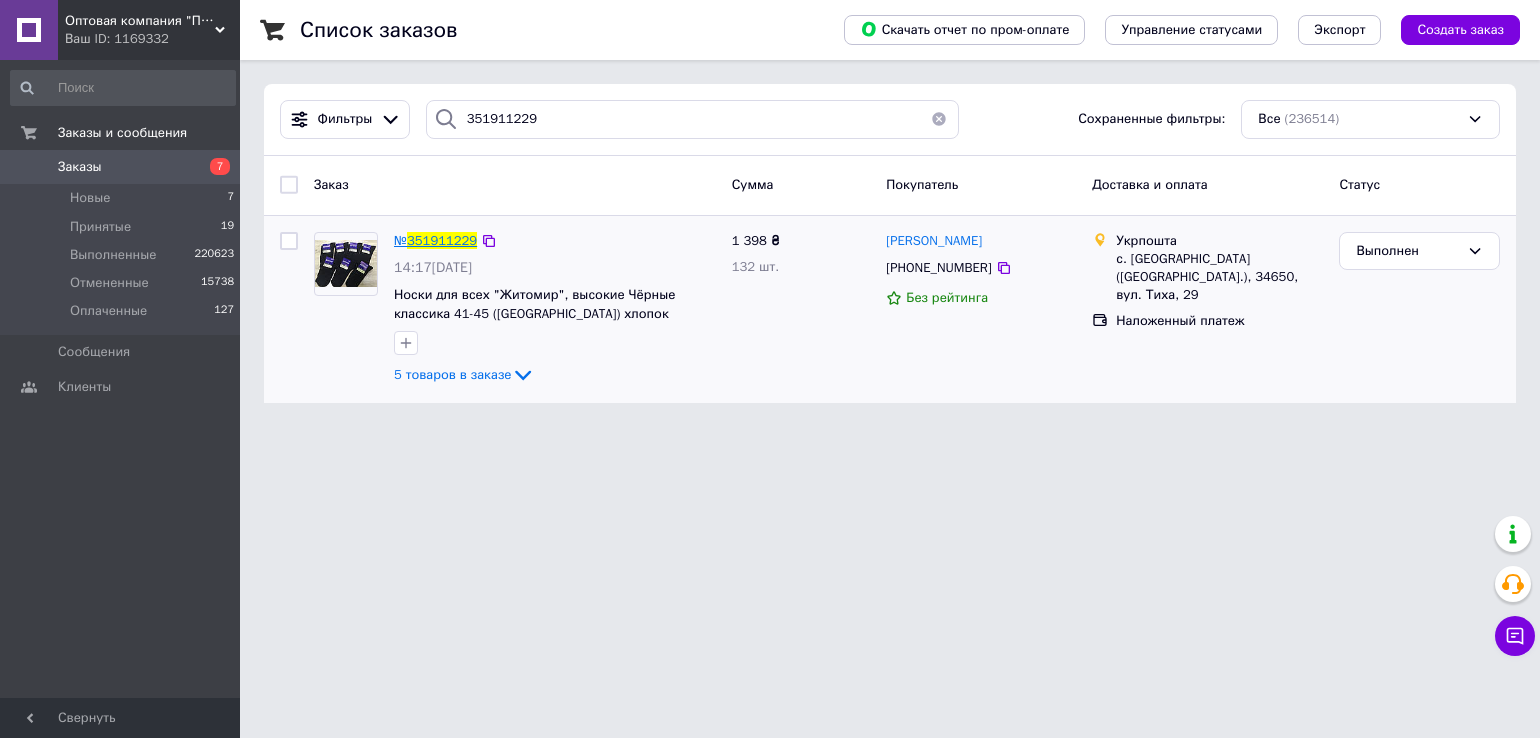 click on "351911229" at bounding box center [442, 240] 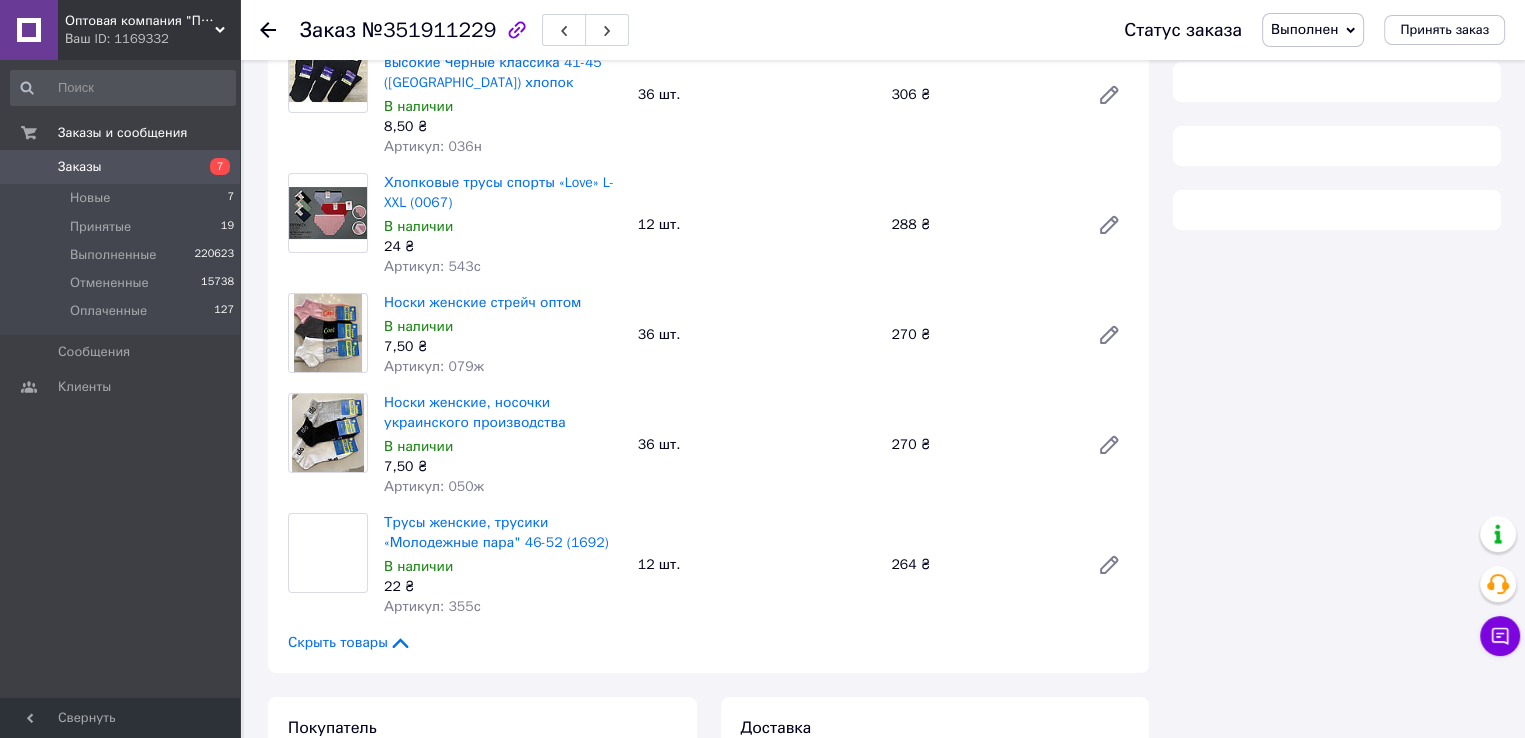 scroll, scrollTop: 200, scrollLeft: 0, axis: vertical 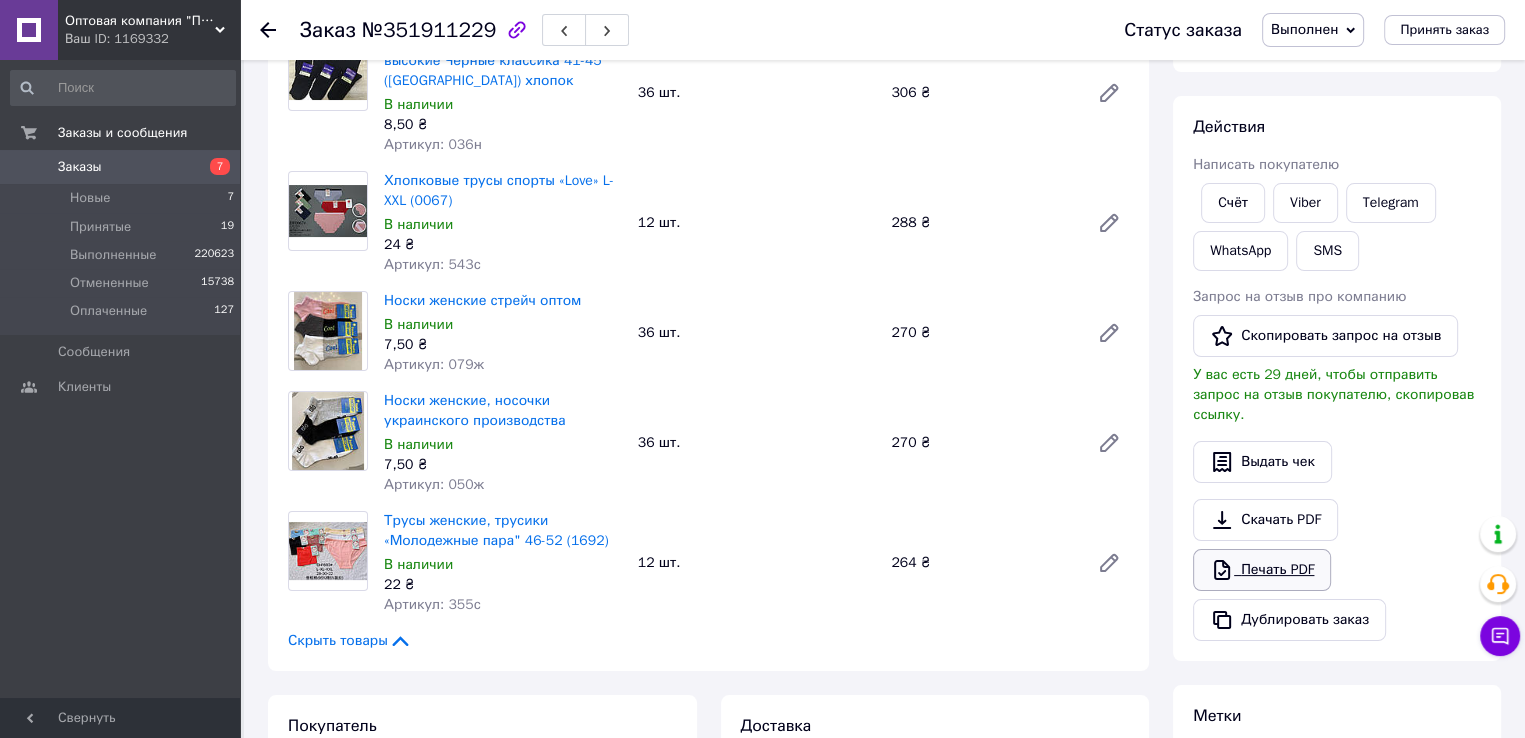 click on "Печать PDF" at bounding box center [1262, 570] 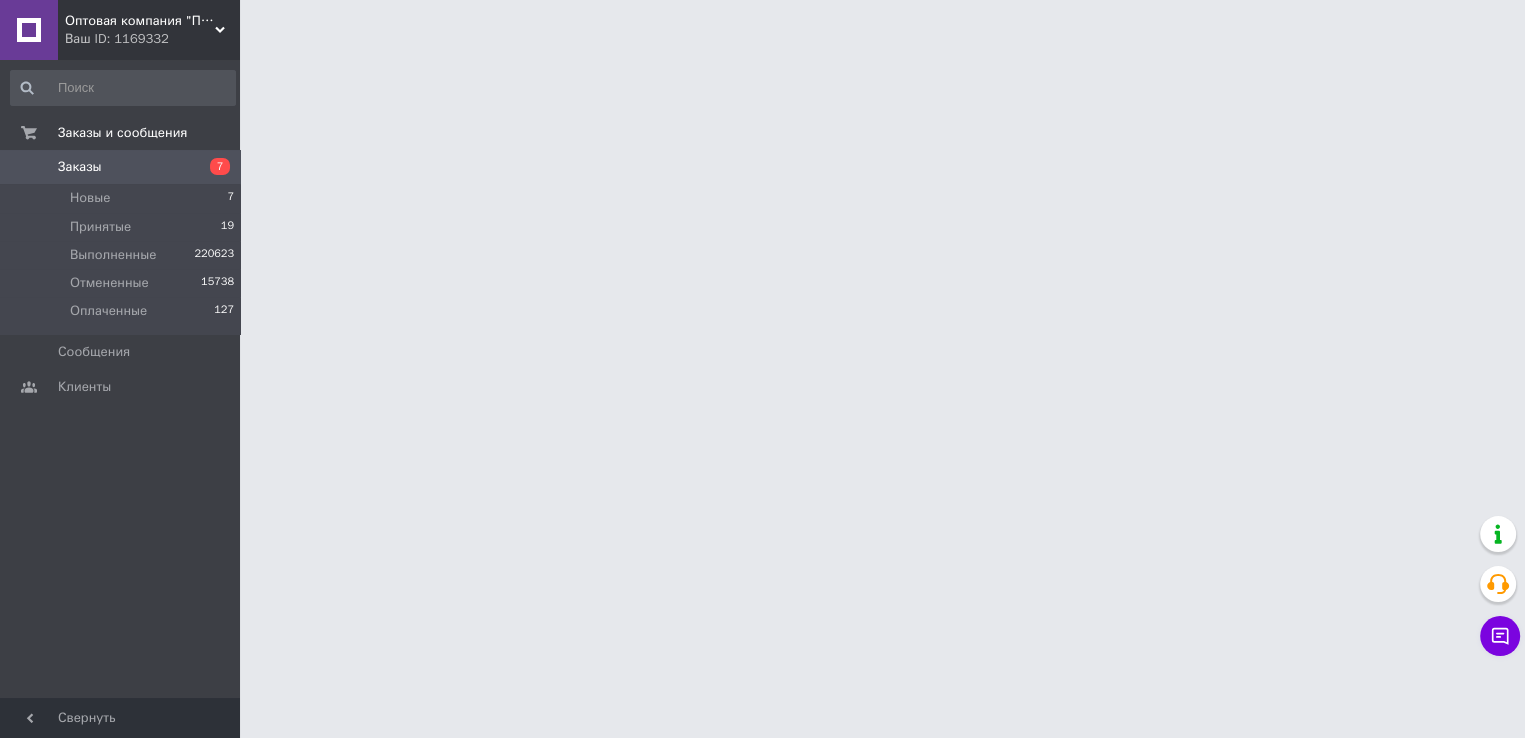 scroll, scrollTop: 0, scrollLeft: 0, axis: both 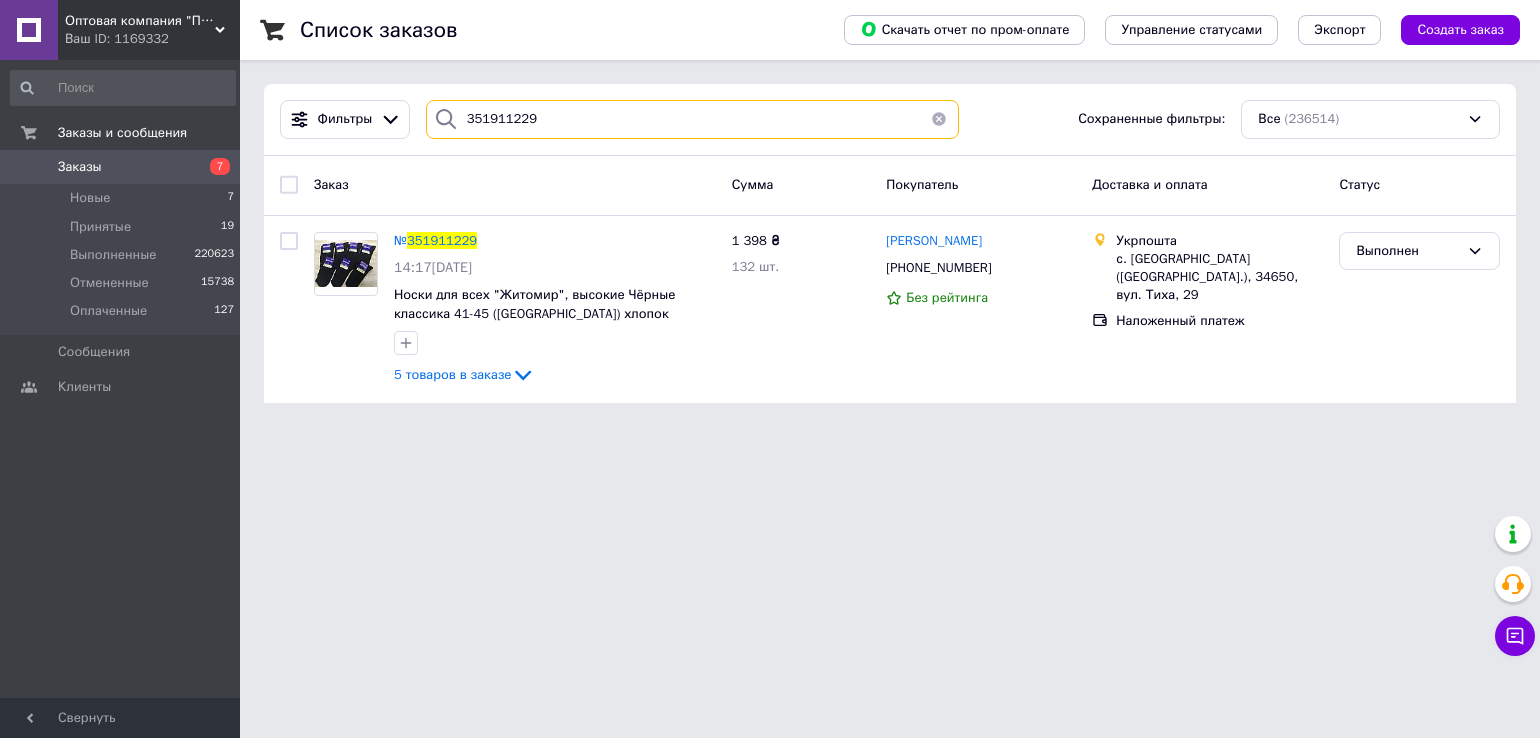 click on "351911229" at bounding box center [692, 119] 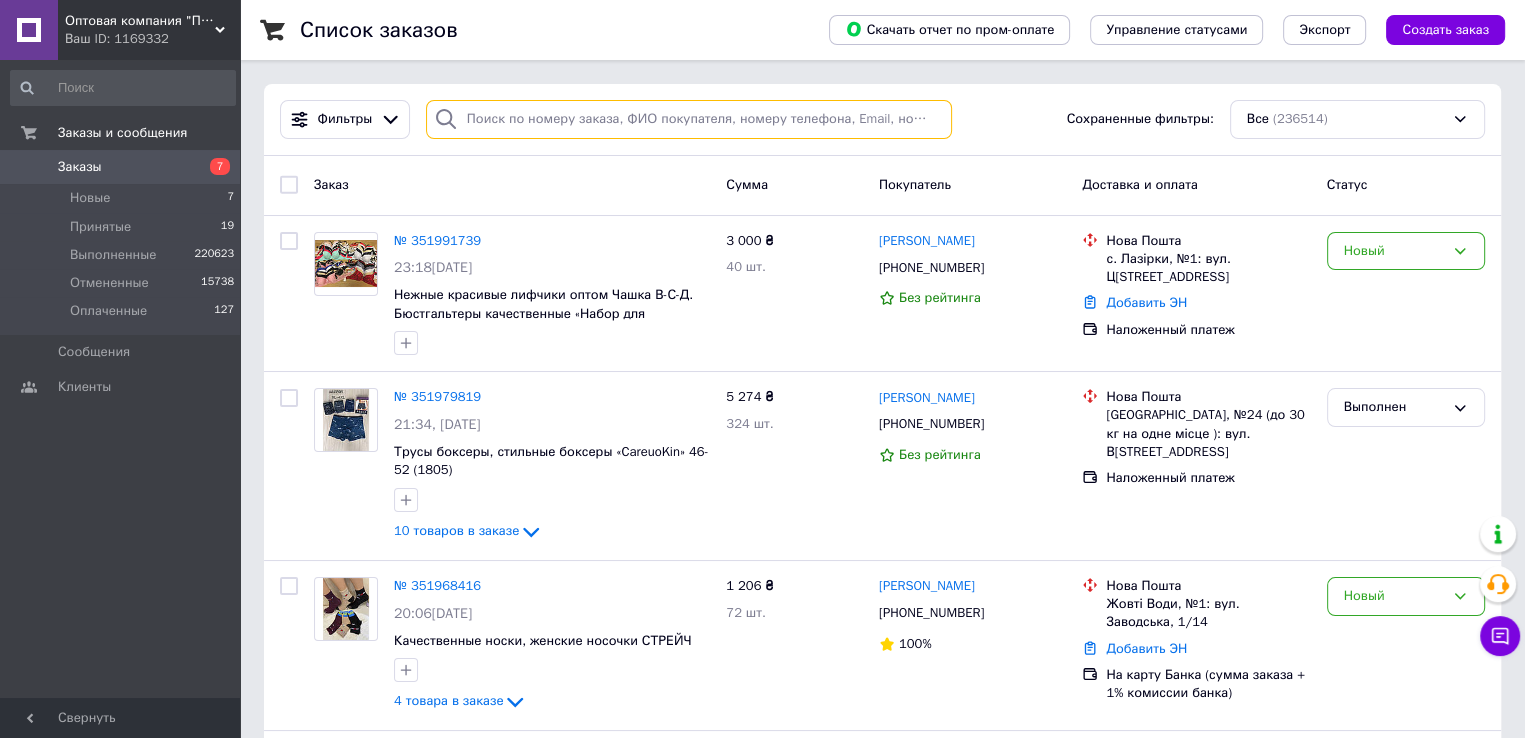 type 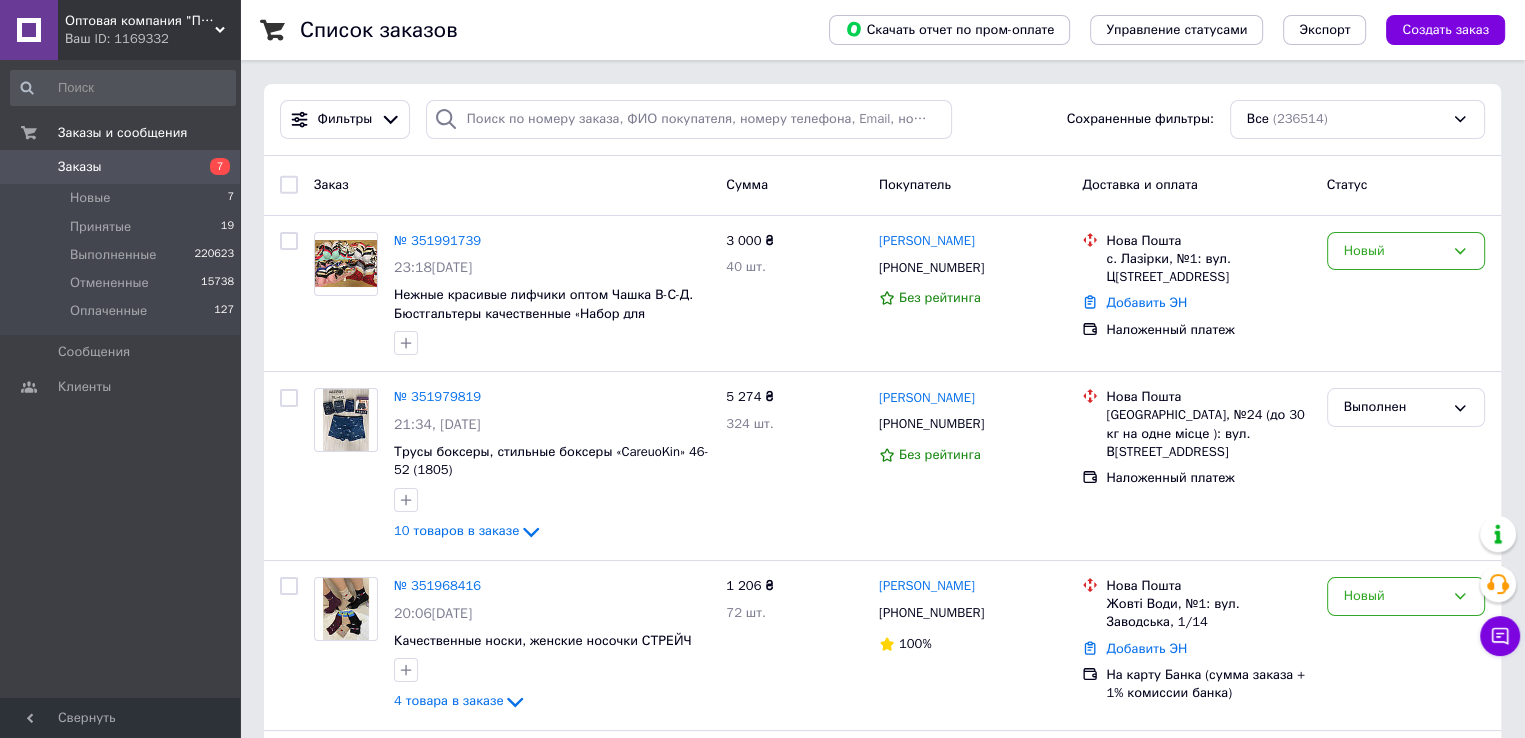 click on "Заказ" at bounding box center [512, 185] 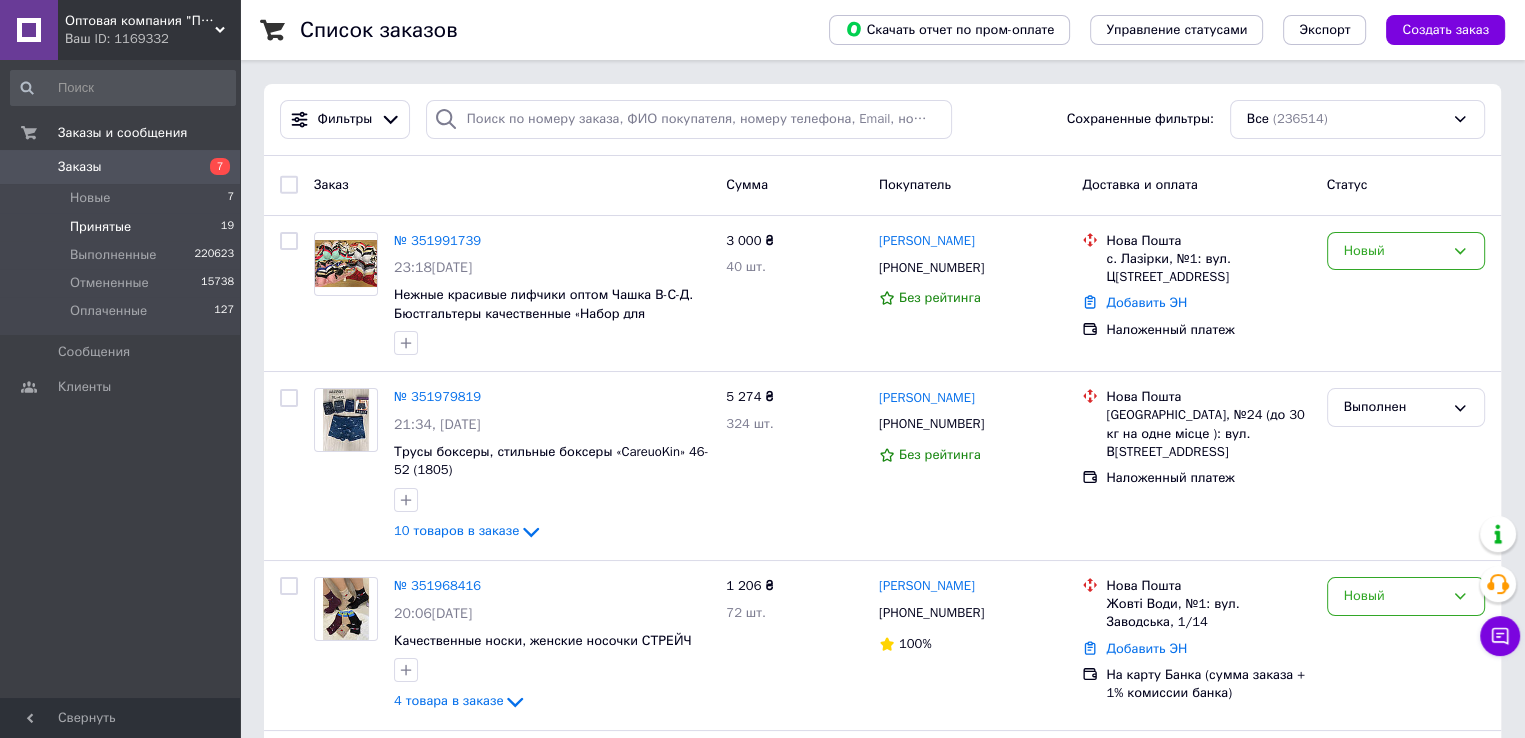 click on "Принятые" at bounding box center [100, 227] 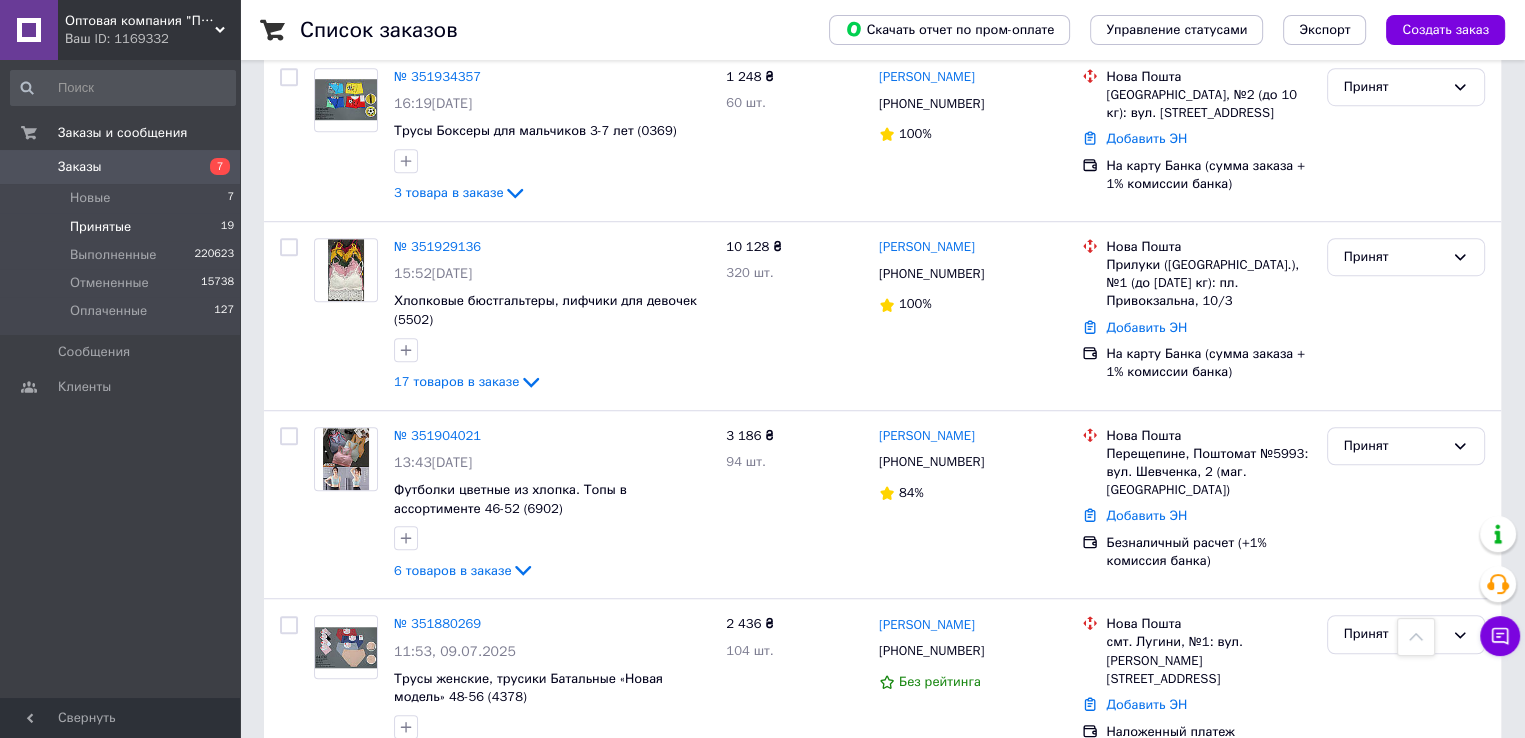 scroll, scrollTop: 1400, scrollLeft: 0, axis: vertical 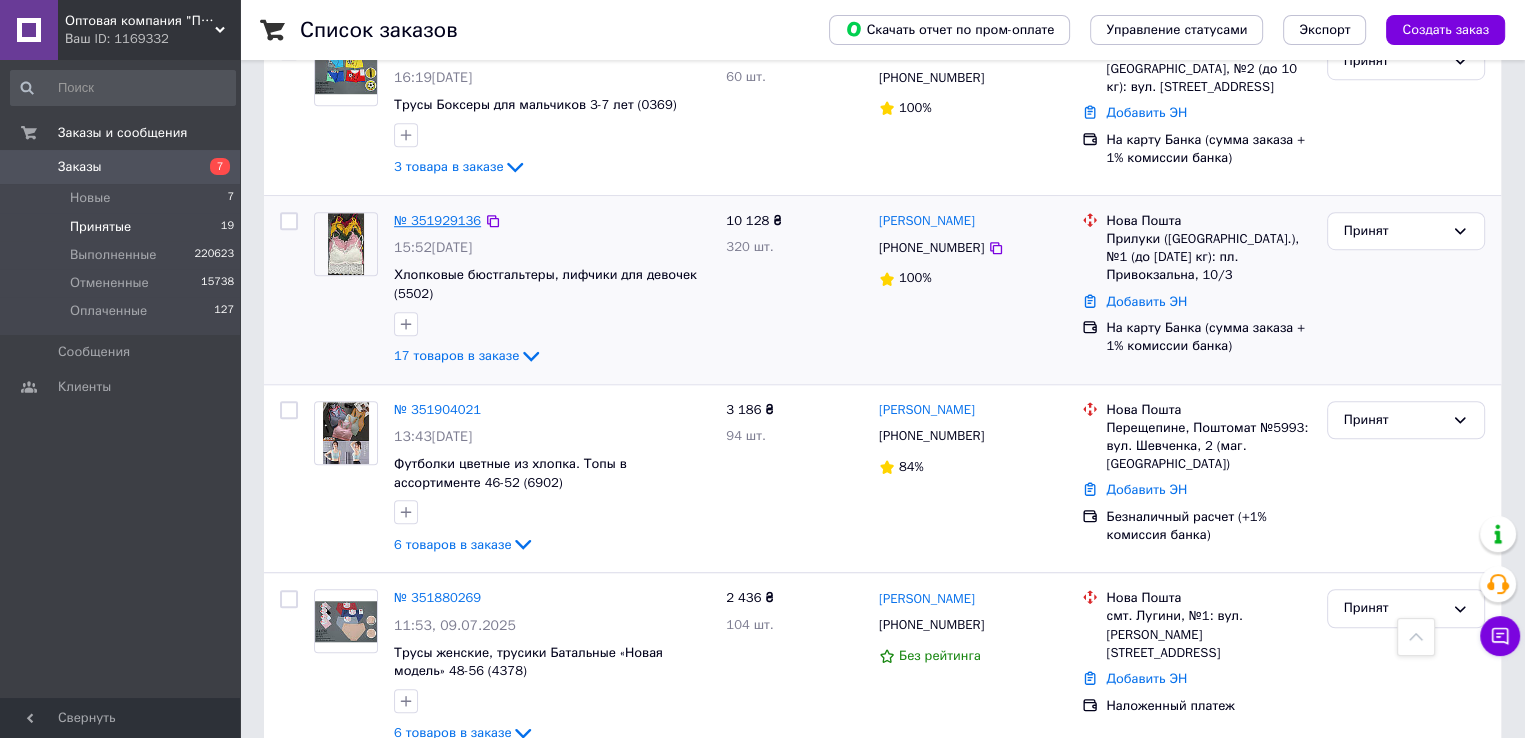 click on "№ 351929136" at bounding box center [437, 220] 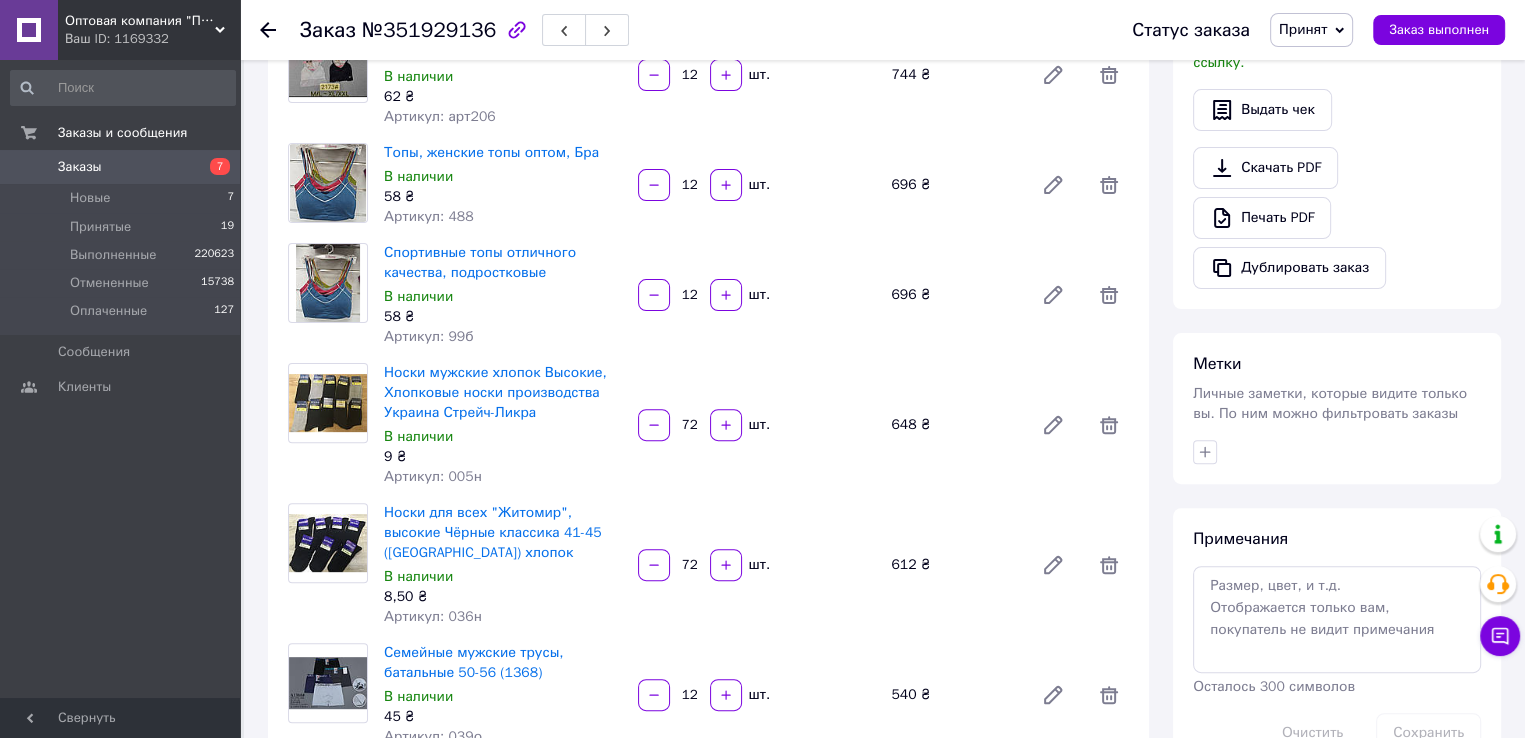 scroll, scrollTop: 600, scrollLeft: 0, axis: vertical 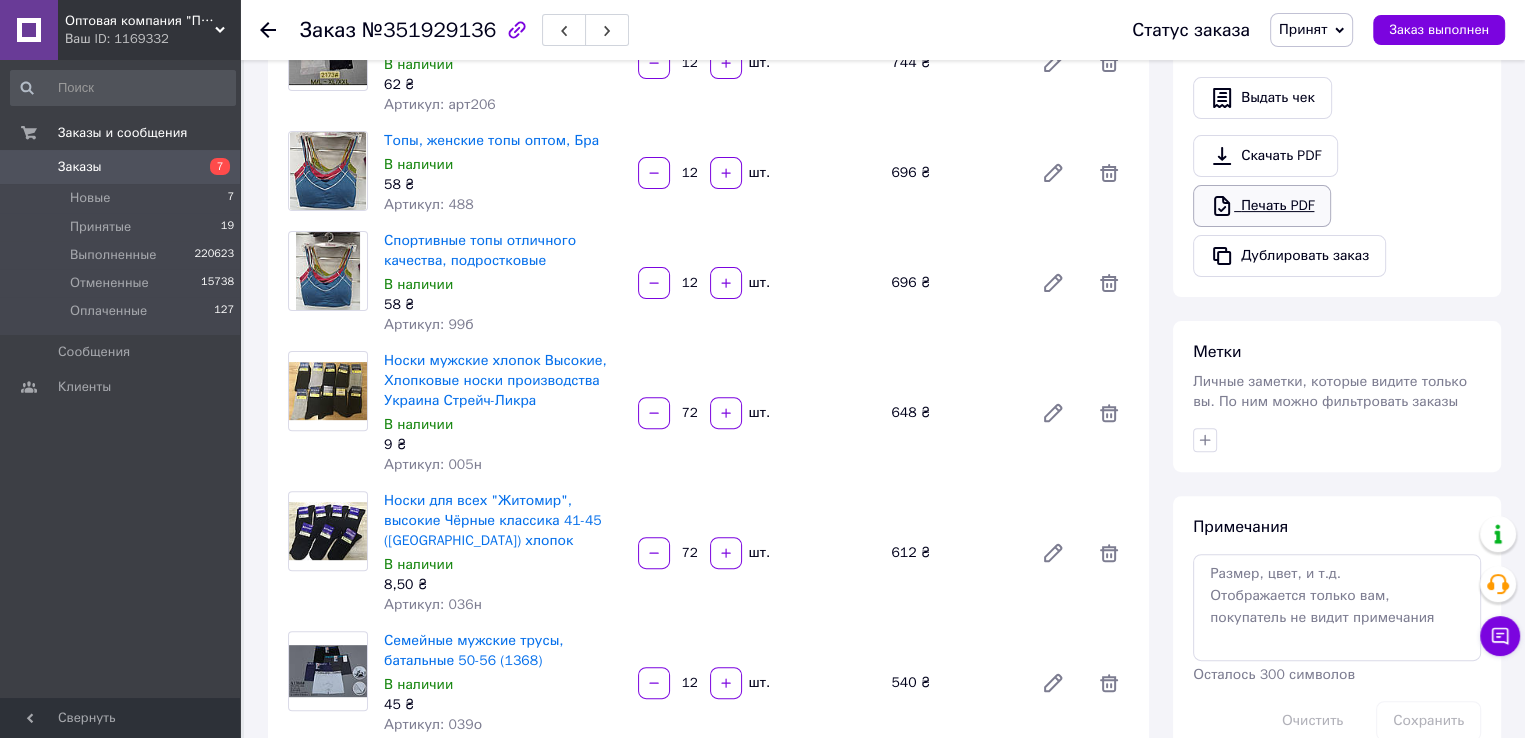 click on "Печать PDF" at bounding box center (1262, 206) 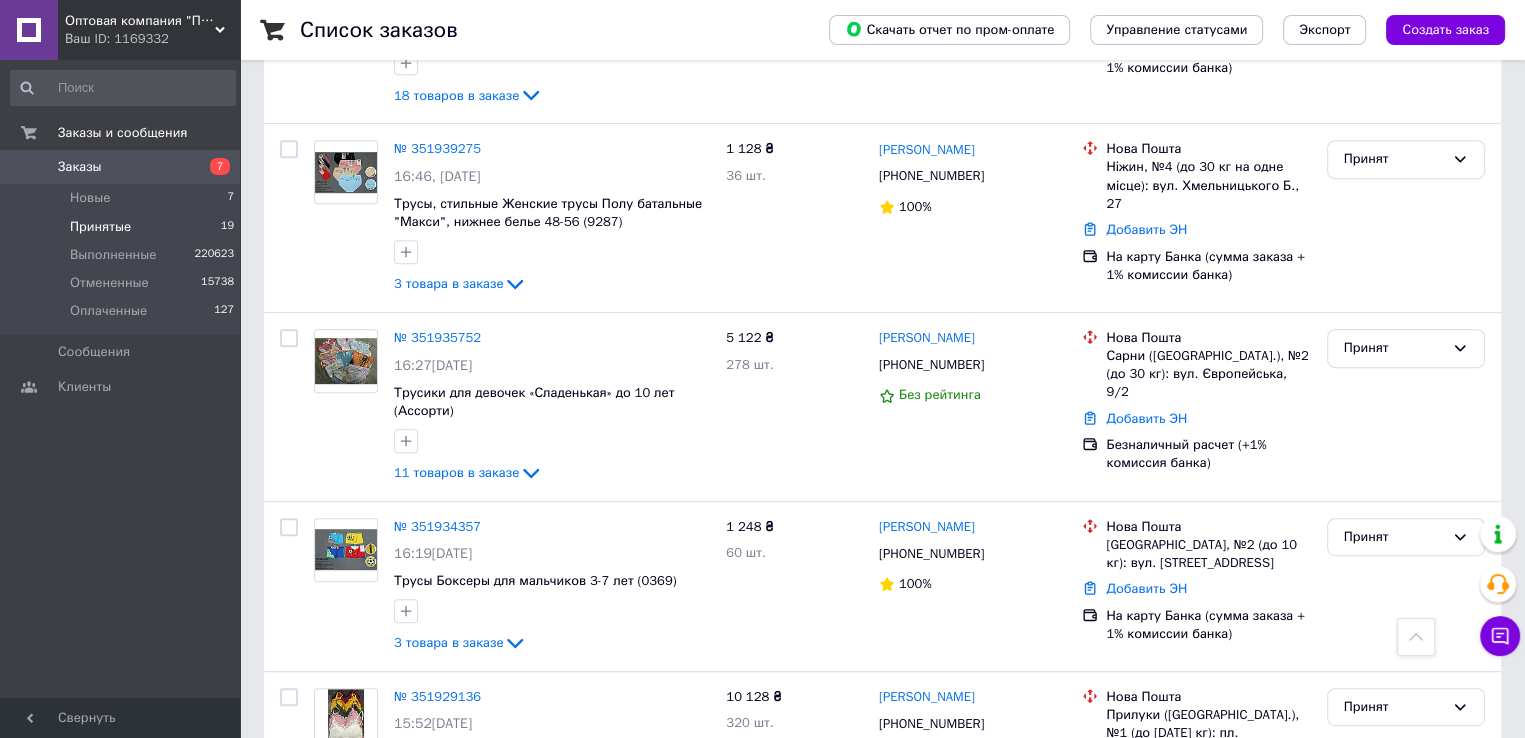 scroll, scrollTop: 900, scrollLeft: 0, axis: vertical 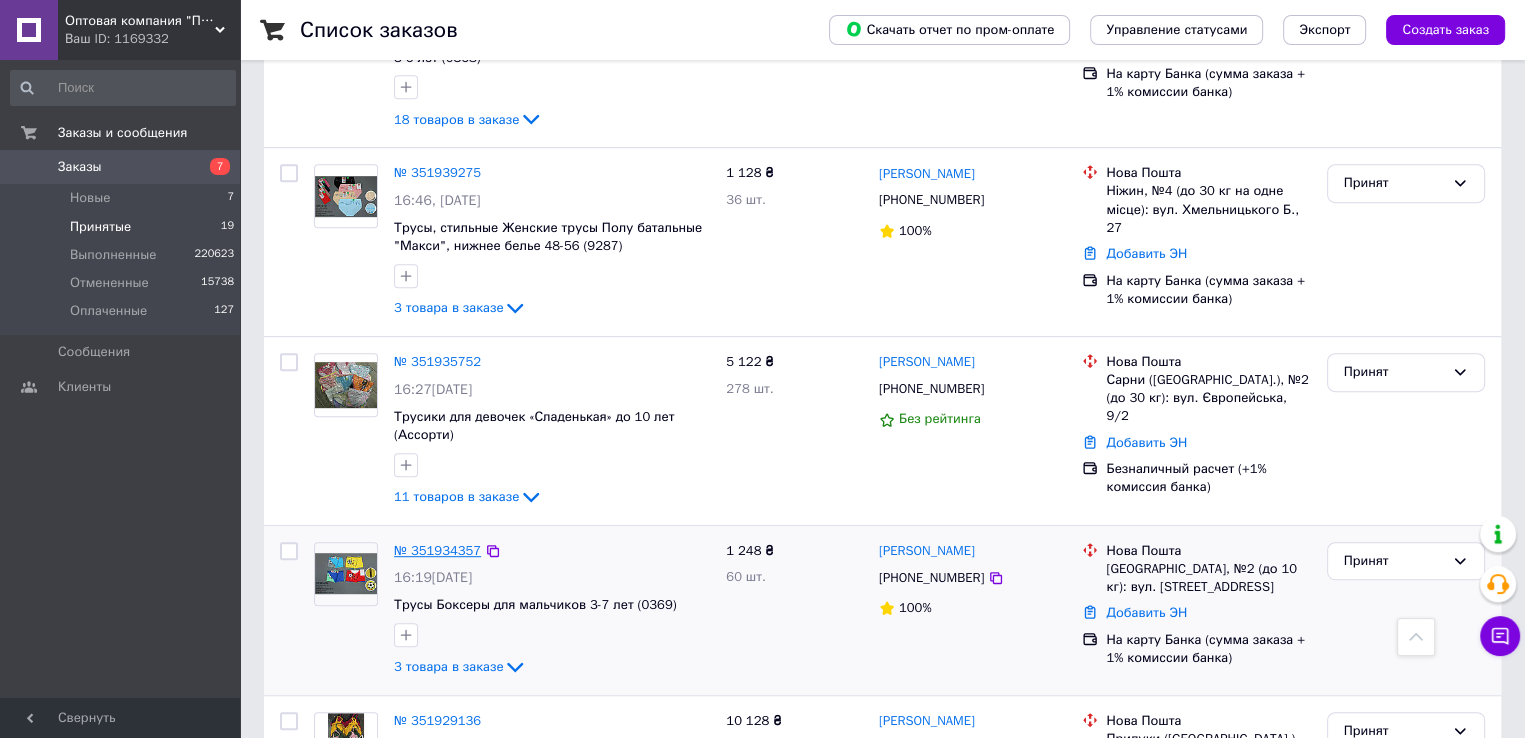 click on "№ 351934357" at bounding box center [437, 550] 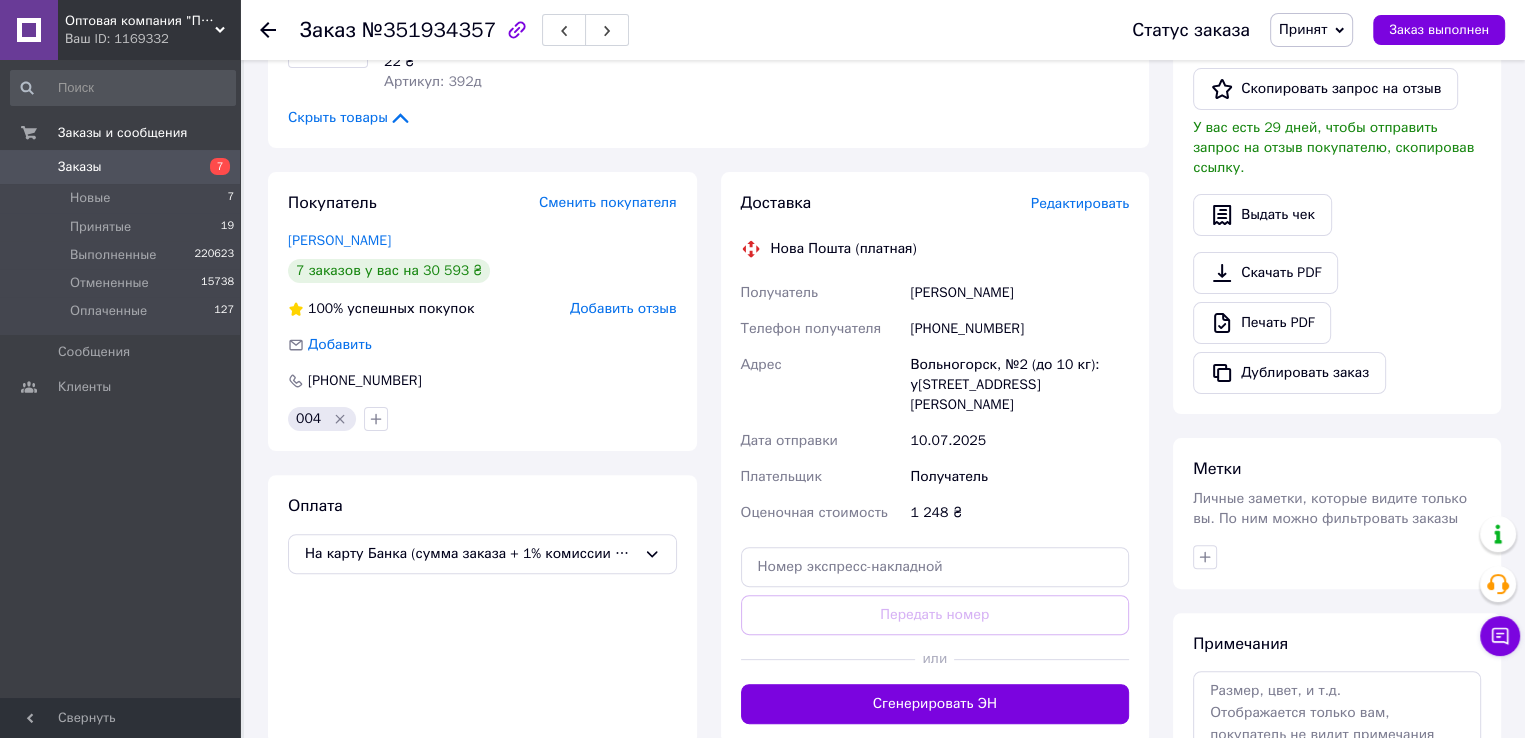 scroll, scrollTop: 500, scrollLeft: 0, axis: vertical 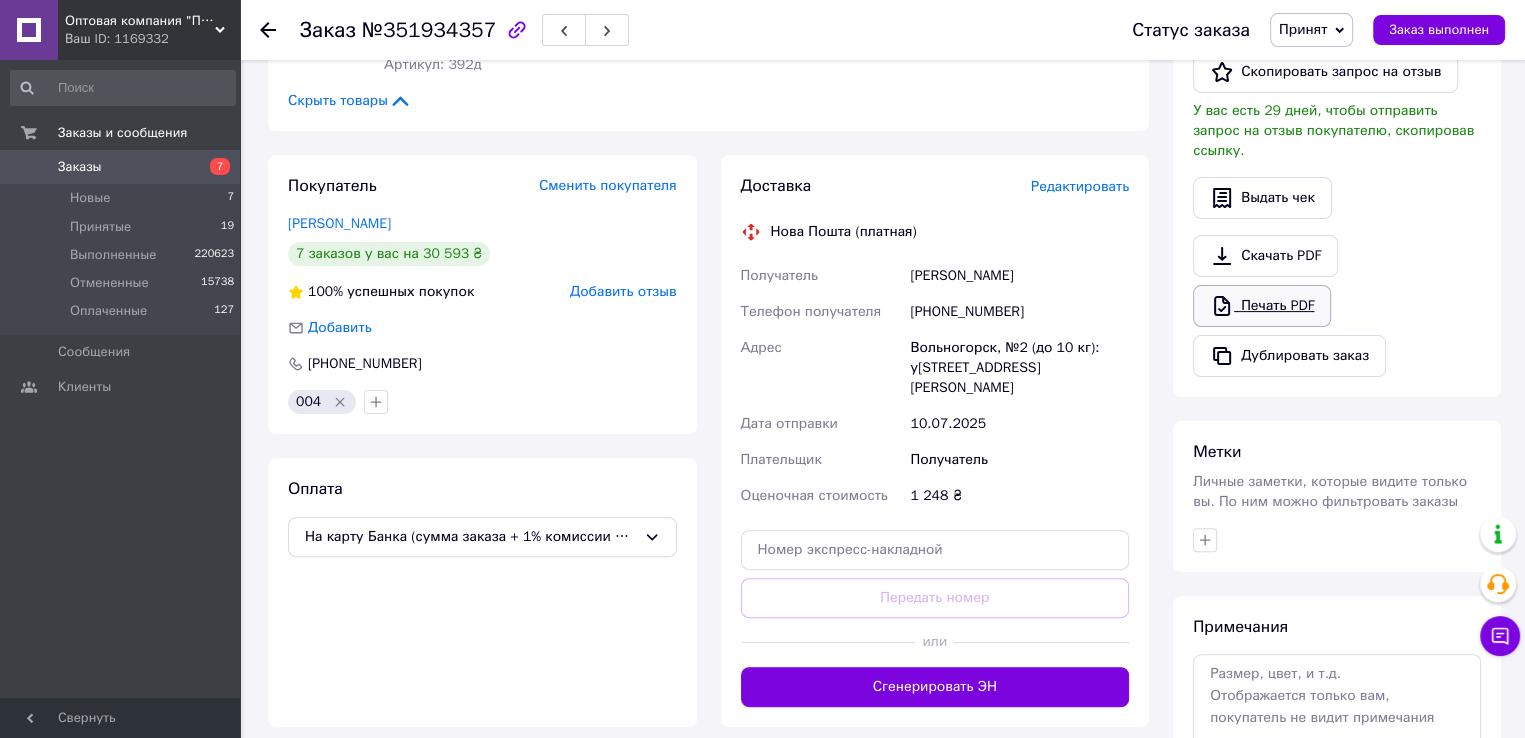 click on "Печать PDF" at bounding box center [1262, 306] 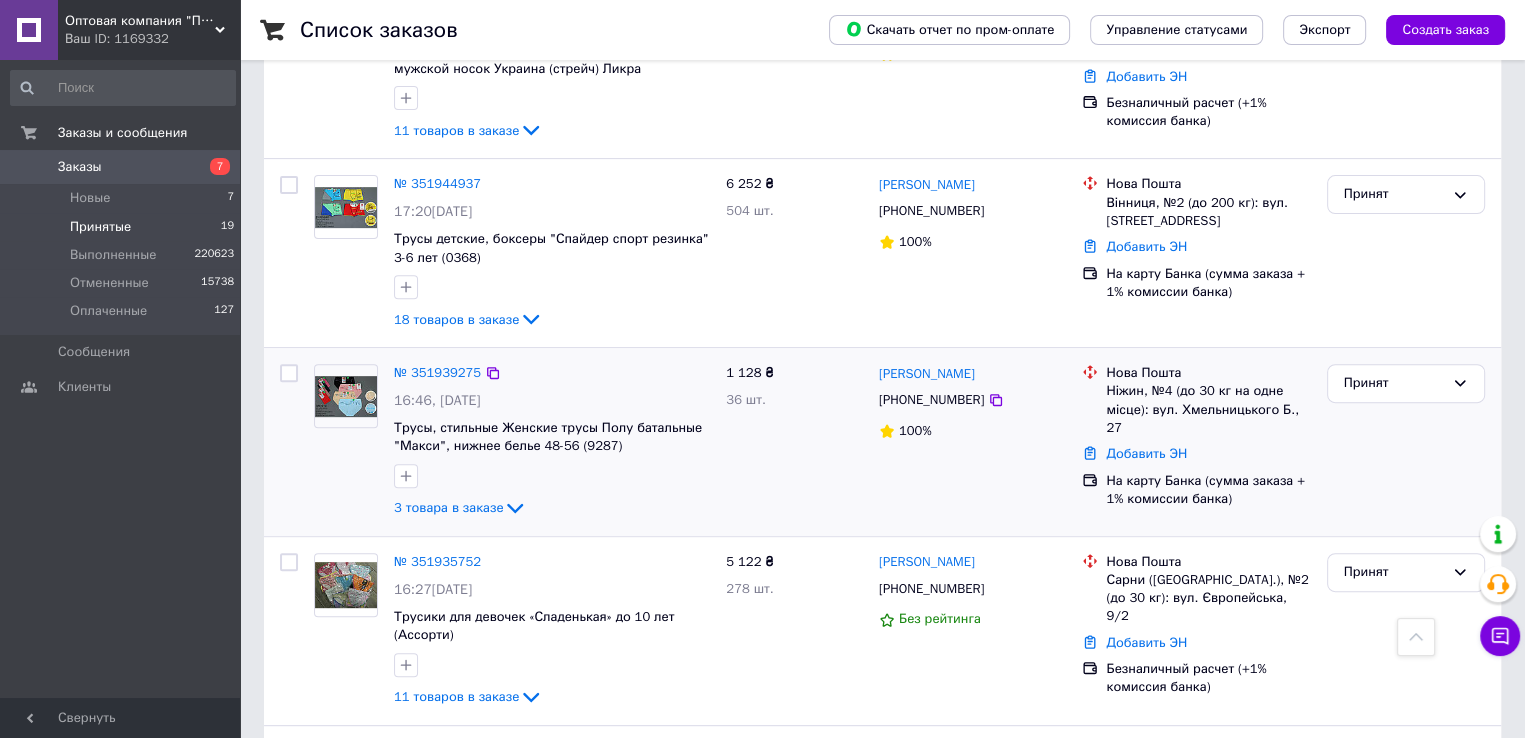 scroll, scrollTop: 700, scrollLeft: 0, axis: vertical 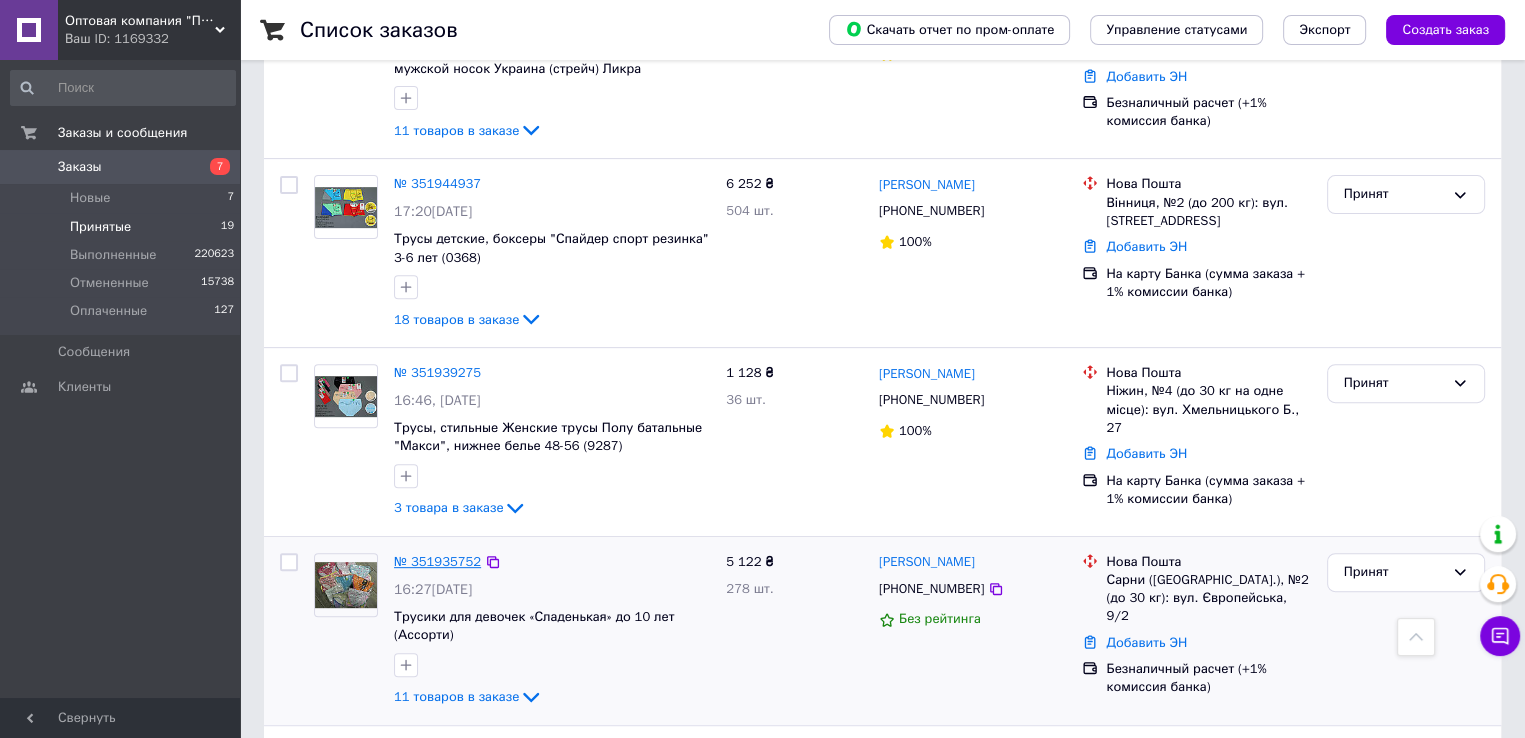click on "№ 351935752" at bounding box center [437, 561] 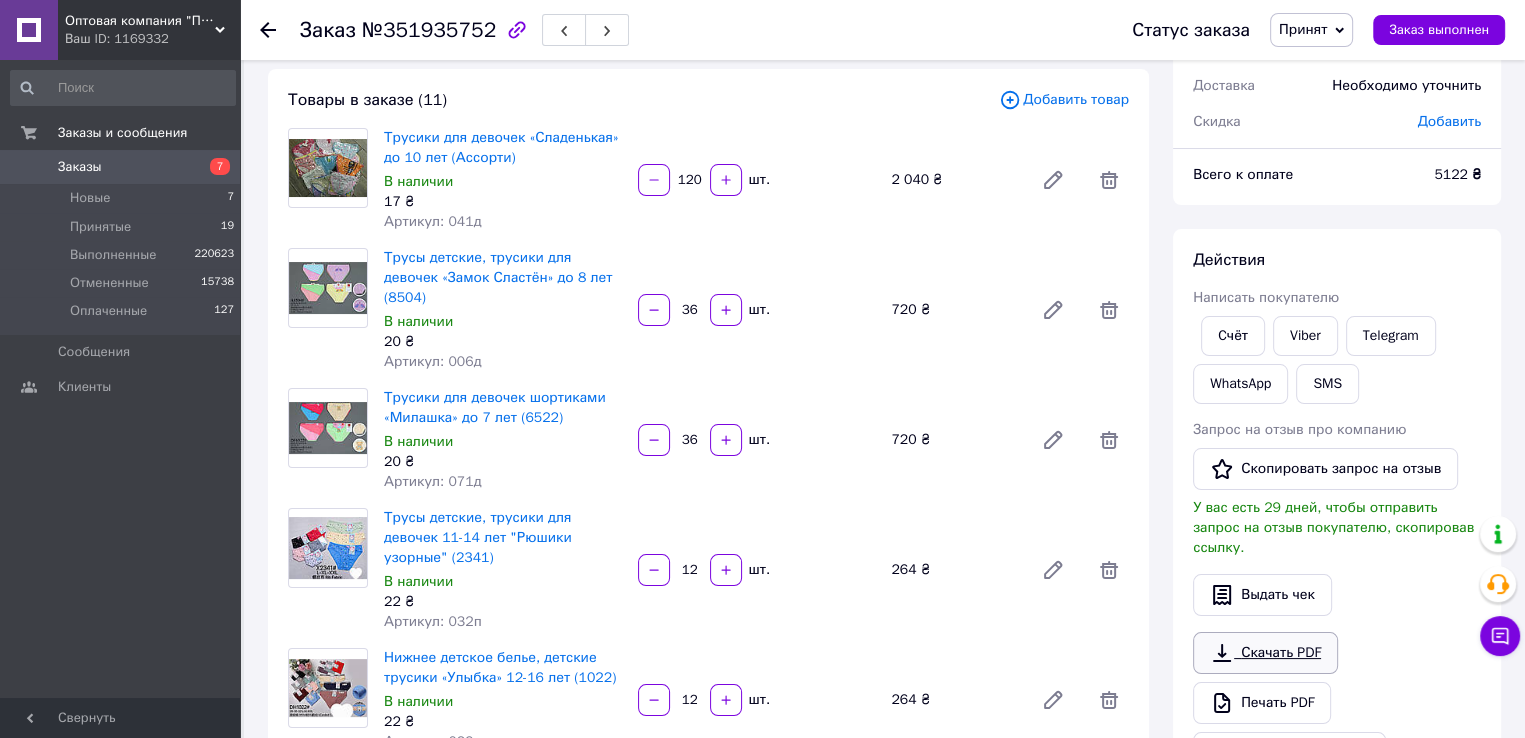 scroll, scrollTop: 300, scrollLeft: 0, axis: vertical 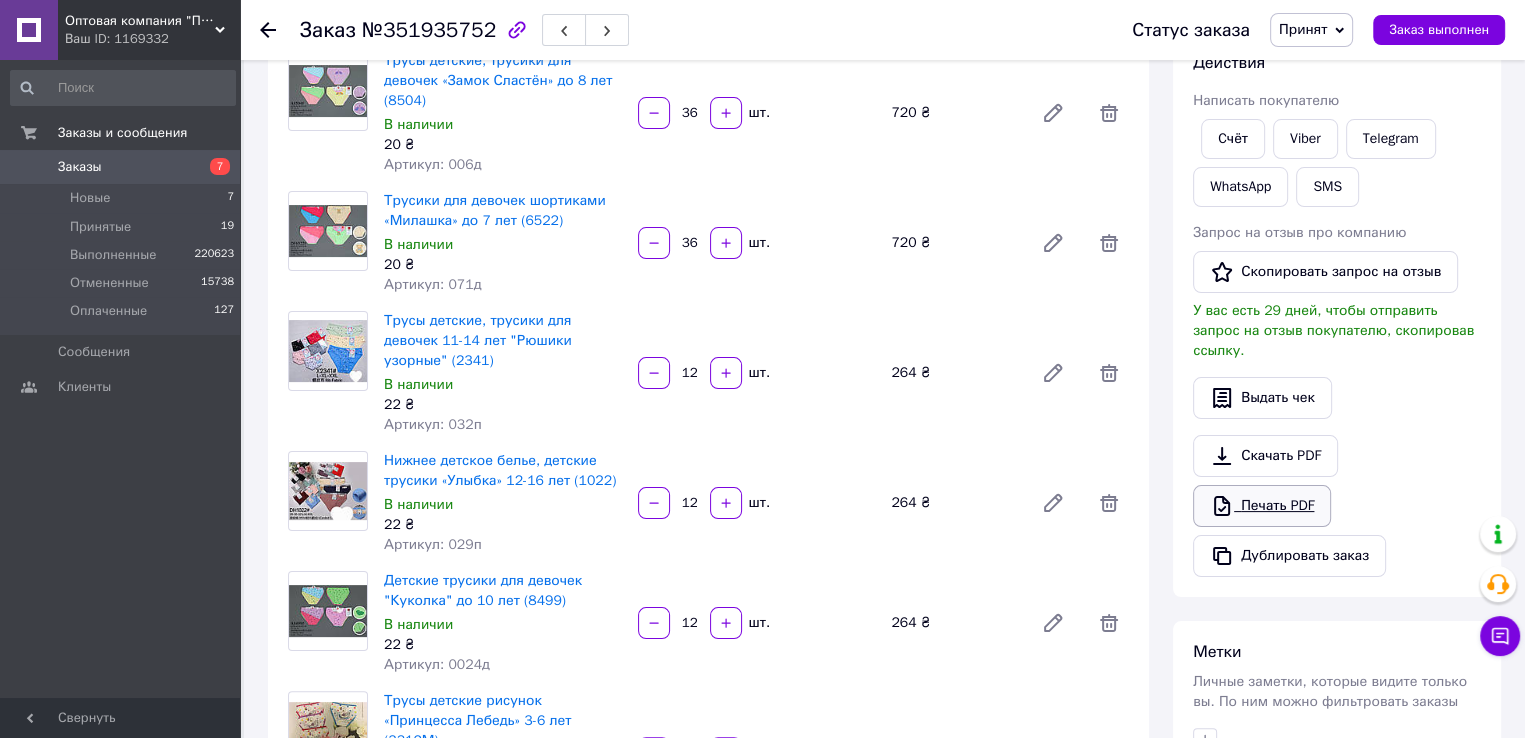 click on "Печать PDF" at bounding box center [1262, 506] 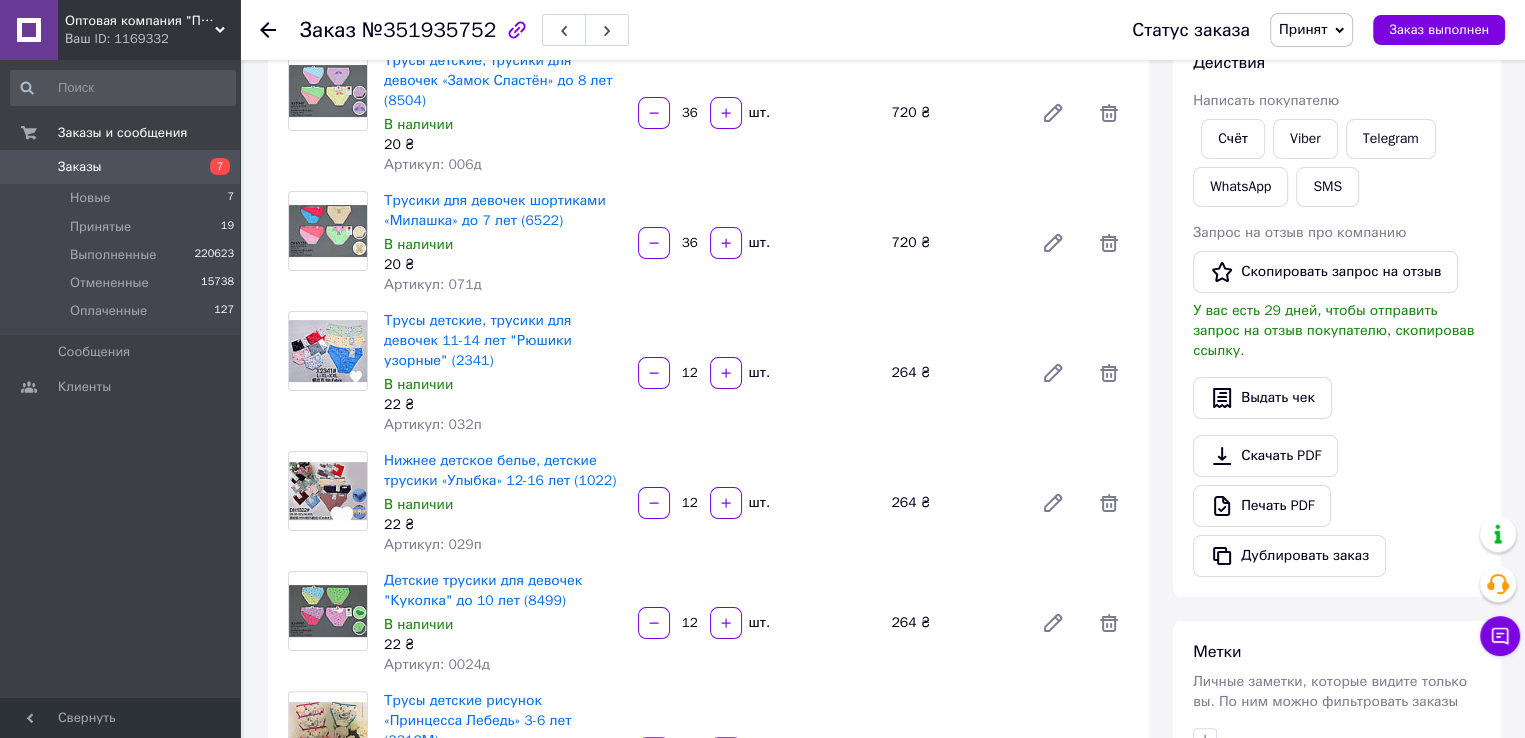 drag, startPoint x: 790, startPoint y: 182, endPoint x: 798, endPoint y: 189, distance: 10.630146 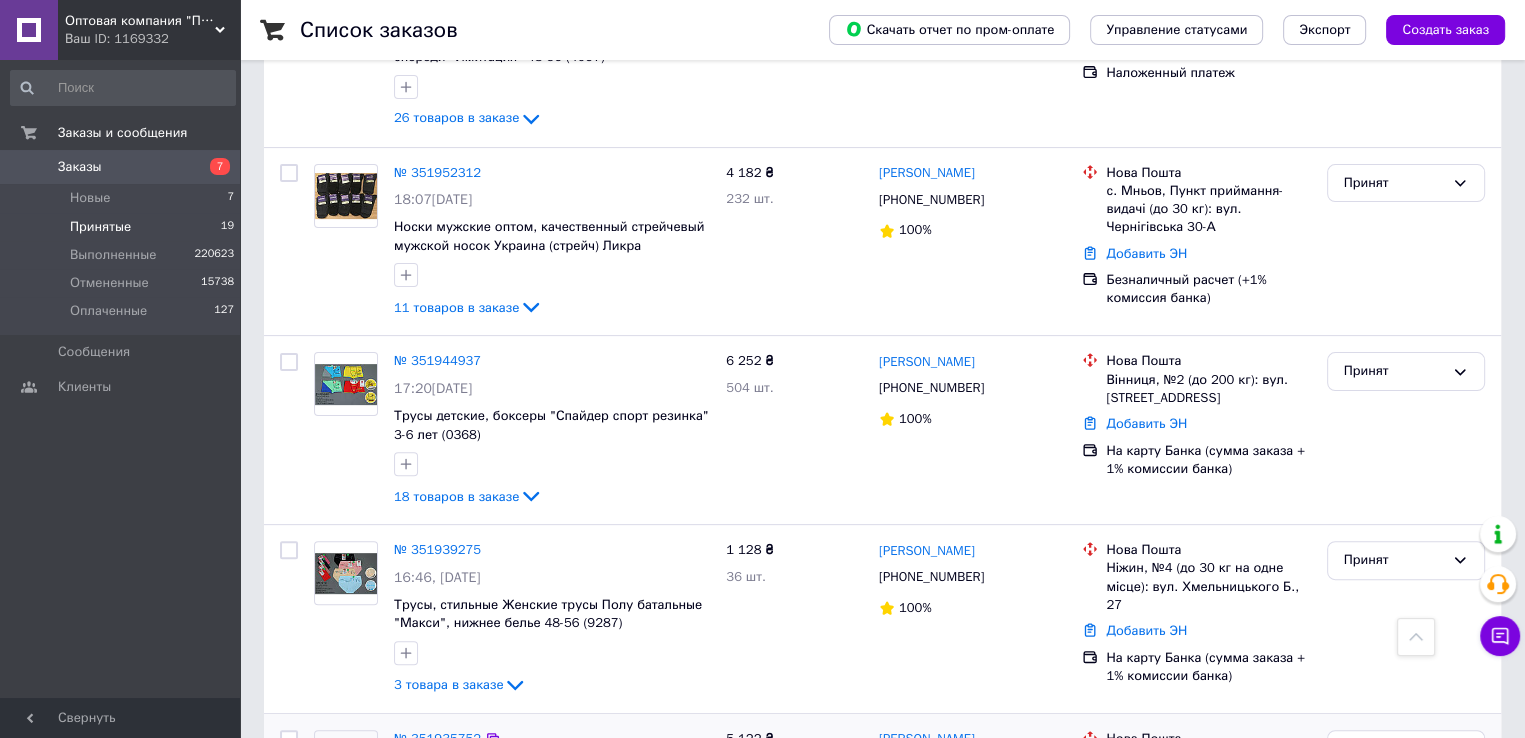 scroll, scrollTop: 500, scrollLeft: 0, axis: vertical 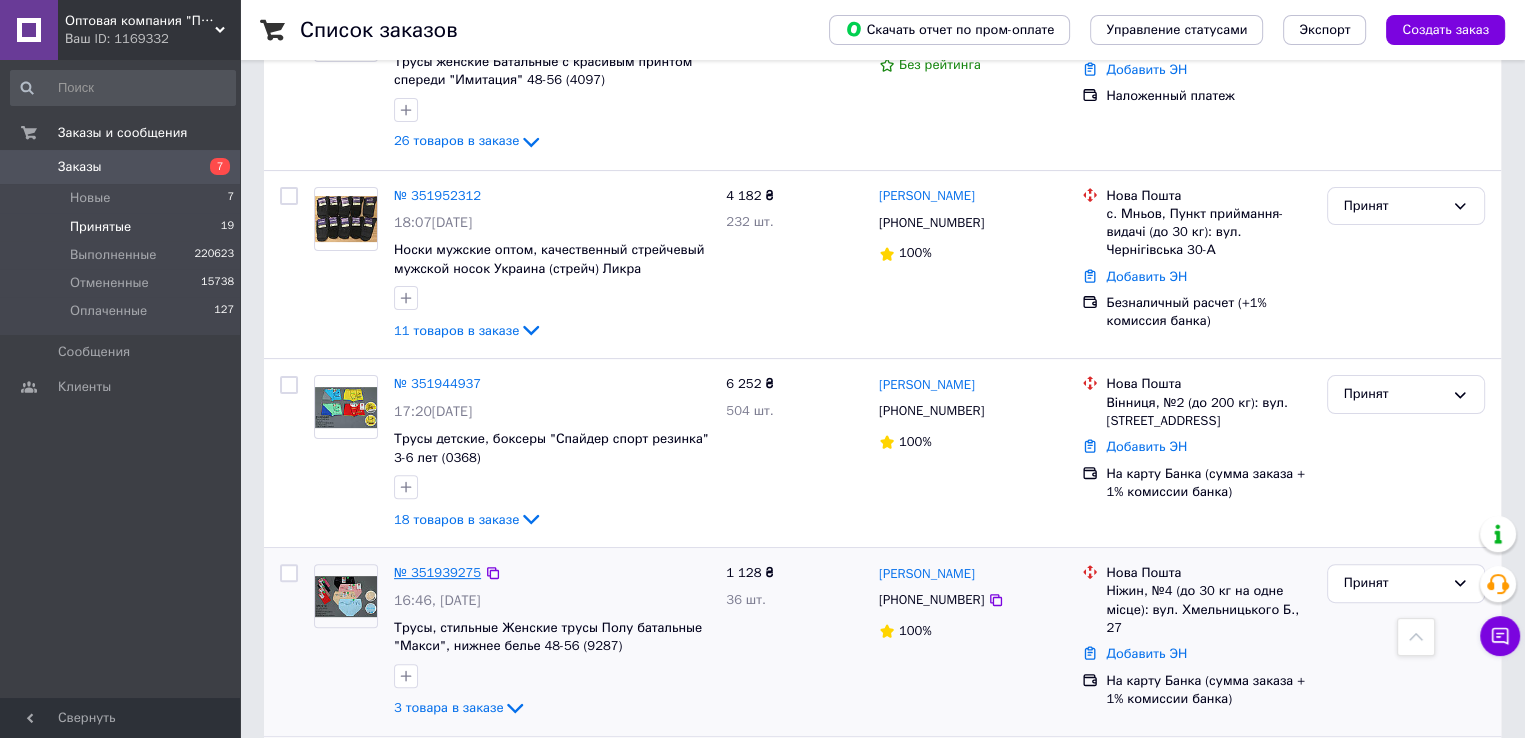 click on "№ 351939275" at bounding box center [437, 572] 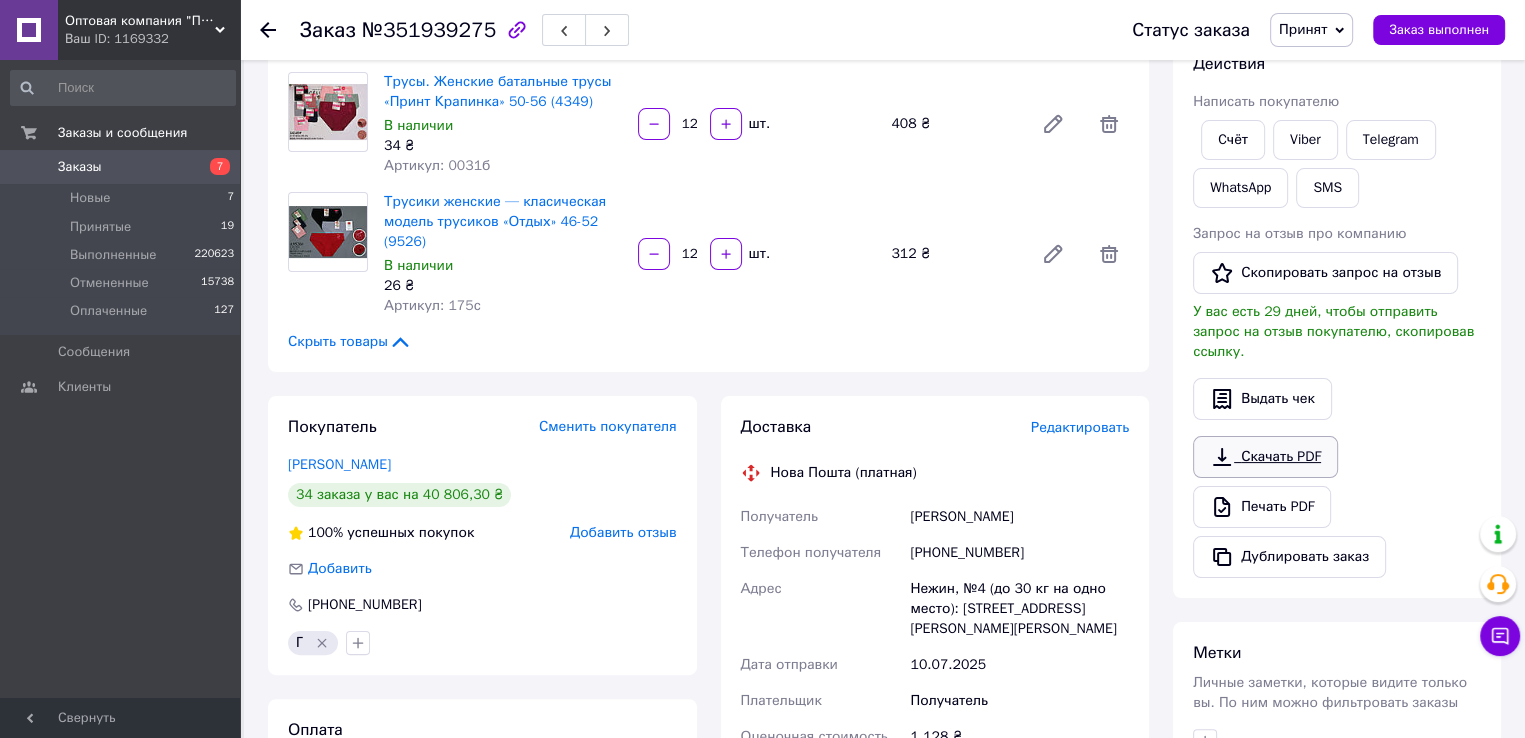 scroll, scrollTop: 300, scrollLeft: 0, axis: vertical 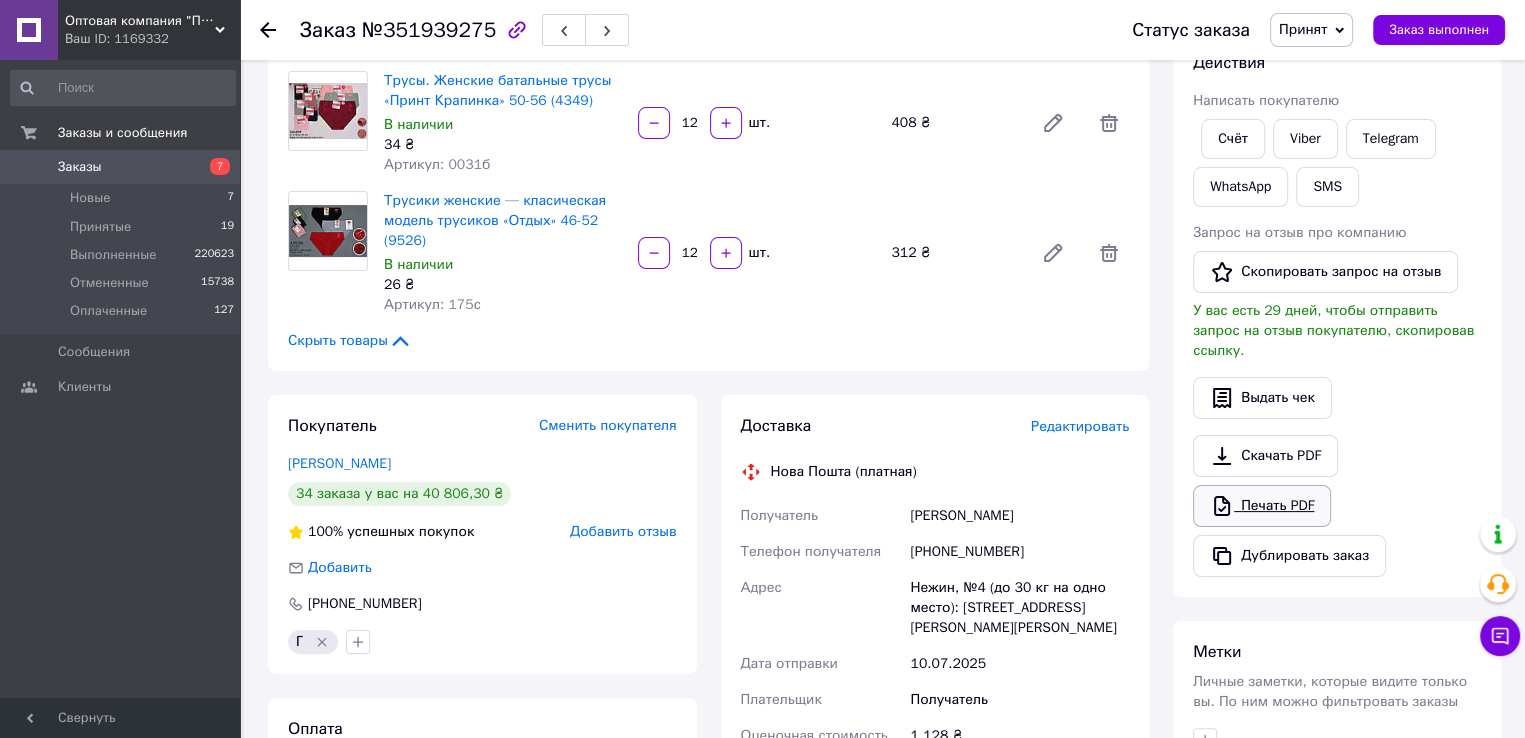 click on "Печать PDF" at bounding box center [1262, 506] 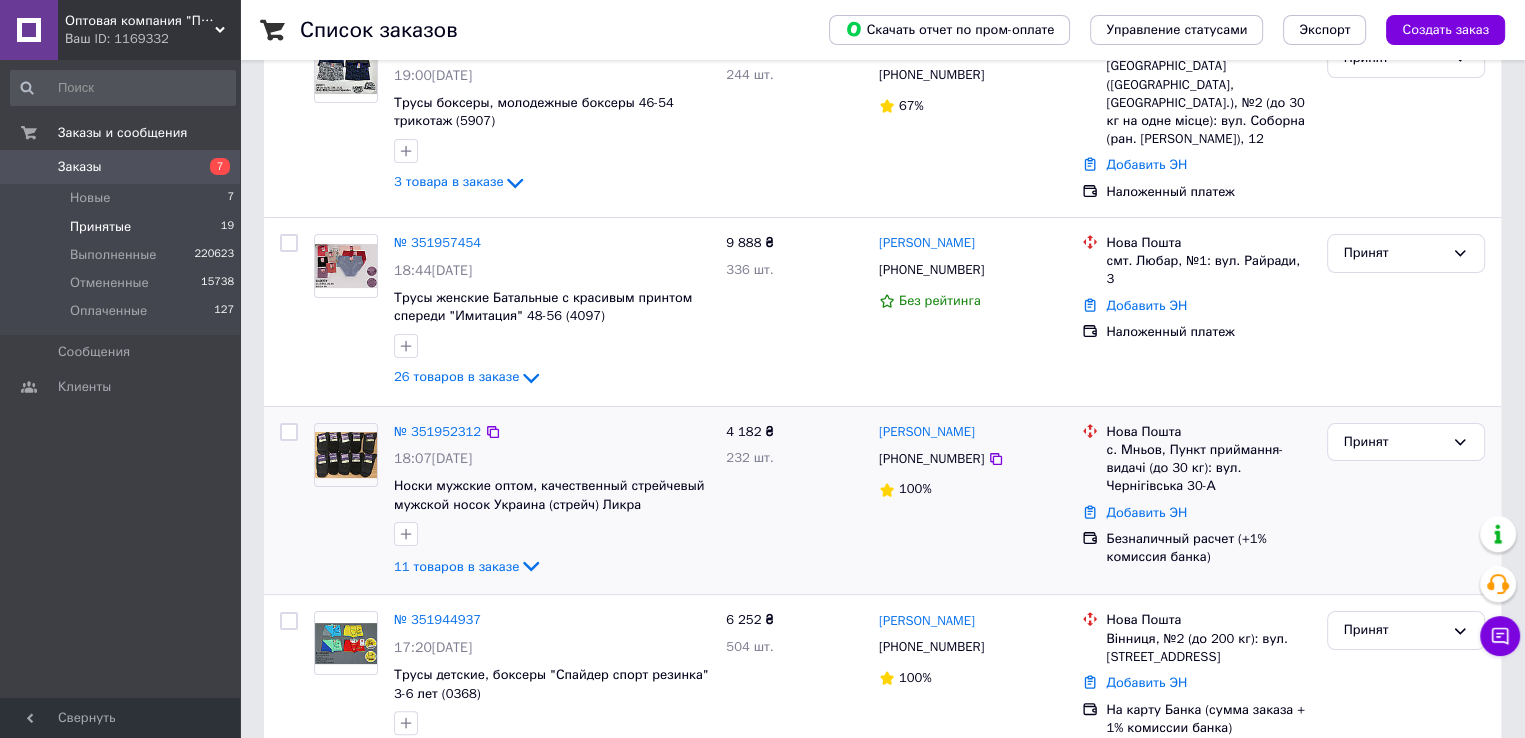 scroll, scrollTop: 300, scrollLeft: 0, axis: vertical 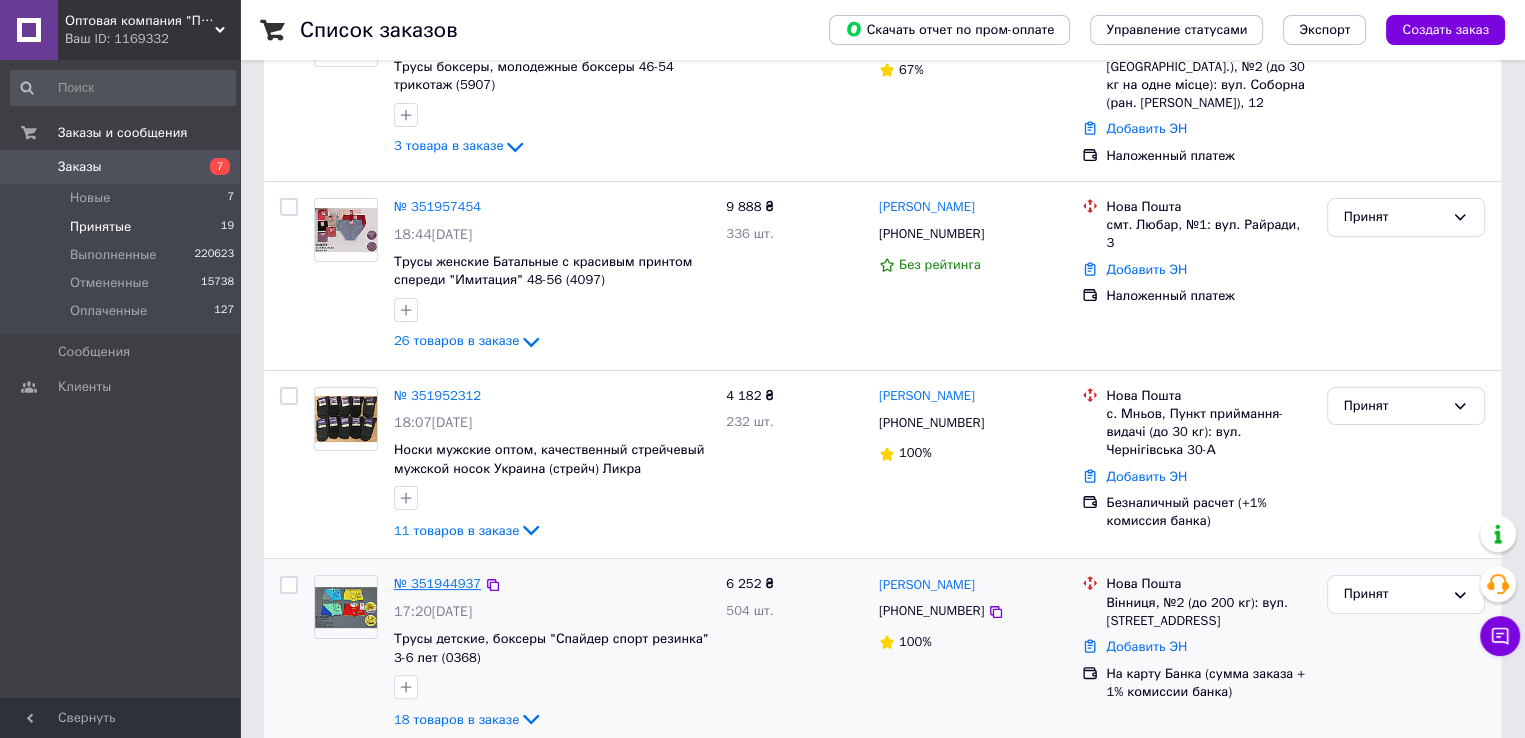 click on "№ 351944937" at bounding box center [437, 583] 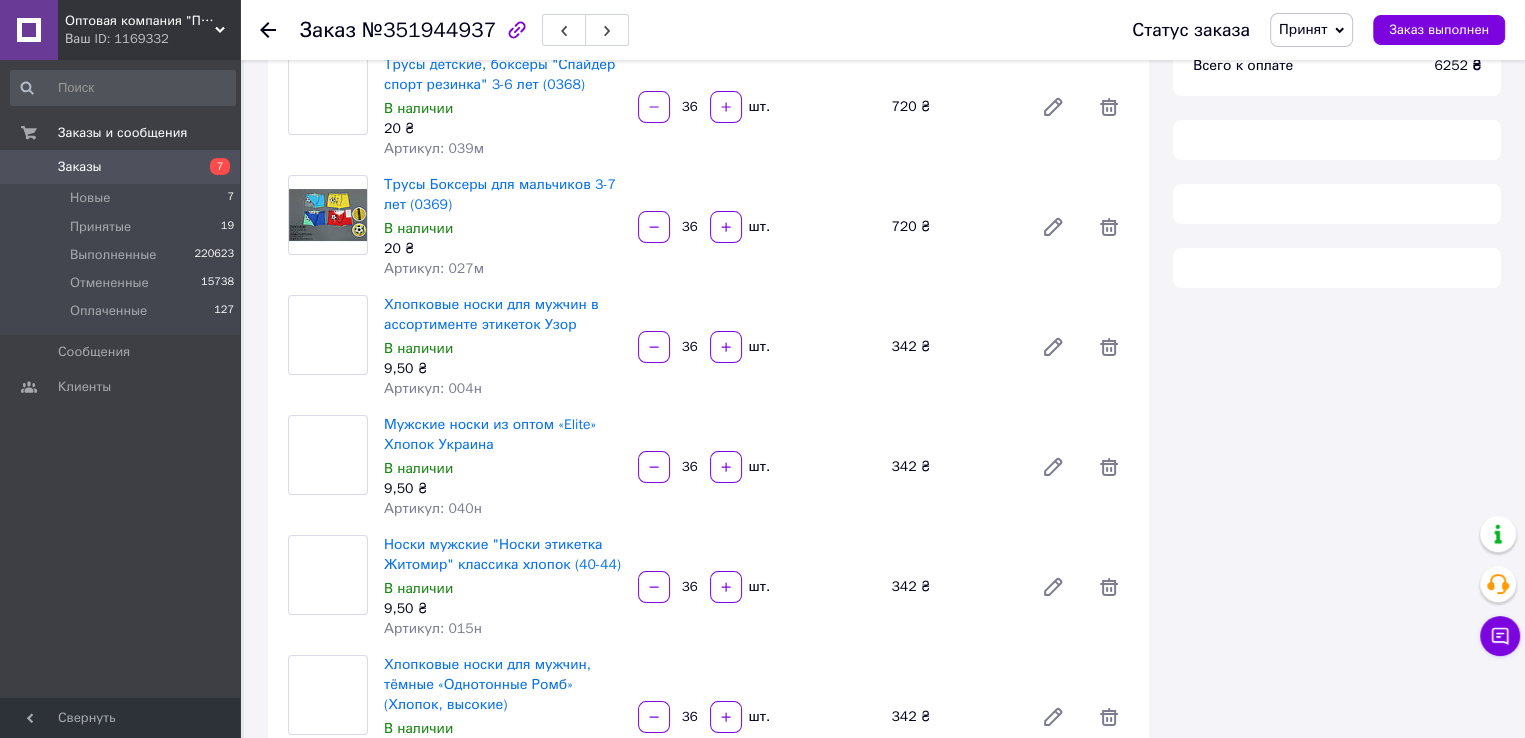 scroll, scrollTop: 300, scrollLeft: 0, axis: vertical 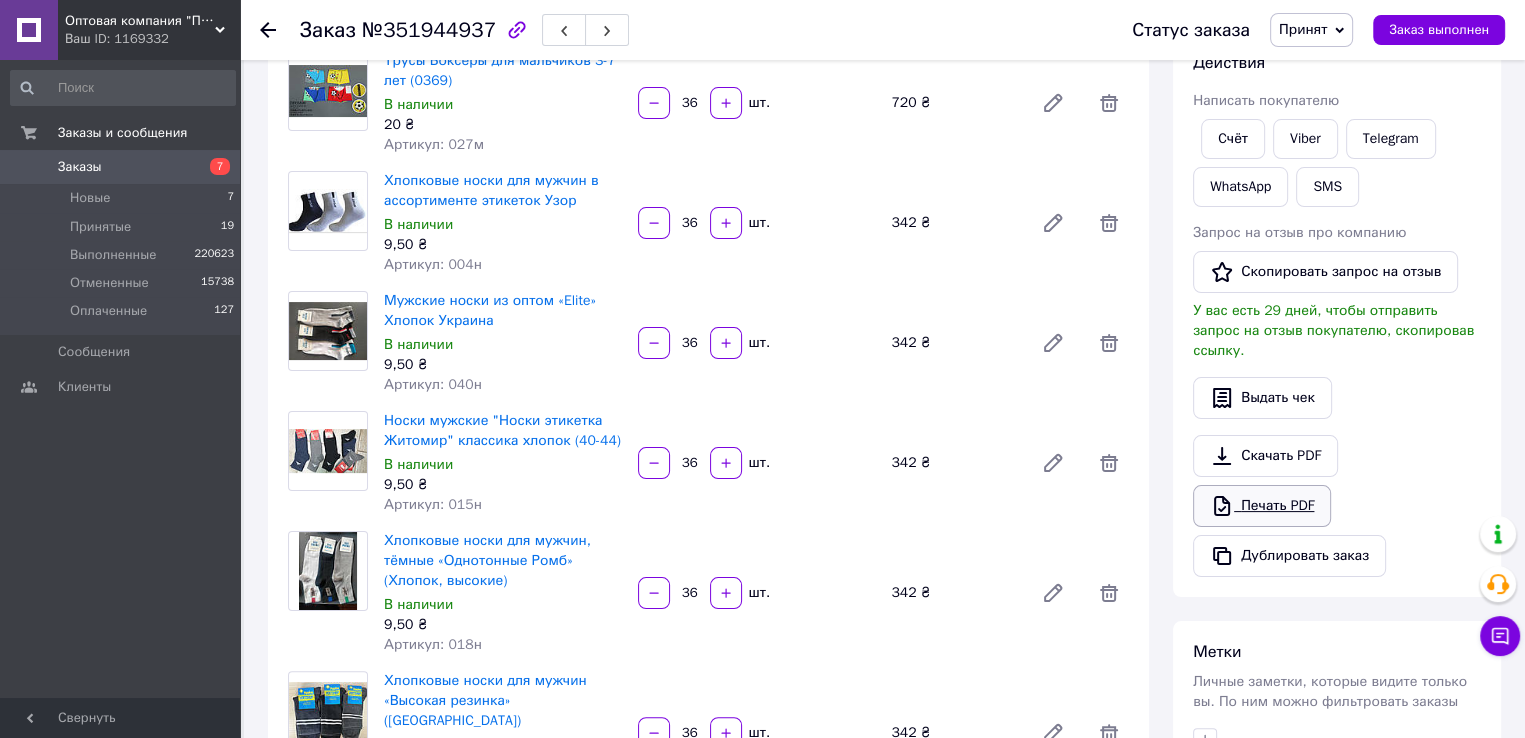 click on "Печать PDF" at bounding box center [1262, 506] 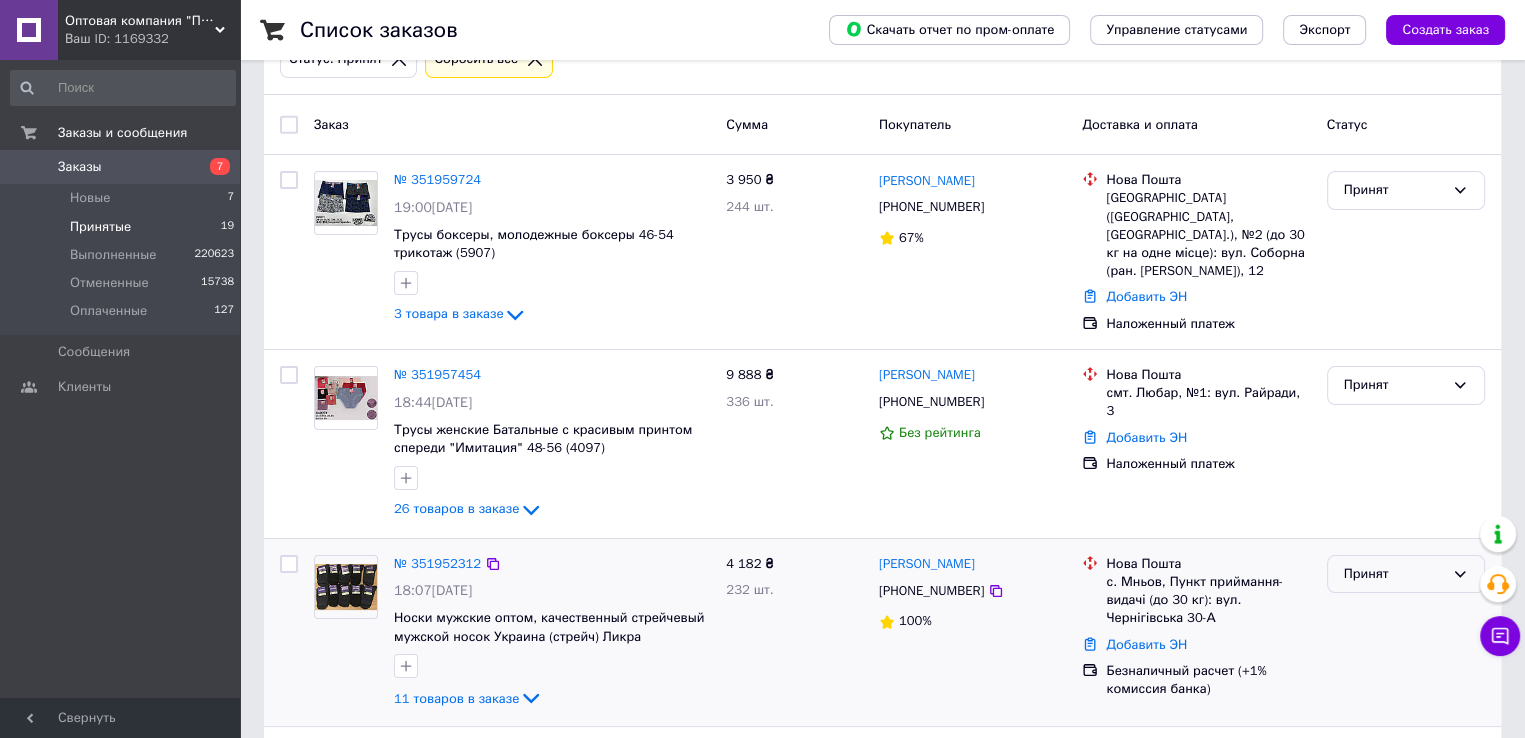 scroll, scrollTop: 100, scrollLeft: 0, axis: vertical 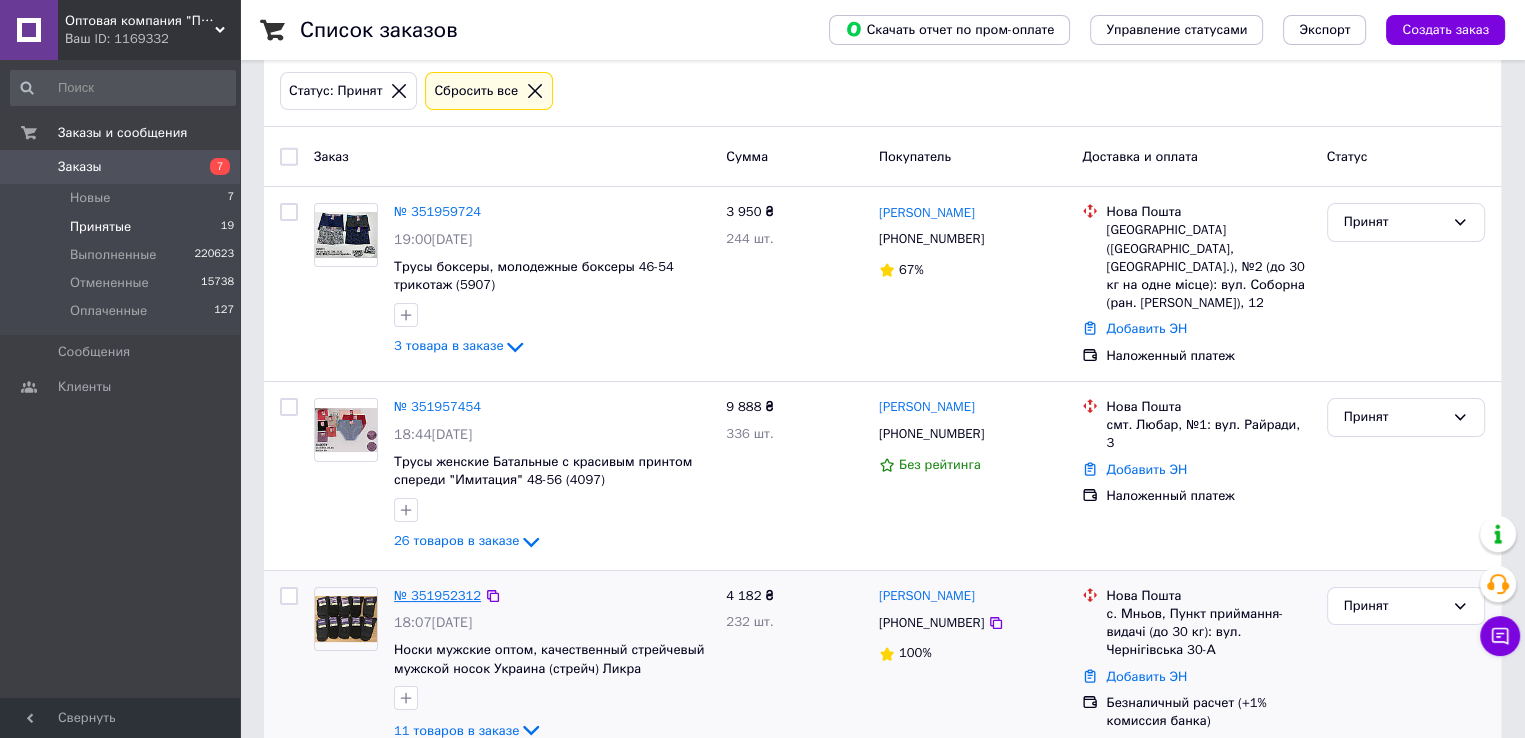 click on "№ 351952312" at bounding box center (437, 595) 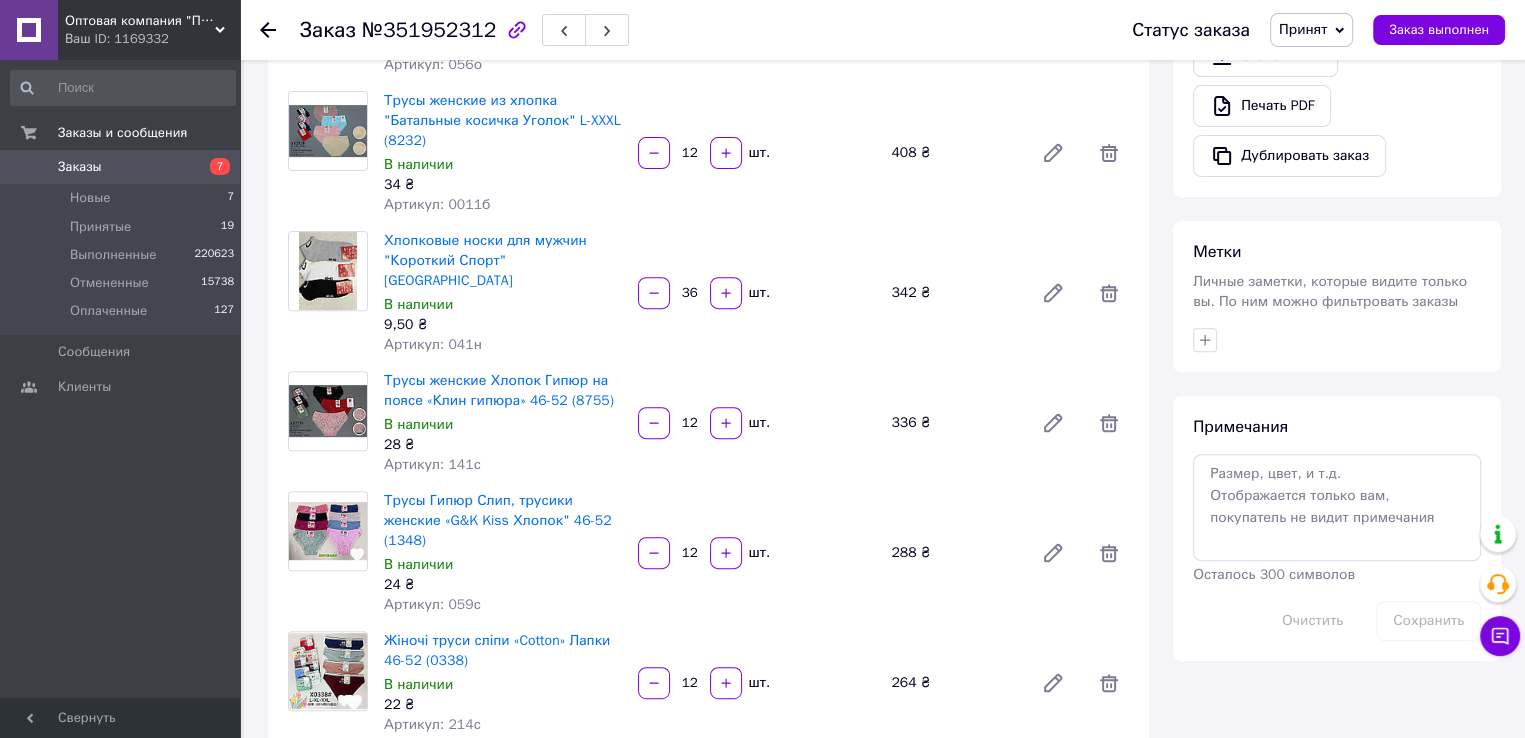 scroll, scrollTop: 200, scrollLeft: 0, axis: vertical 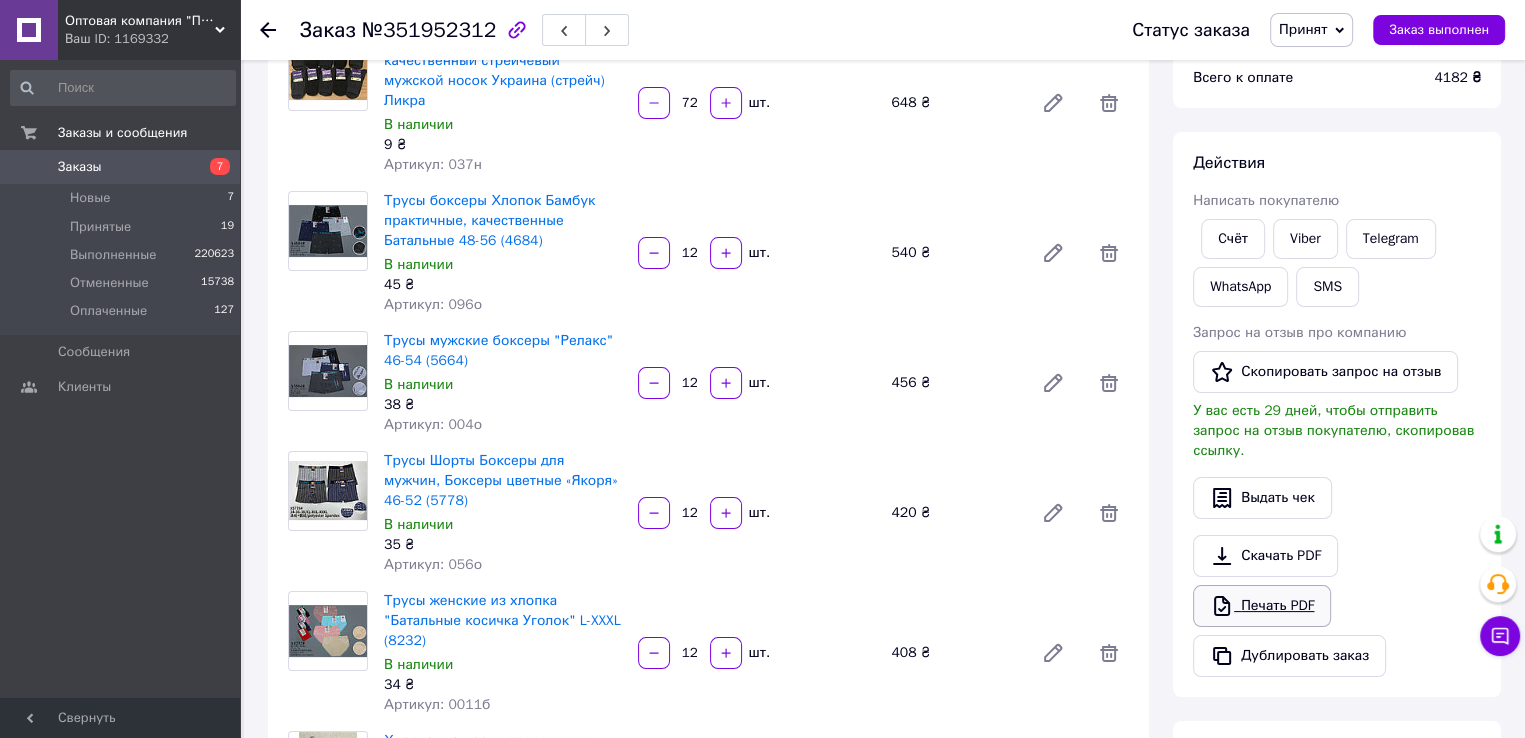 click on "Печать PDF" at bounding box center (1262, 606) 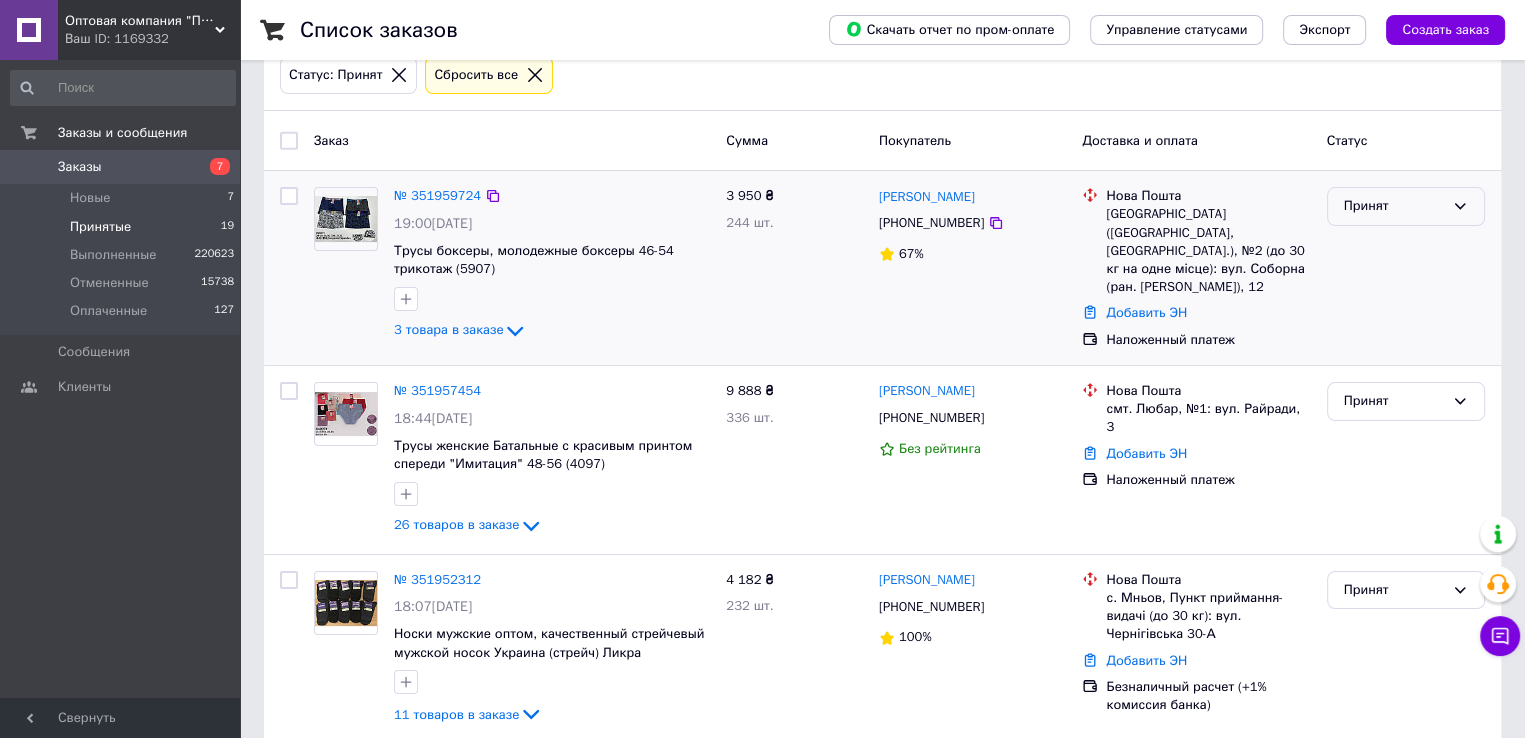 scroll, scrollTop: 0, scrollLeft: 0, axis: both 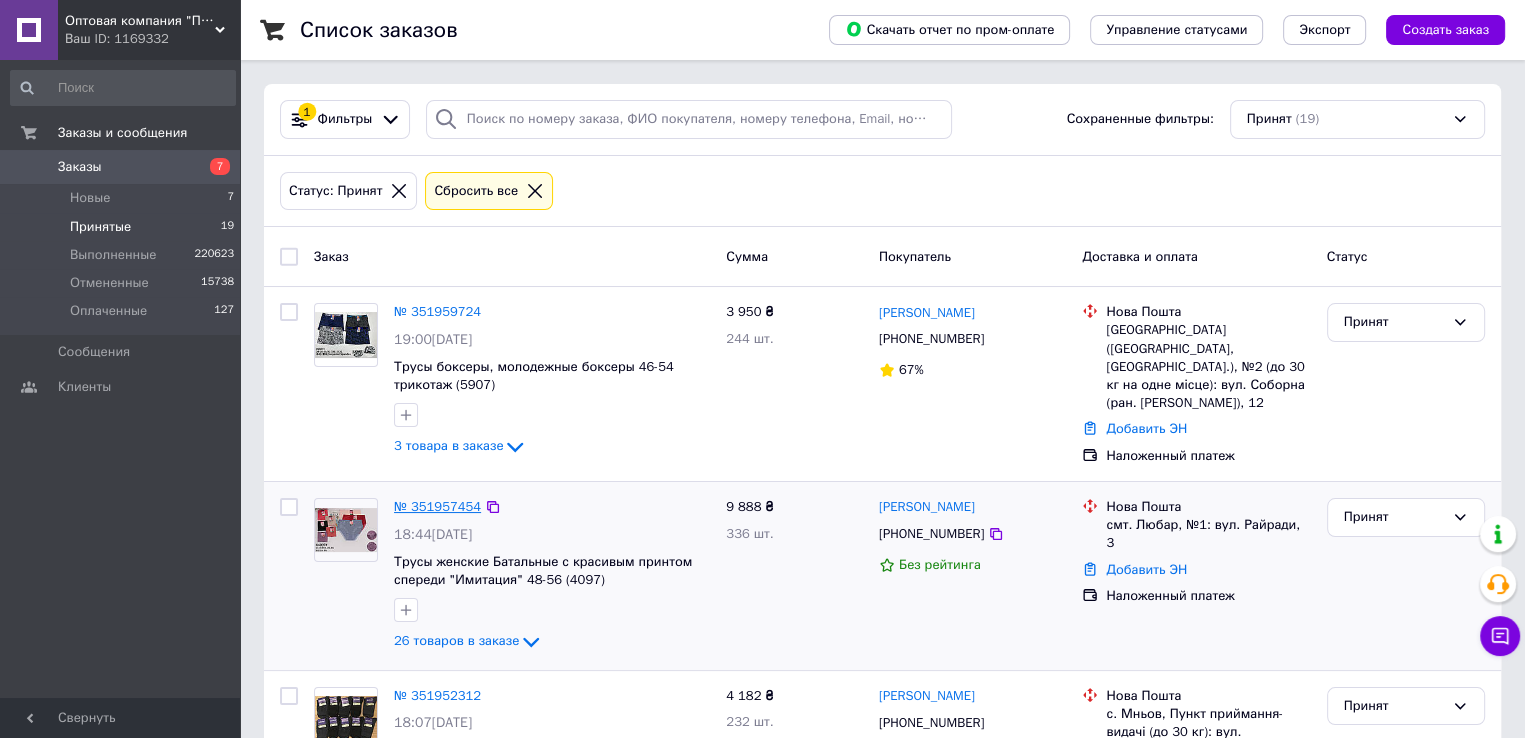 click on "№ 351957454" at bounding box center (437, 506) 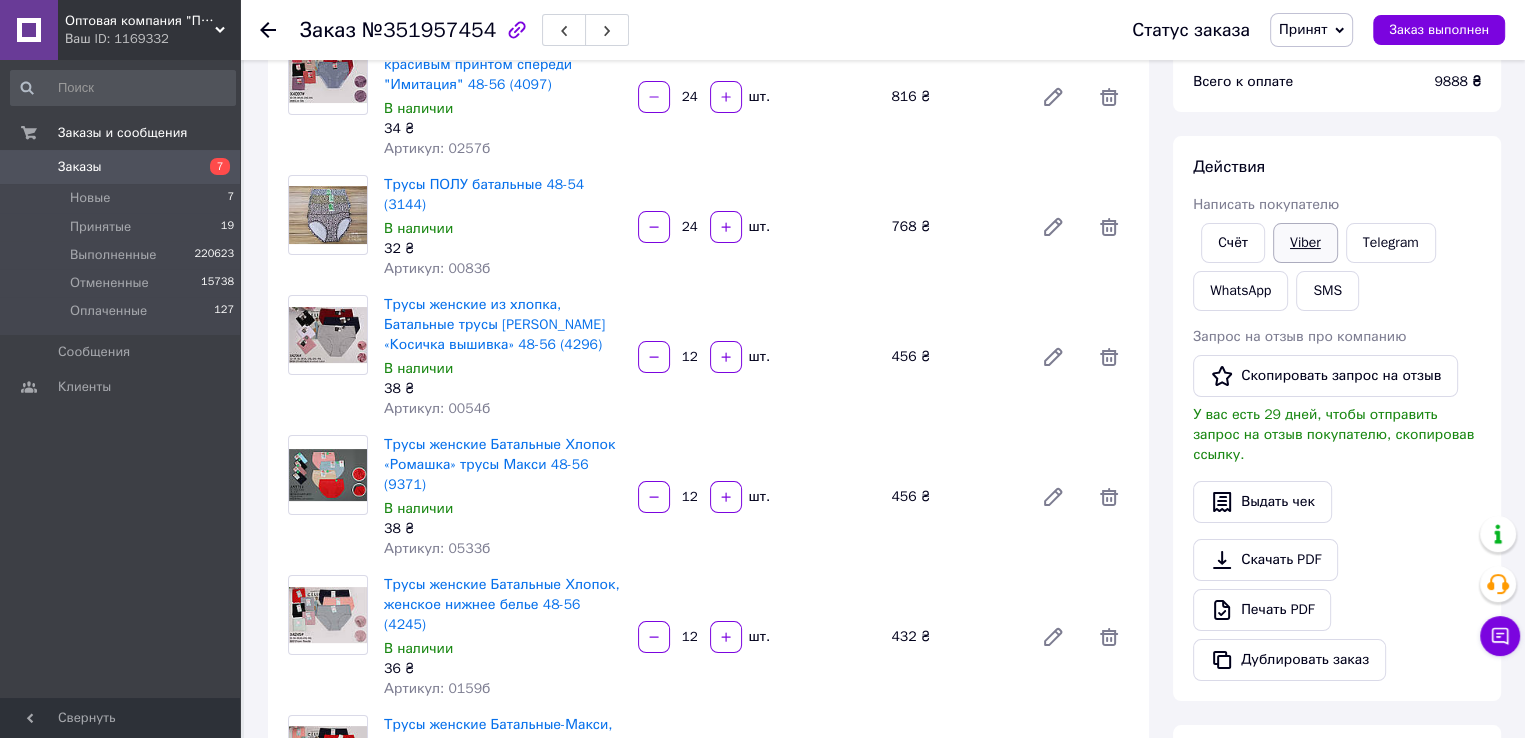 scroll, scrollTop: 200, scrollLeft: 0, axis: vertical 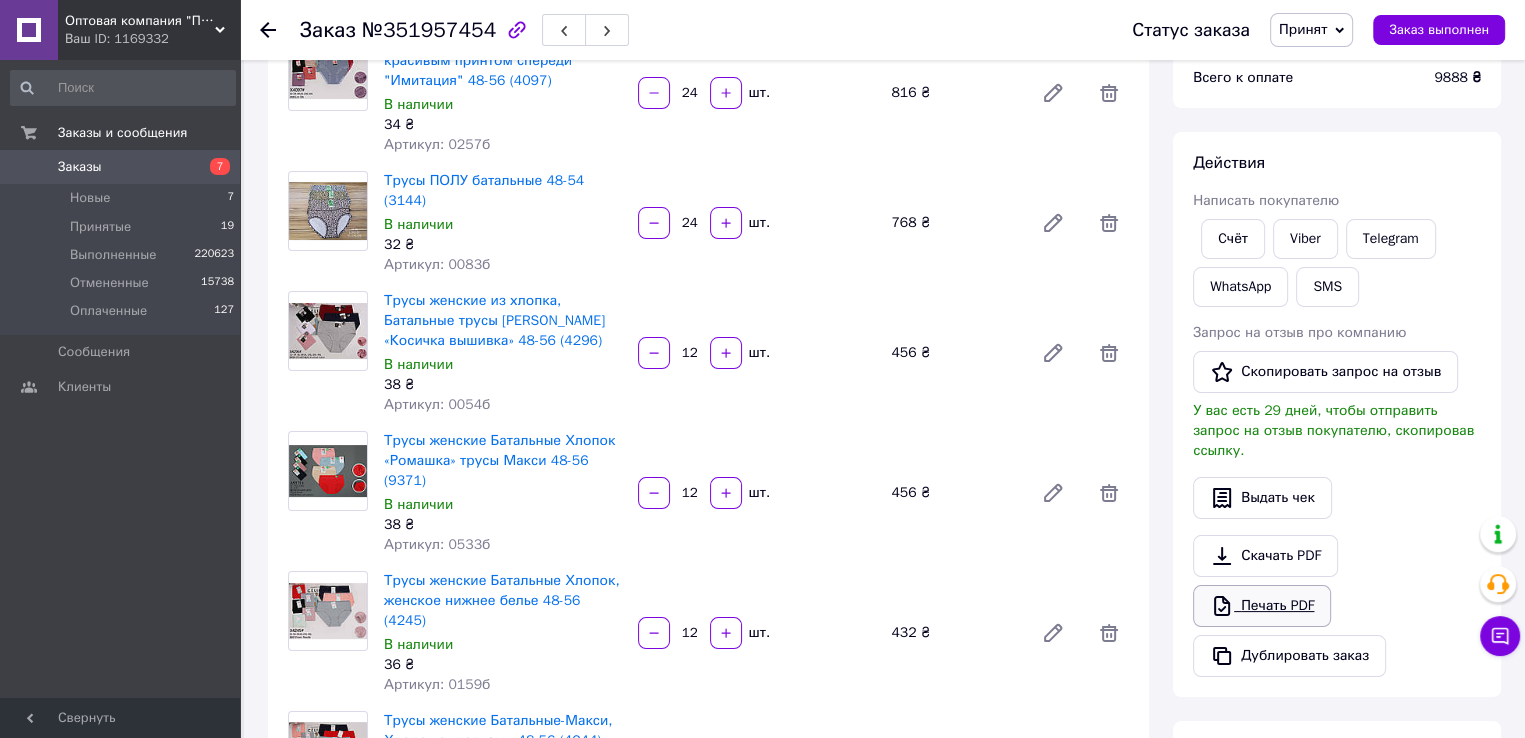 click on "Печать PDF" at bounding box center (1262, 606) 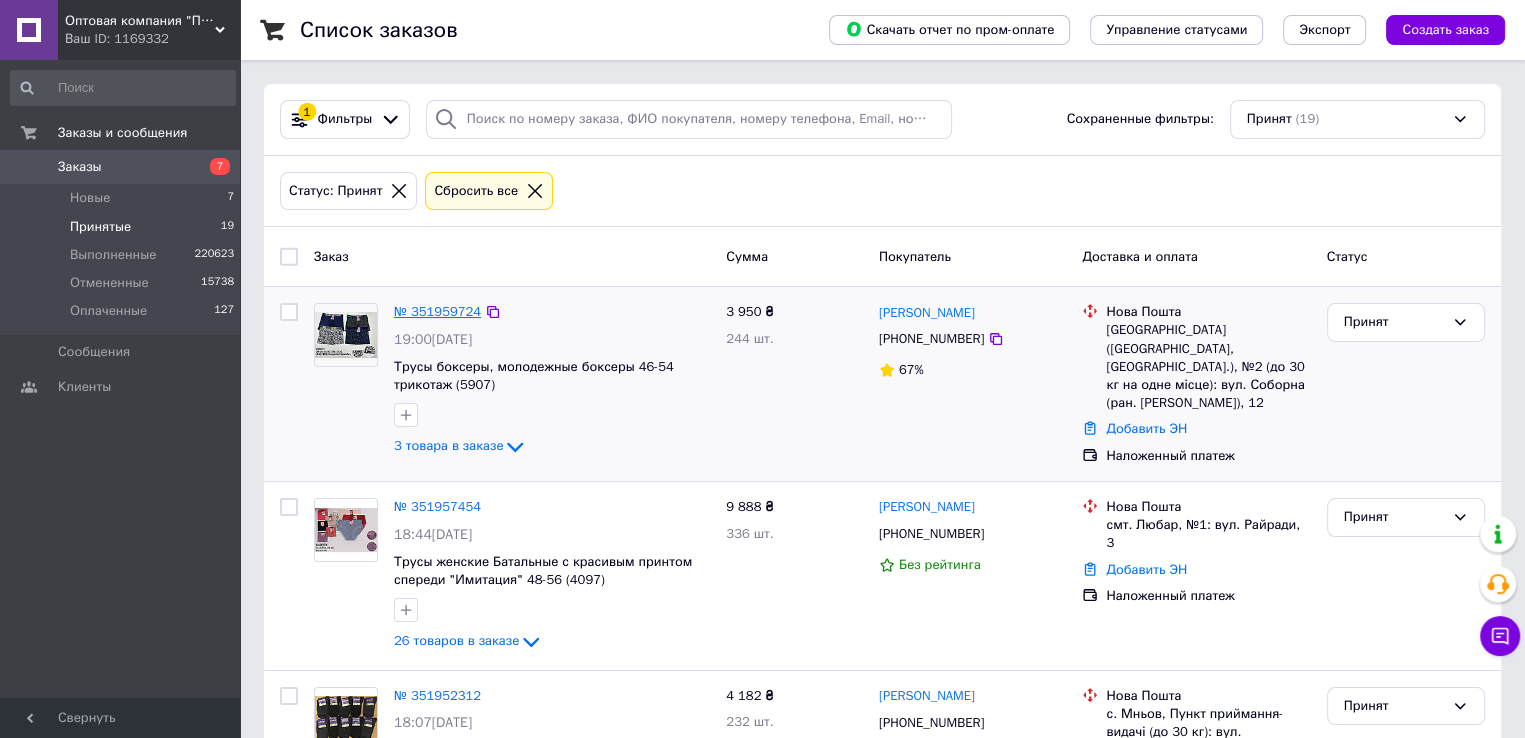click on "№ 351959724" at bounding box center (437, 311) 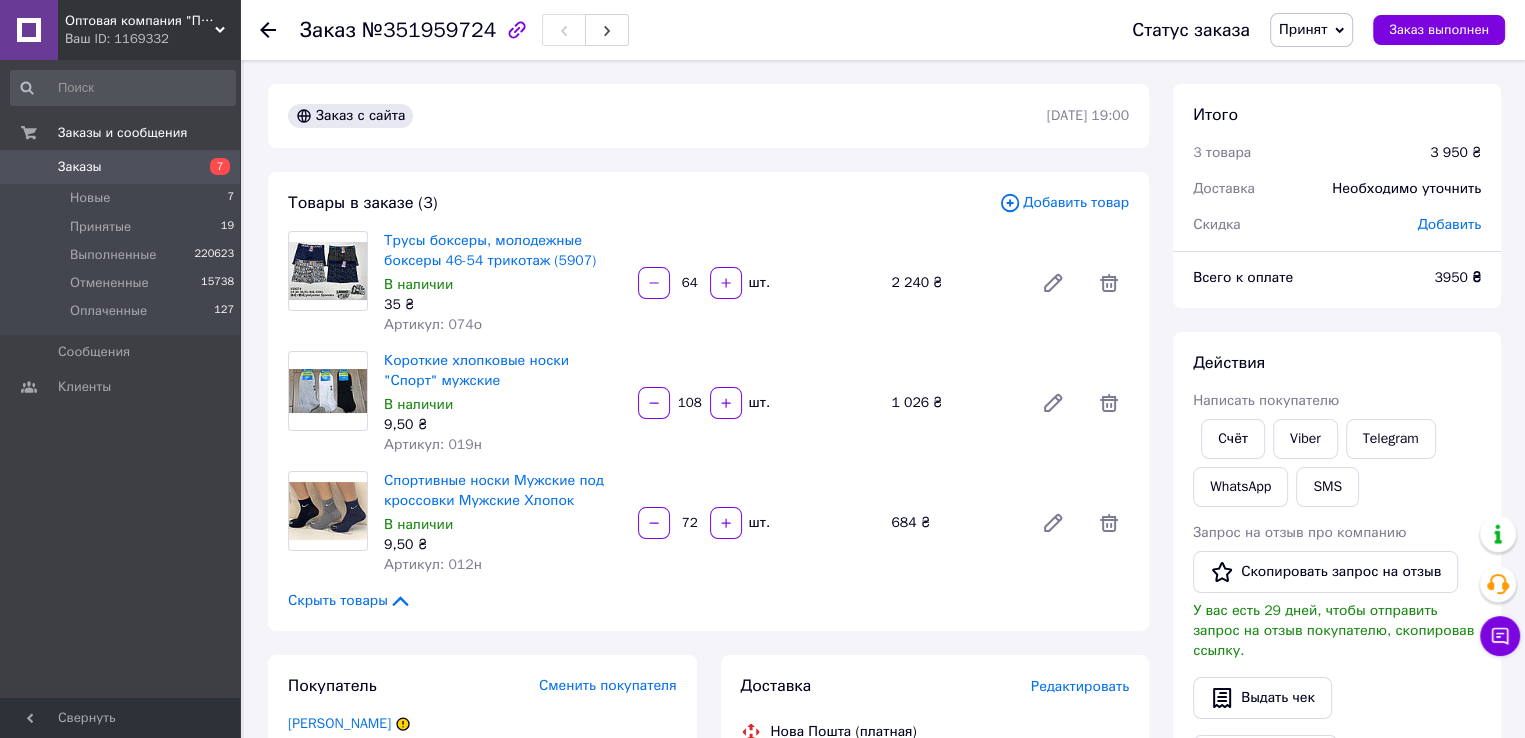 scroll, scrollTop: 0, scrollLeft: 0, axis: both 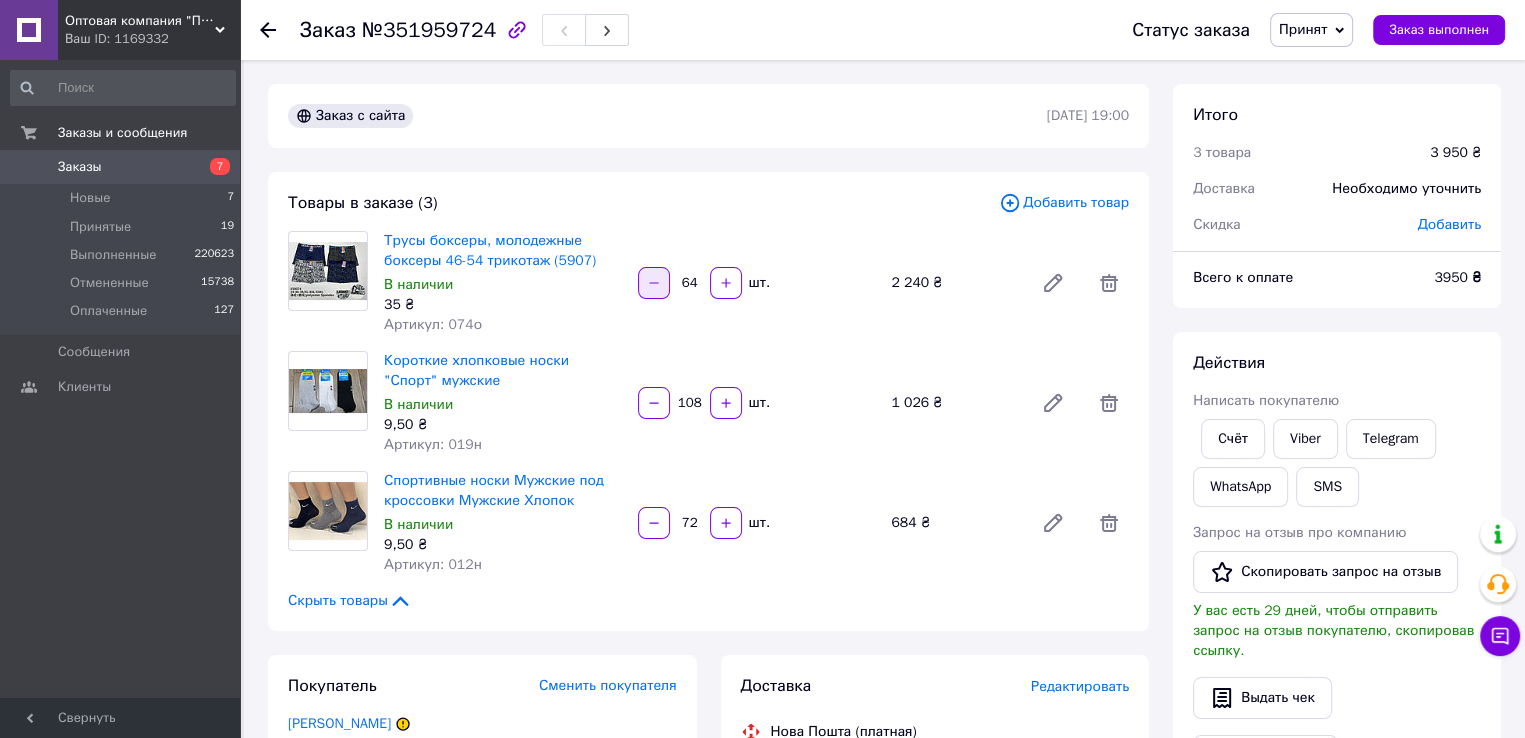 click 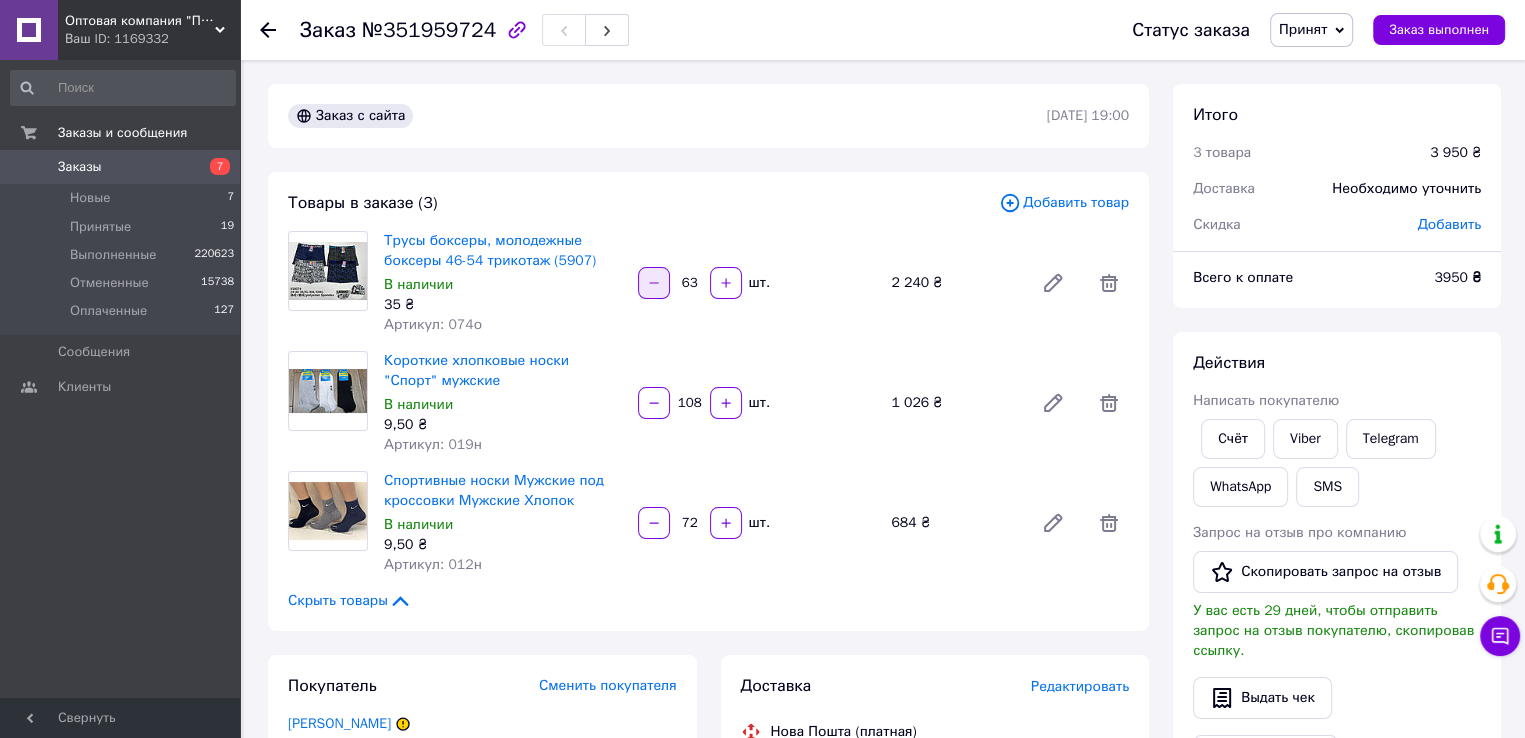 click 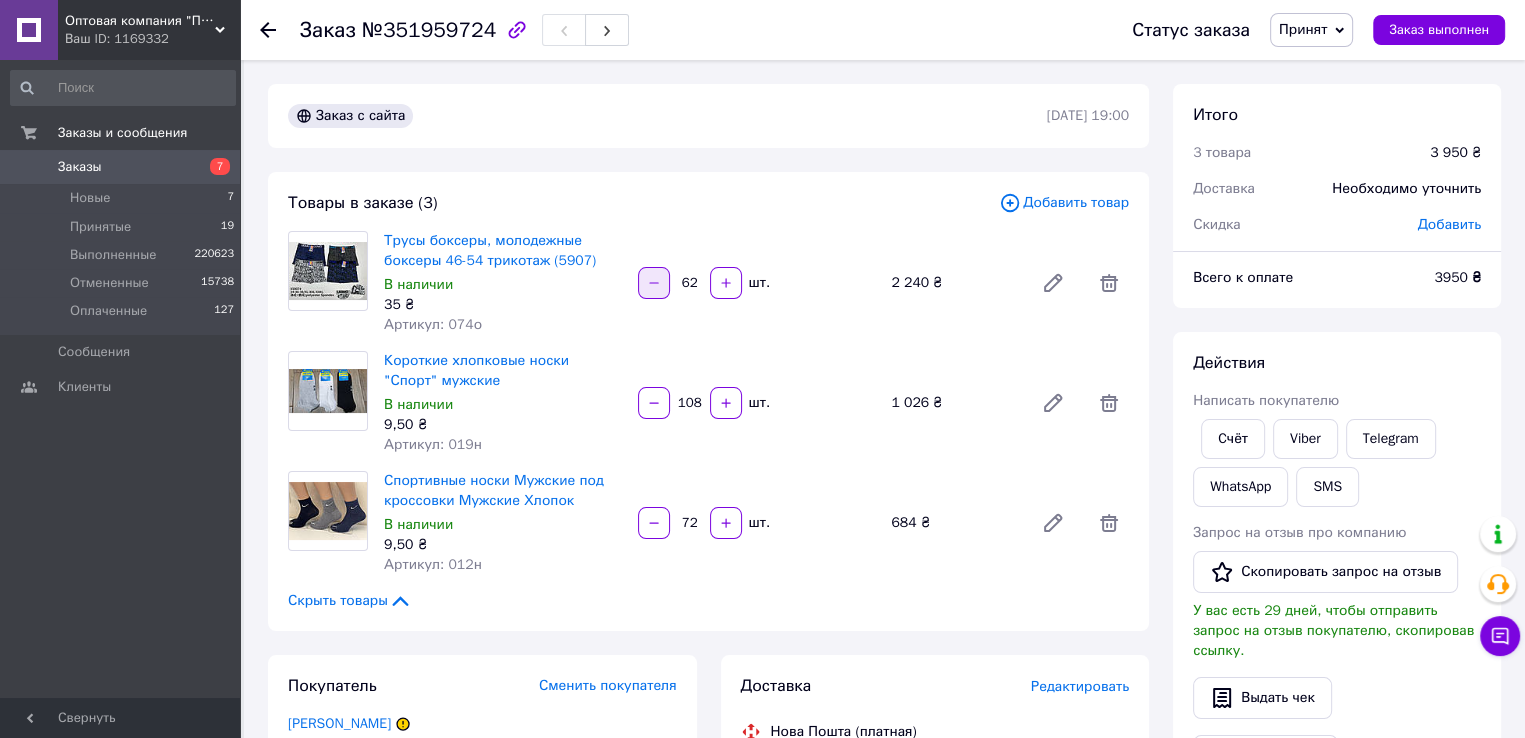 click 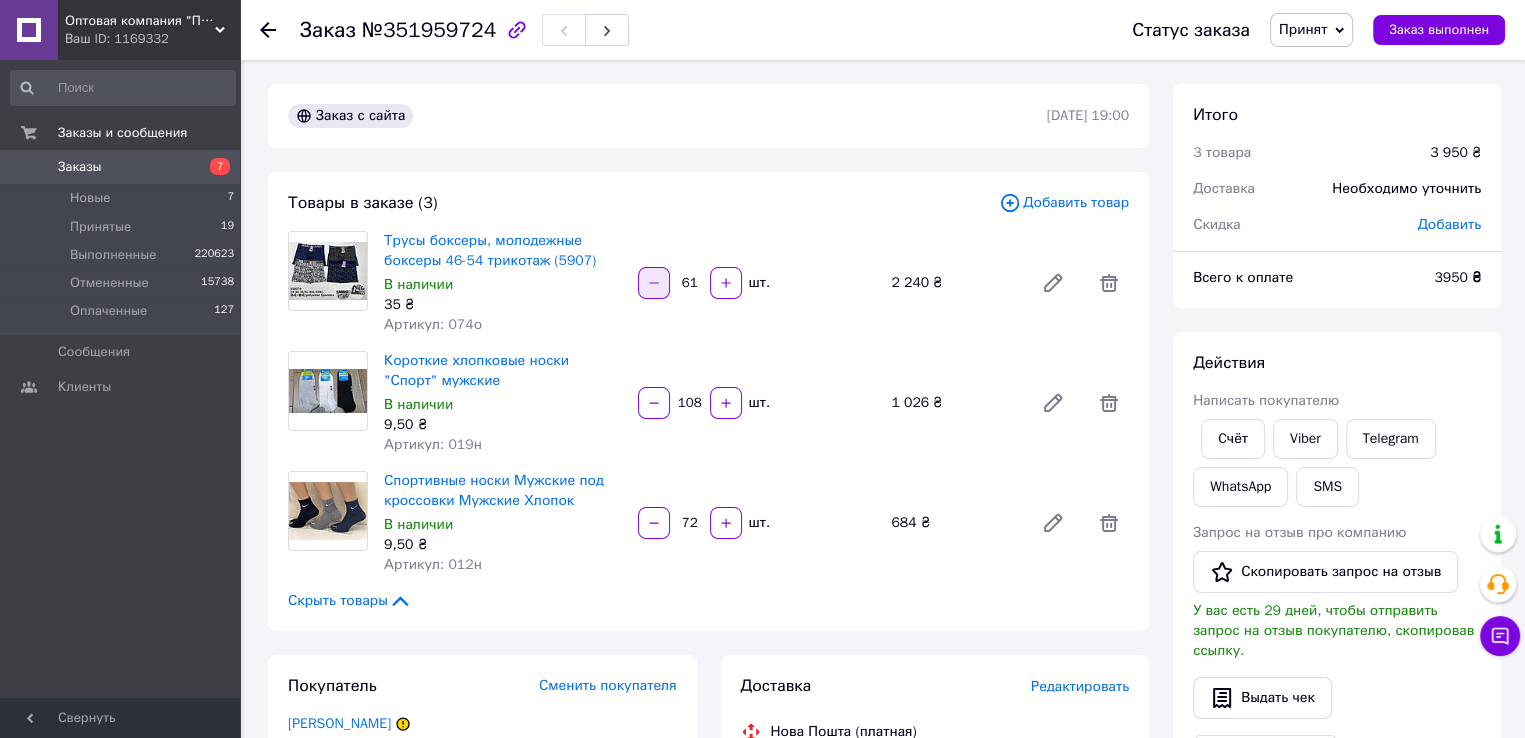 click at bounding box center (654, 283) 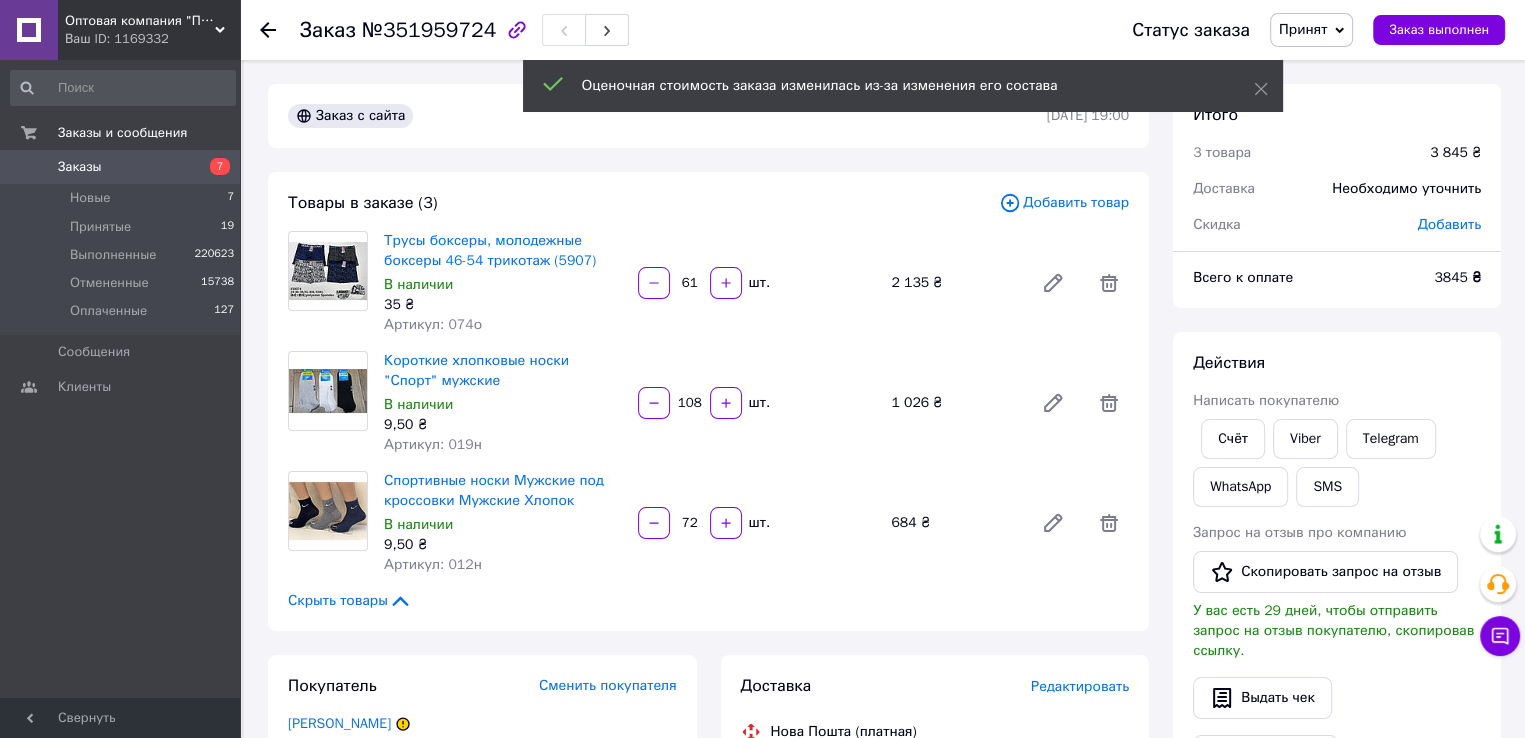click 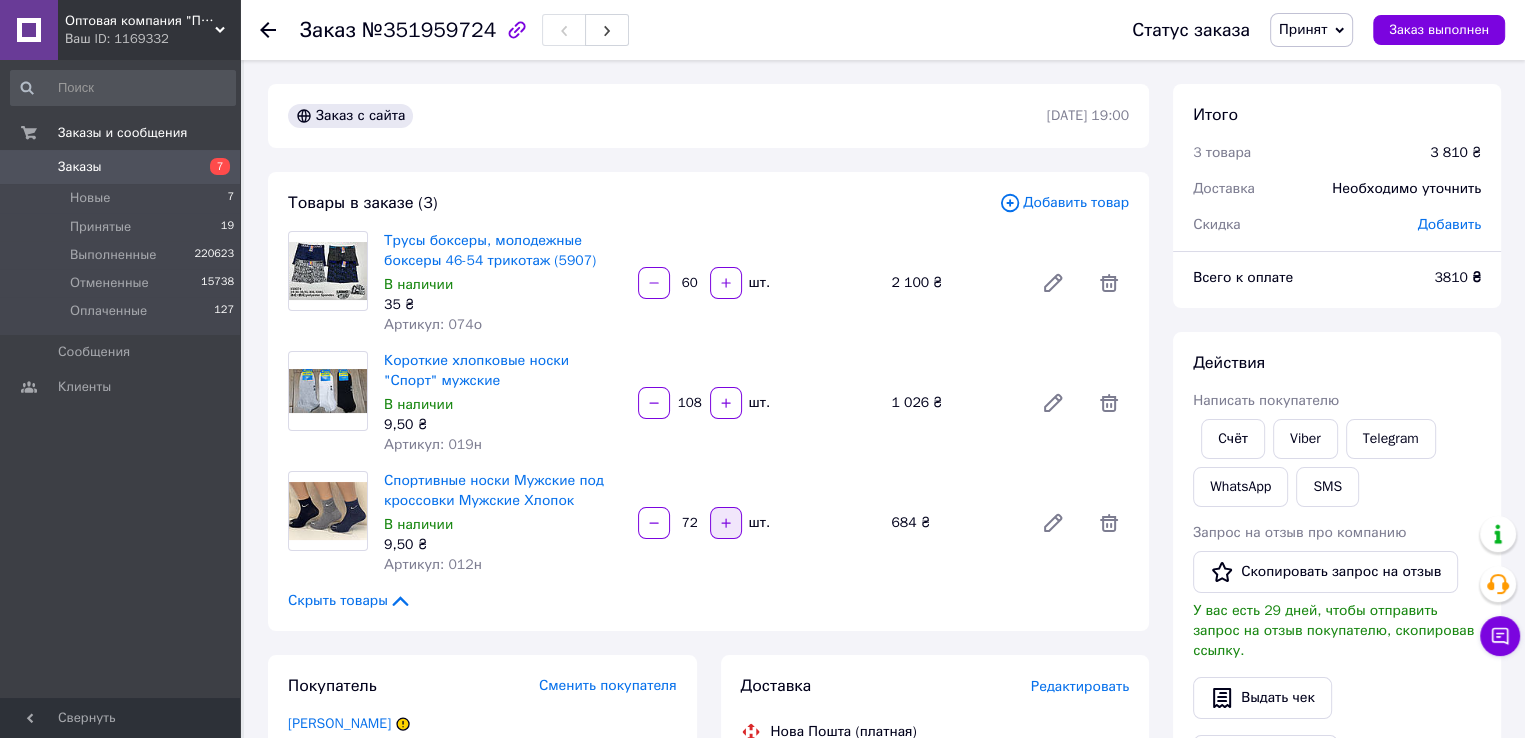 click 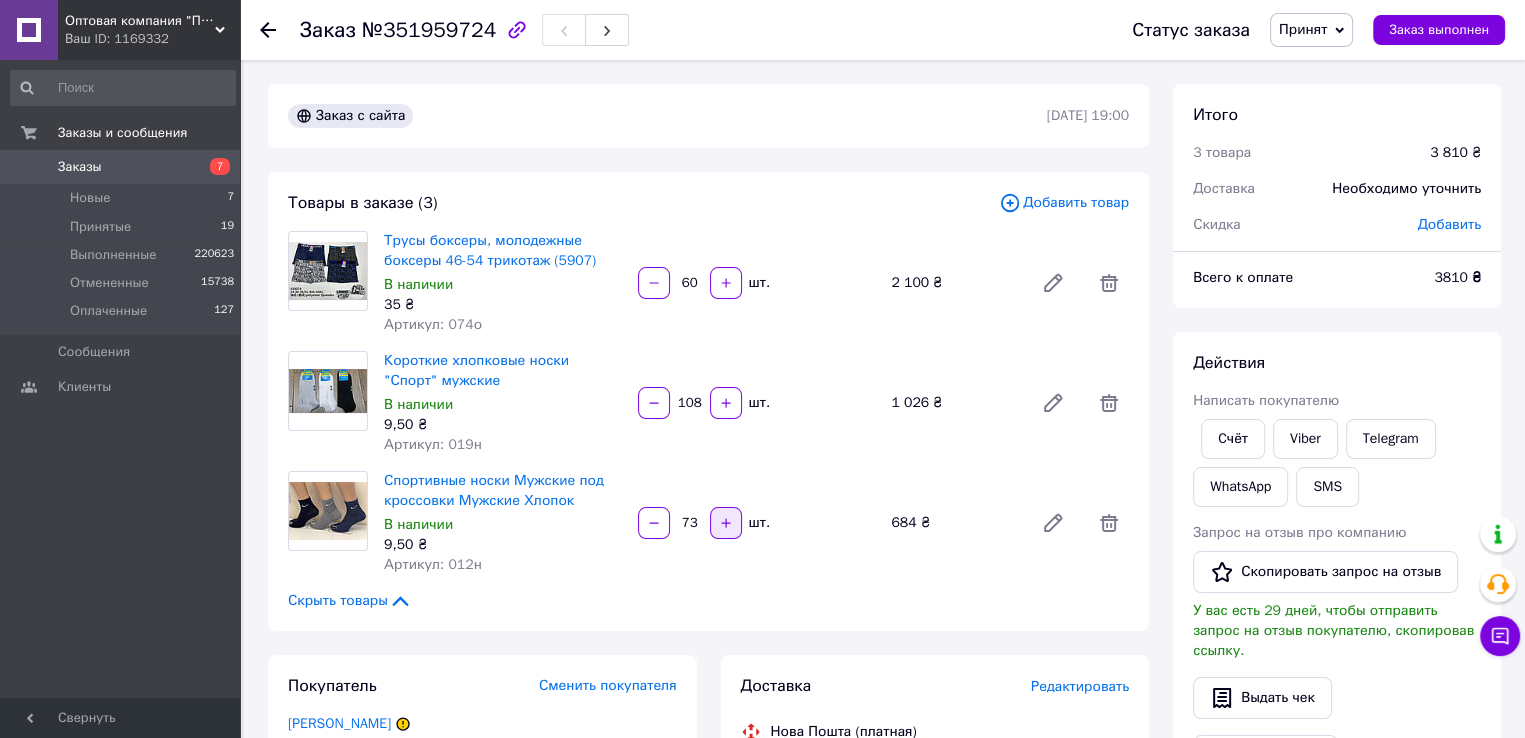 click 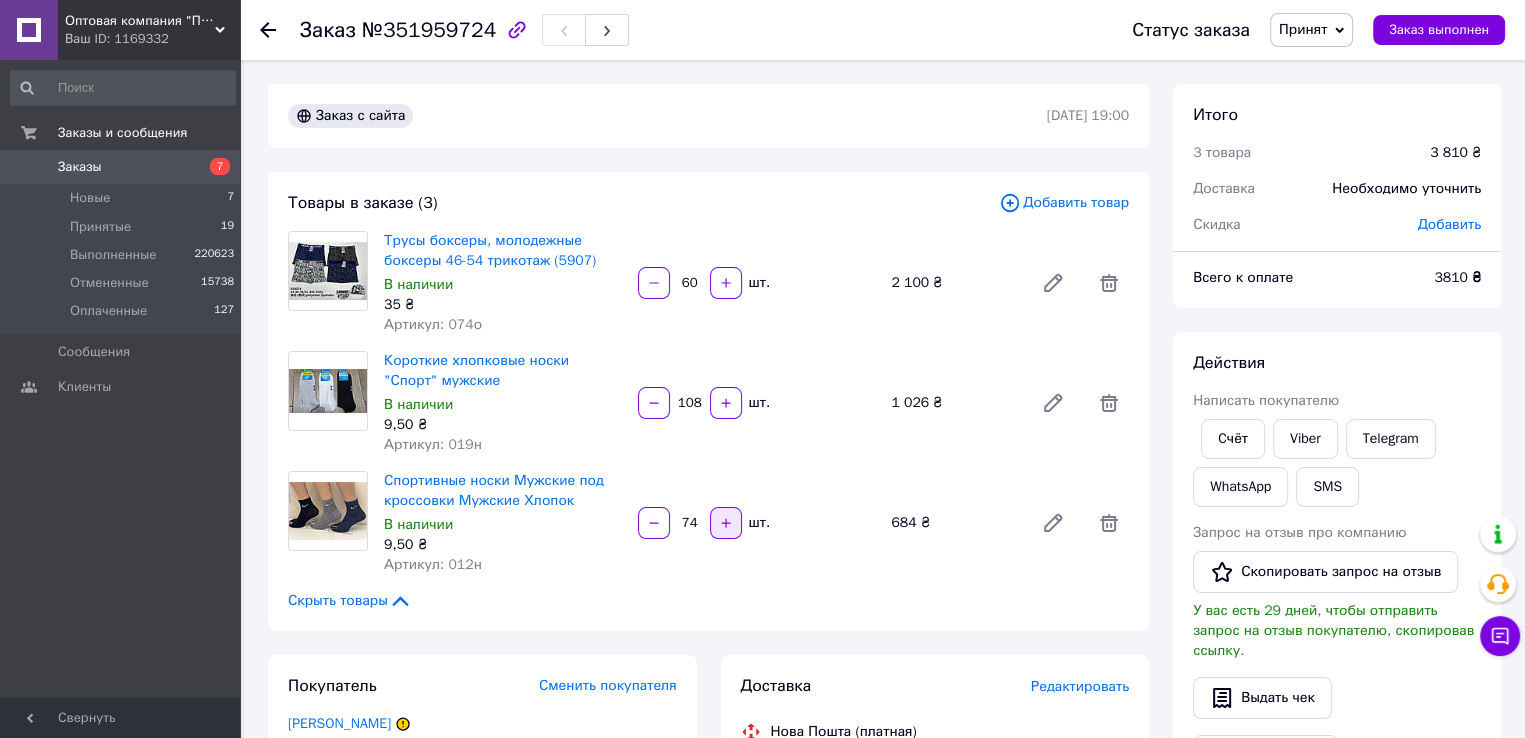 click 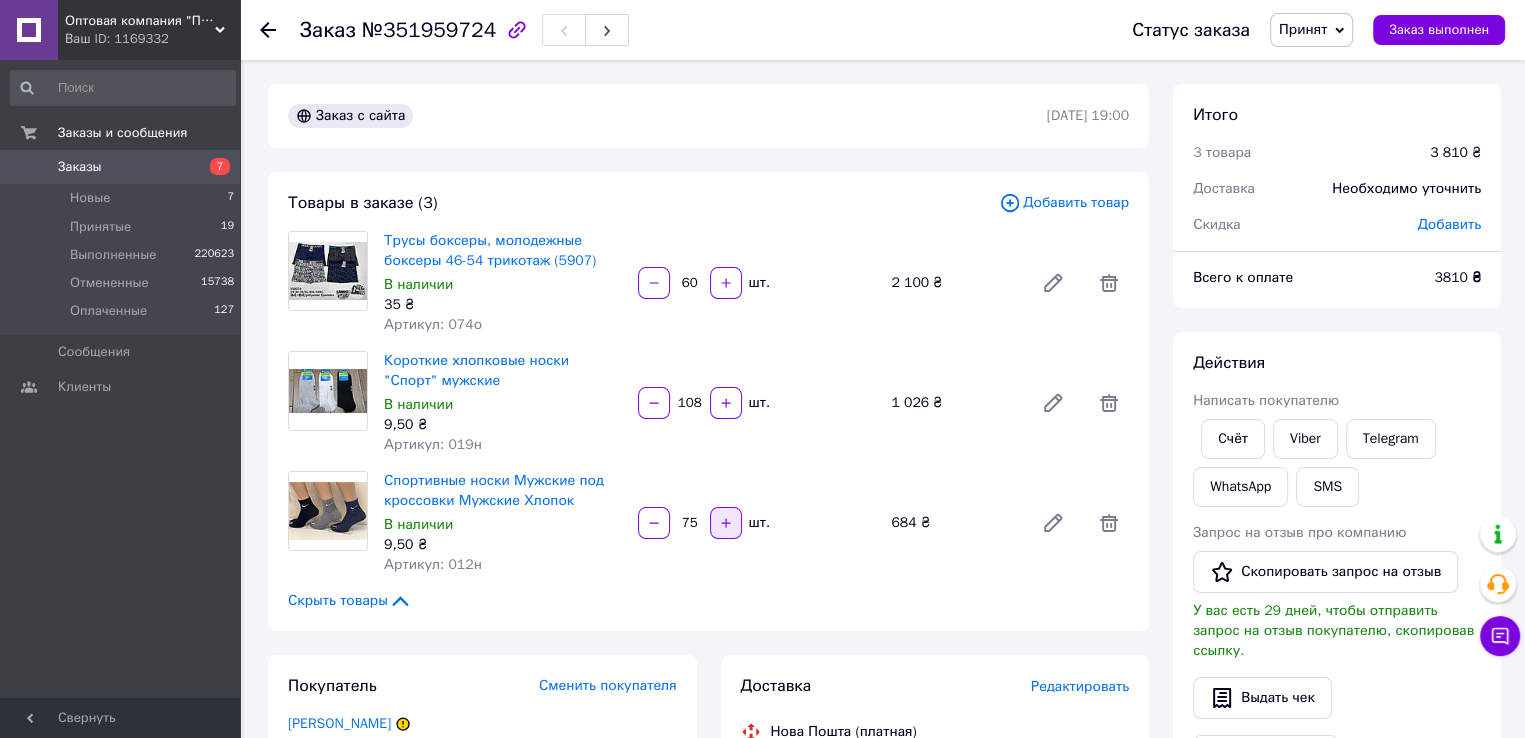 click 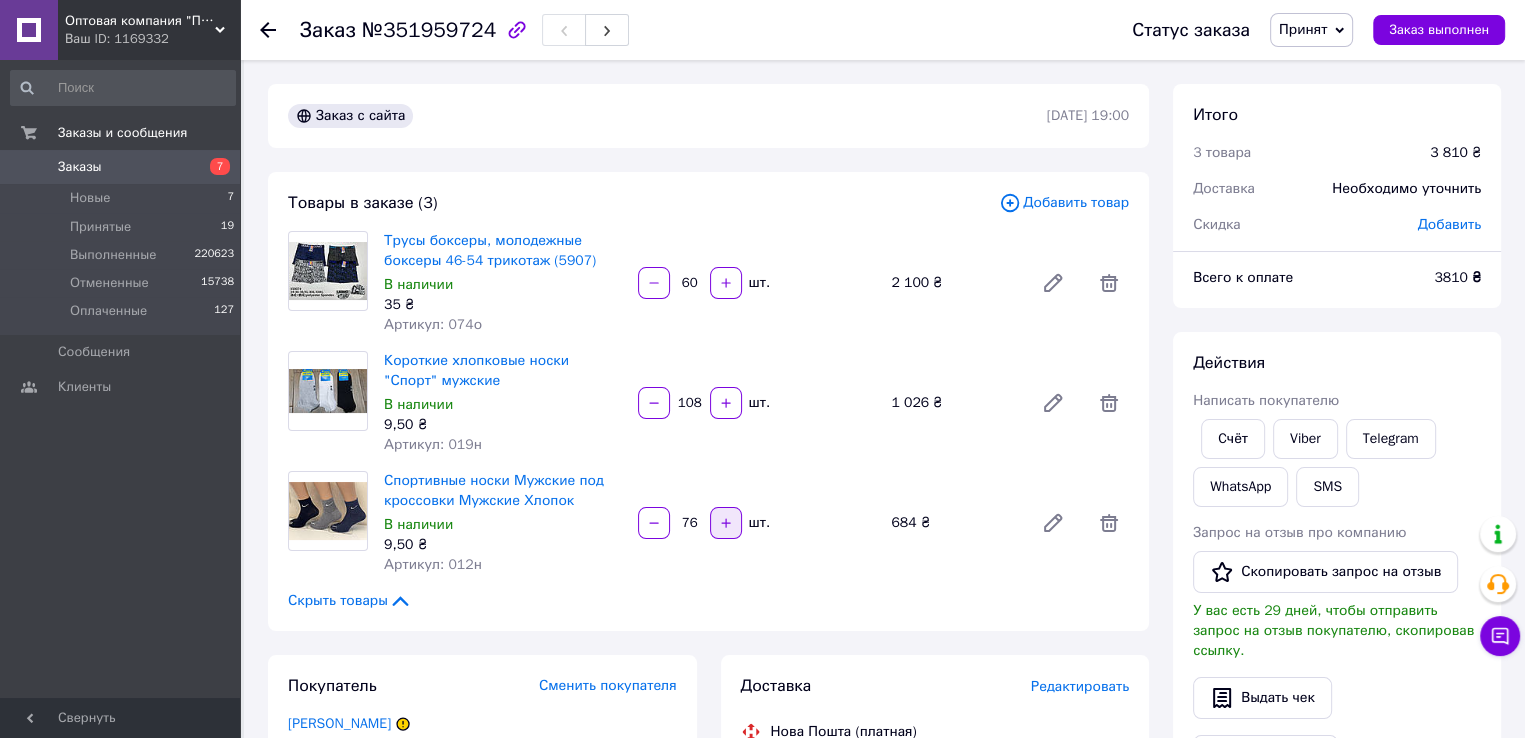 click 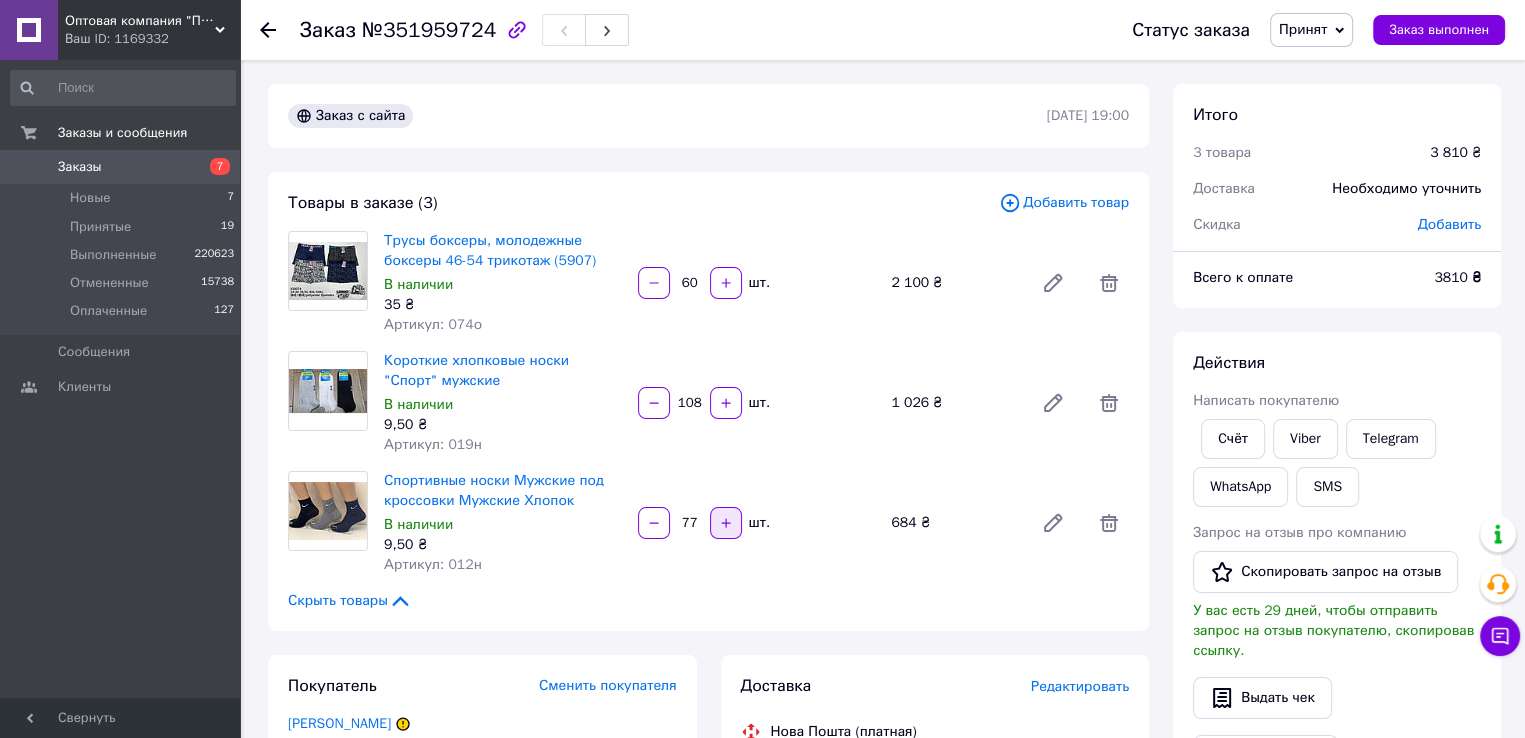click 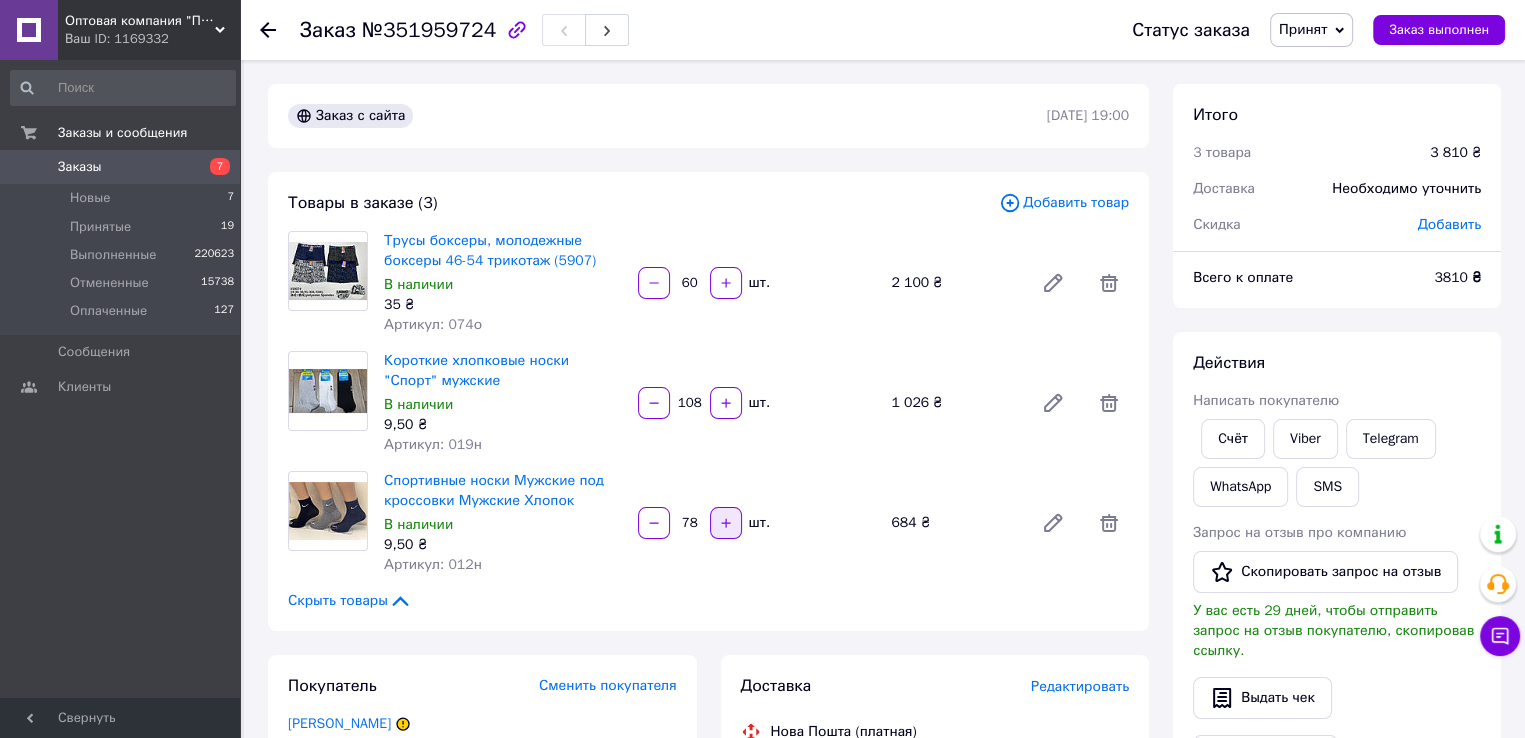 click 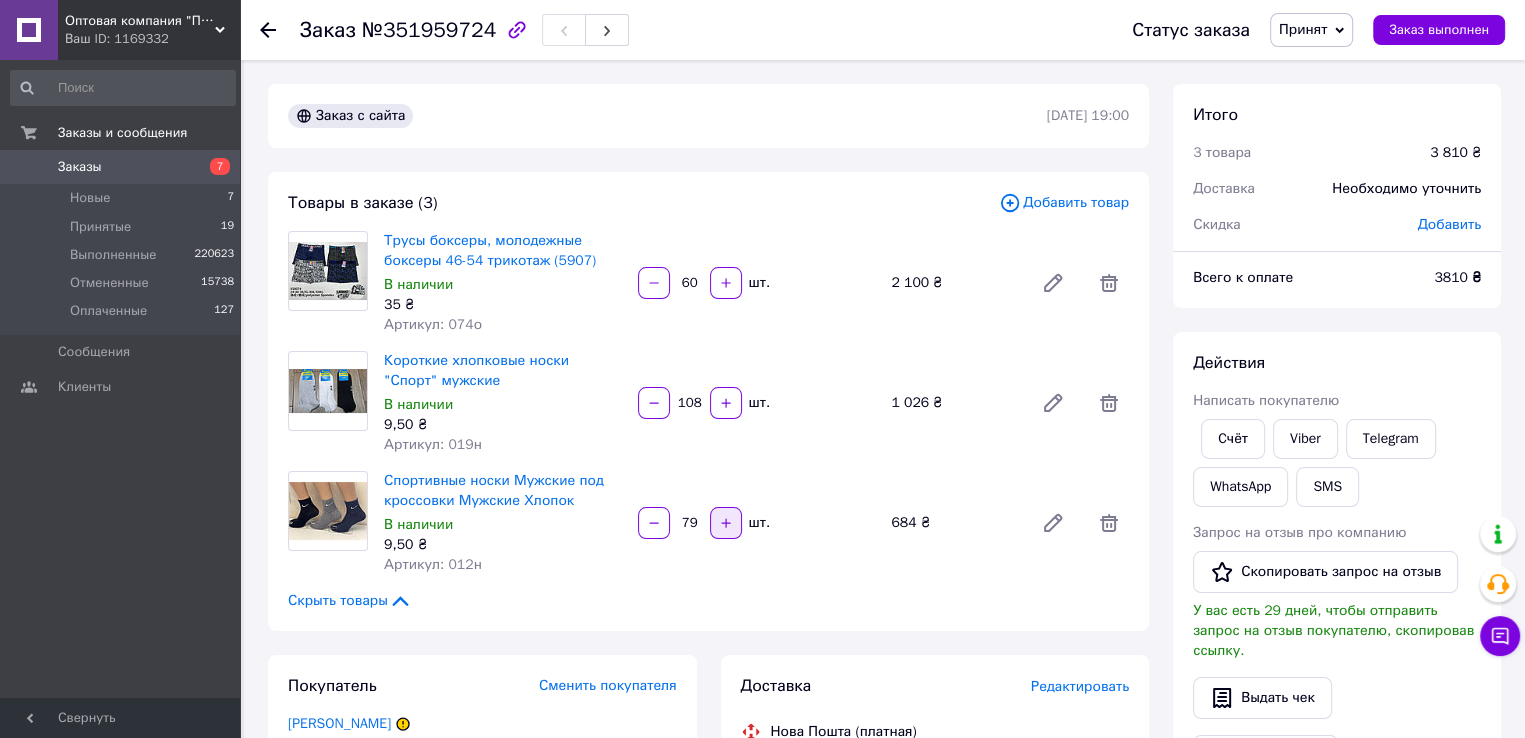 click at bounding box center (726, 523) 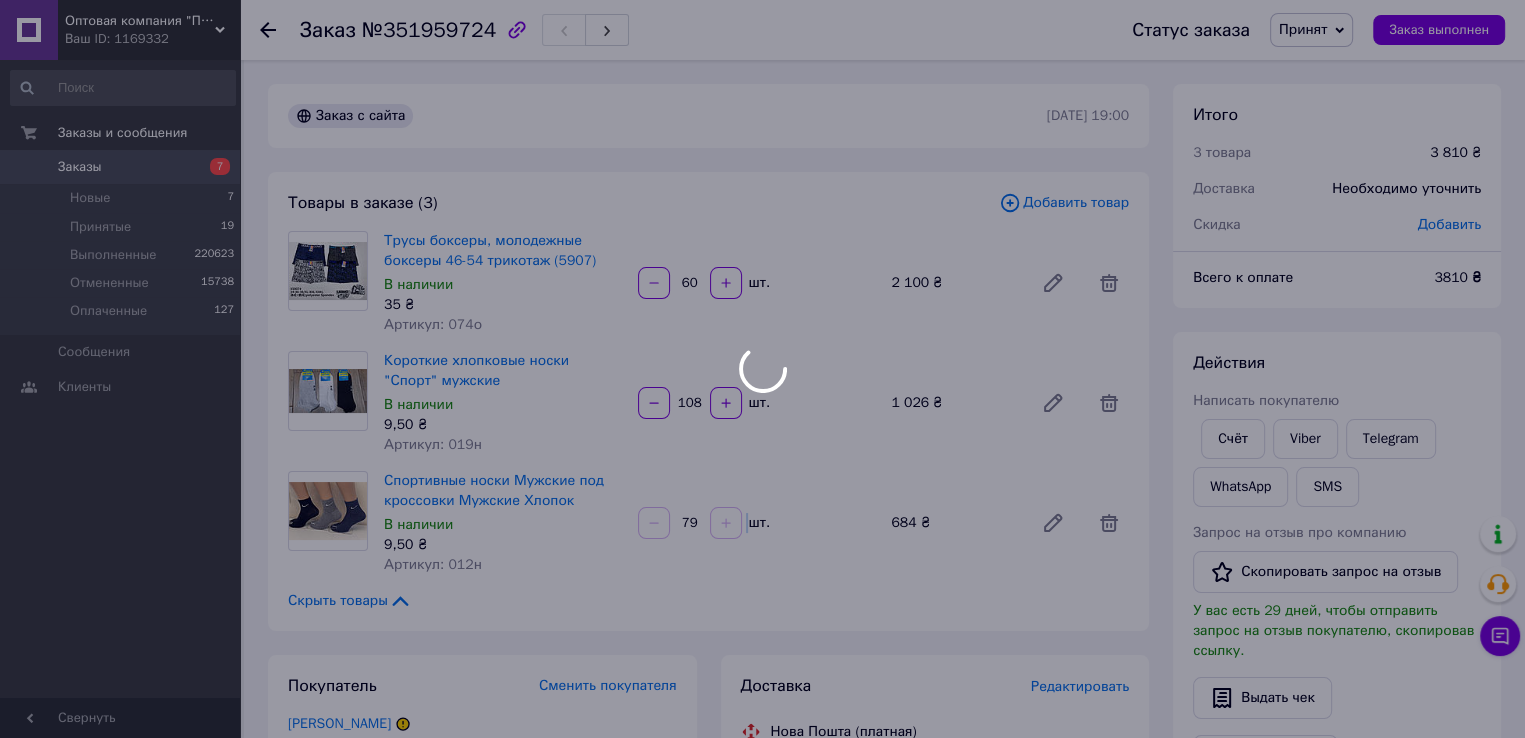 click on "Оптовая компания "Платки и шарфы" - нижнее белье, трусы, бюстгальтеры, носки Ваш ID: 1169332 Сайт Оптовая компания "Платки и шарфы" -... Кабинет покупателя Проверить состояние системы Страница на портале Справка Выйти Заказы и сообщения Заказы 7 Новые 7 Принятые 19 Выполненные 220623 Отмененные 15738 Оплаченные 127 Сообщения 0 Клиенты Свернуть
Заказ №351959724 Статус заказа Принят Выполнен Отменен Оплаченный Заказ выполнен Заказ с сайта [DATE] 19:00 Товары в заказе (3) Добавить товар В наличии 35 ₴ Артикул: 074о 60   шт. 108 79" at bounding box center (762, 789) 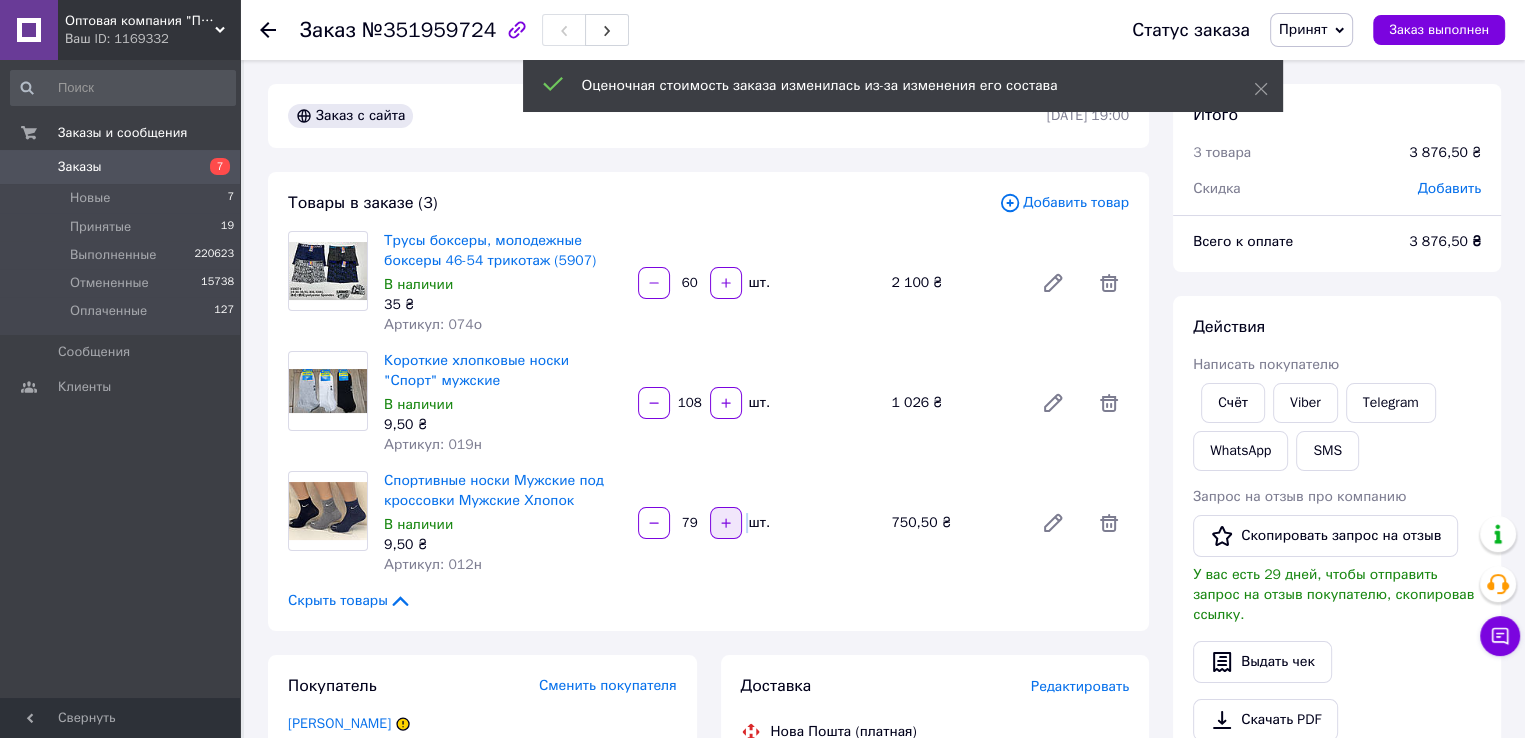 click 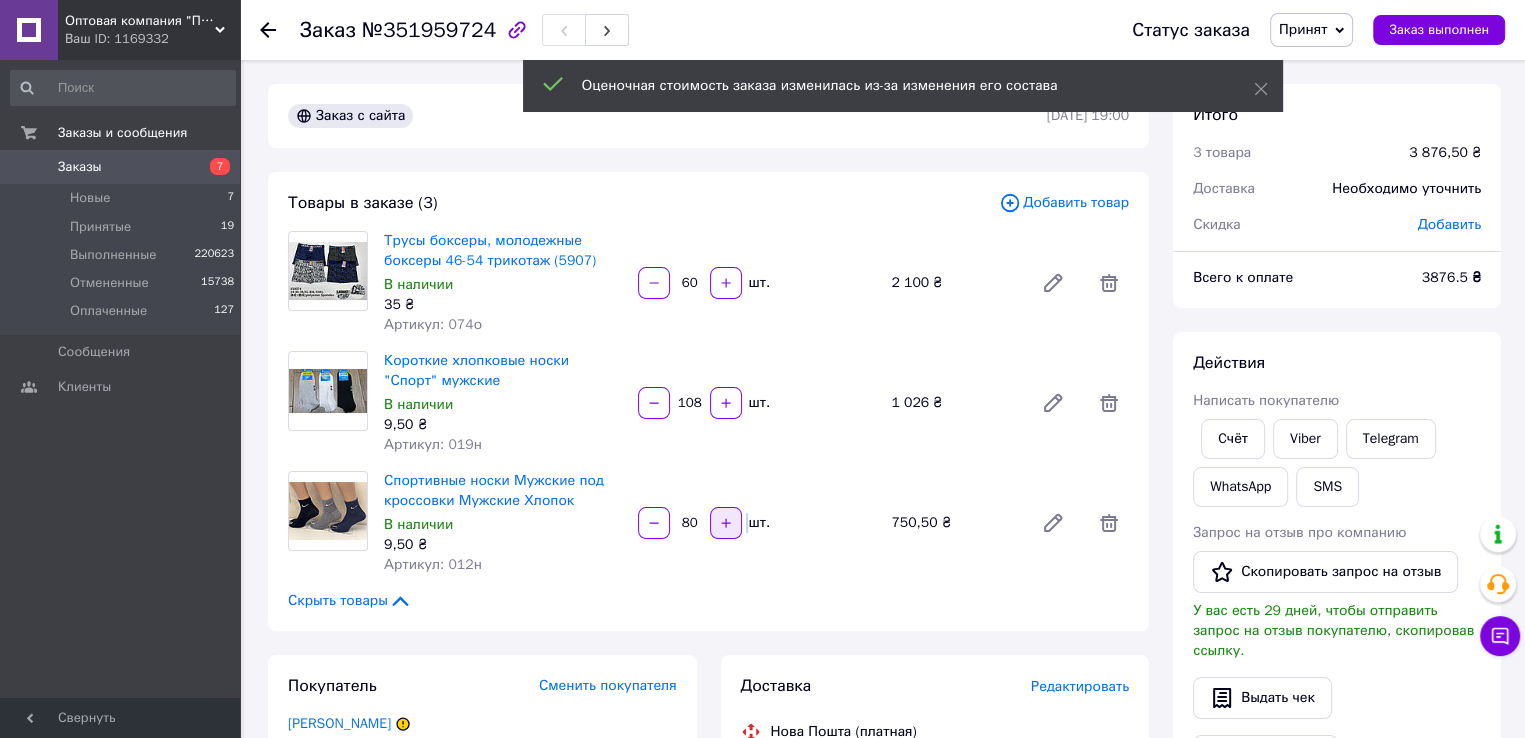 click 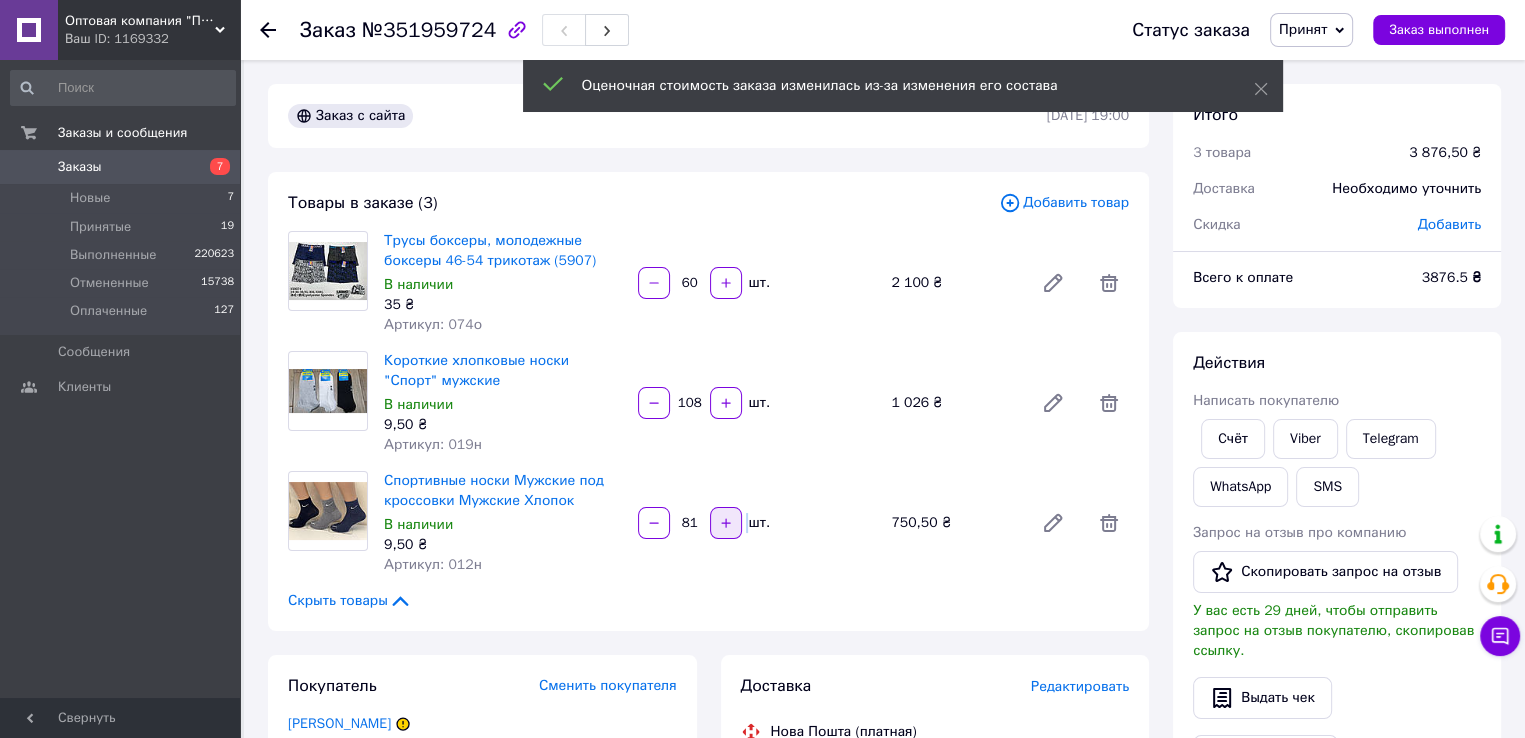 click 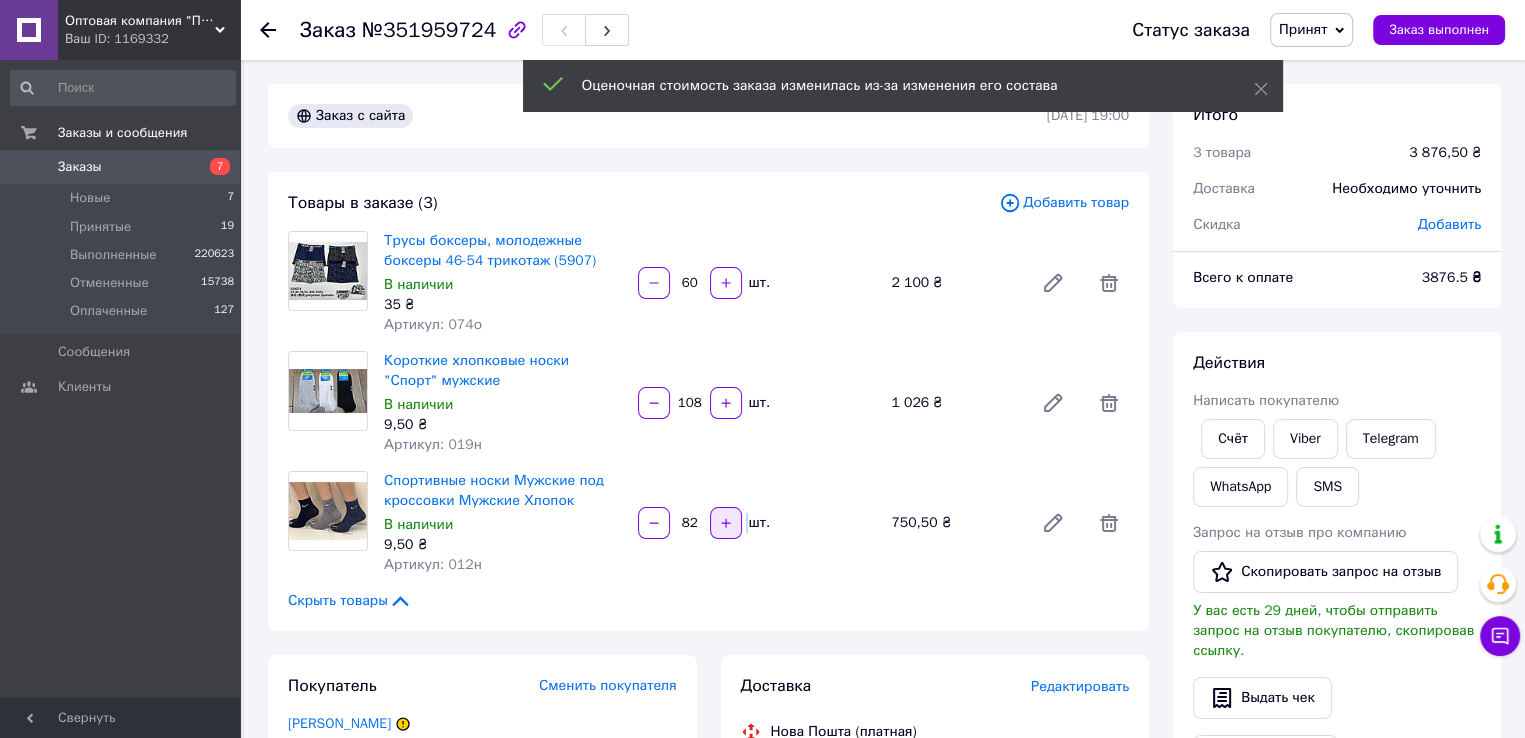 click 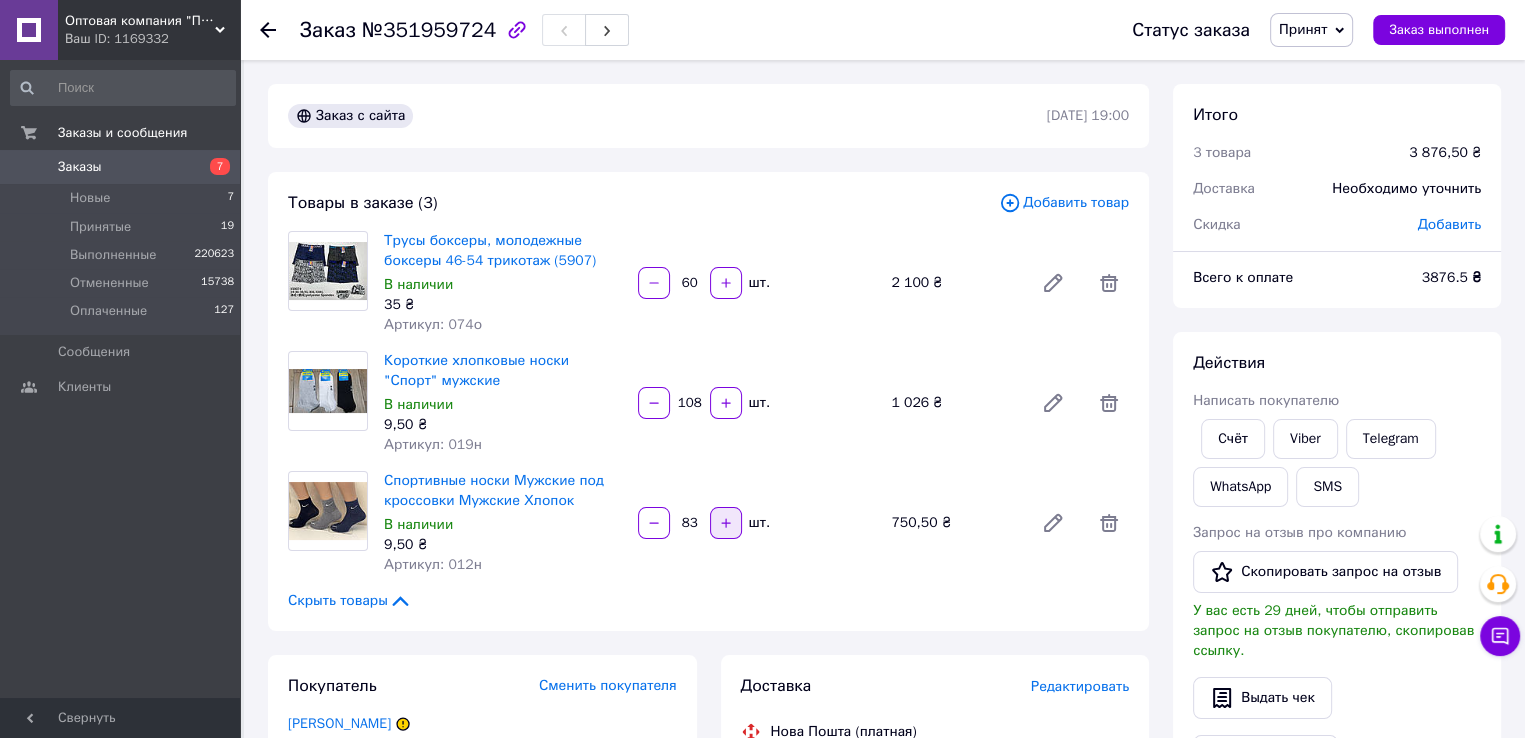 click at bounding box center (726, 523) 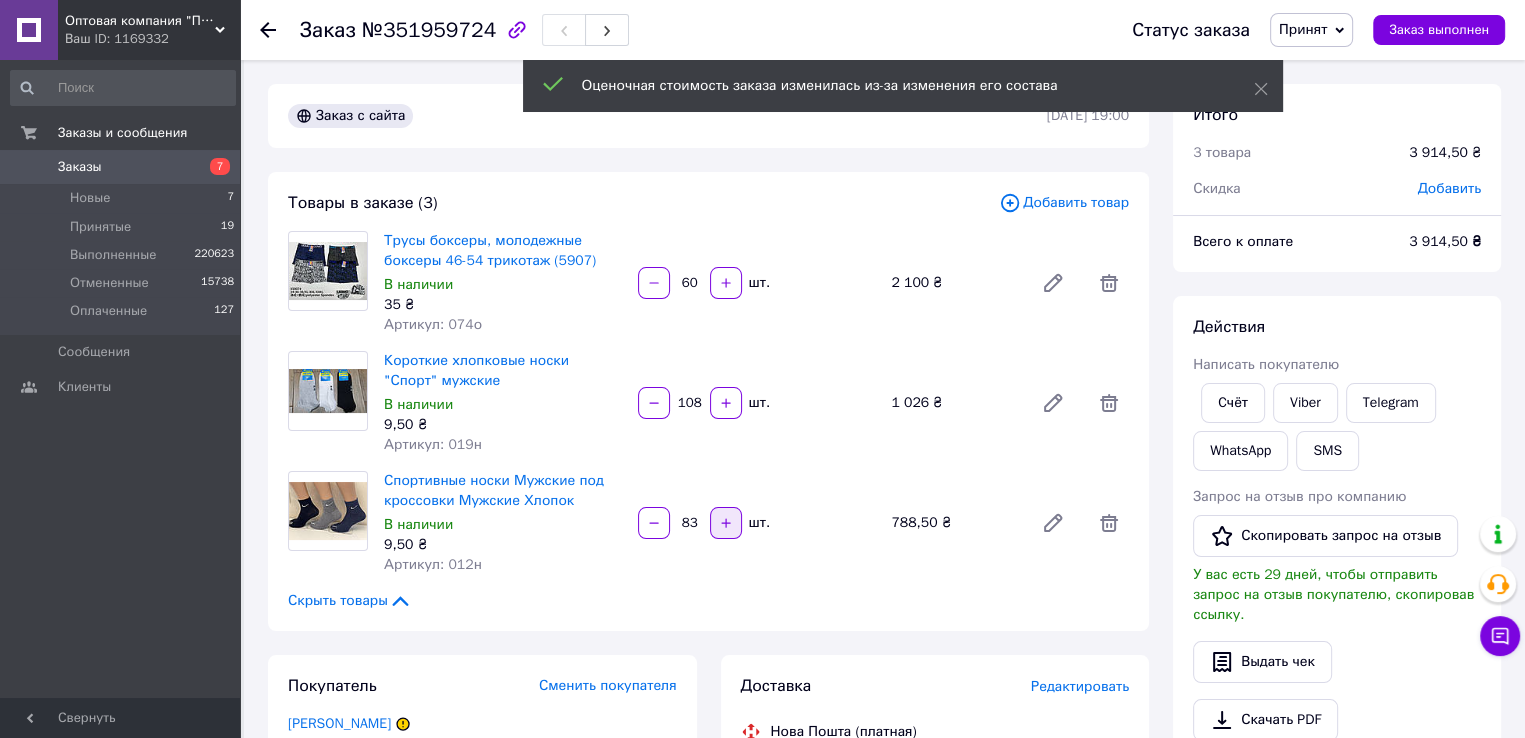 click 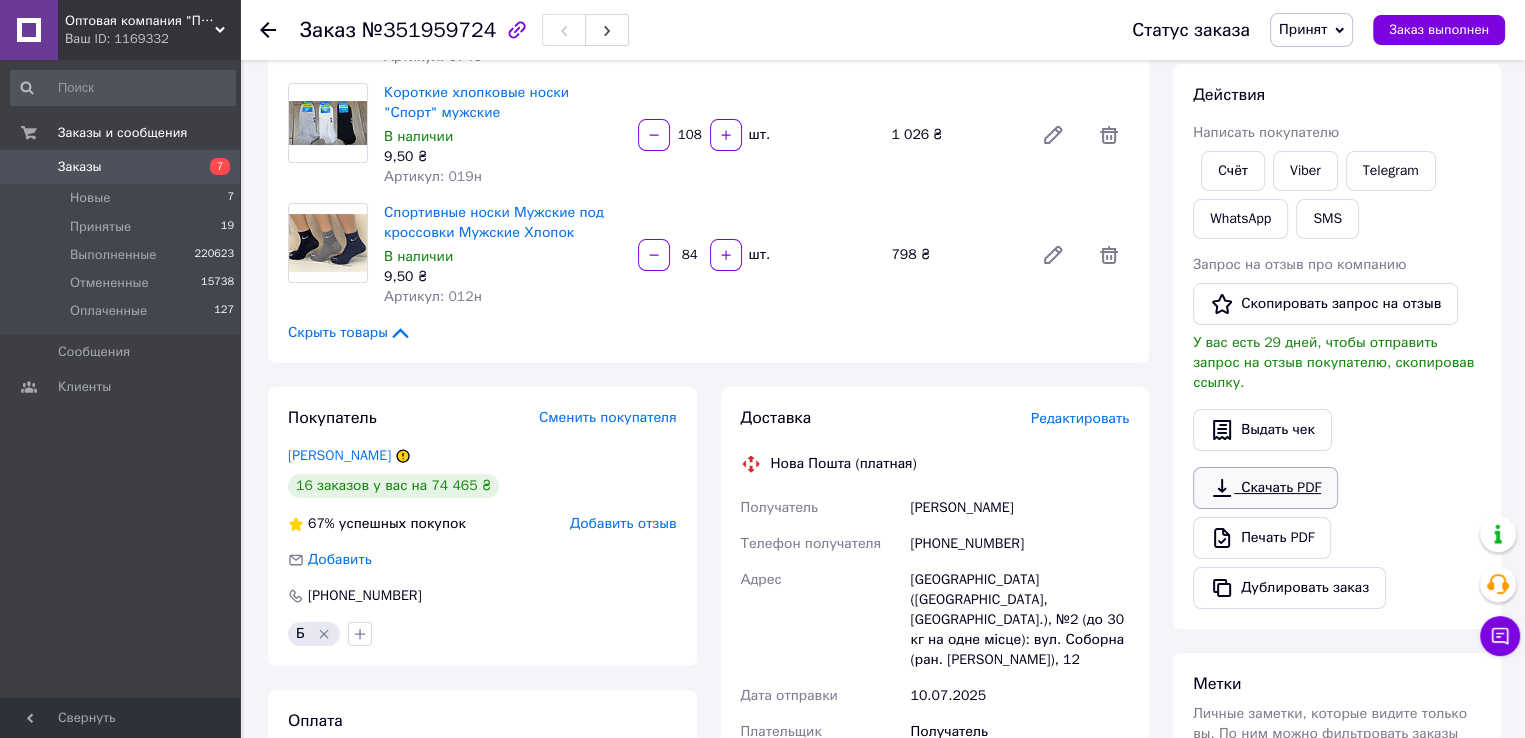 scroll, scrollTop: 300, scrollLeft: 0, axis: vertical 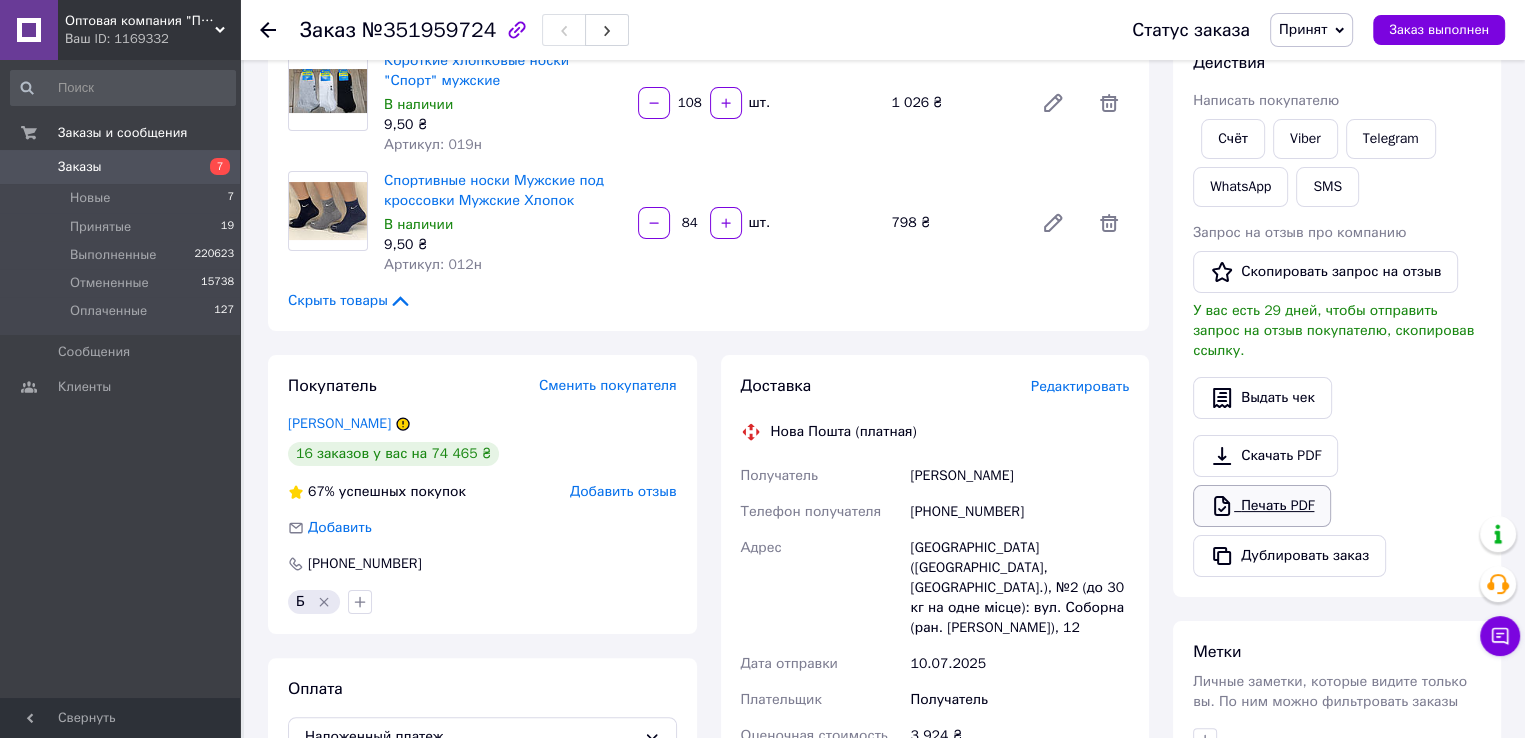 click on "Печать PDF" at bounding box center (1262, 506) 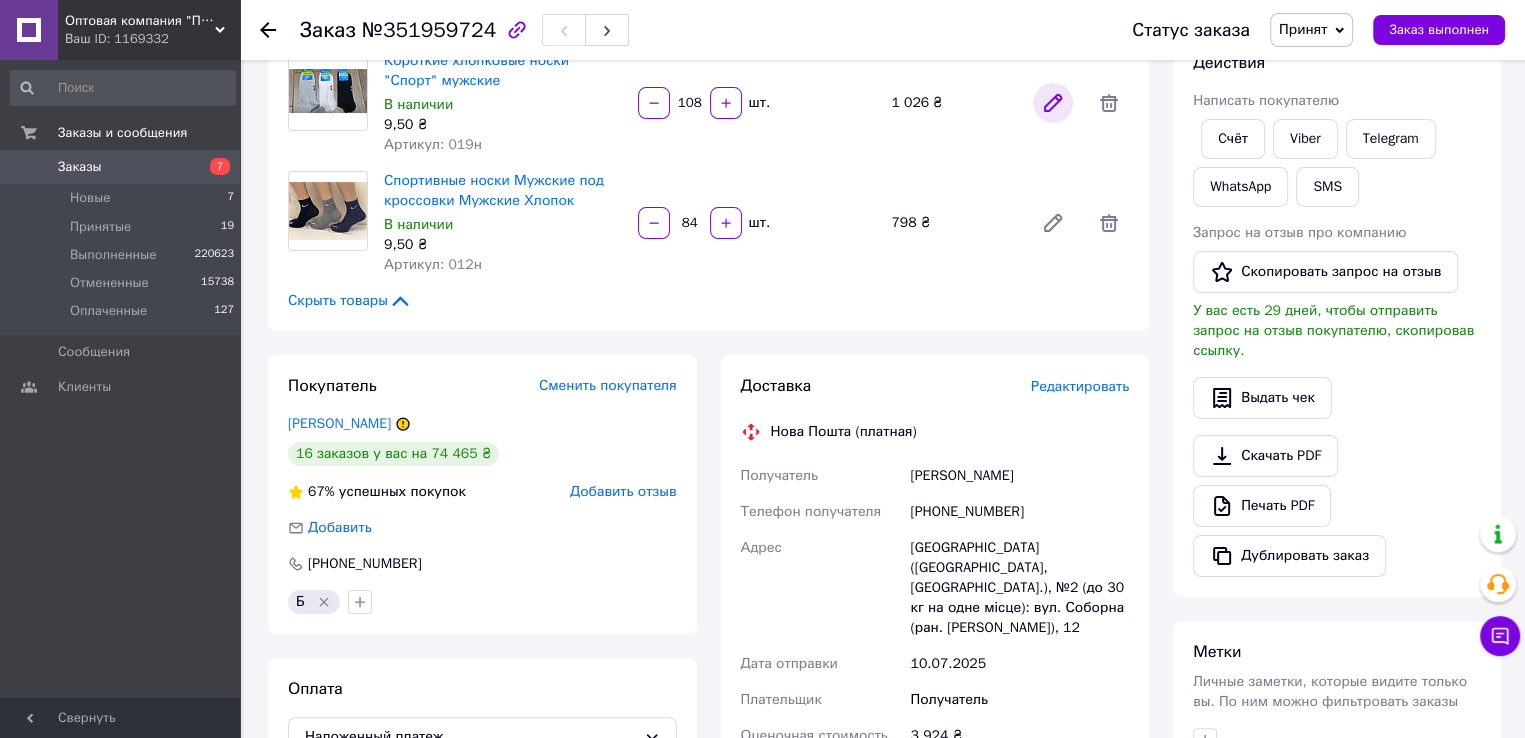 scroll, scrollTop: 0, scrollLeft: 0, axis: both 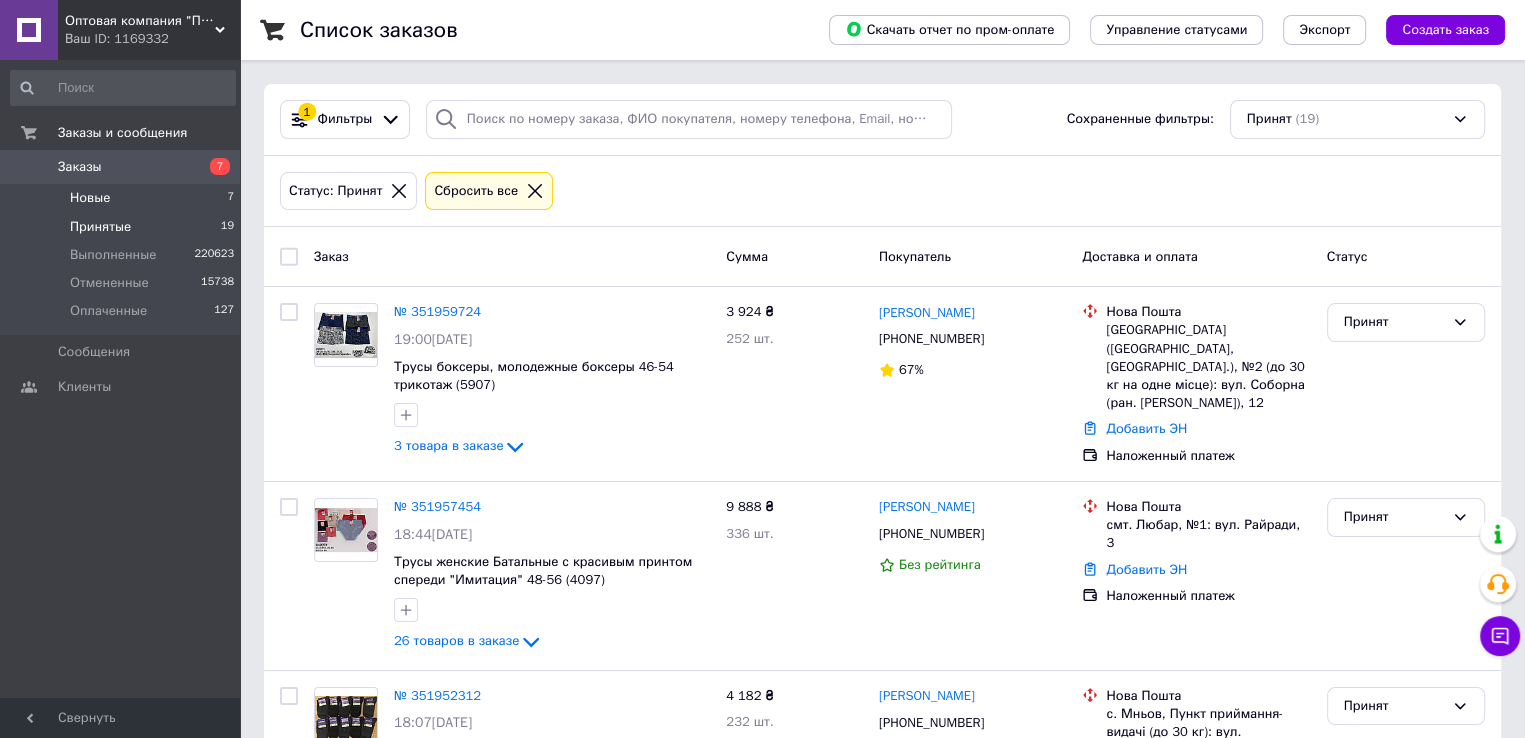 click on "Новые" at bounding box center [90, 198] 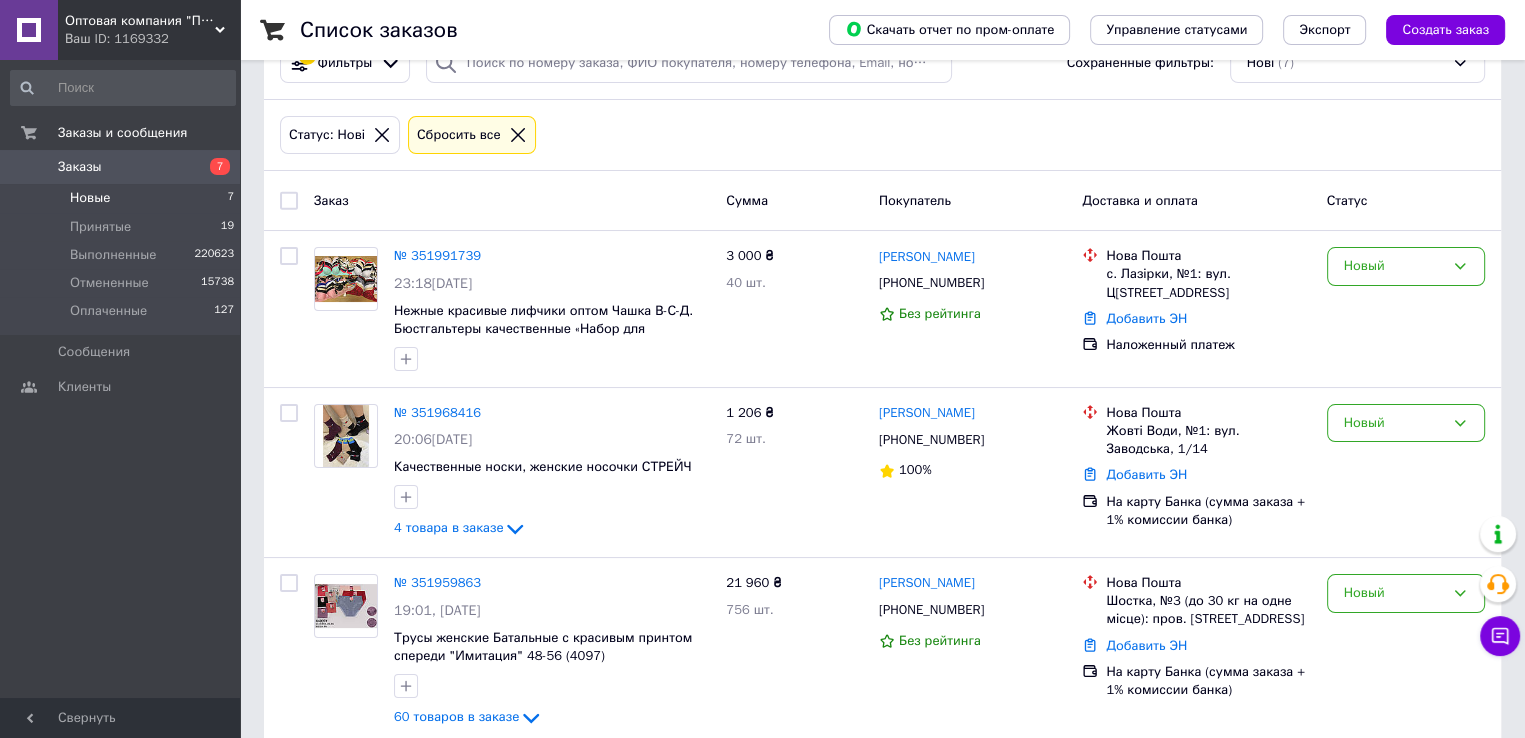scroll, scrollTop: 86, scrollLeft: 0, axis: vertical 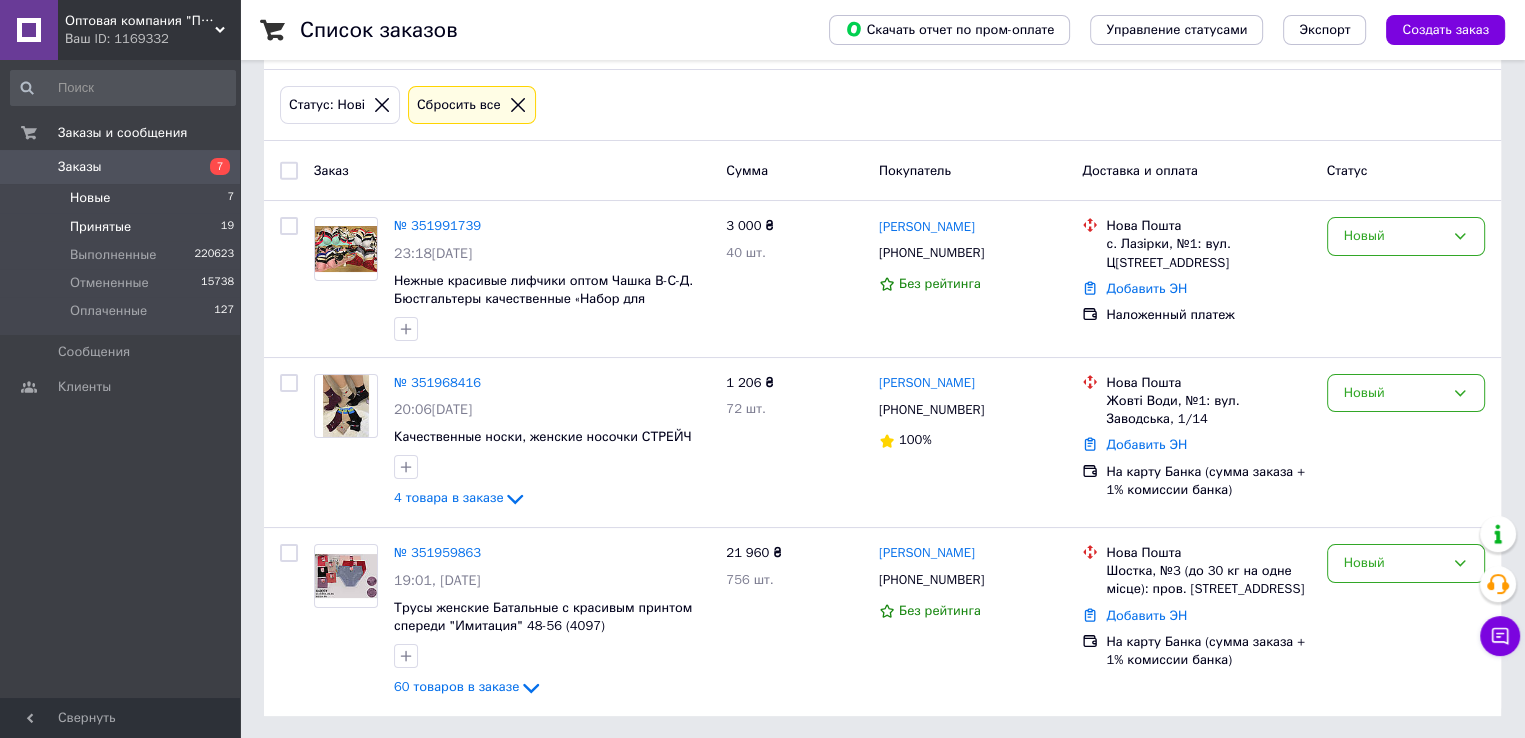 click on "Принятые" at bounding box center [100, 227] 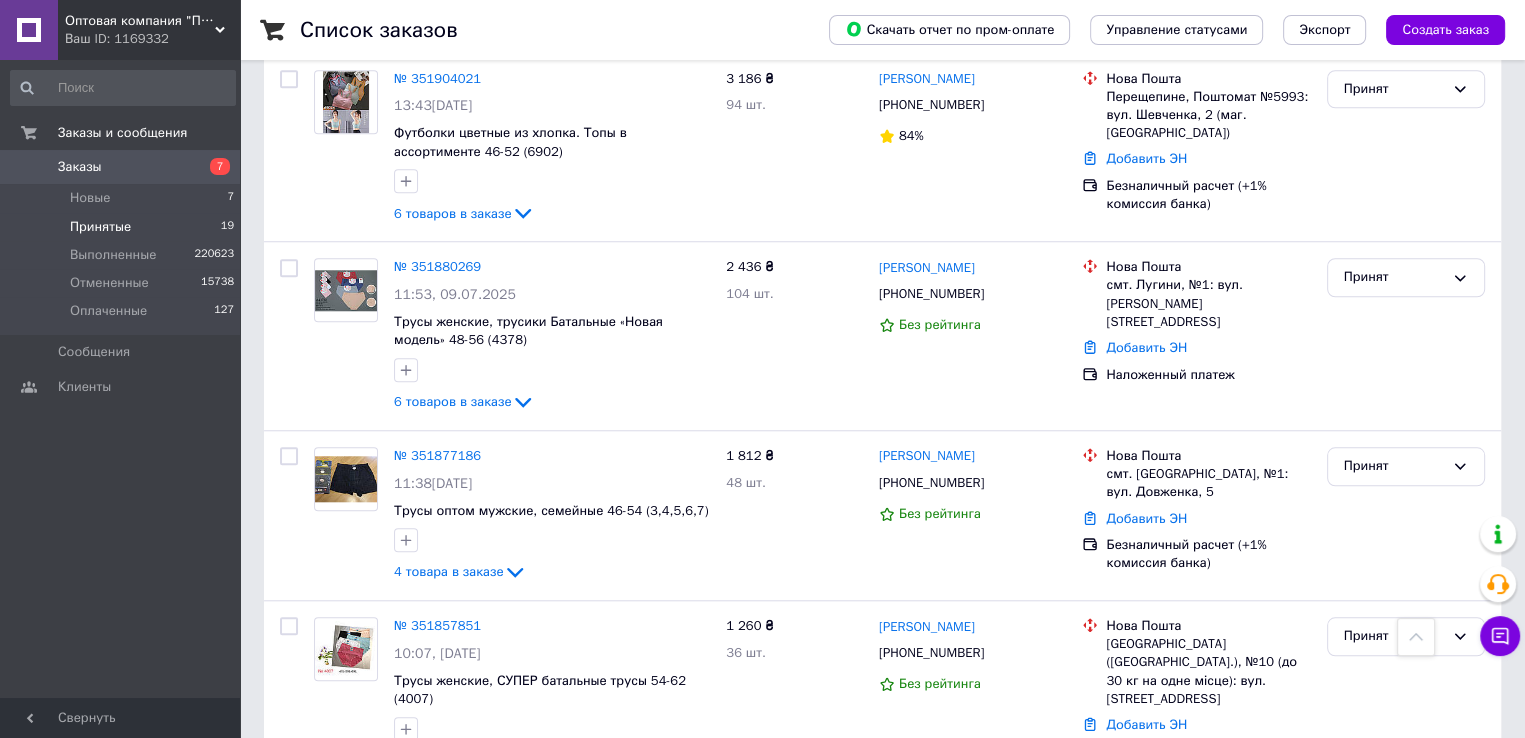 scroll, scrollTop: 2000, scrollLeft: 0, axis: vertical 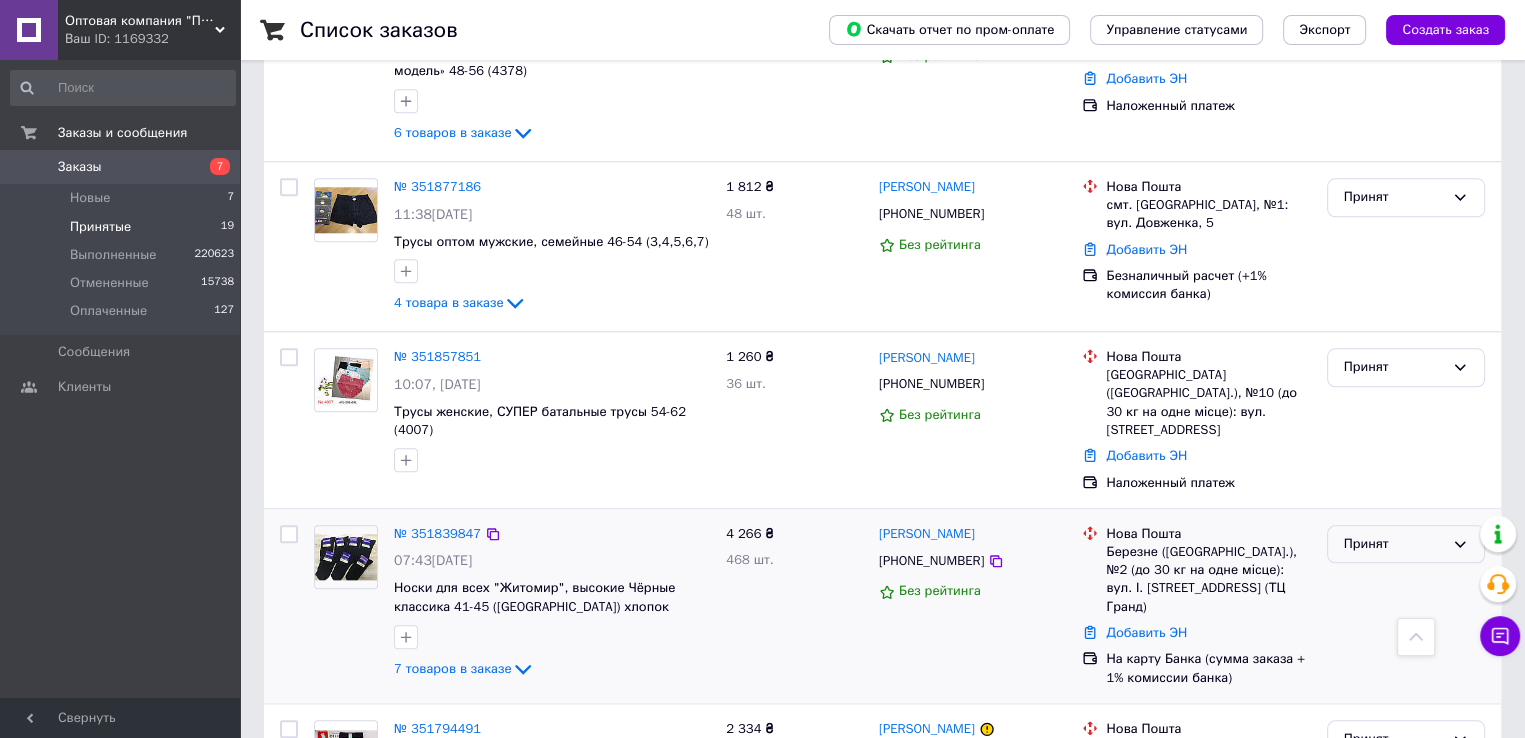 click on "Принят" at bounding box center (1394, 544) 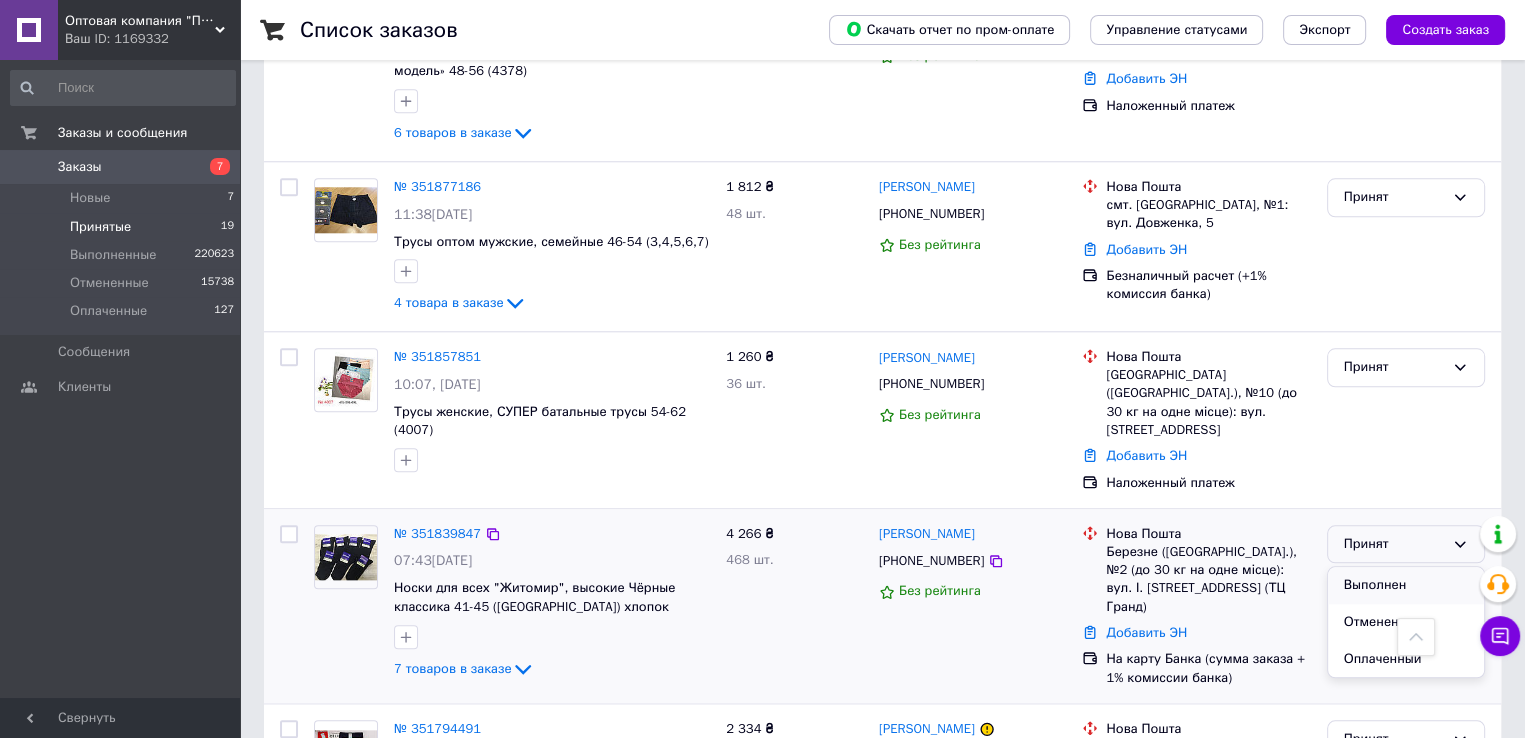 click on "Выполнен" at bounding box center [1406, 585] 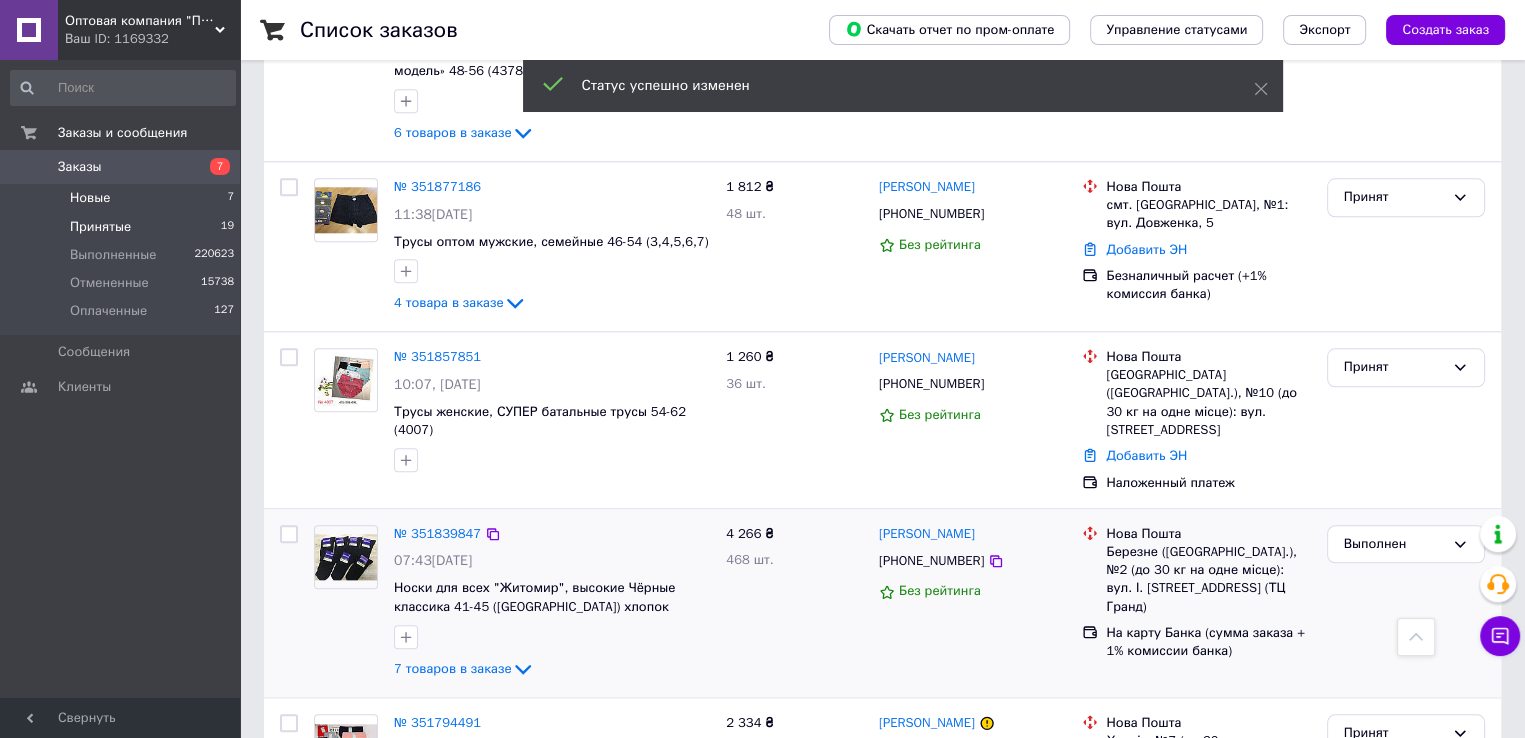 click on "Новые" at bounding box center [90, 198] 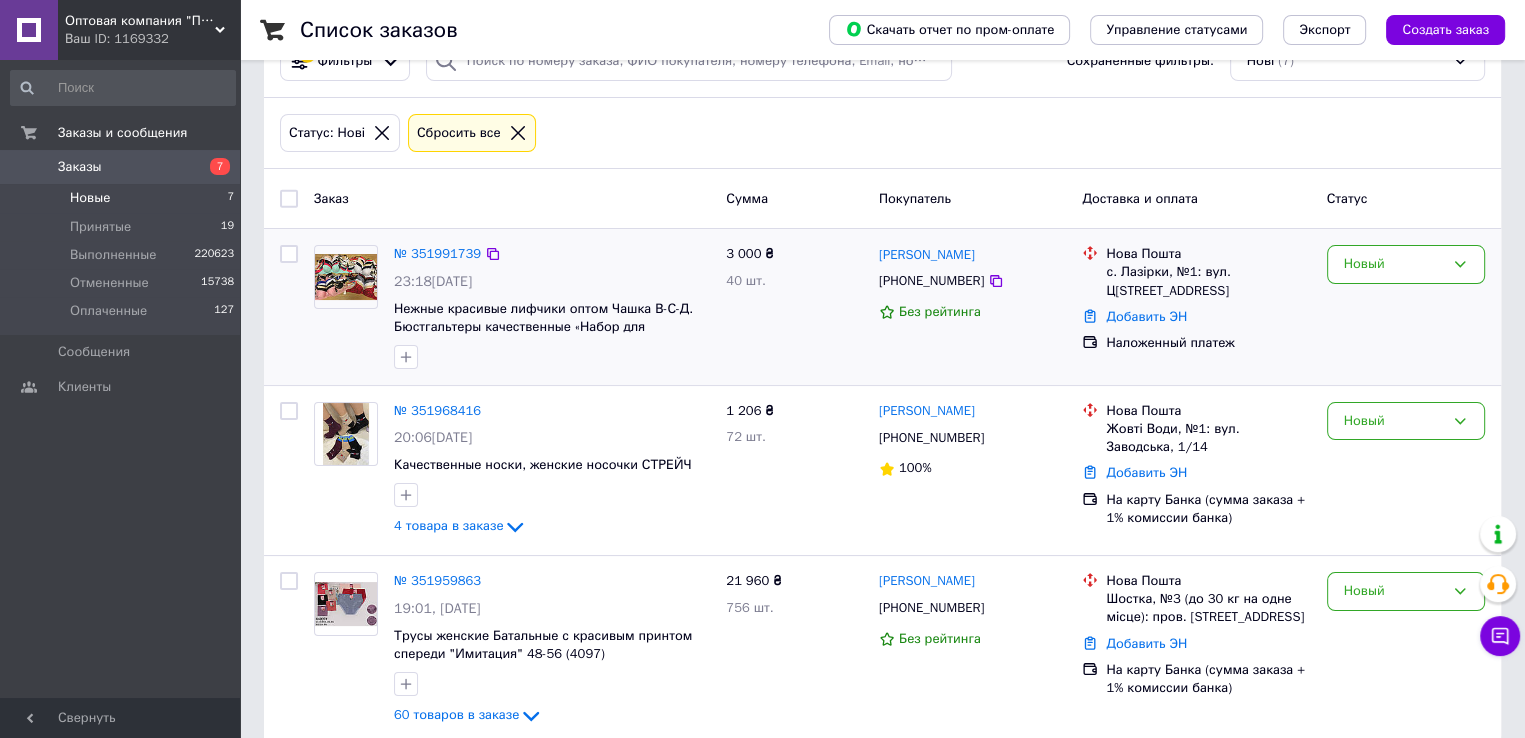 scroll, scrollTop: 86, scrollLeft: 0, axis: vertical 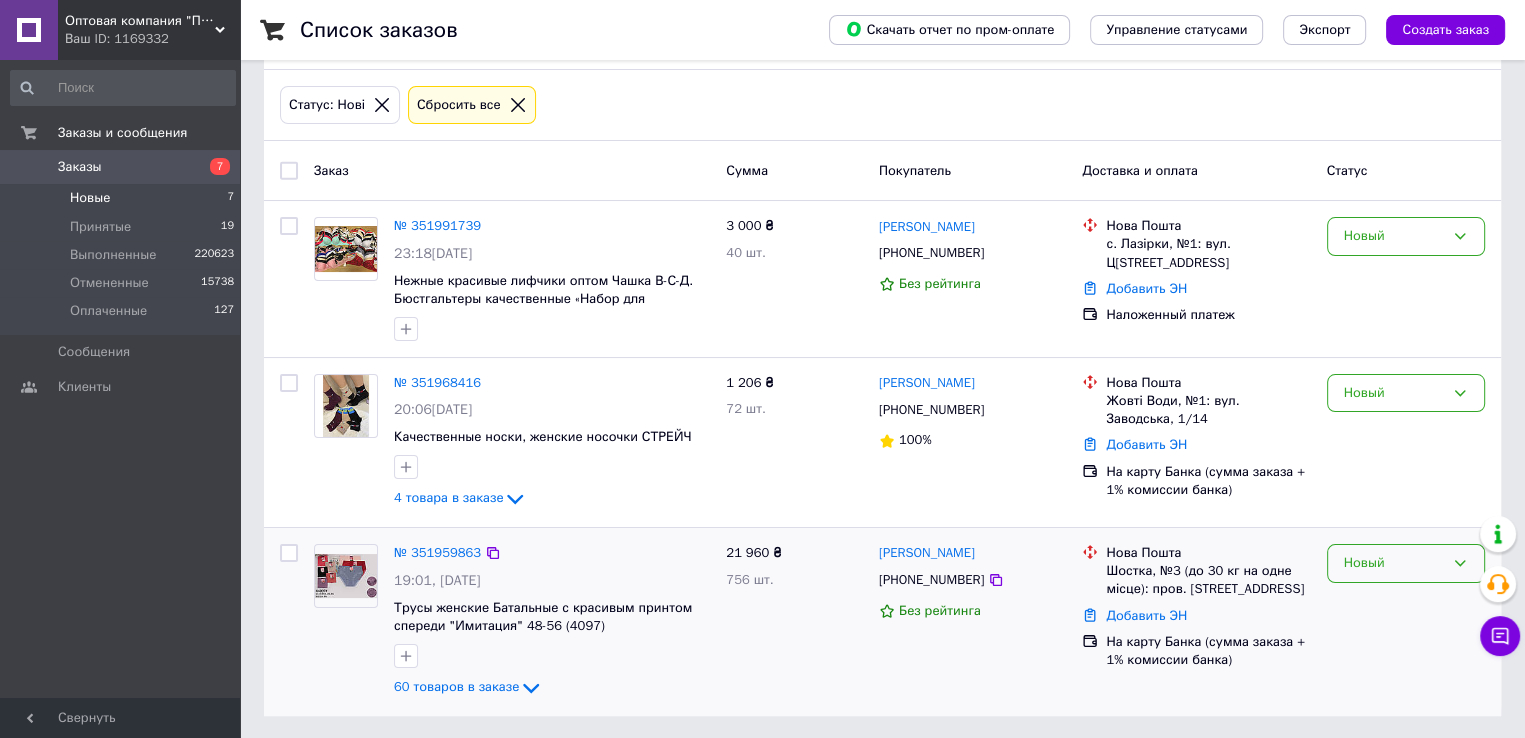 click on "Новый" at bounding box center [1406, 563] 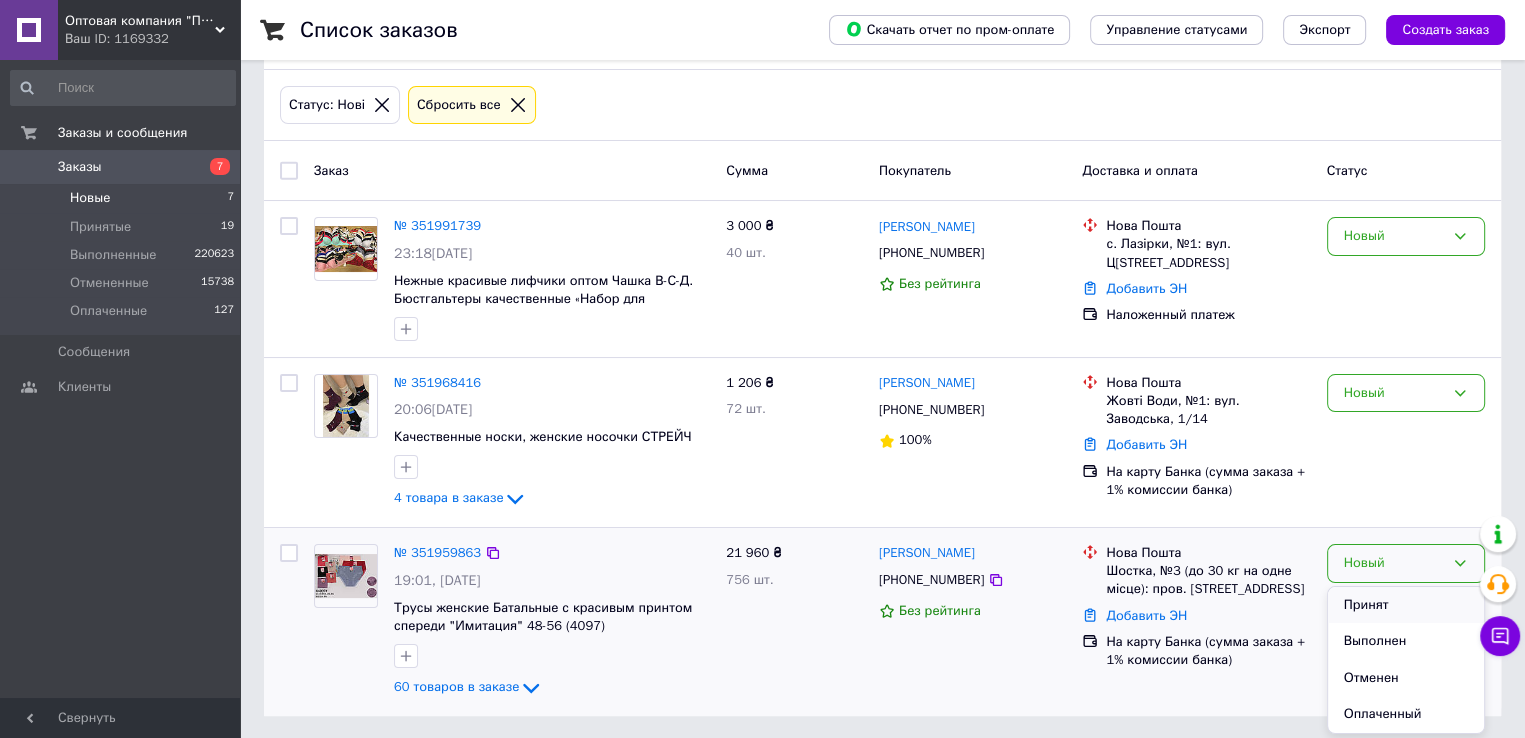 click on "Принят" at bounding box center [1406, 605] 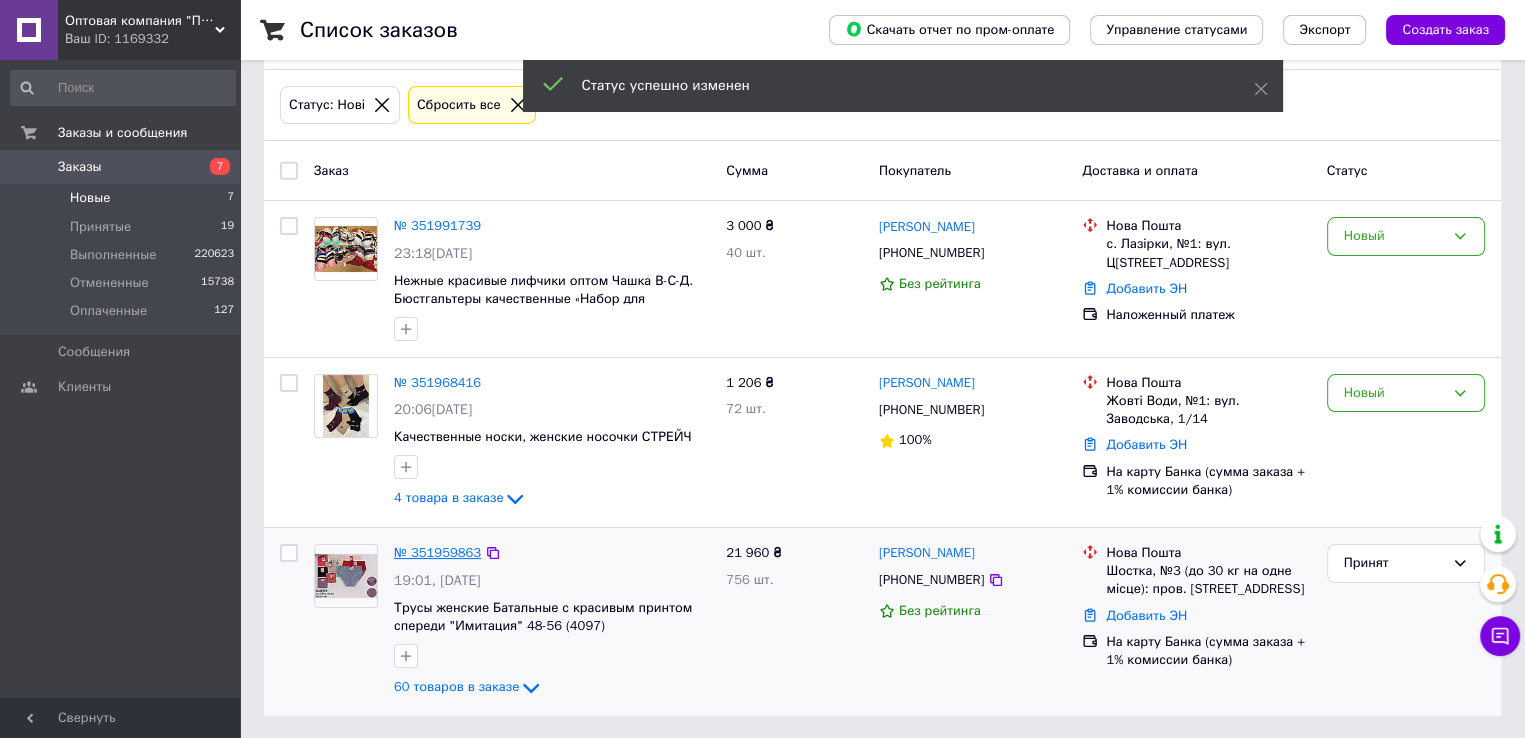 click on "№ 351959863" at bounding box center (437, 552) 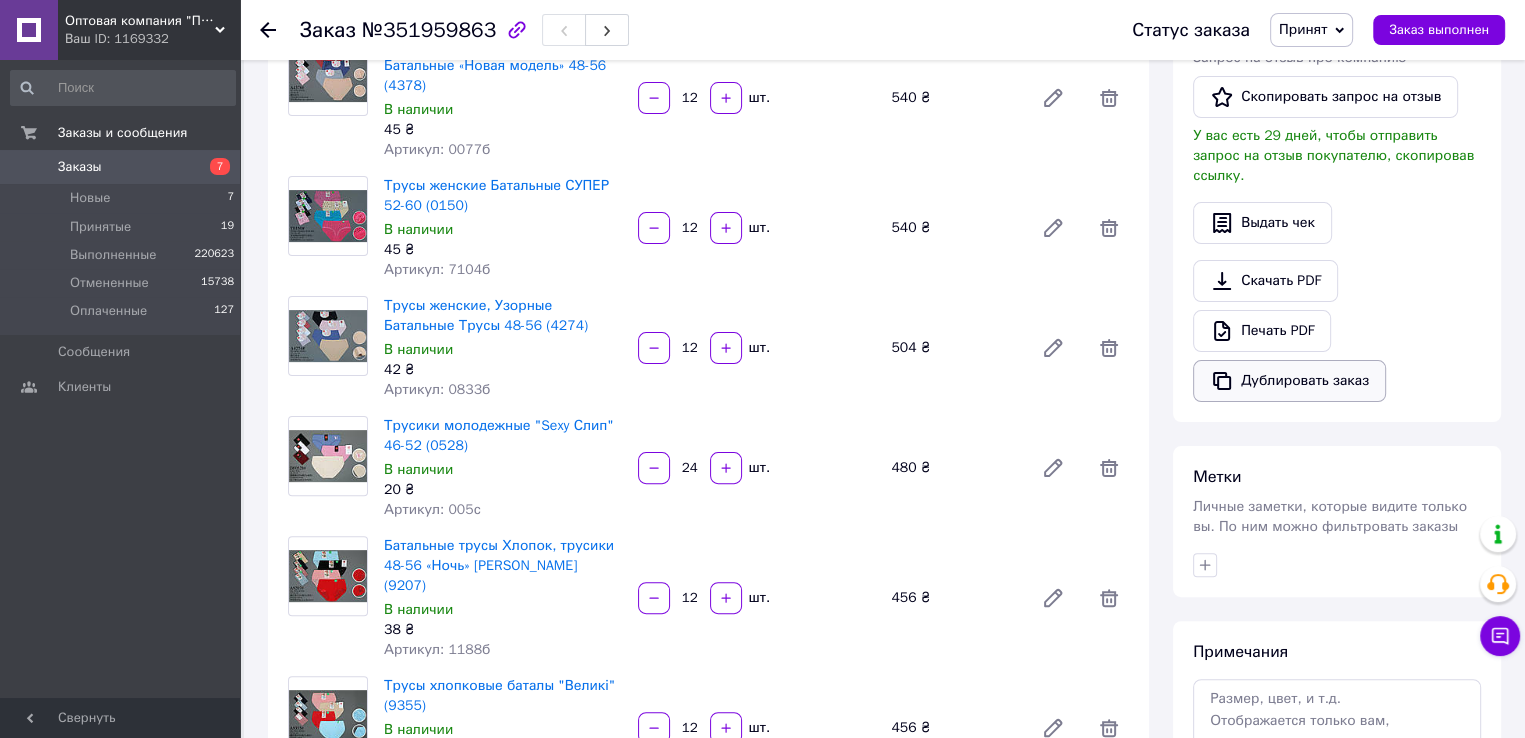 scroll, scrollTop: 486, scrollLeft: 0, axis: vertical 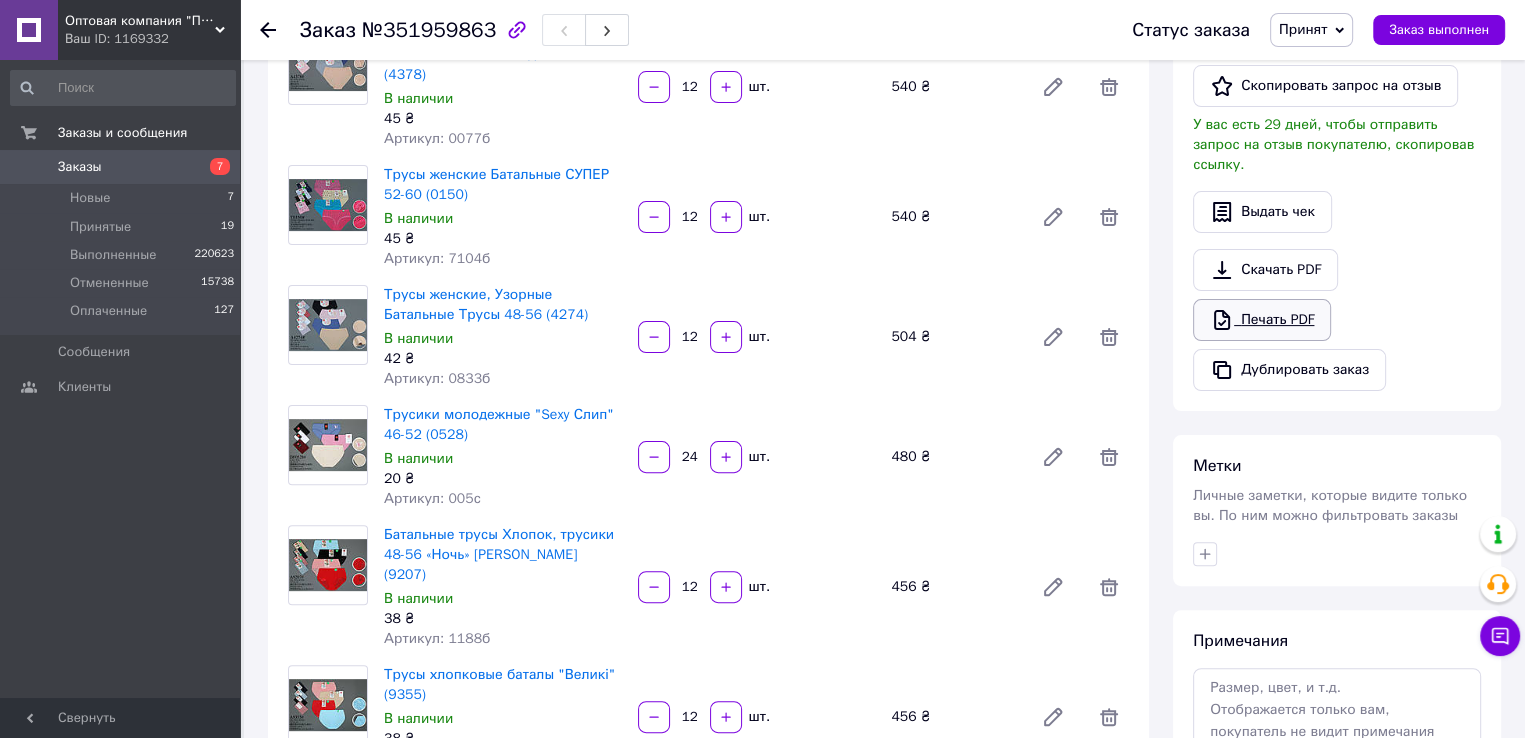 click on "Печать PDF" at bounding box center [1262, 320] 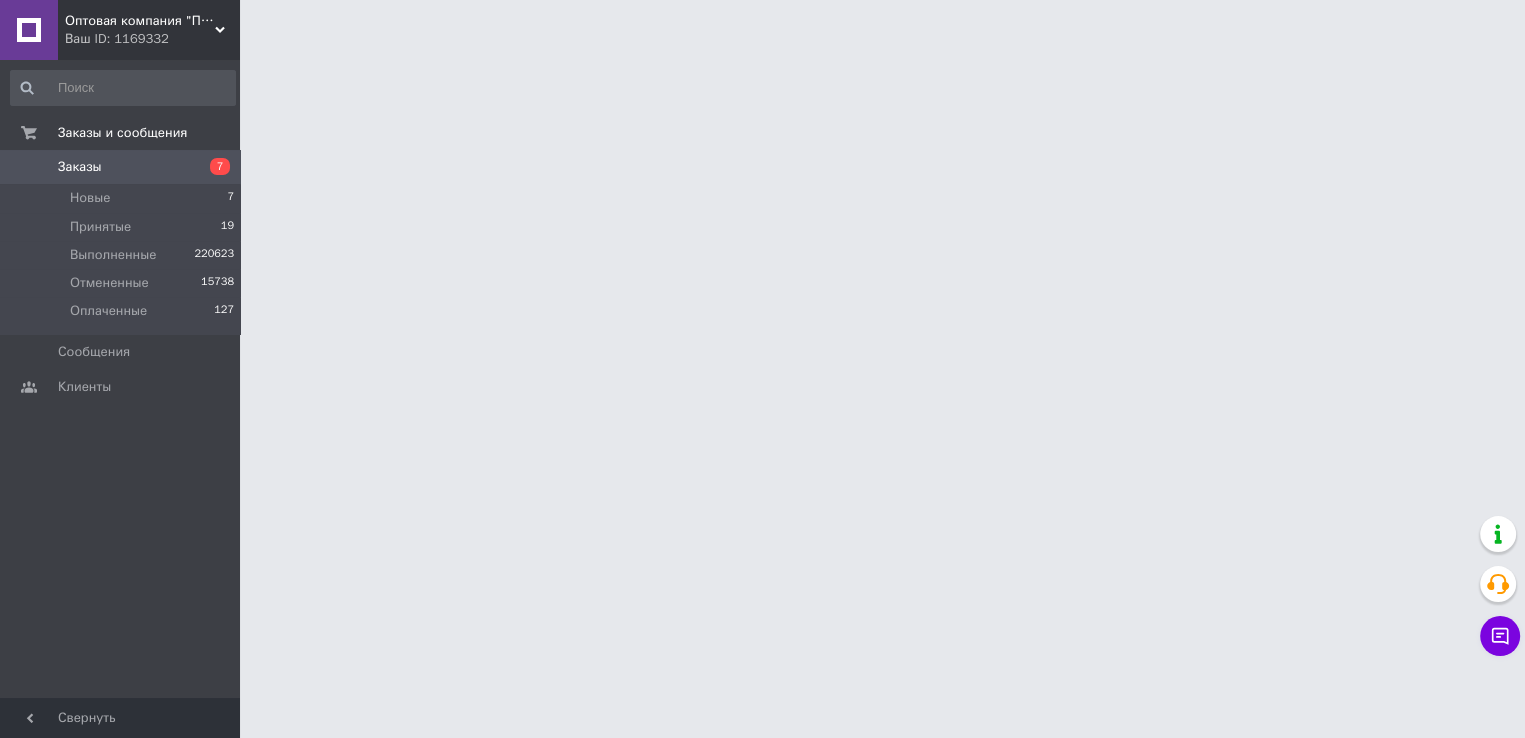 scroll, scrollTop: 0, scrollLeft: 0, axis: both 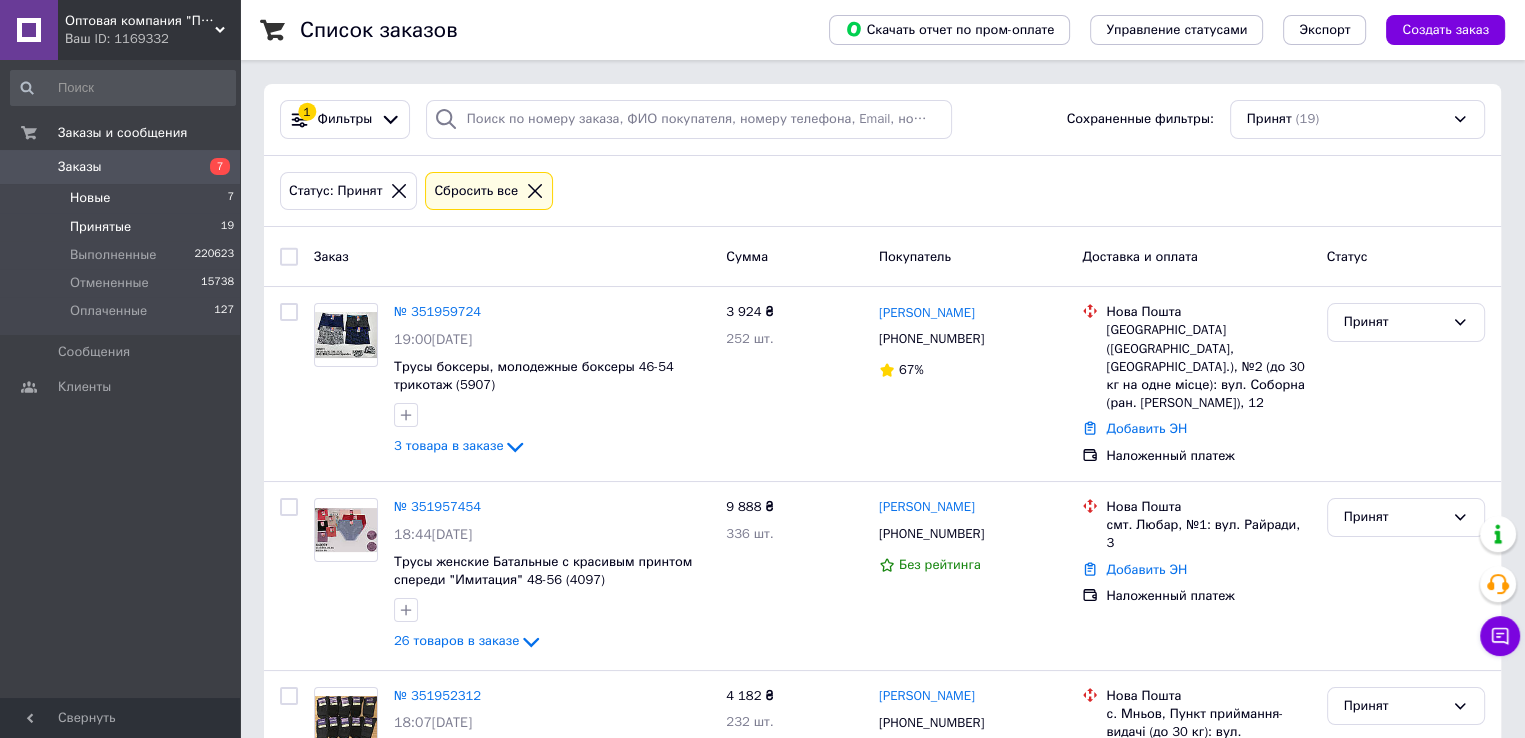 click on "Новые" at bounding box center (90, 198) 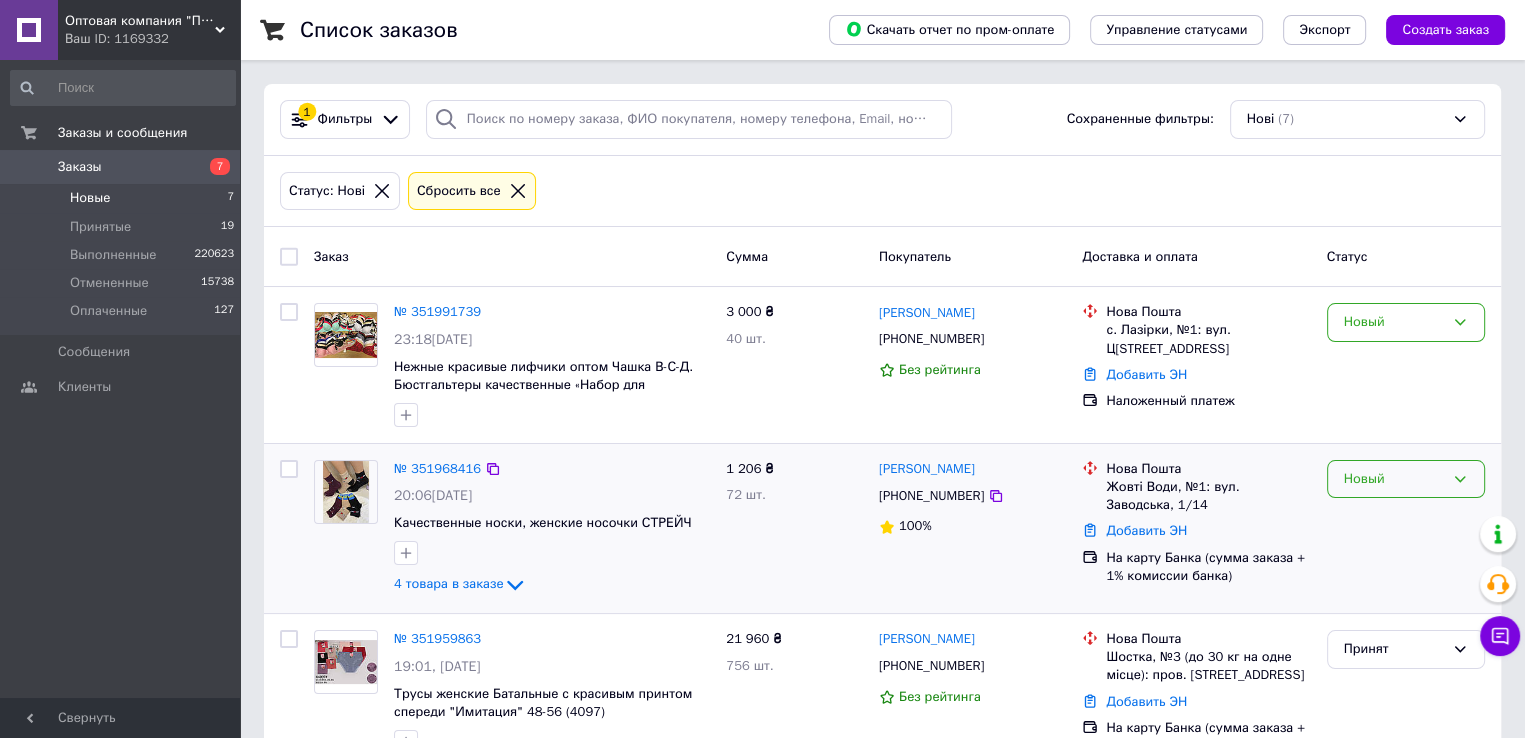 click on "Новый" at bounding box center (1394, 479) 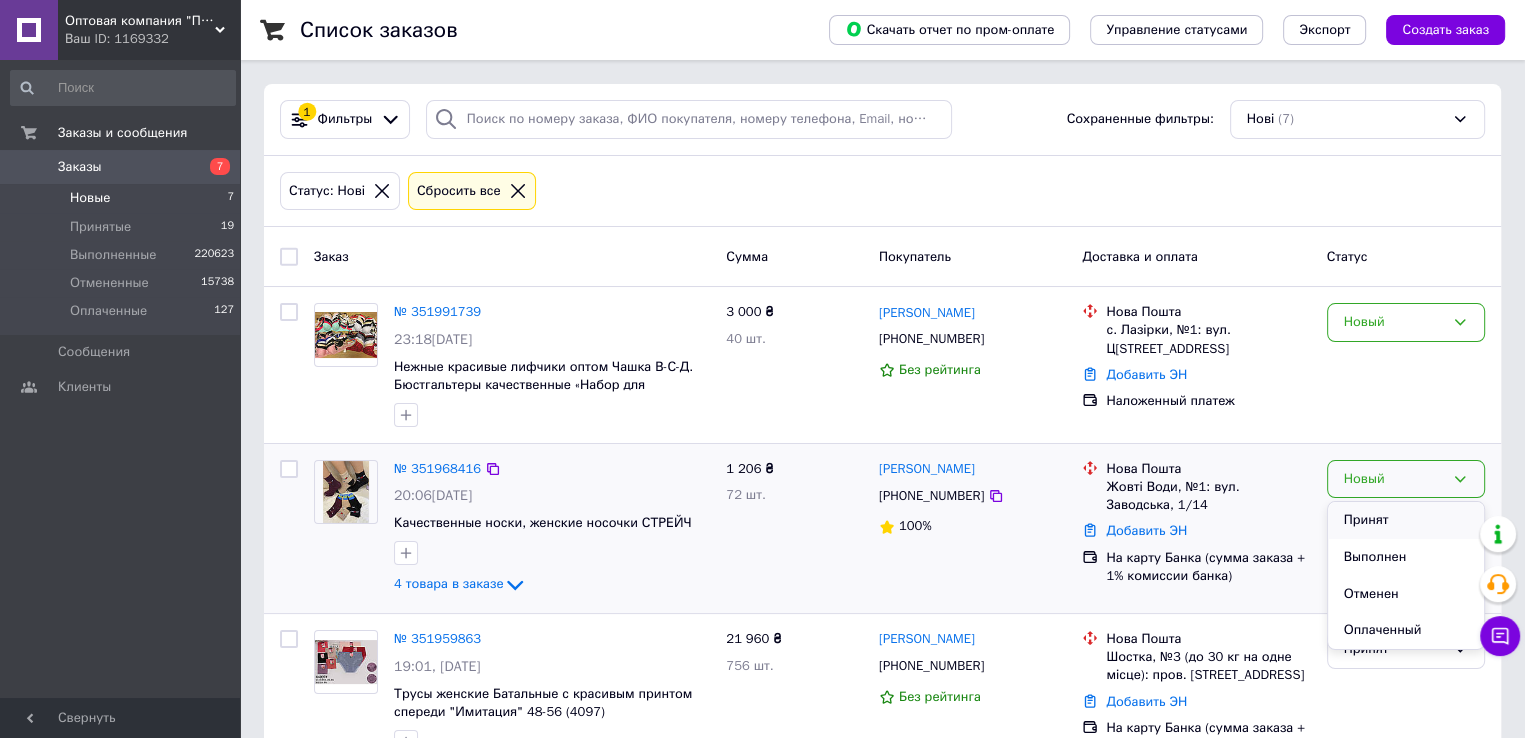 click on "Принят" at bounding box center (1406, 520) 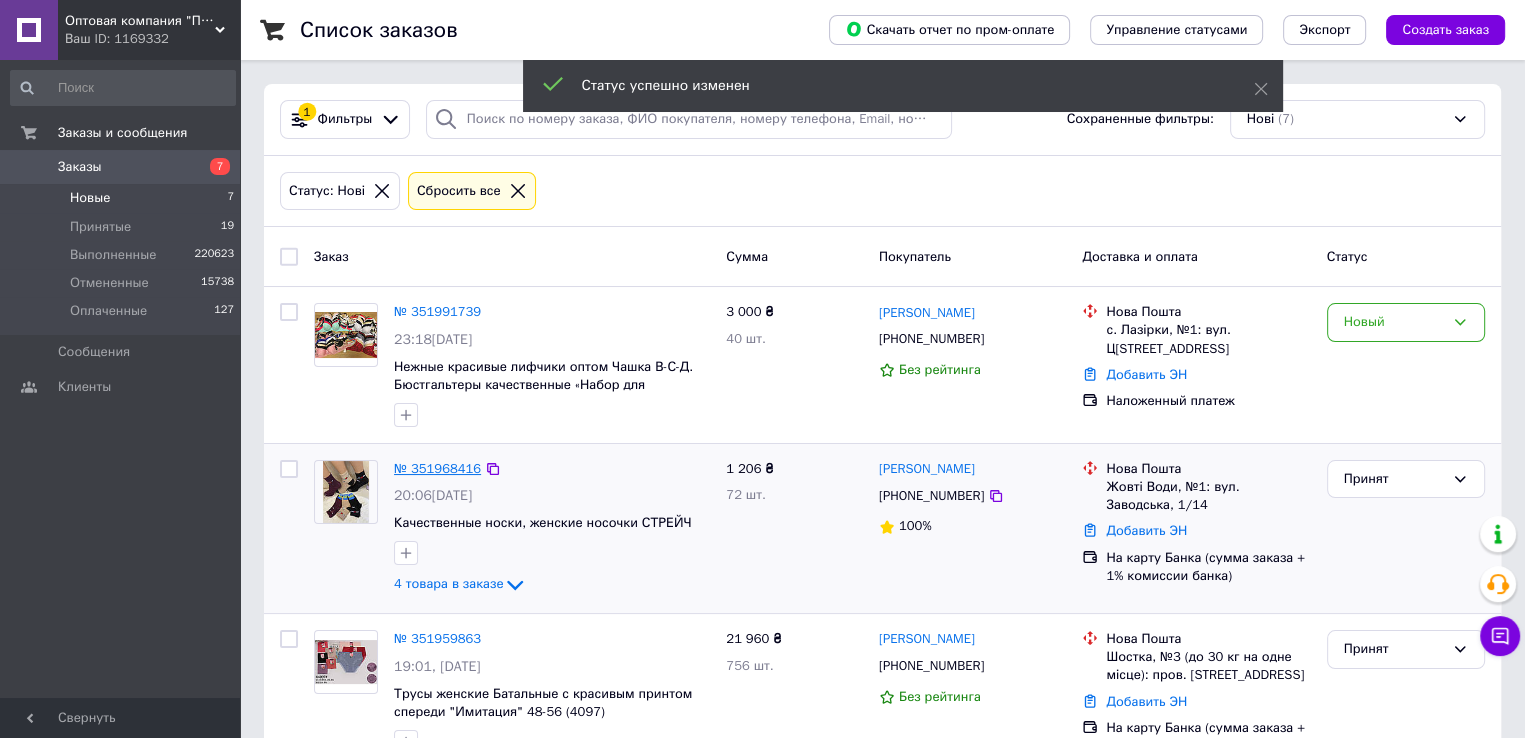 click on "№ 351968416" at bounding box center [437, 468] 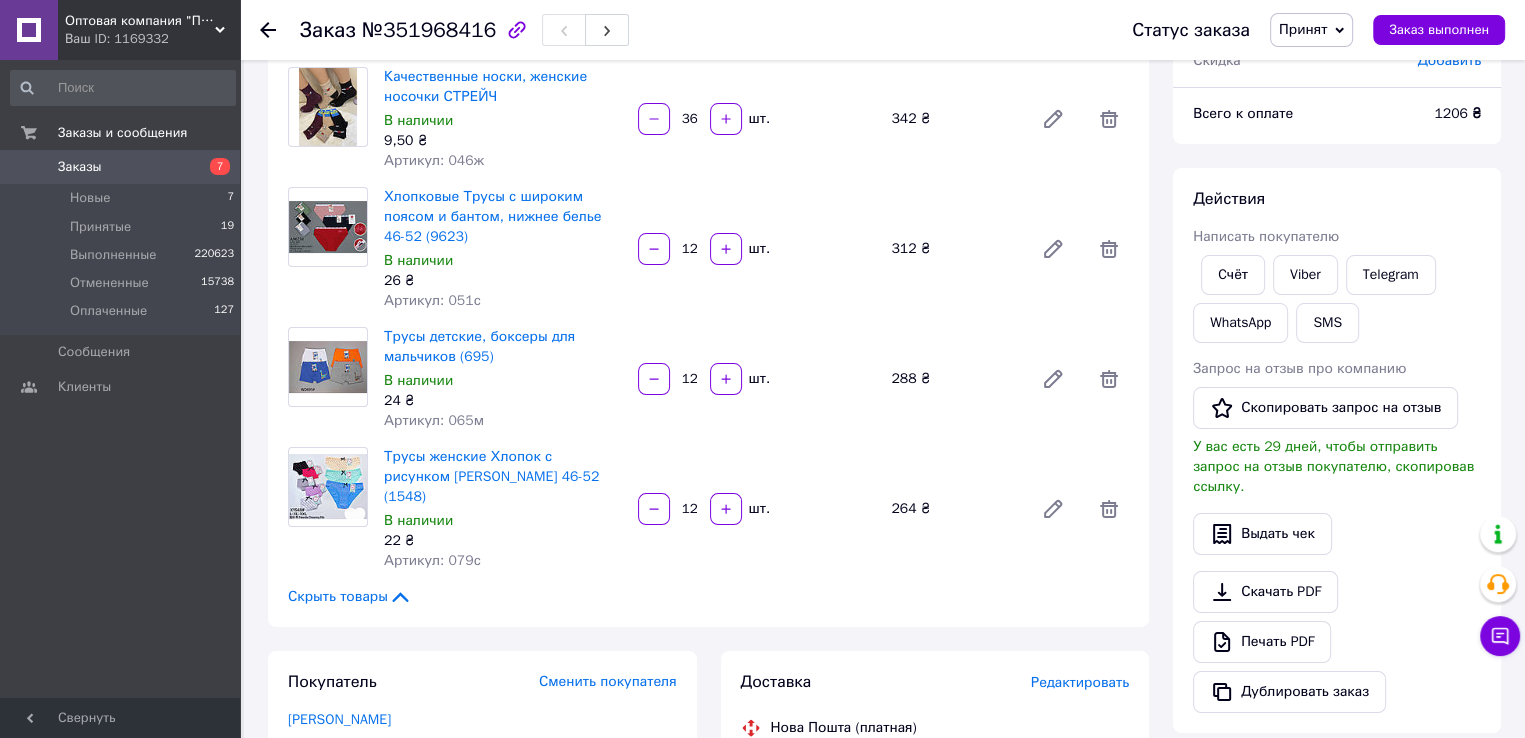 scroll, scrollTop: 400, scrollLeft: 0, axis: vertical 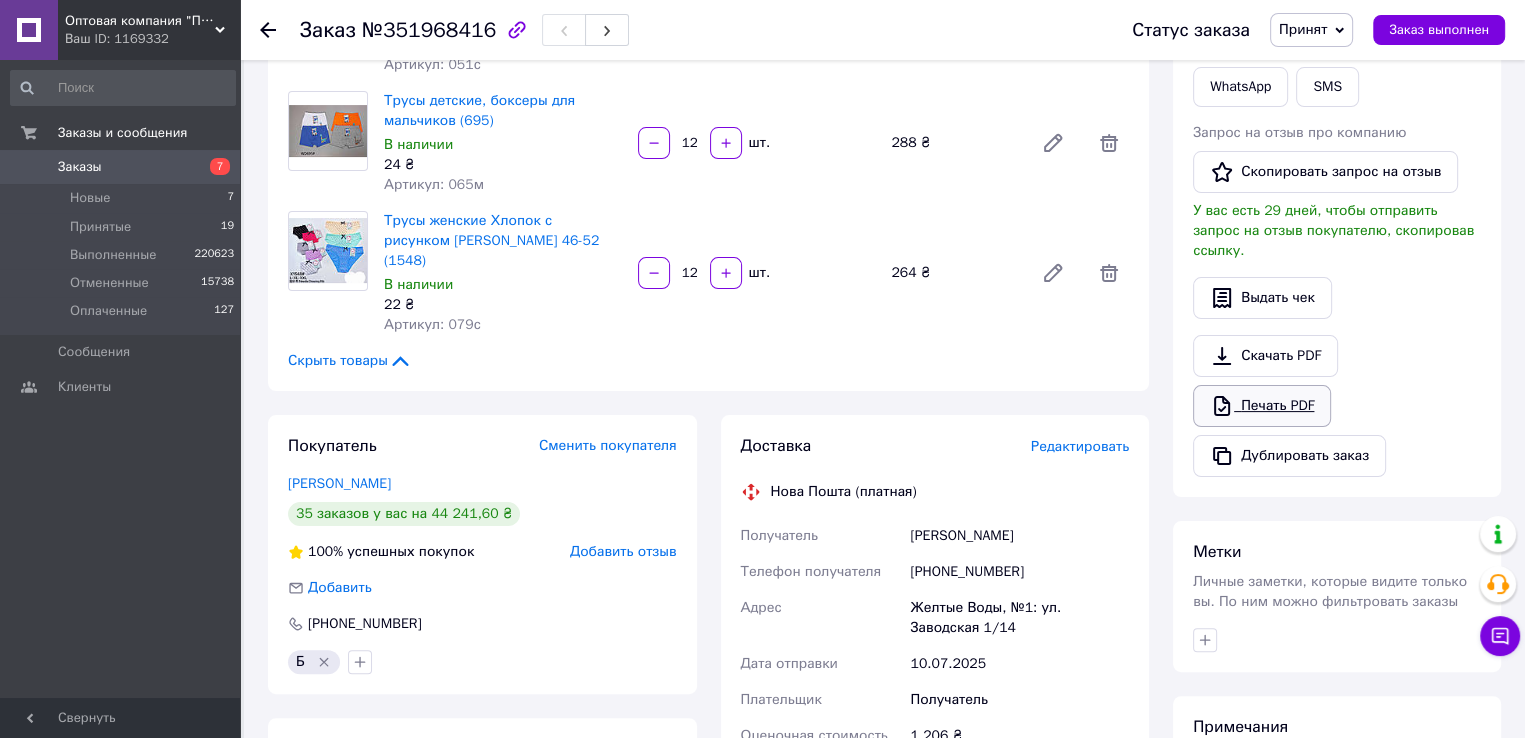click on "Печать PDF" at bounding box center [1262, 406] 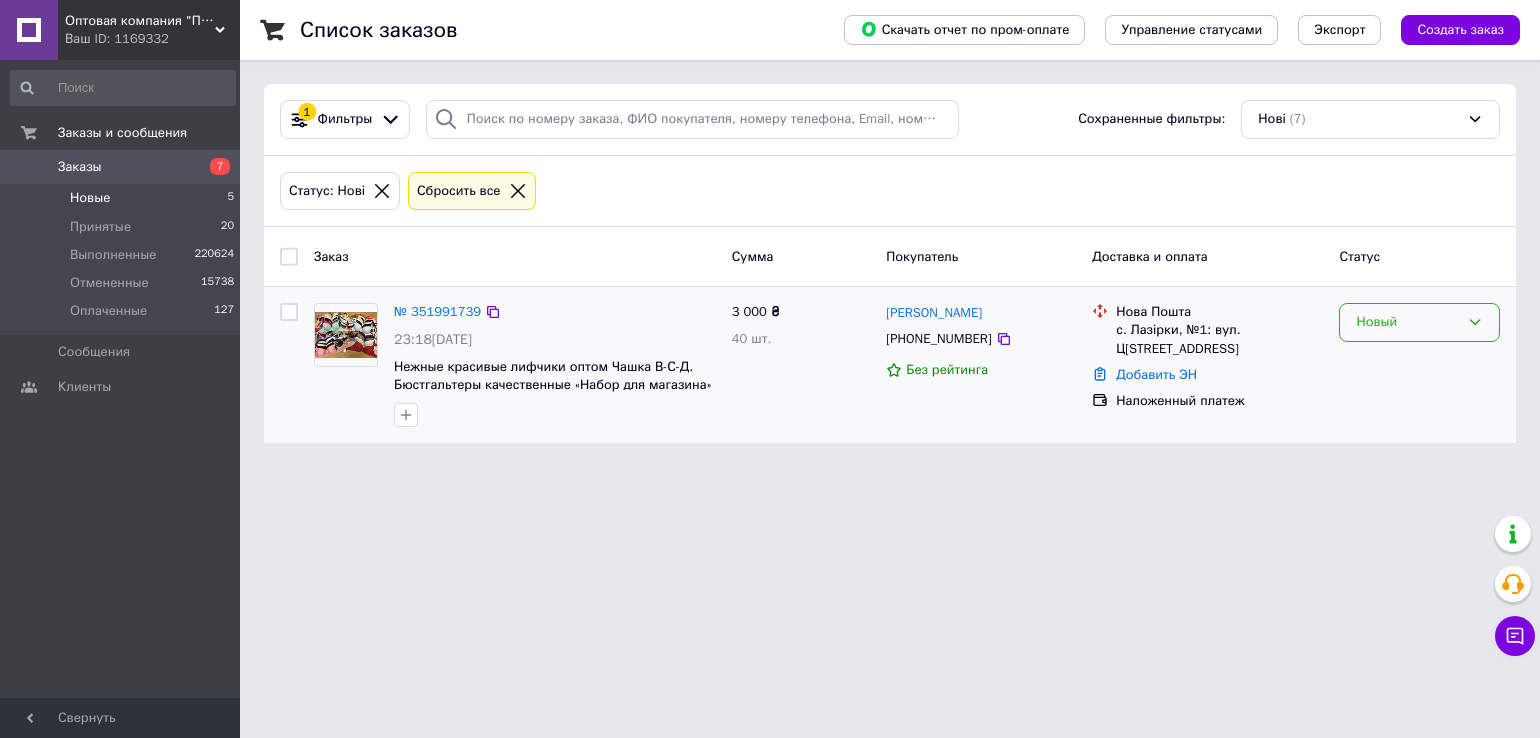 click on "Новый" at bounding box center (1407, 322) 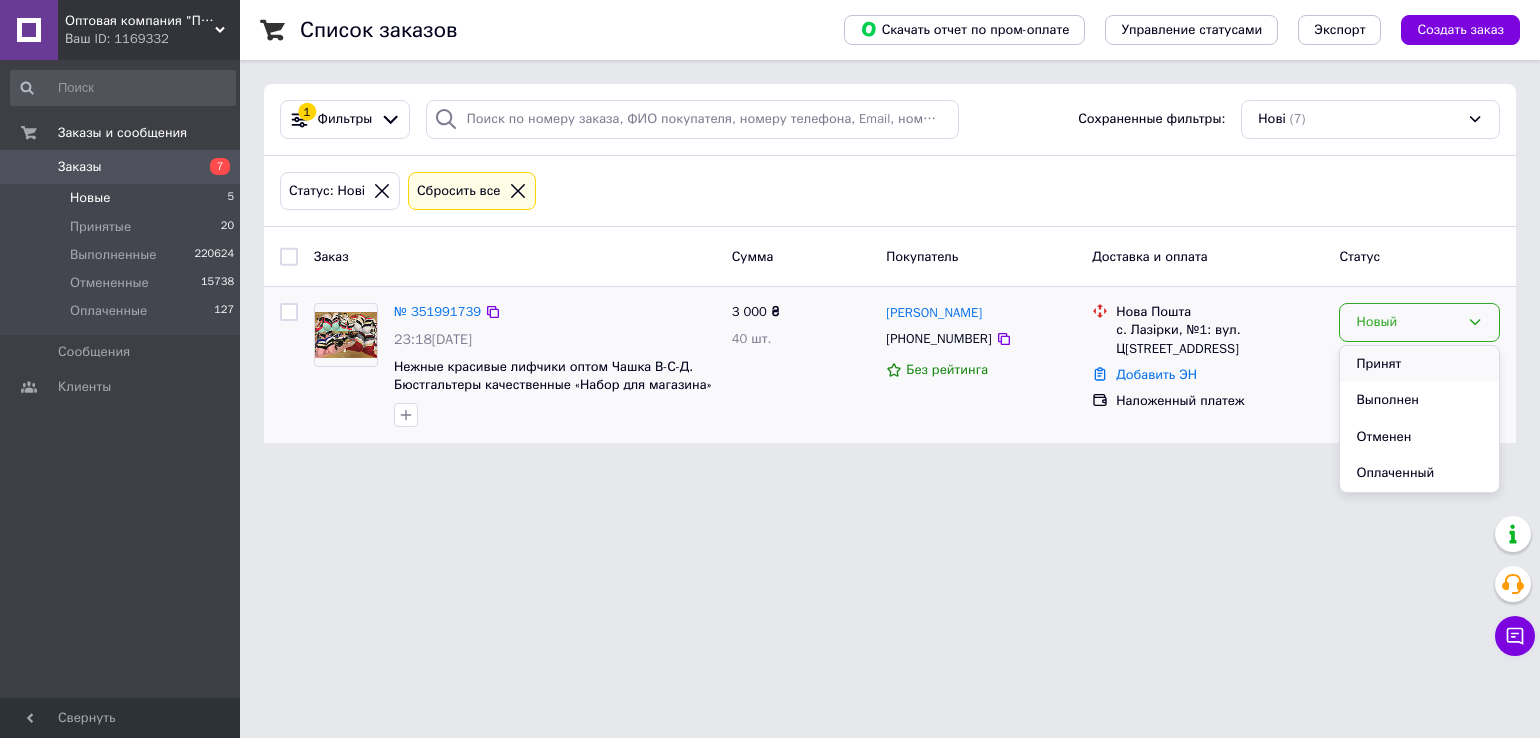 click on "Принят" at bounding box center (1419, 364) 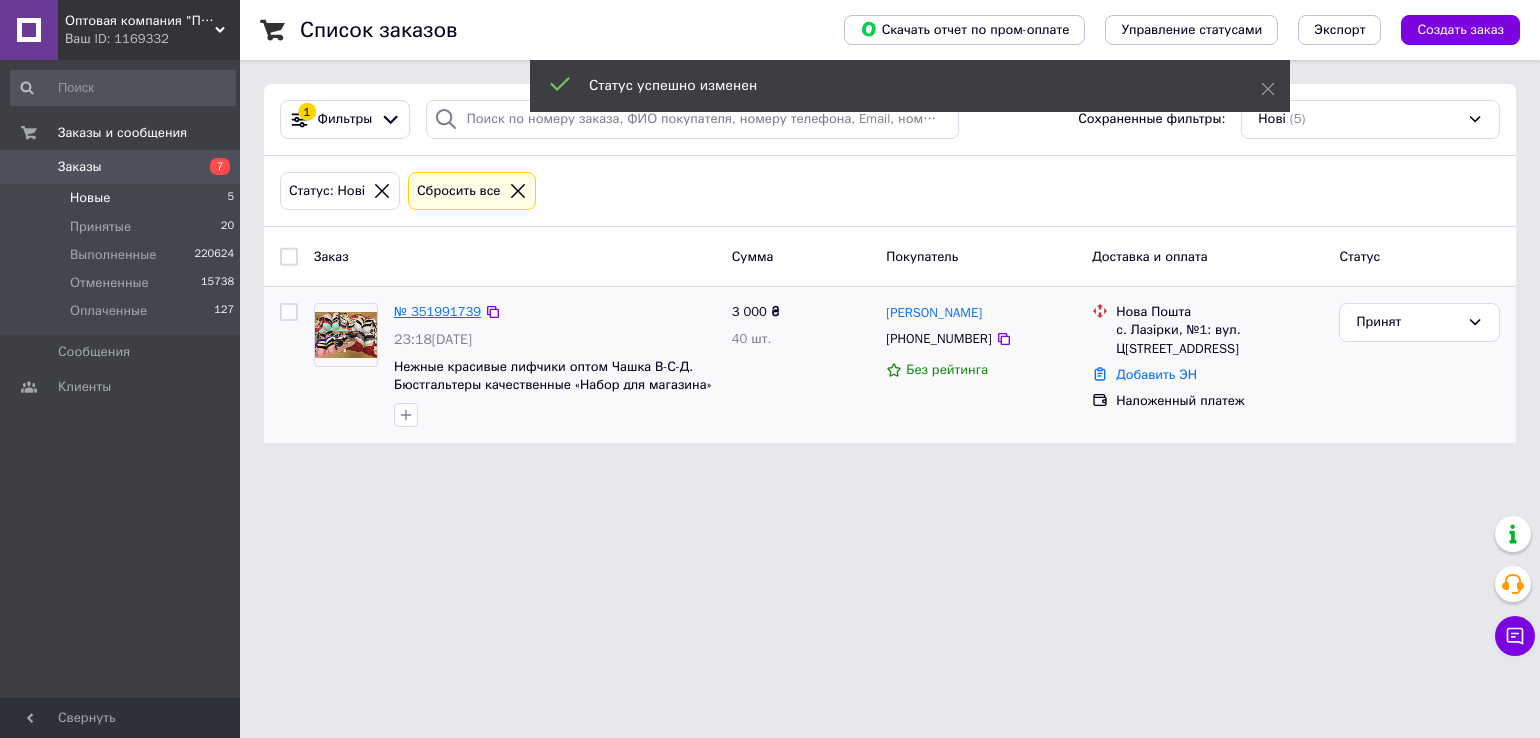 click on "№ 351991739" at bounding box center [437, 311] 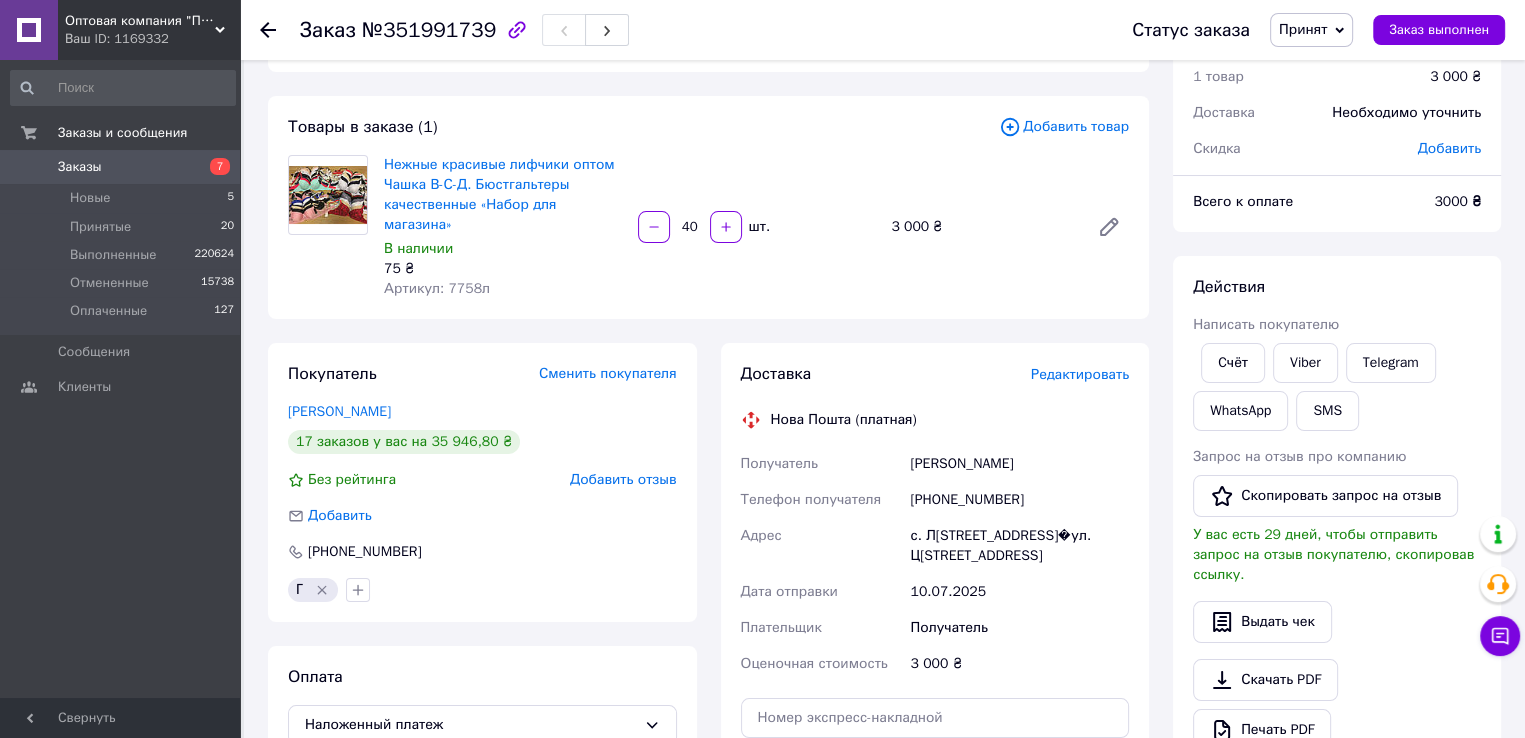scroll, scrollTop: 200, scrollLeft: 0, axis: vertical 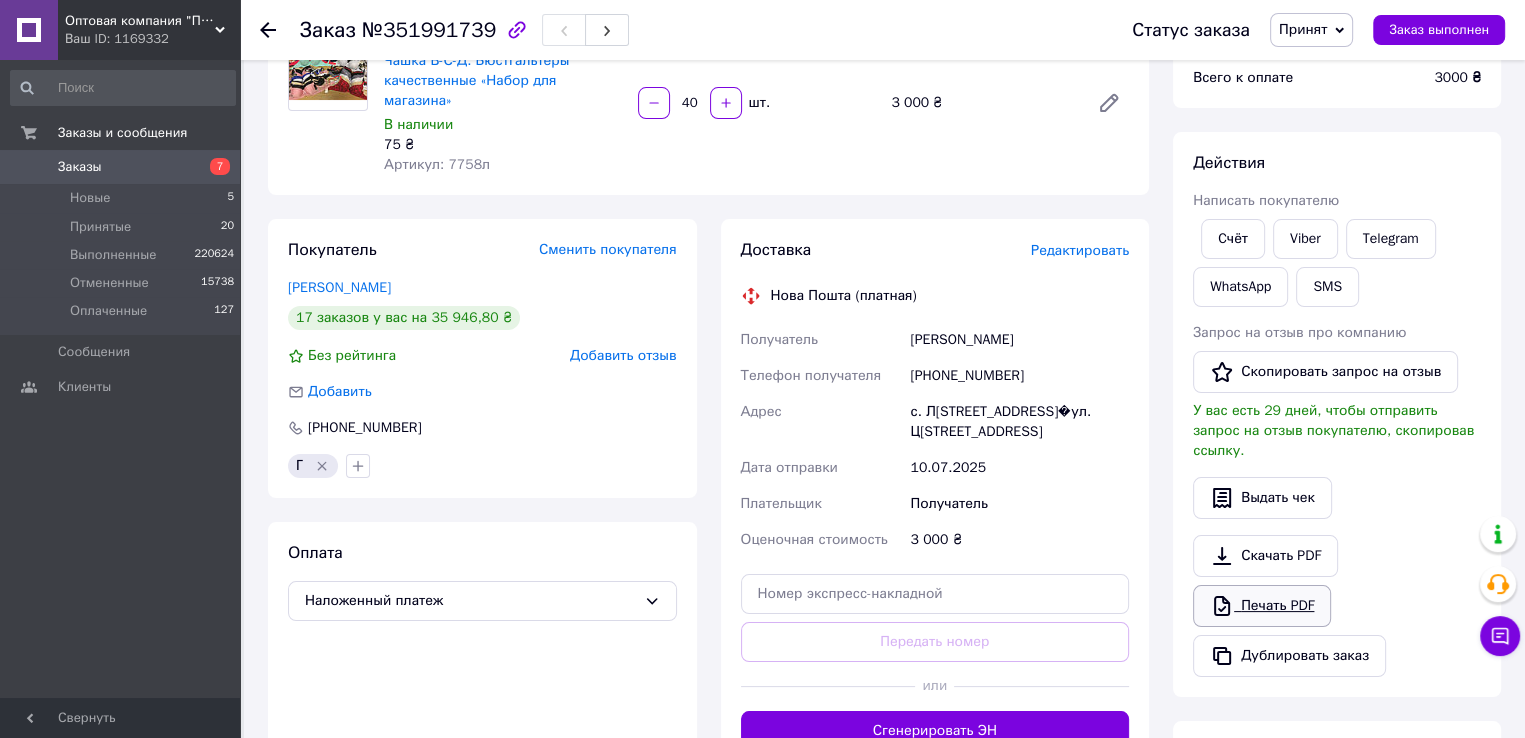 click on "Печать PDF" at bounding box center [1262, 606] 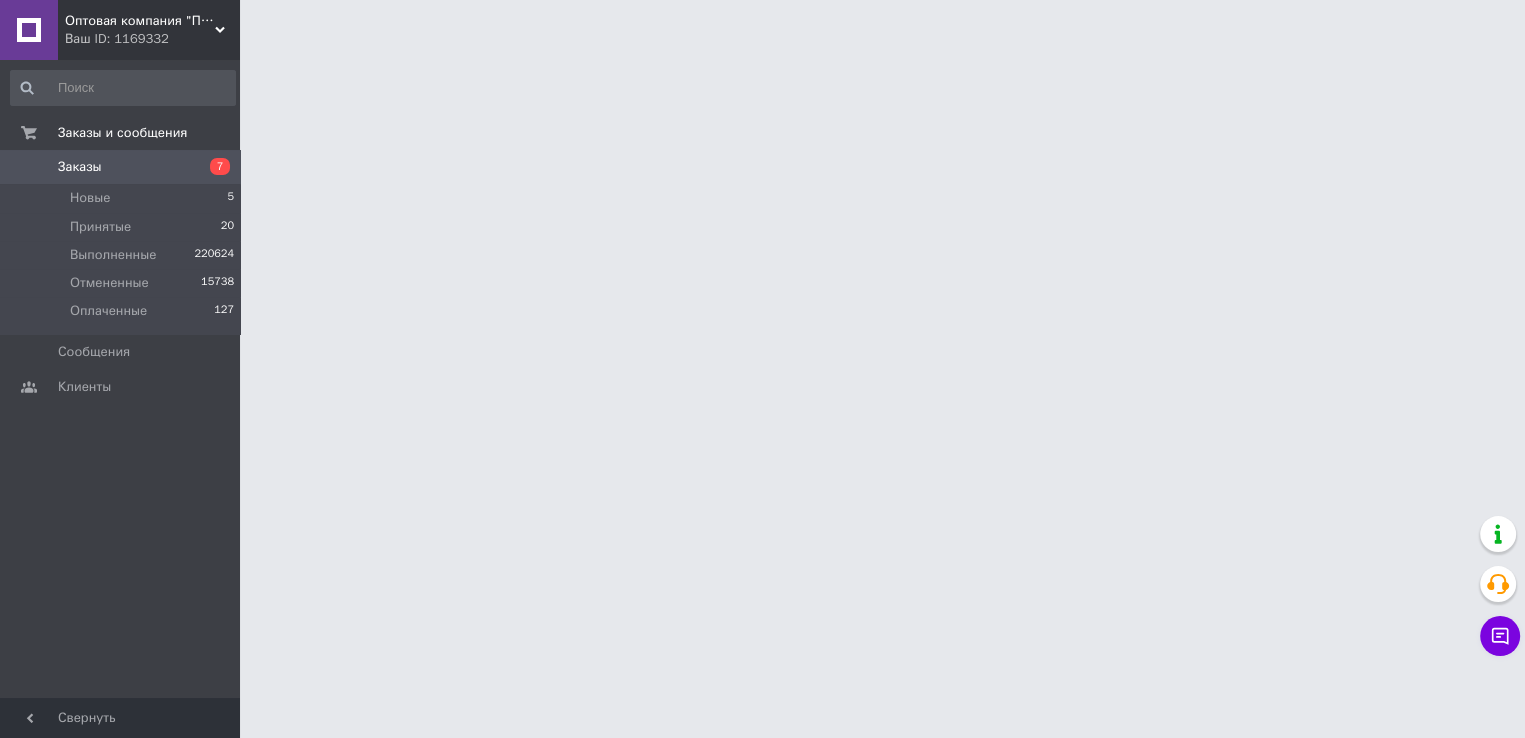 scroll, scrollTop: 0, scrollLeft: 0, axis: both 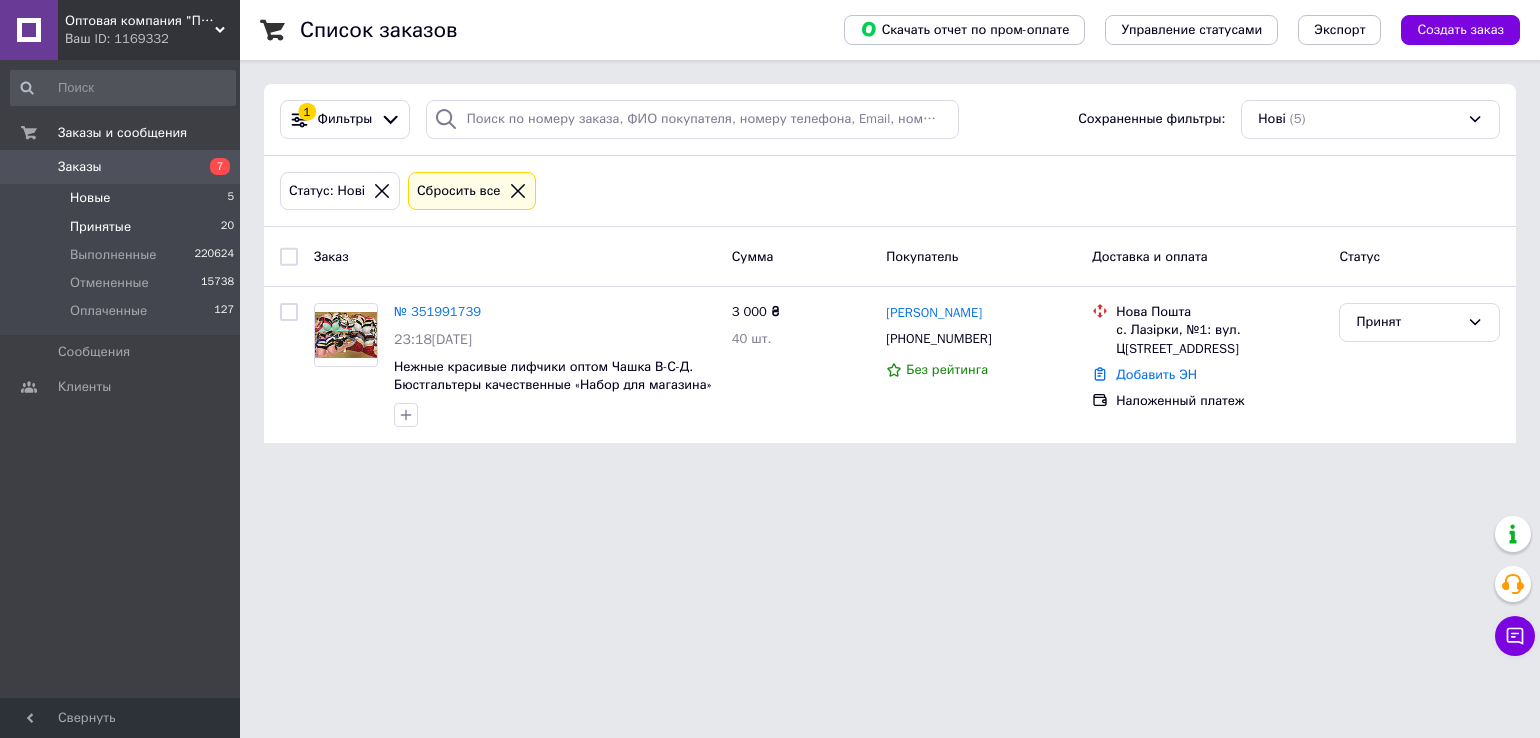 click on "Принятые" at bounding box center [100, 227] 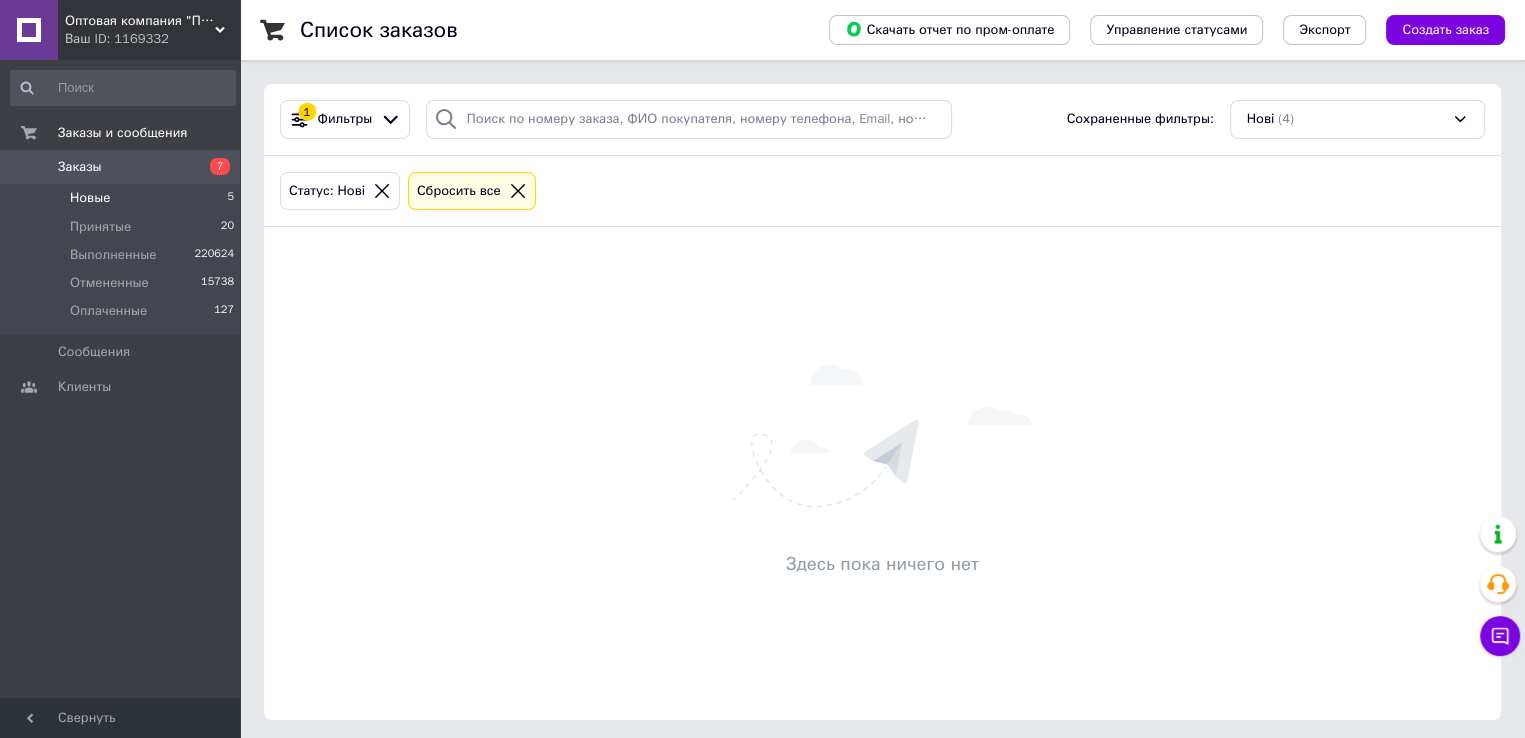 click on "Новые 5" at bounding box center (123, 198) 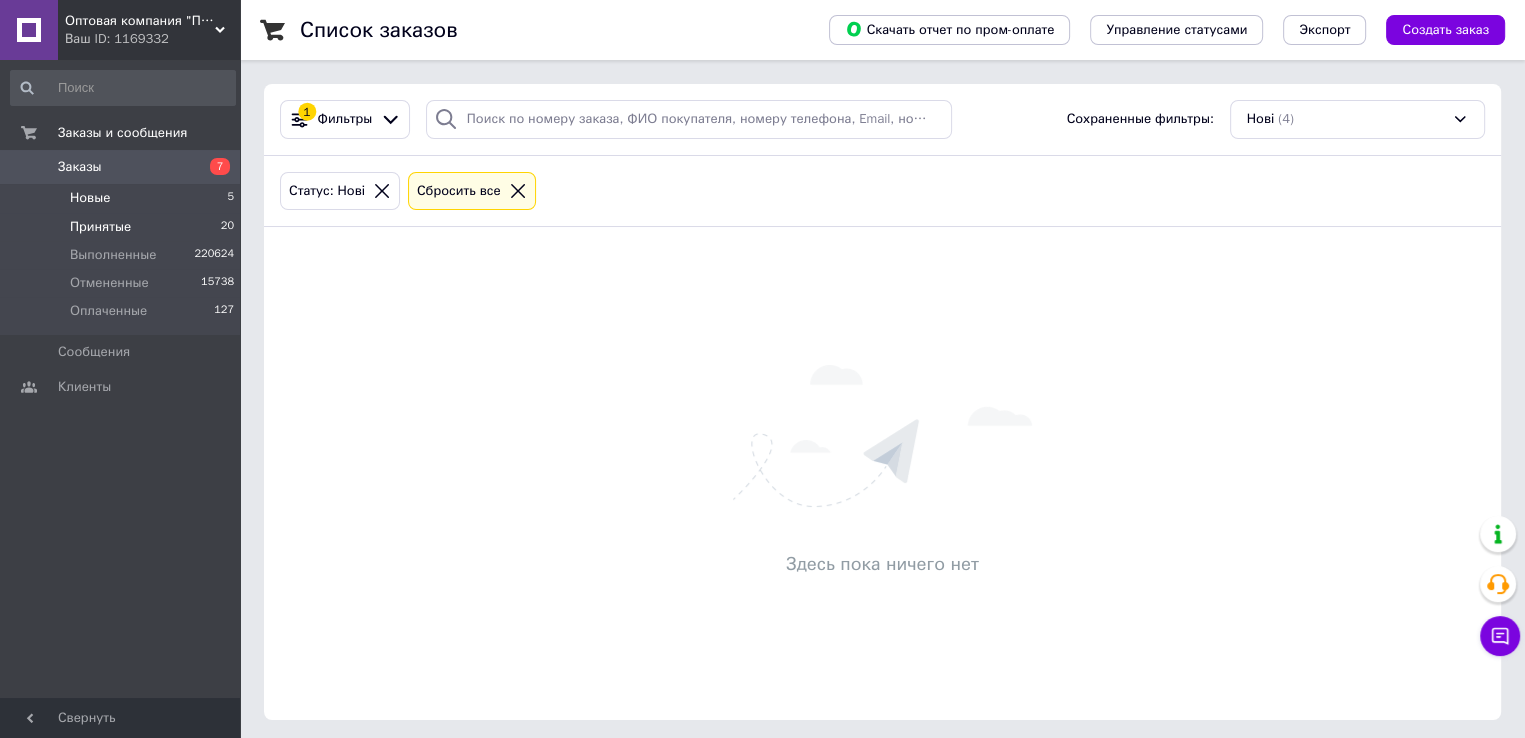 click on "Принятые 20" at bounding box center [123, 227] 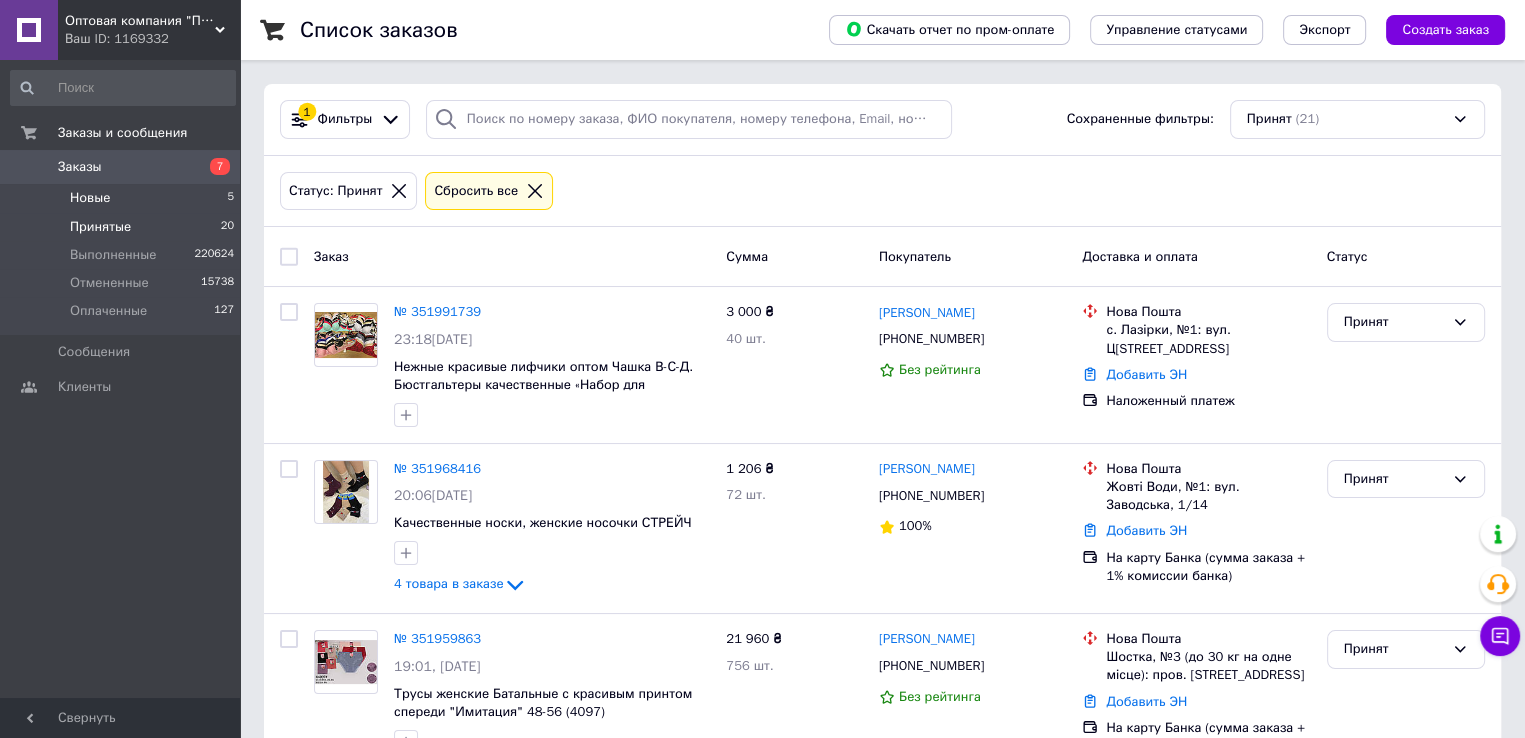 click on "Новые 5" at bounding box center [123, 198] 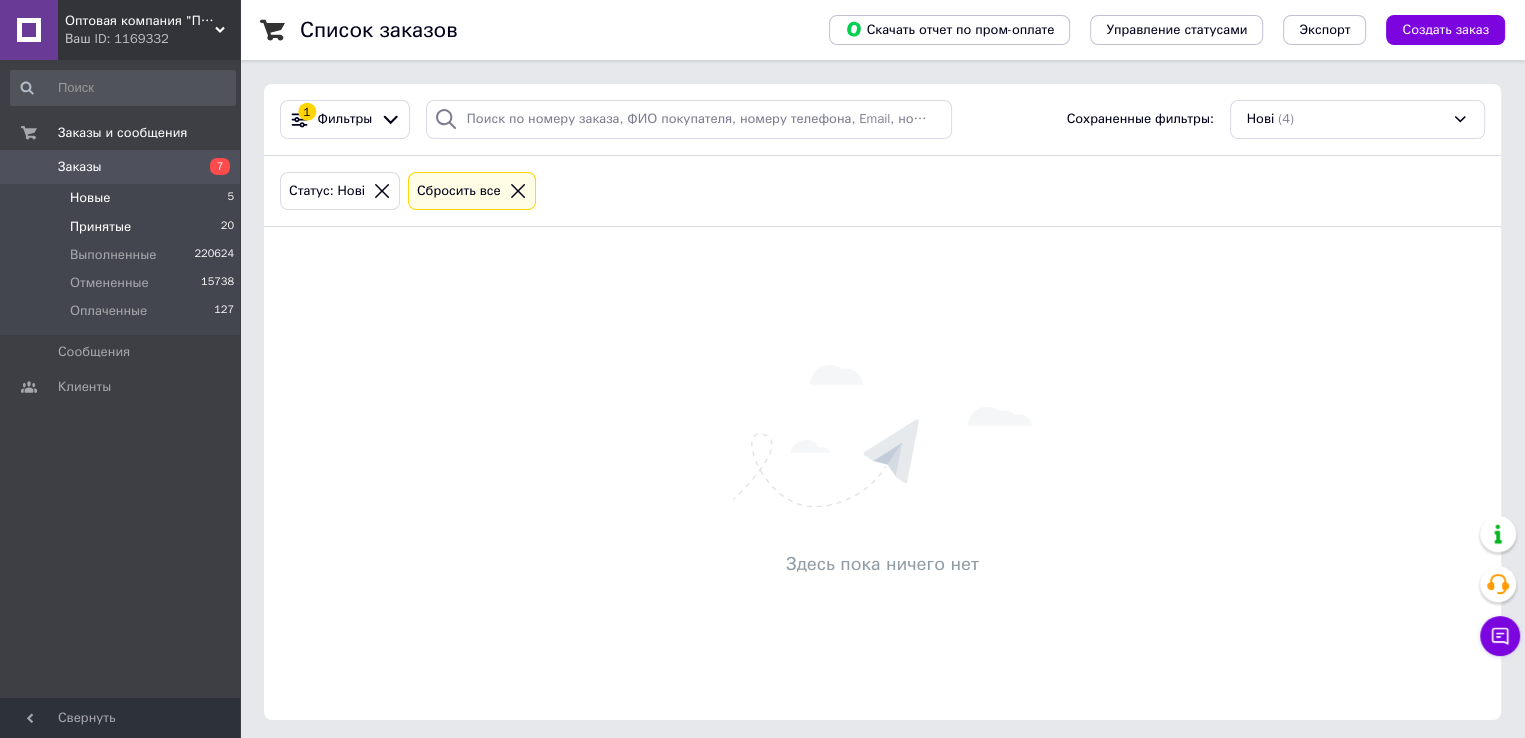 click on "Принятые" at bounding box center (100, 227) 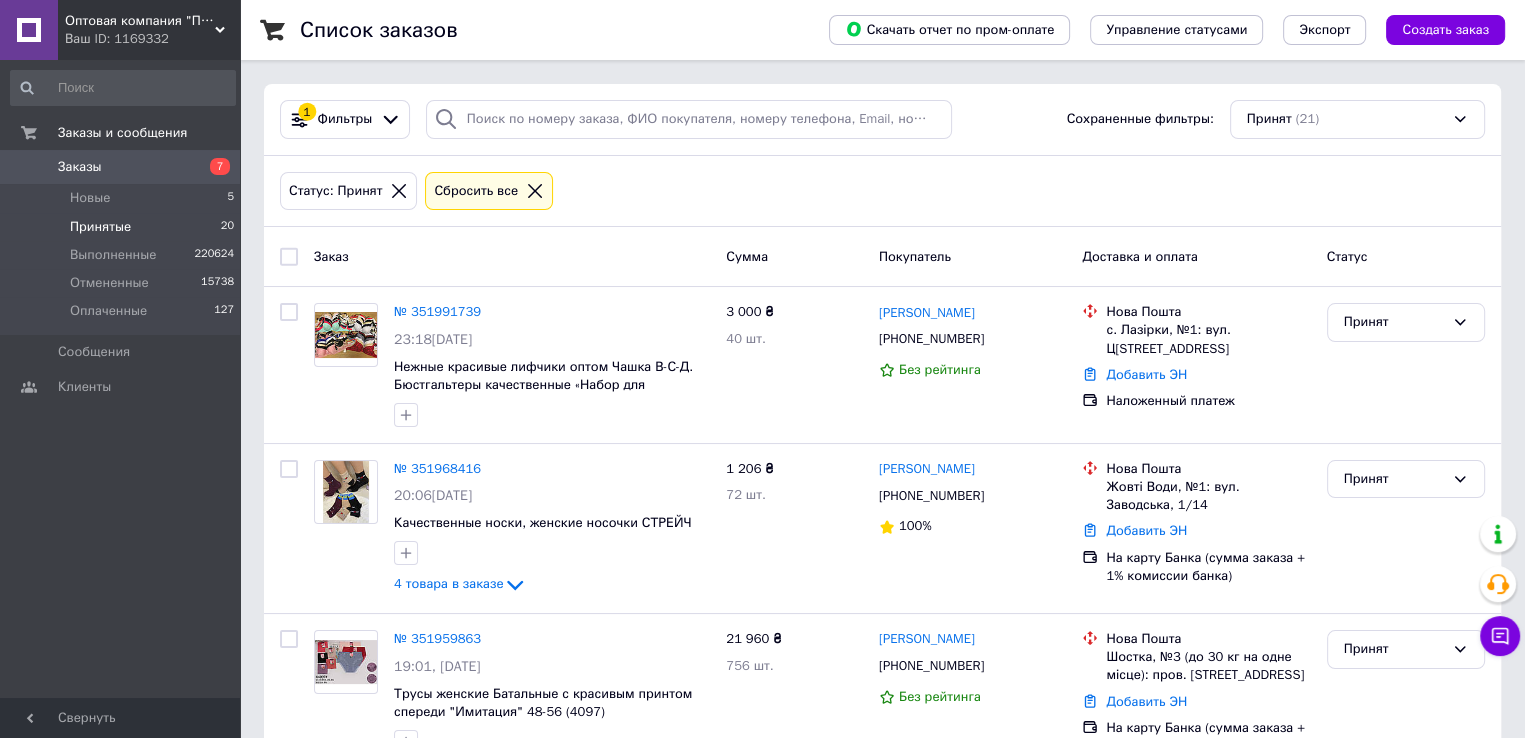 click on "Заказы" at bounding box center (80, 167) 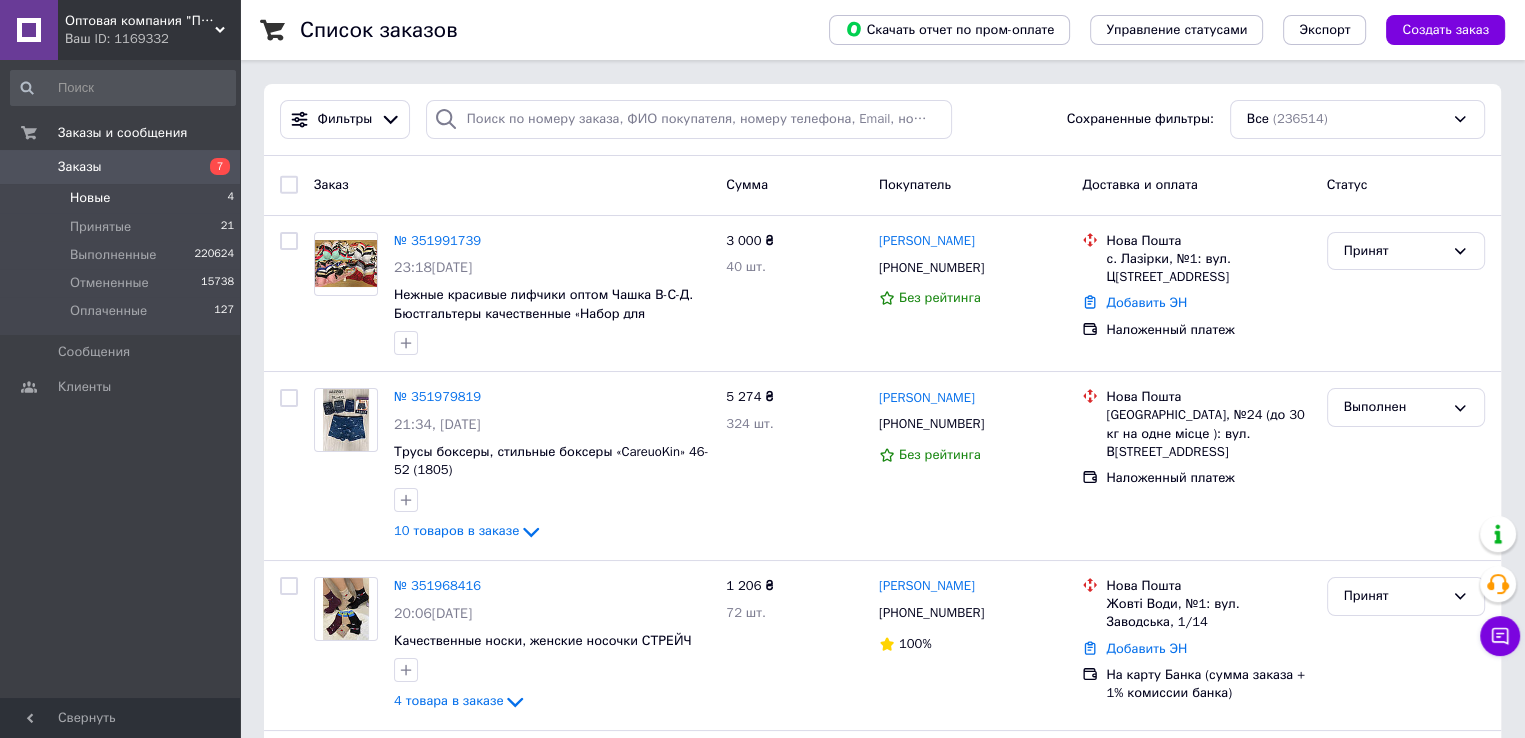 click on "Новые" at bounding box center [90, 198] 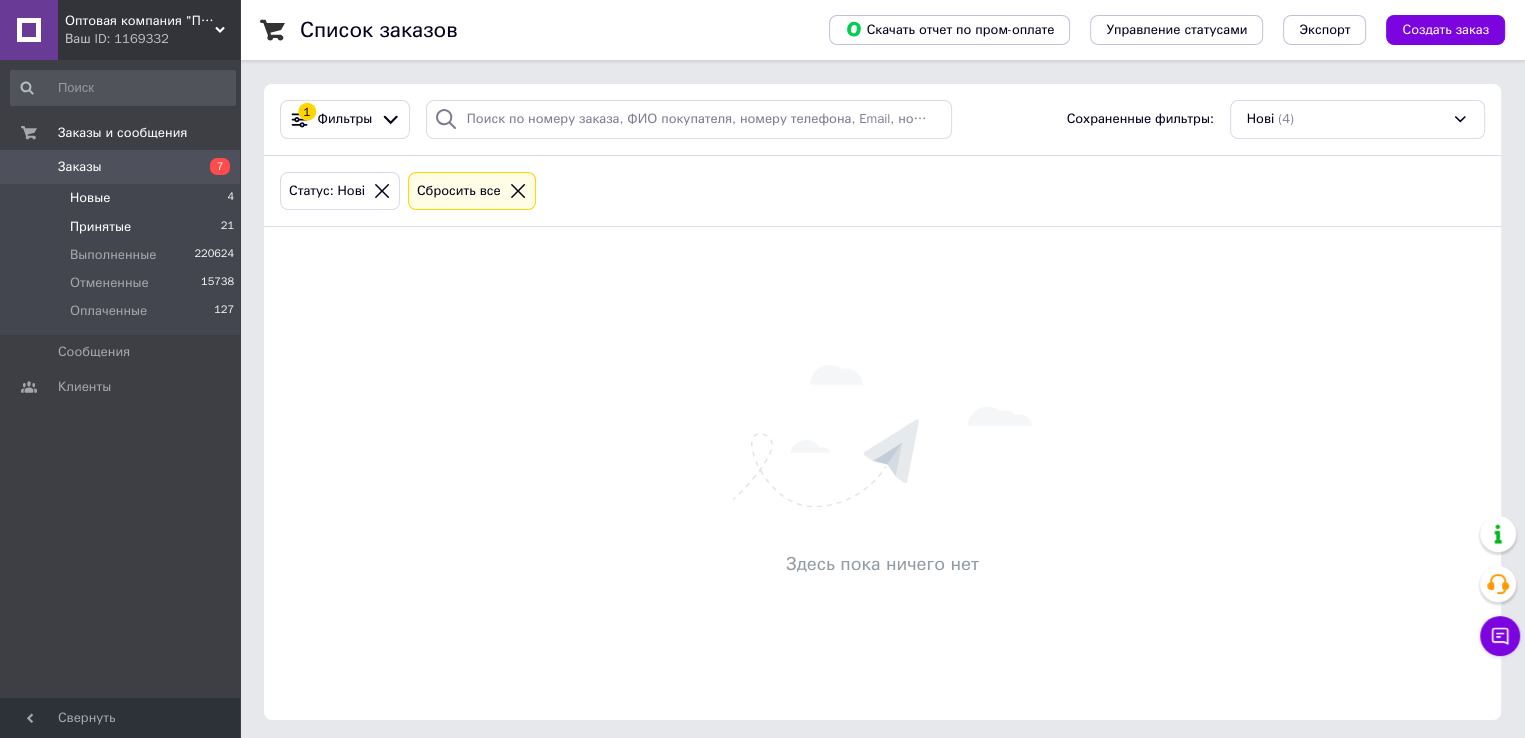 click on "Принятые" at bounding box center [100, 227] 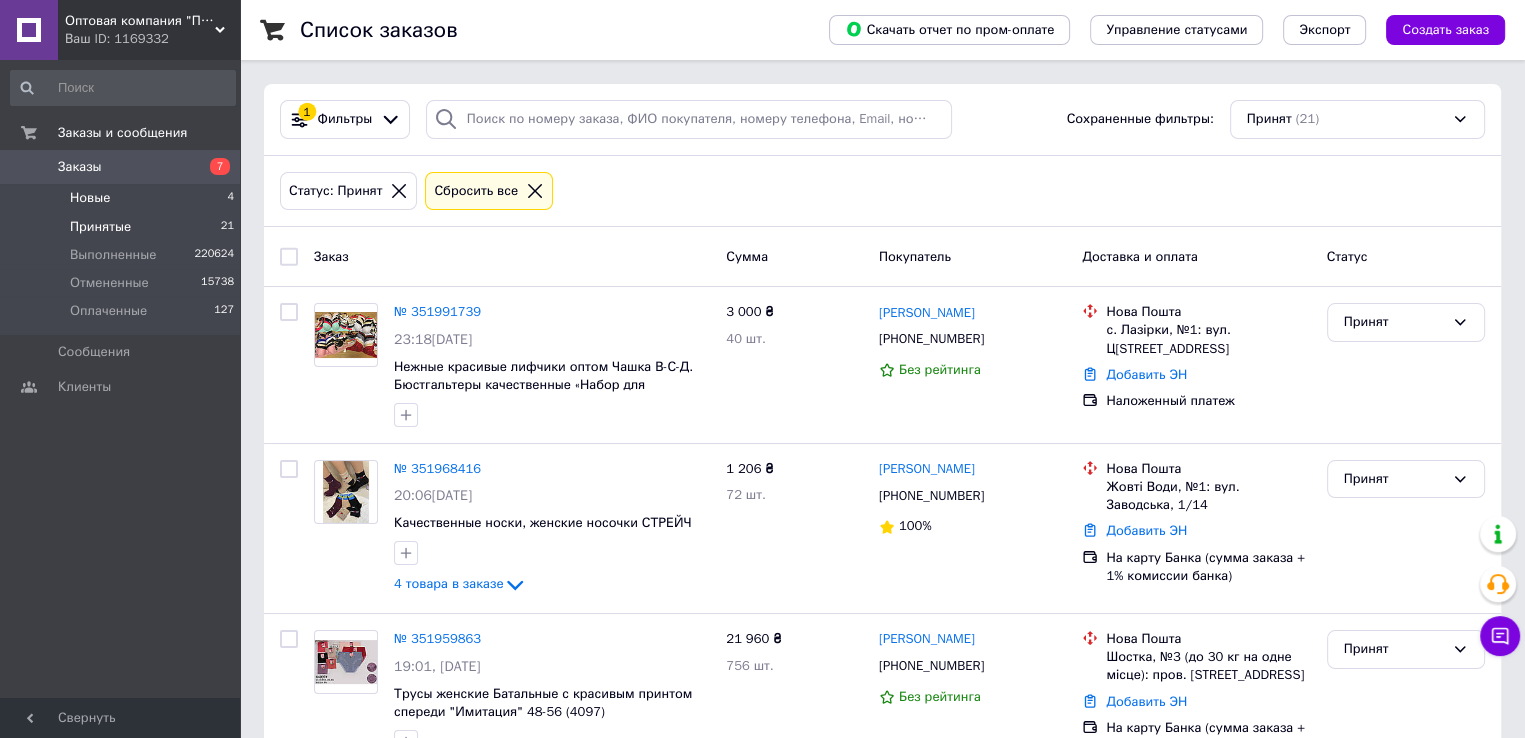 click on "Новые" at bounding box center (90, 198) 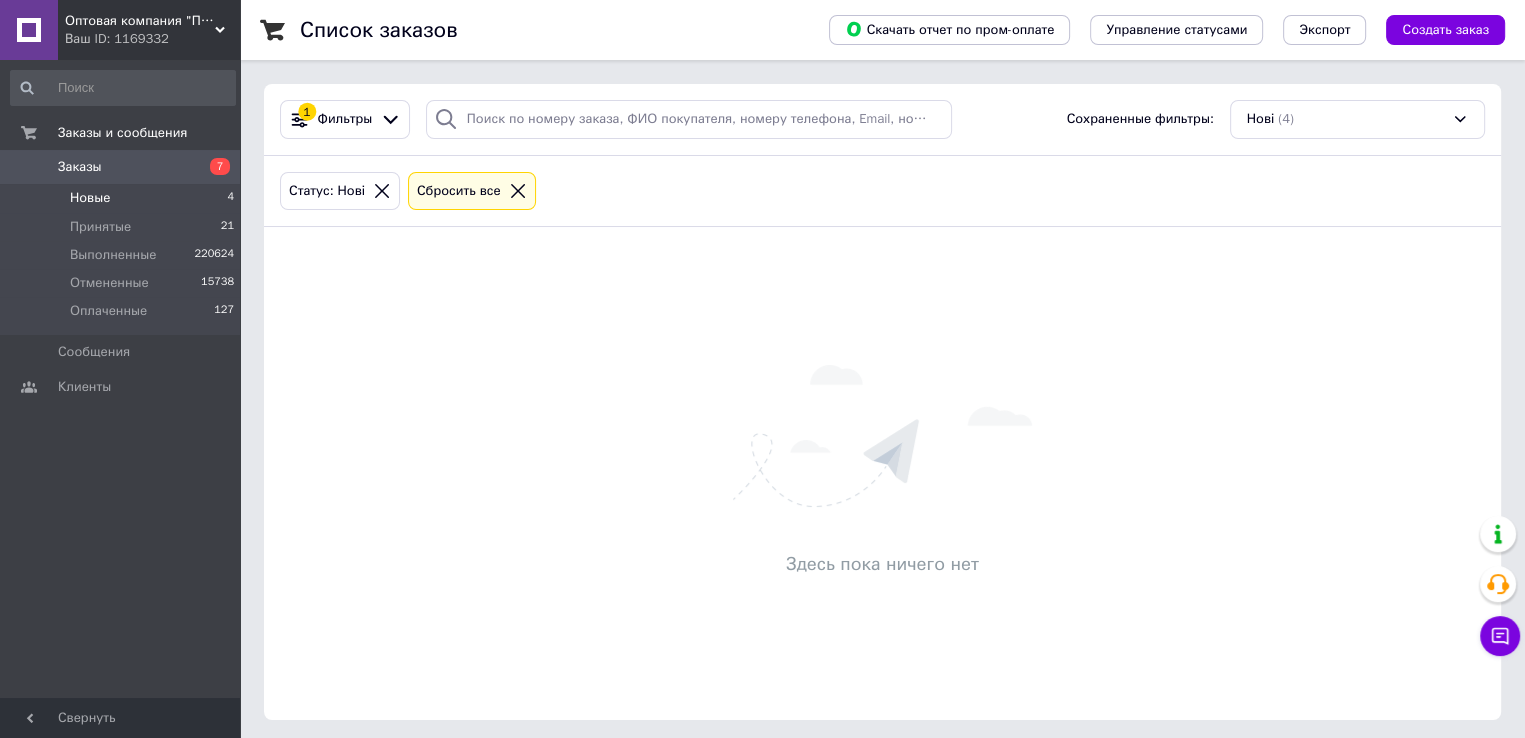 click on "Заказы" at bounding box center [80, 167] 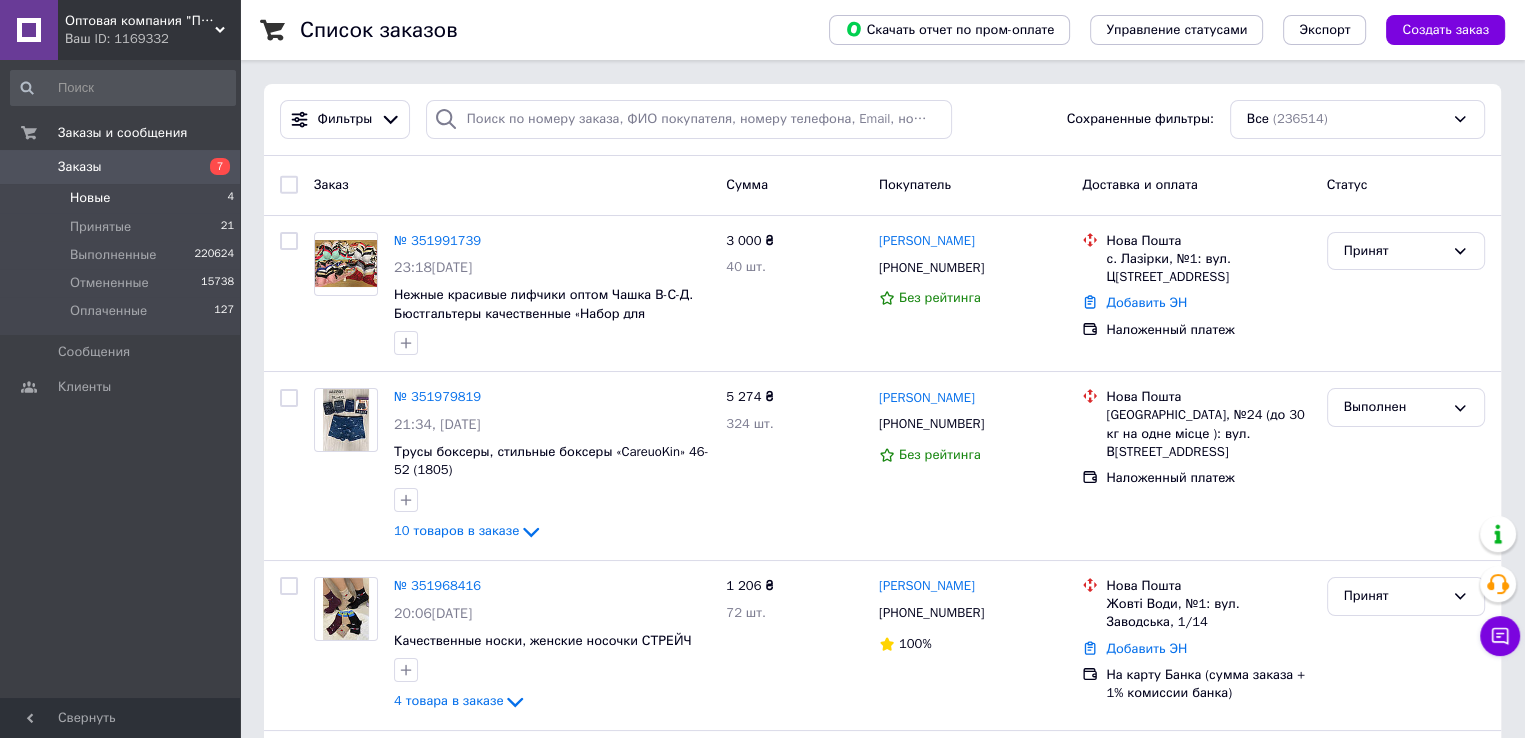 click on "Новые" at bounding box center (90, 198) 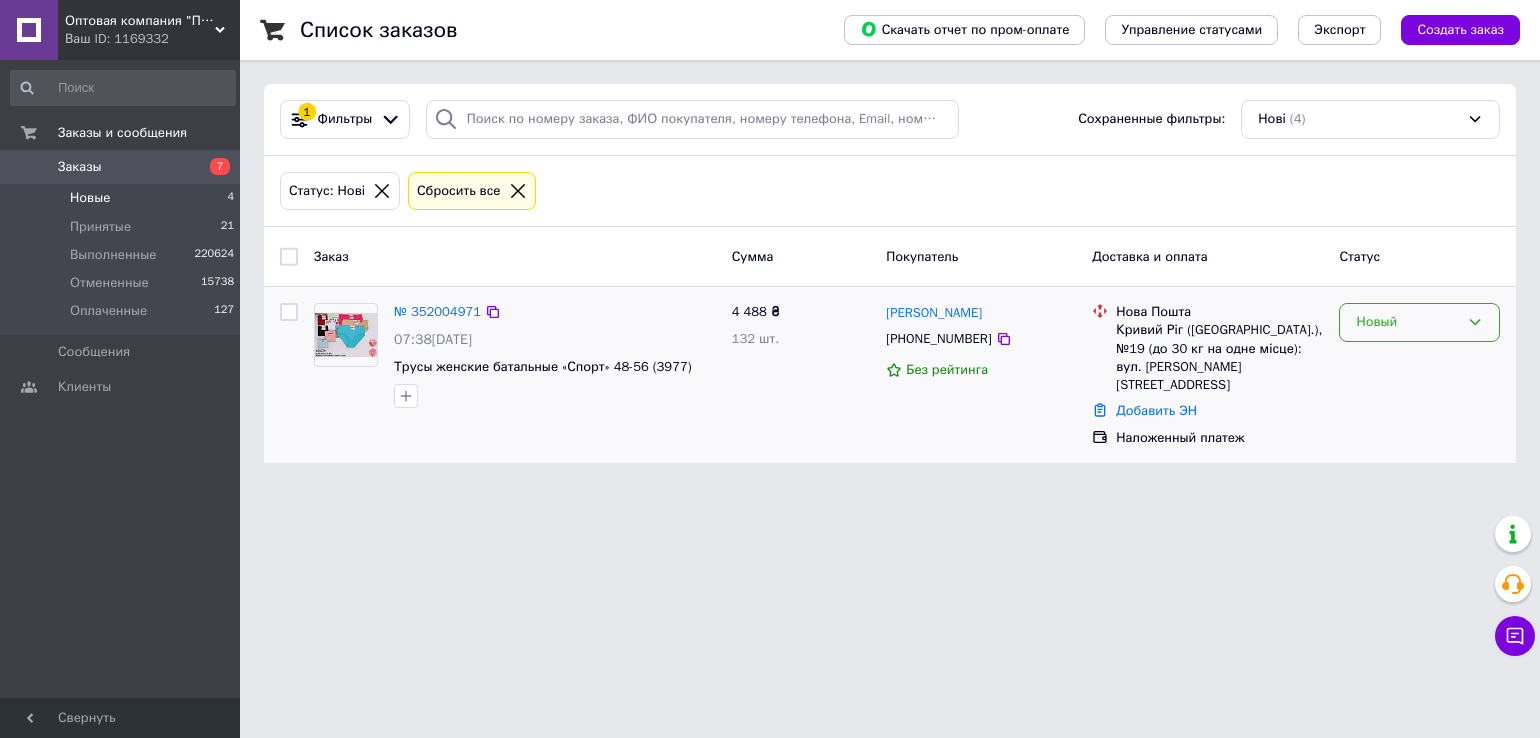 click on "Новый" at bounding box center [1407, 322] 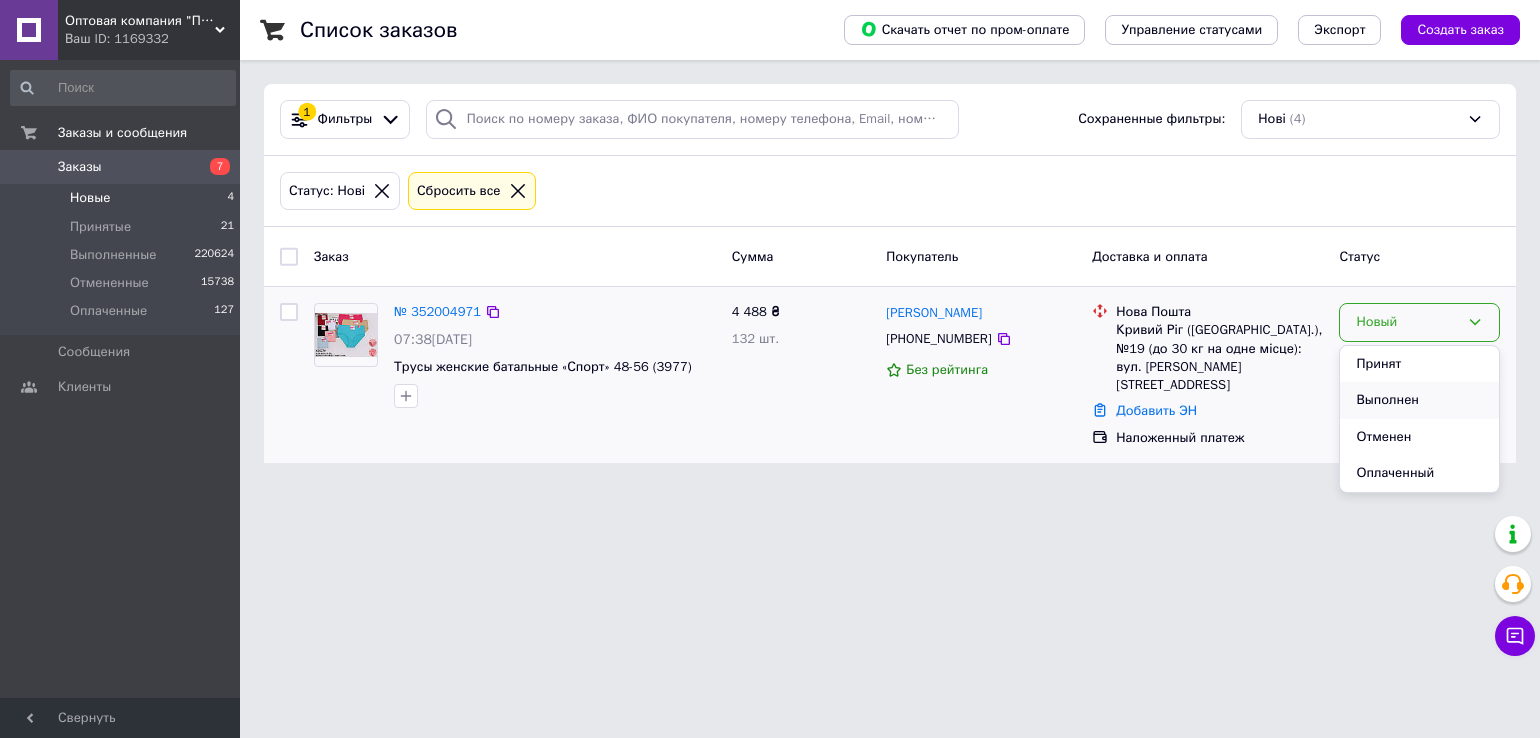 click on "Выполнен" at bounding box center (1419, 400) 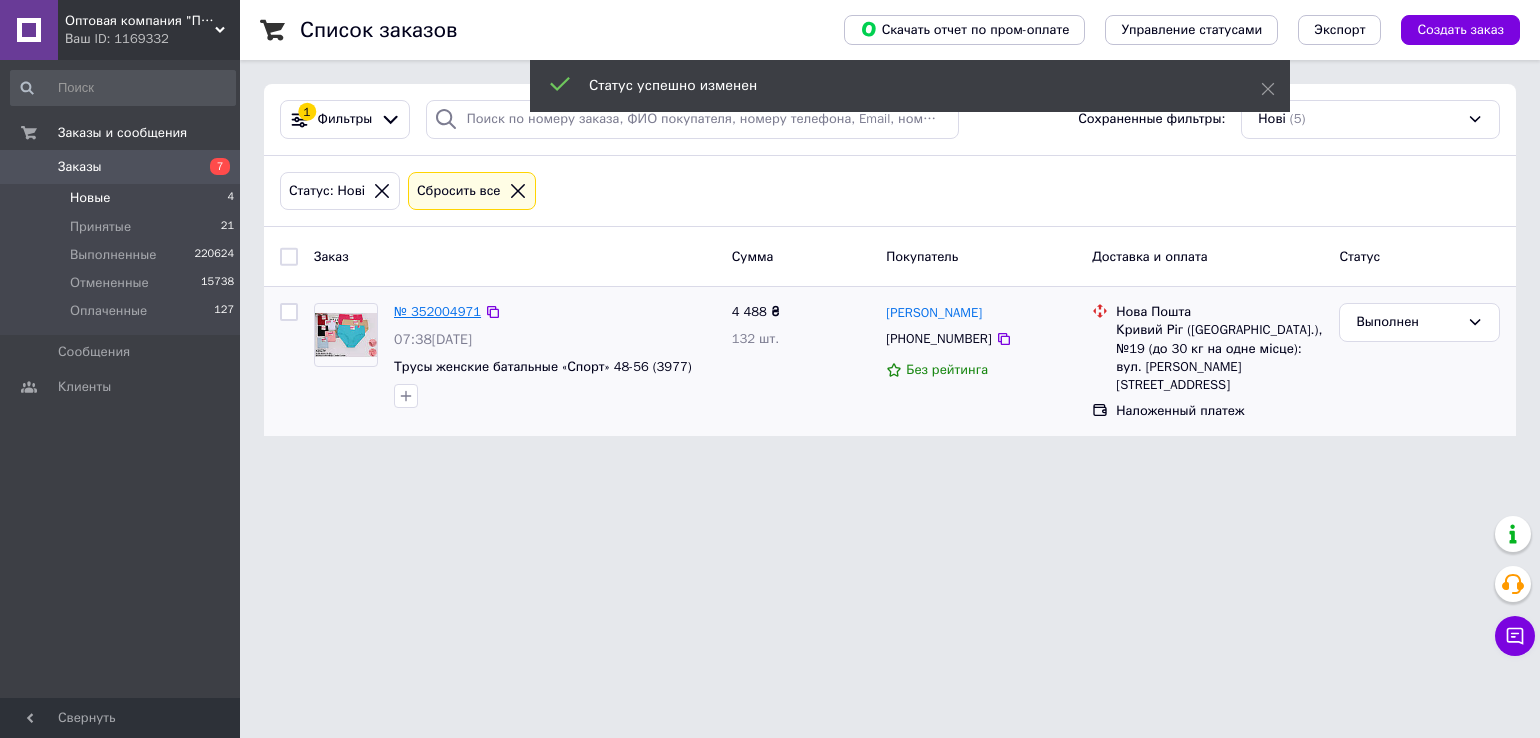 click on "№ 352004971" at bounding box center (437, 311) 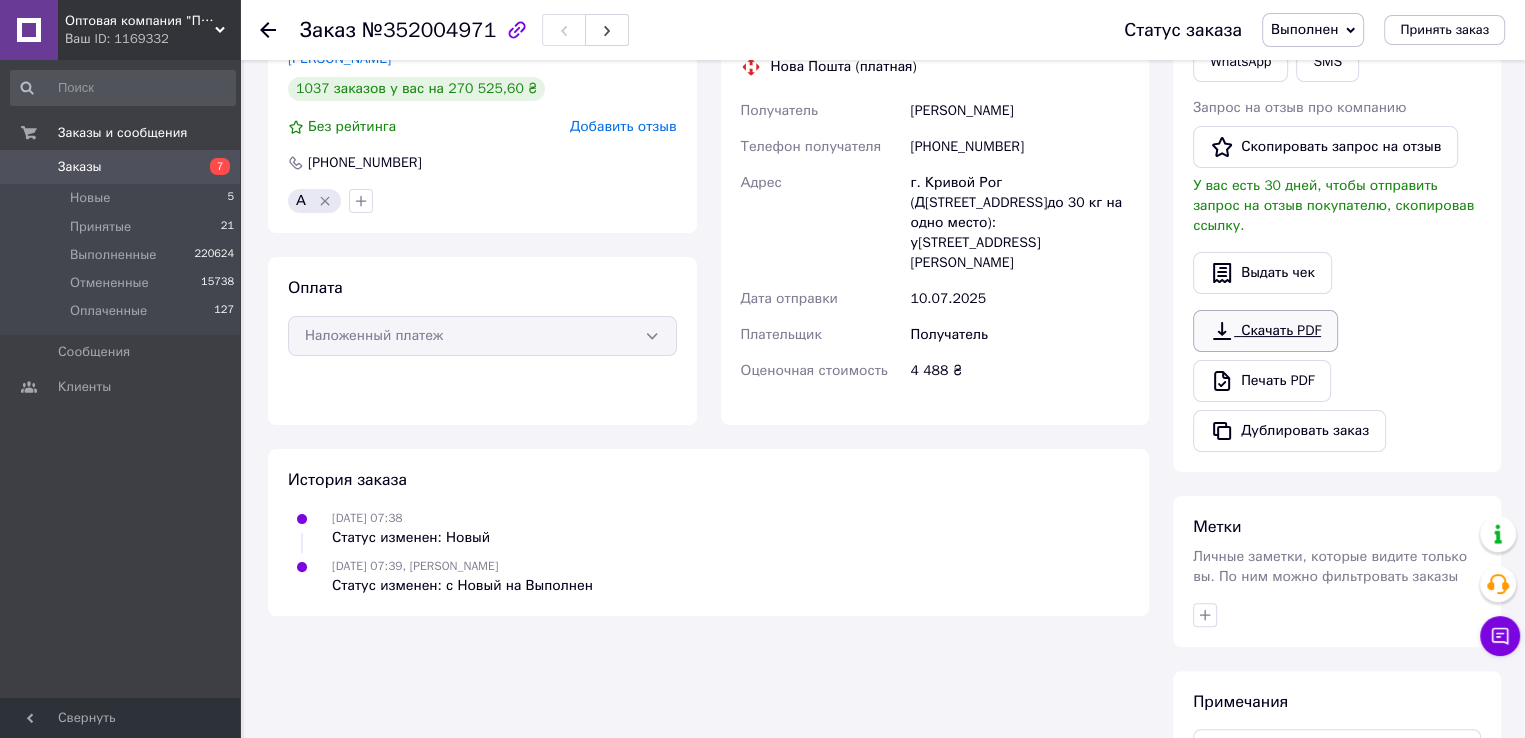 scroll, scrollTop: 400, scrollLeft: 0, axis: vertical 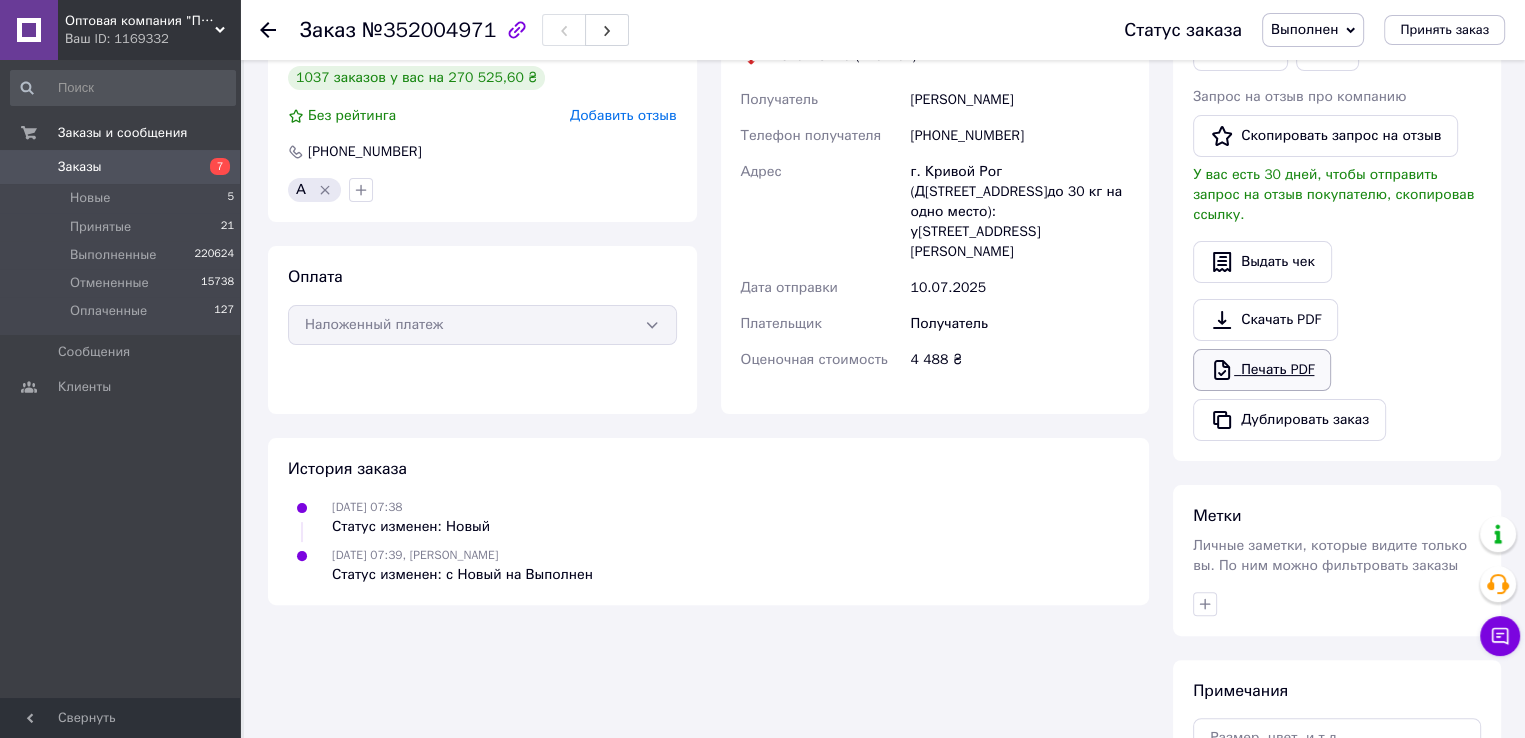click on "Печать PDF" at bounding box center (1262, 370) 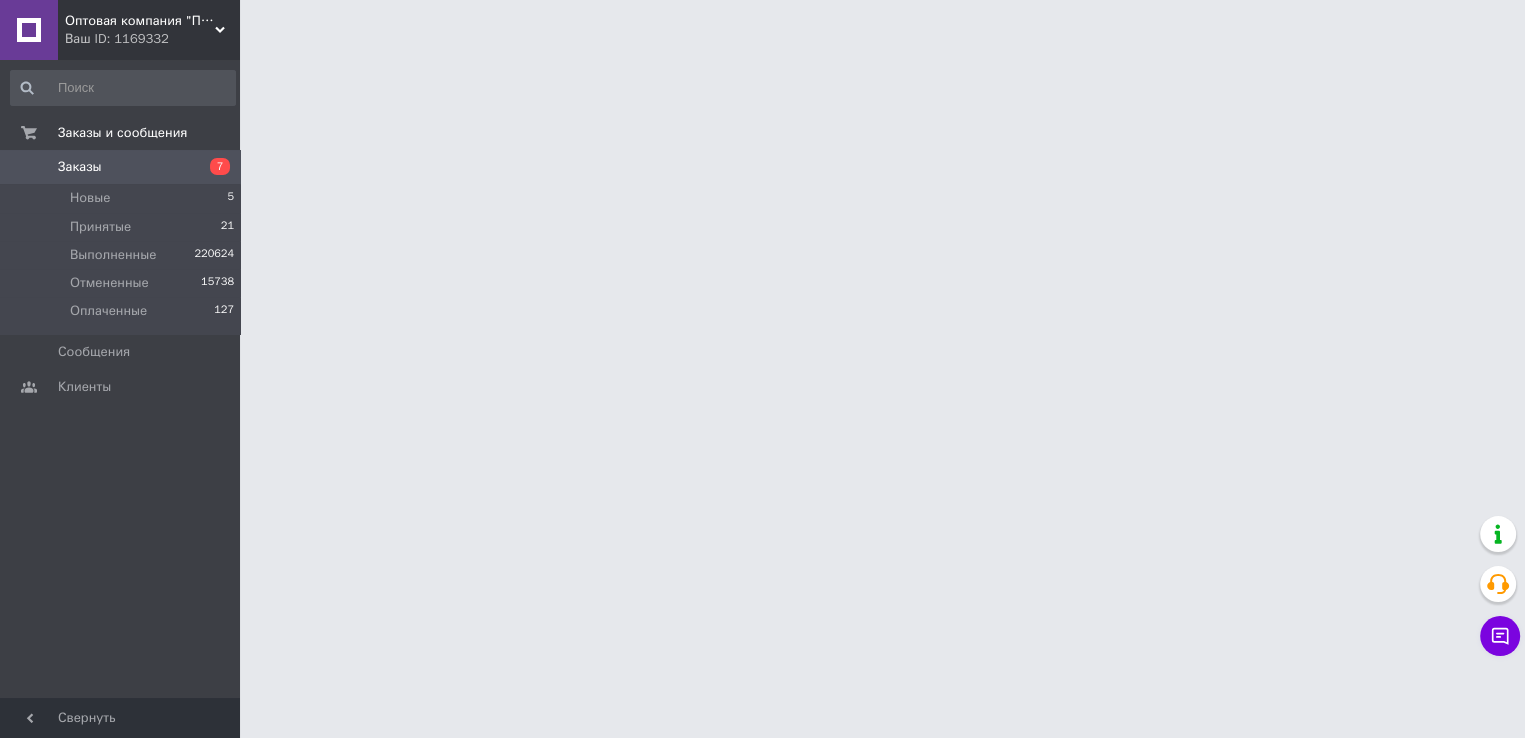 scroll, scrollTop: 0, scrollLeft: 0, axis: both 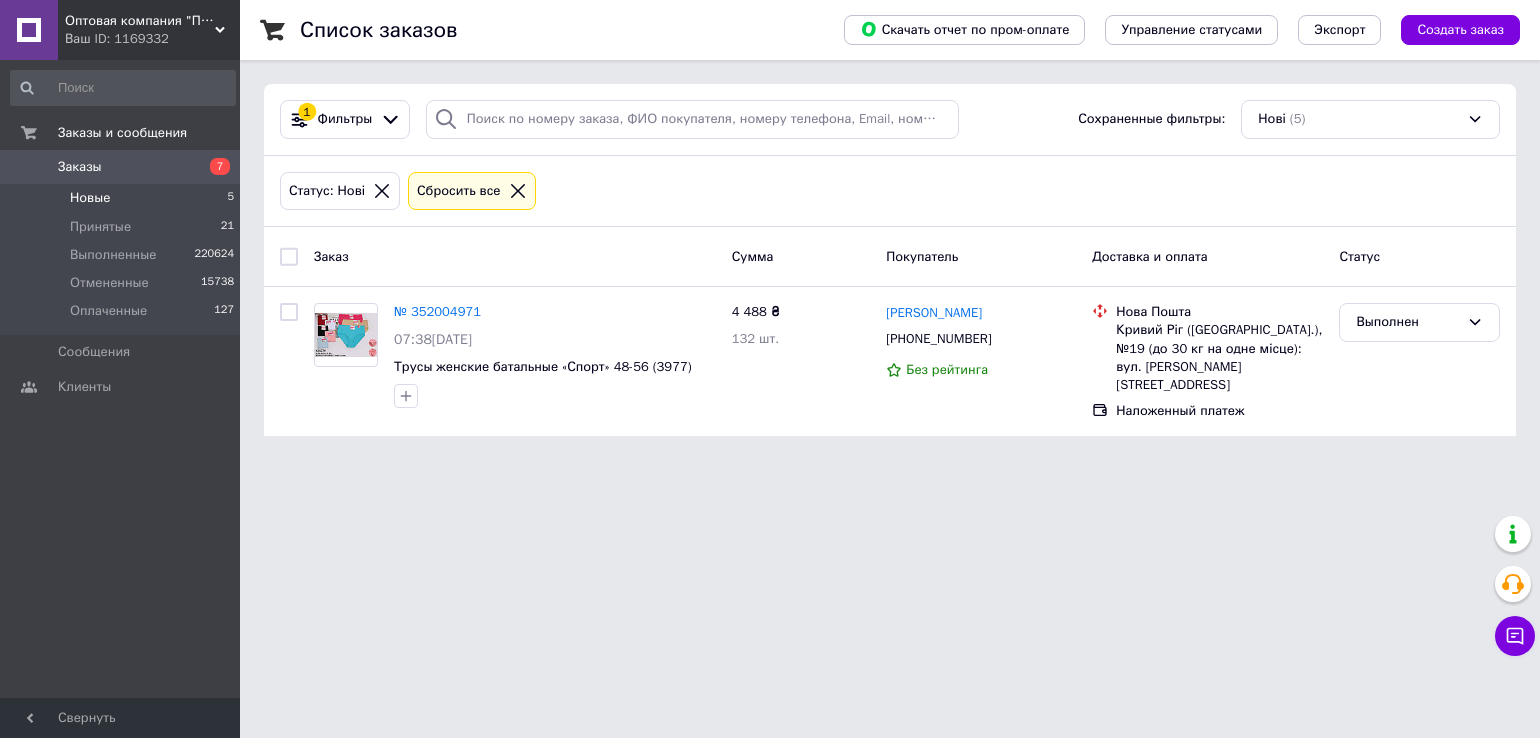 click on "Новые 5" at bounding box center [123, 198] 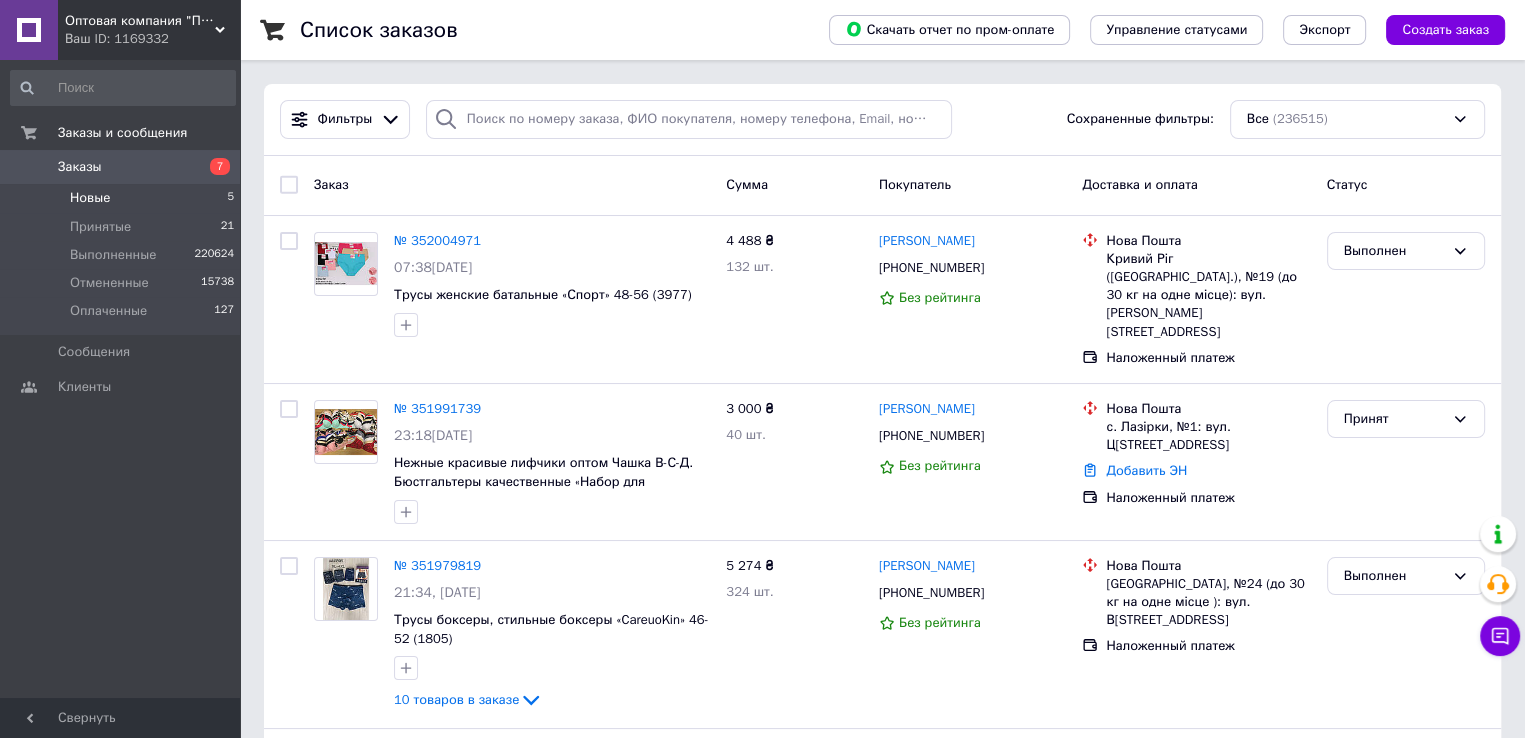 click on "Новые 5" at bounding box center [123, 198] 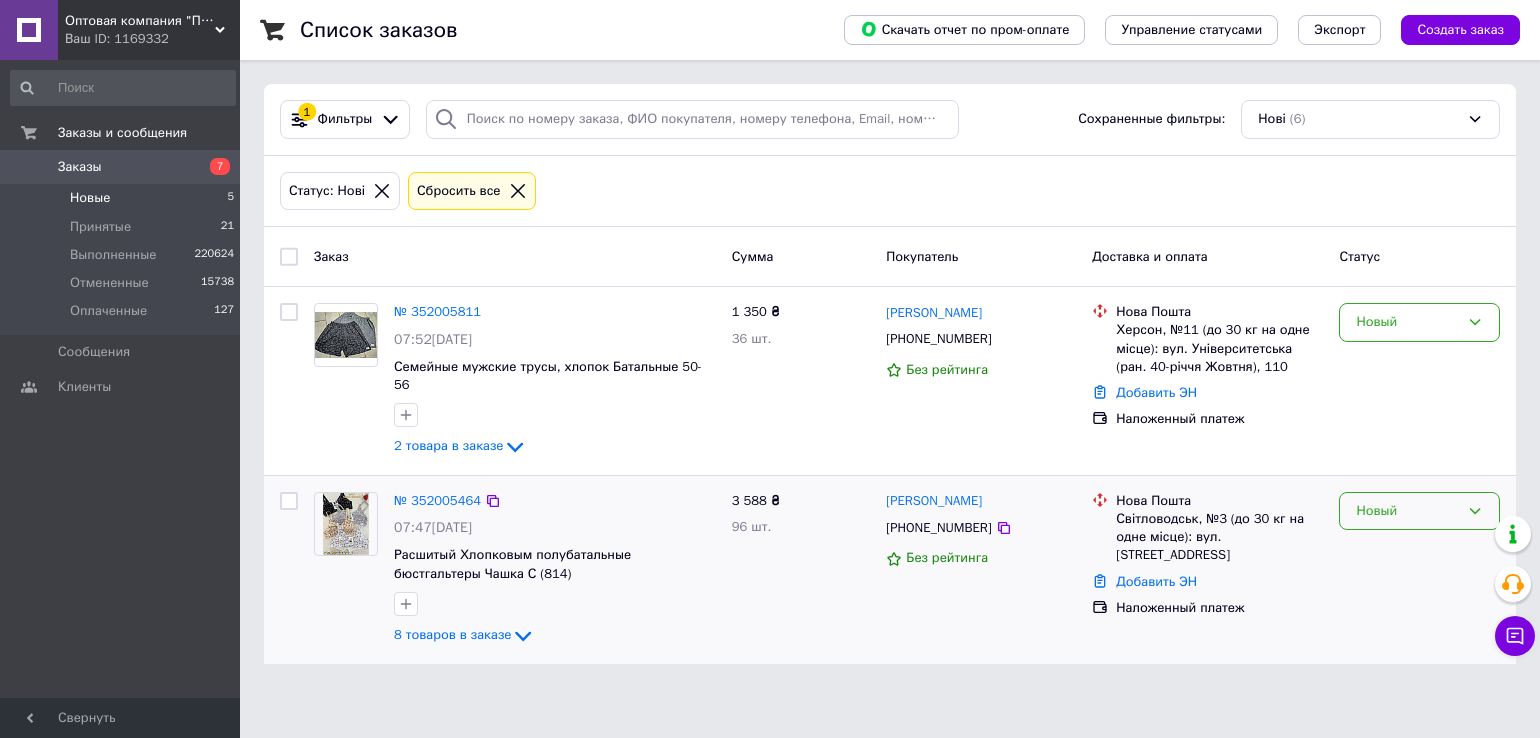 click on "Новый" at bounding box center [1407, 511] 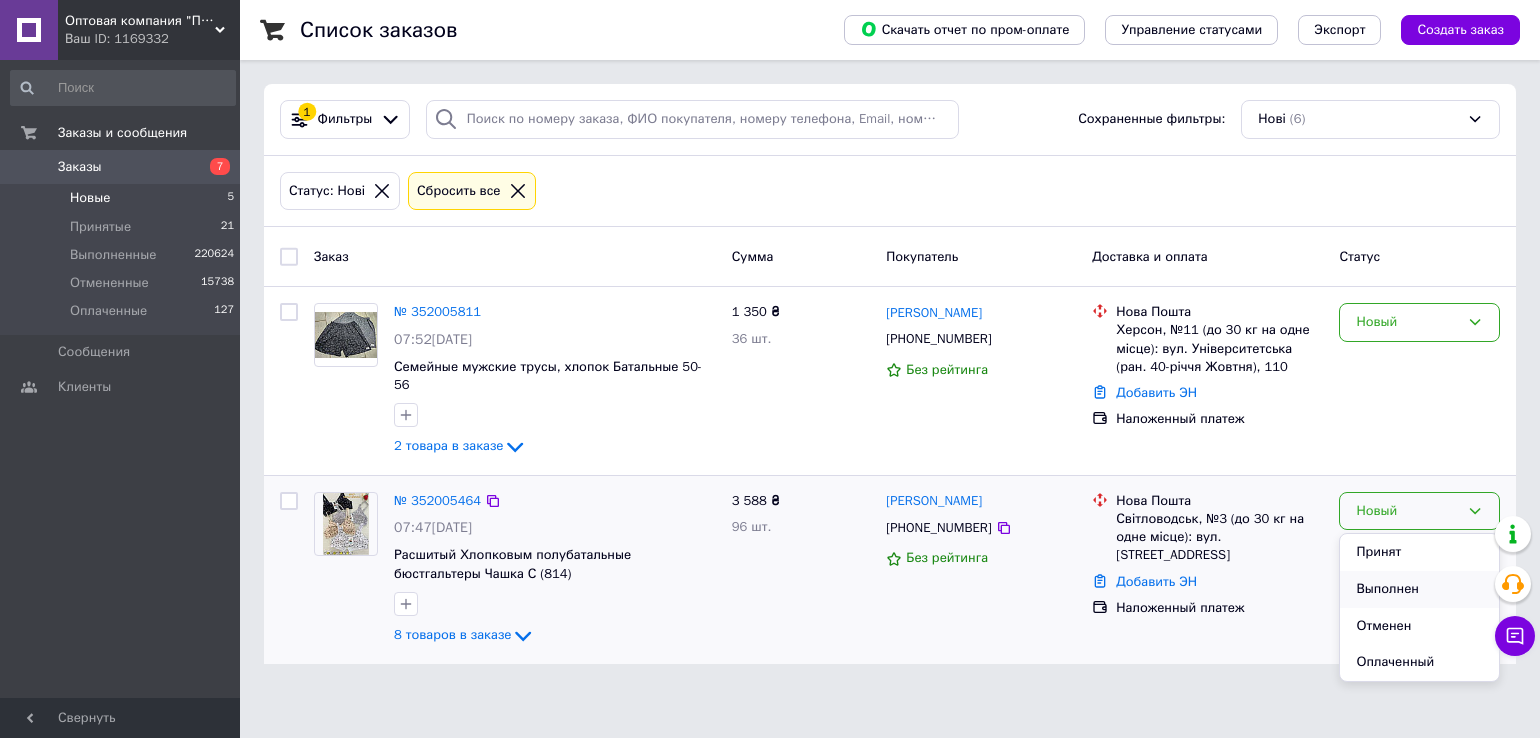 click on "Выполнен" at bounding box center (1419, 589) 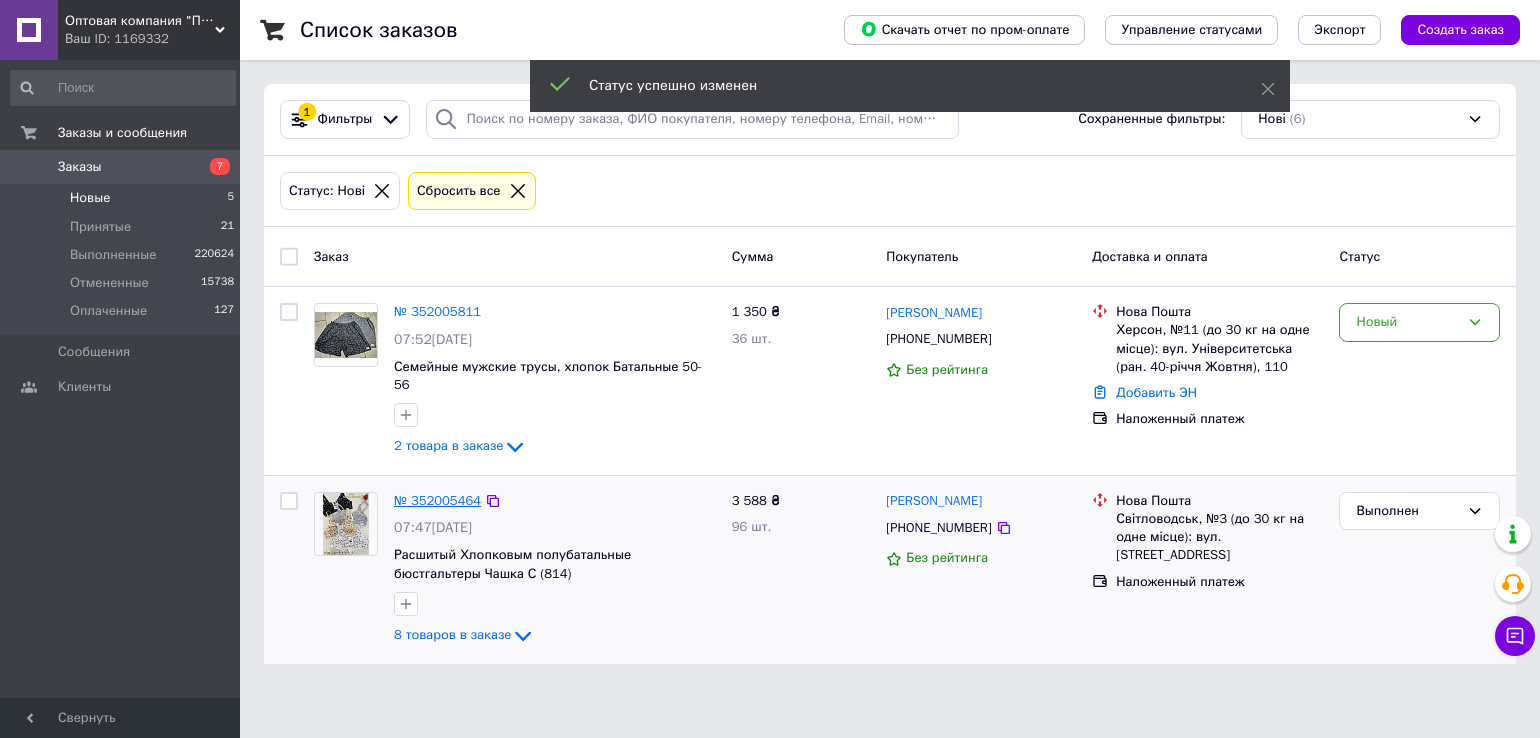 click on "№ 352005464" at bounding box center (437, 500) 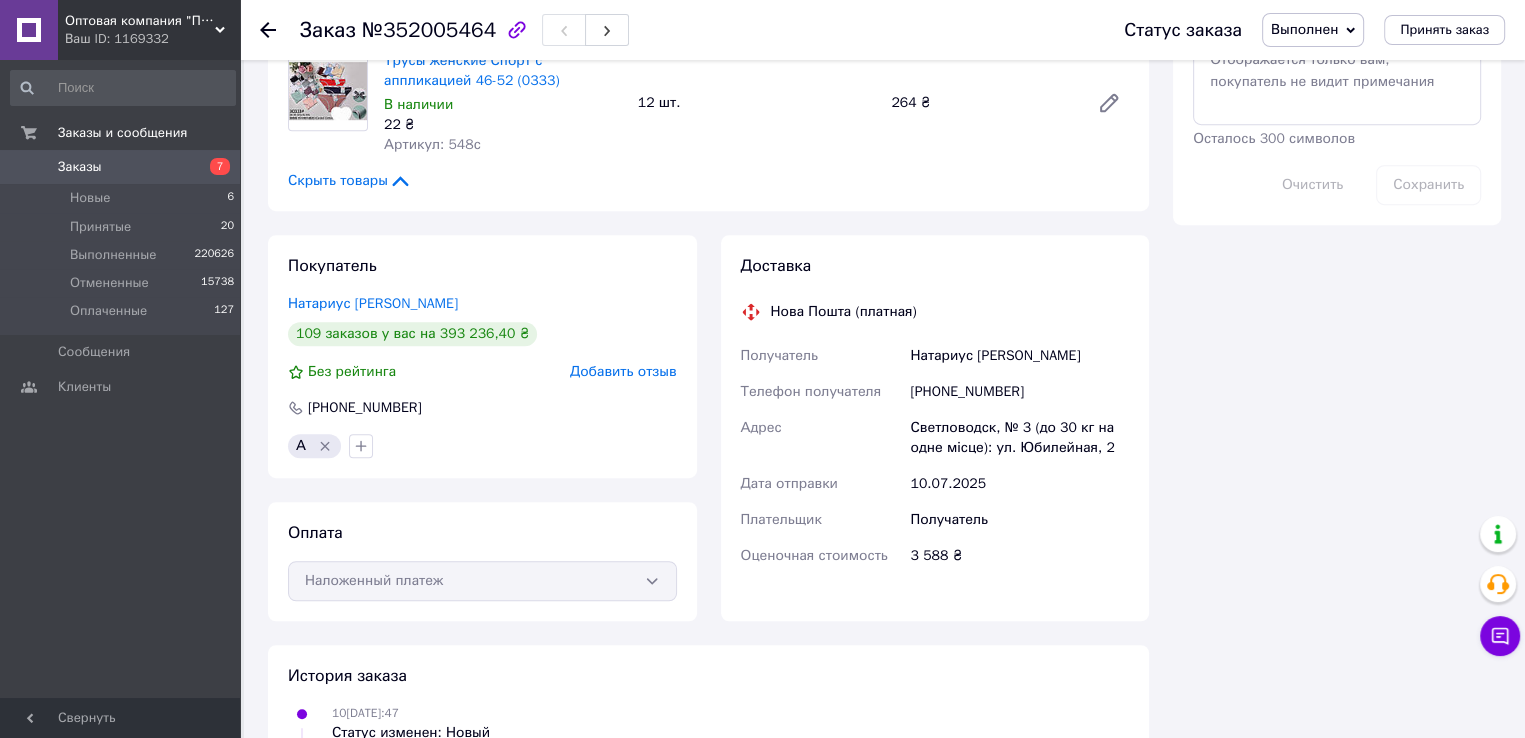 scroll, scrollTop: 600, scrollLeft: 0, axis: vertical 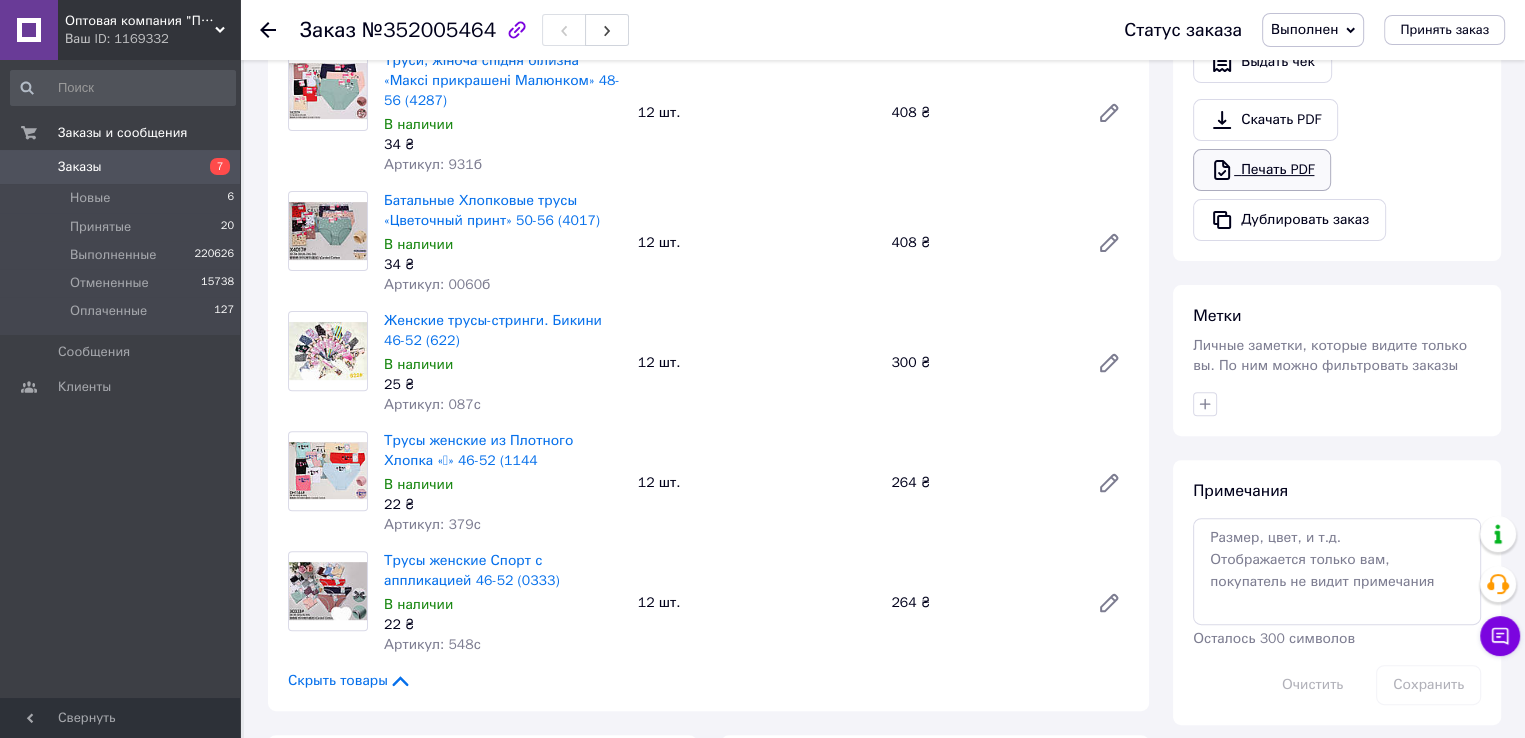click on "Печать PDF" at bounding box center (1262, 170) 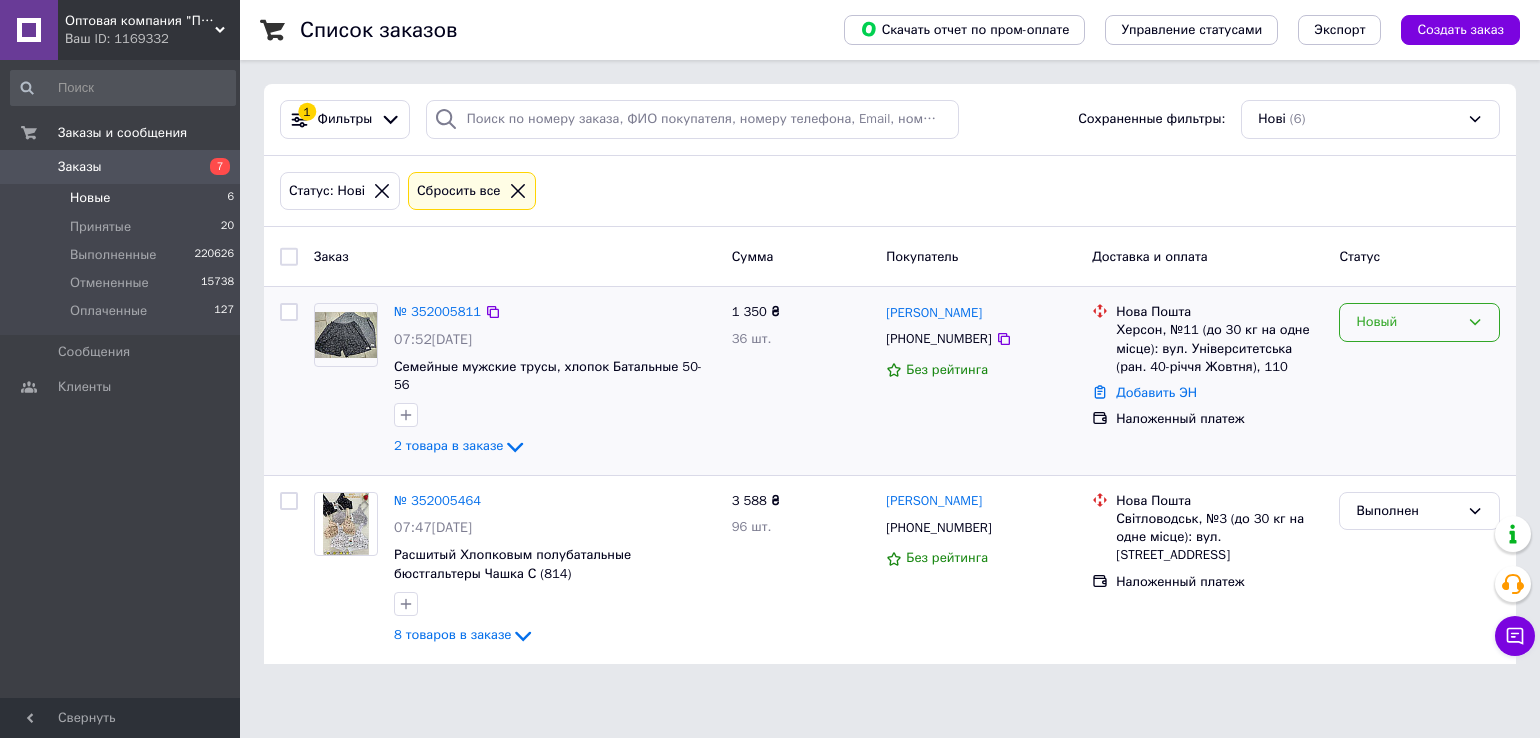 click on "Новый" at bounding box center [1407, 322] 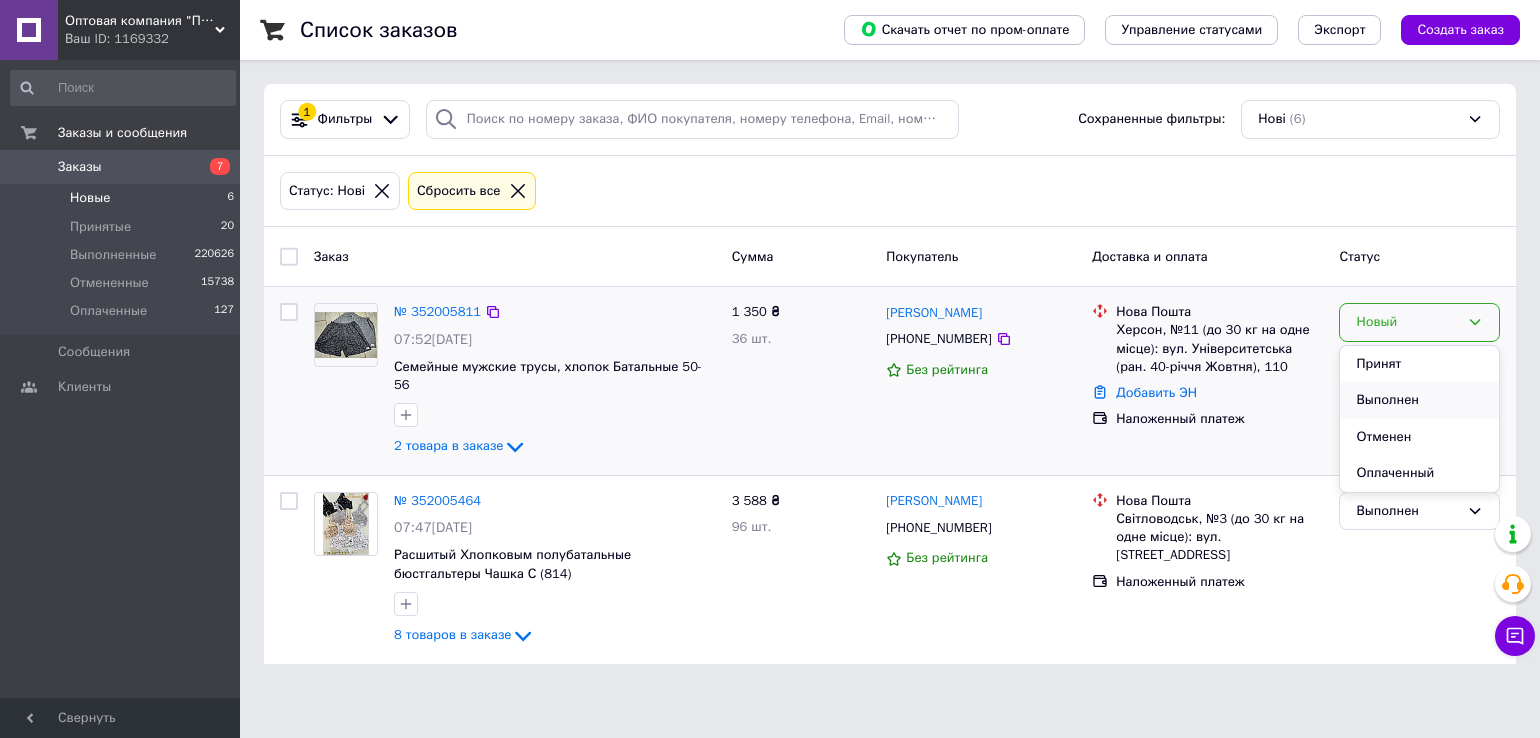 click on "Выполнен" at bounding box center [1419, 400] 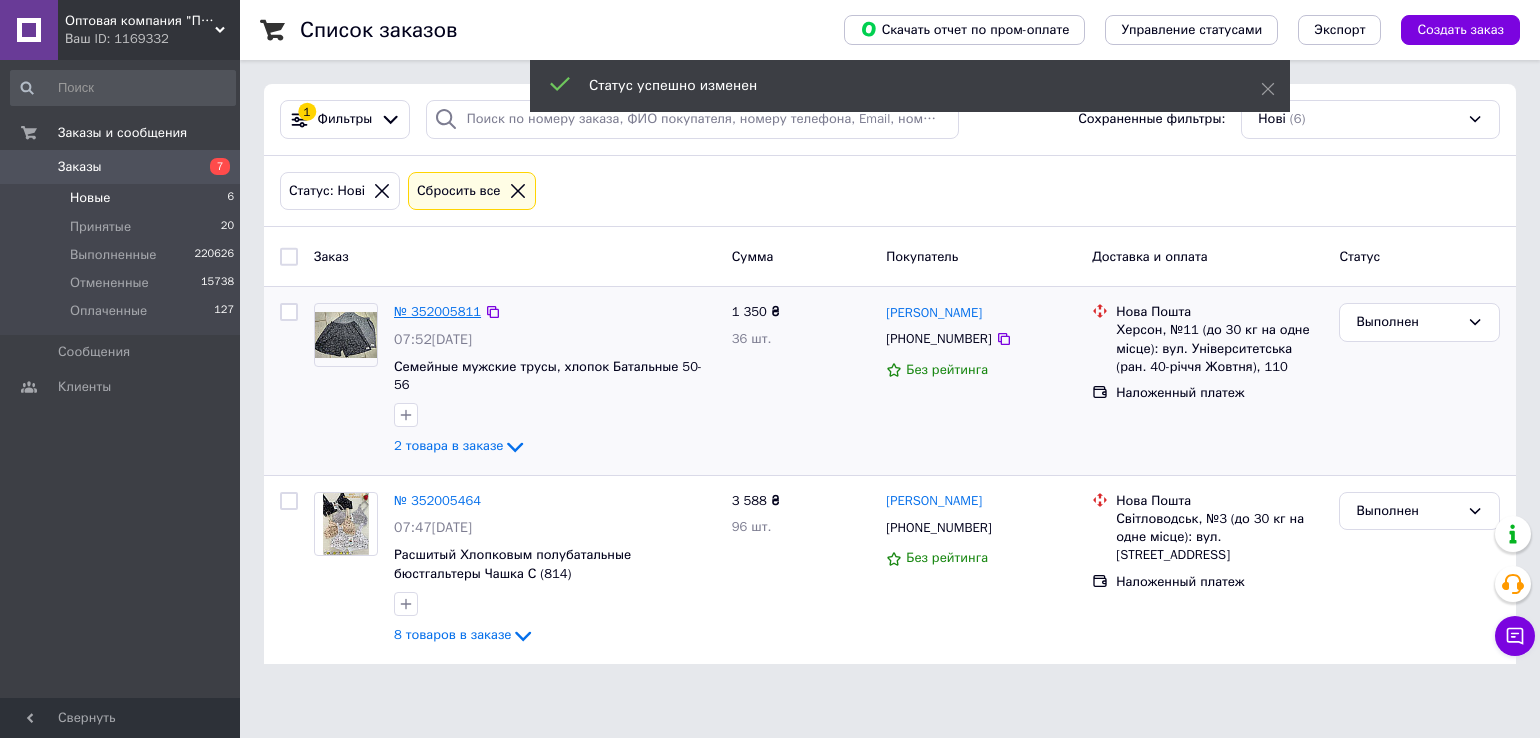 click on "№ 352005811" at bounding box center [437, 311] 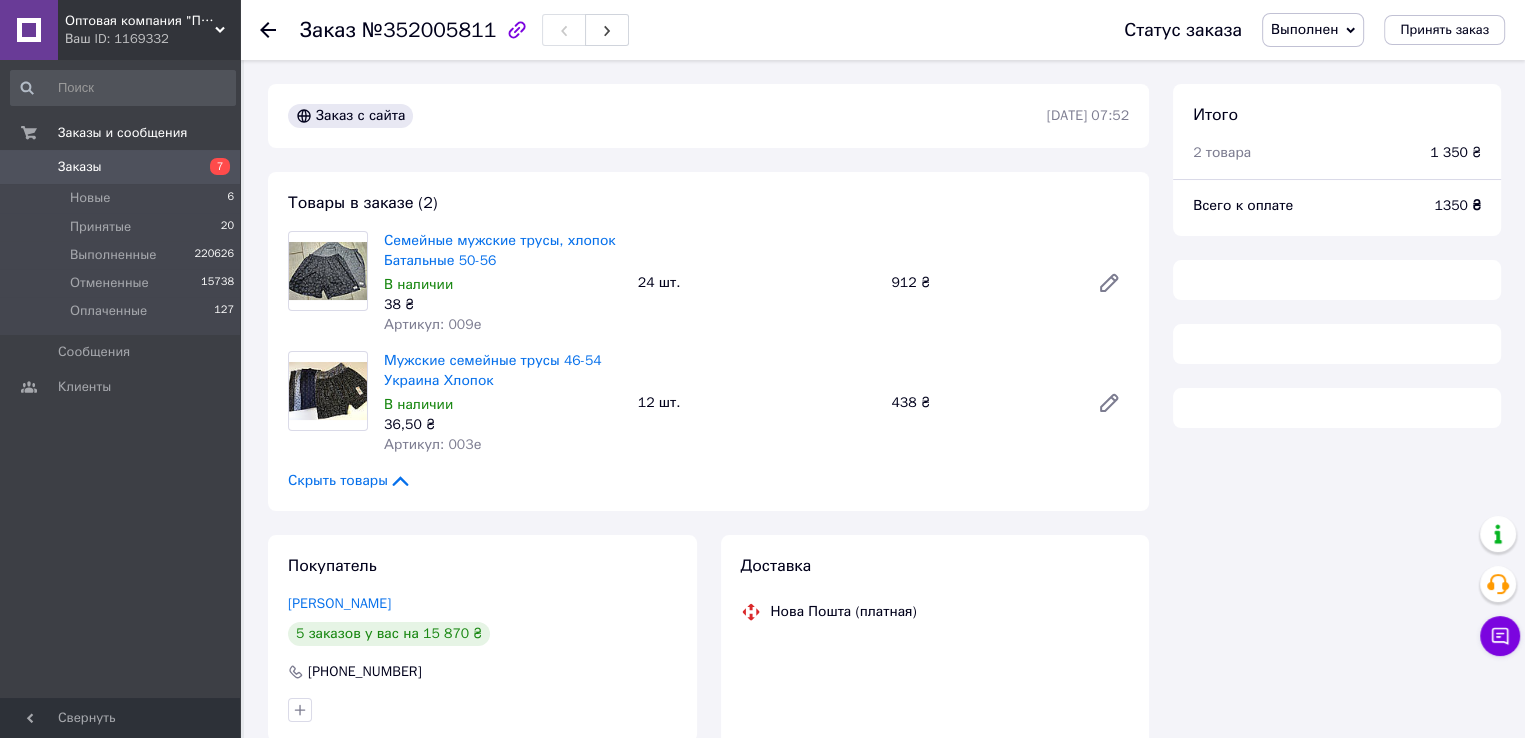 scroll, scrollTop: 200, scrollLeft: 0, axis: vertical 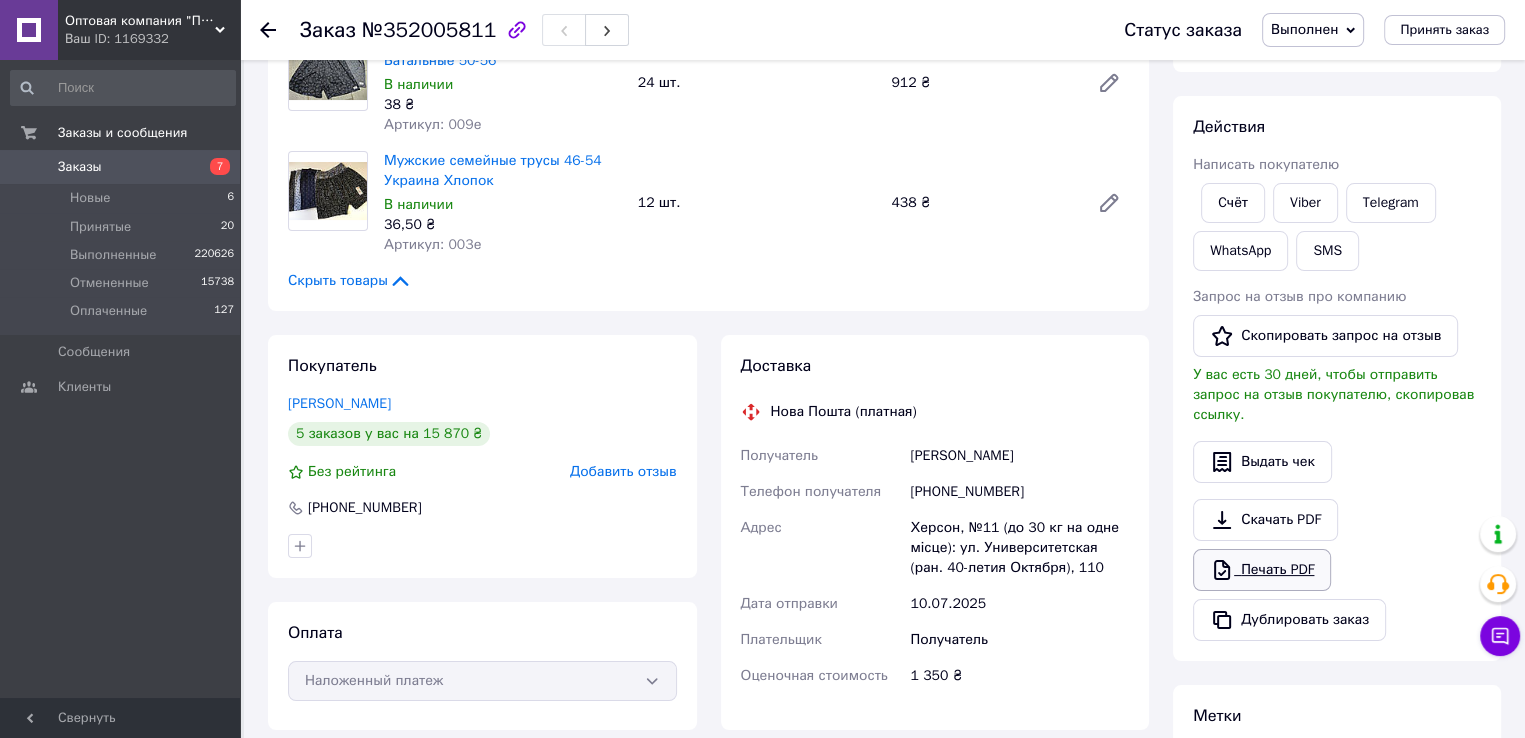 click on "Печать PDF" at bounding box center [1262, 570] 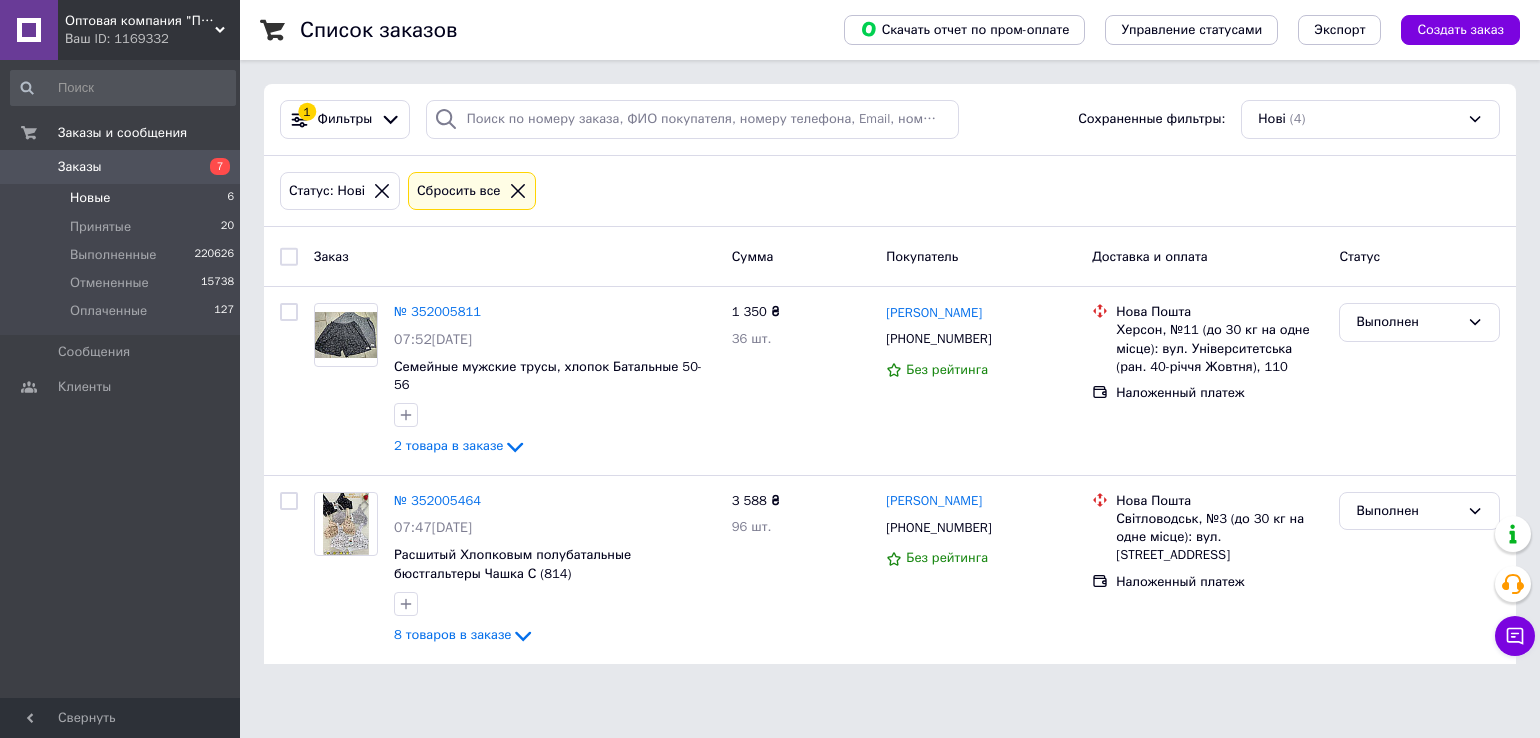 click on "Новые" at bounding box center (90, 198) 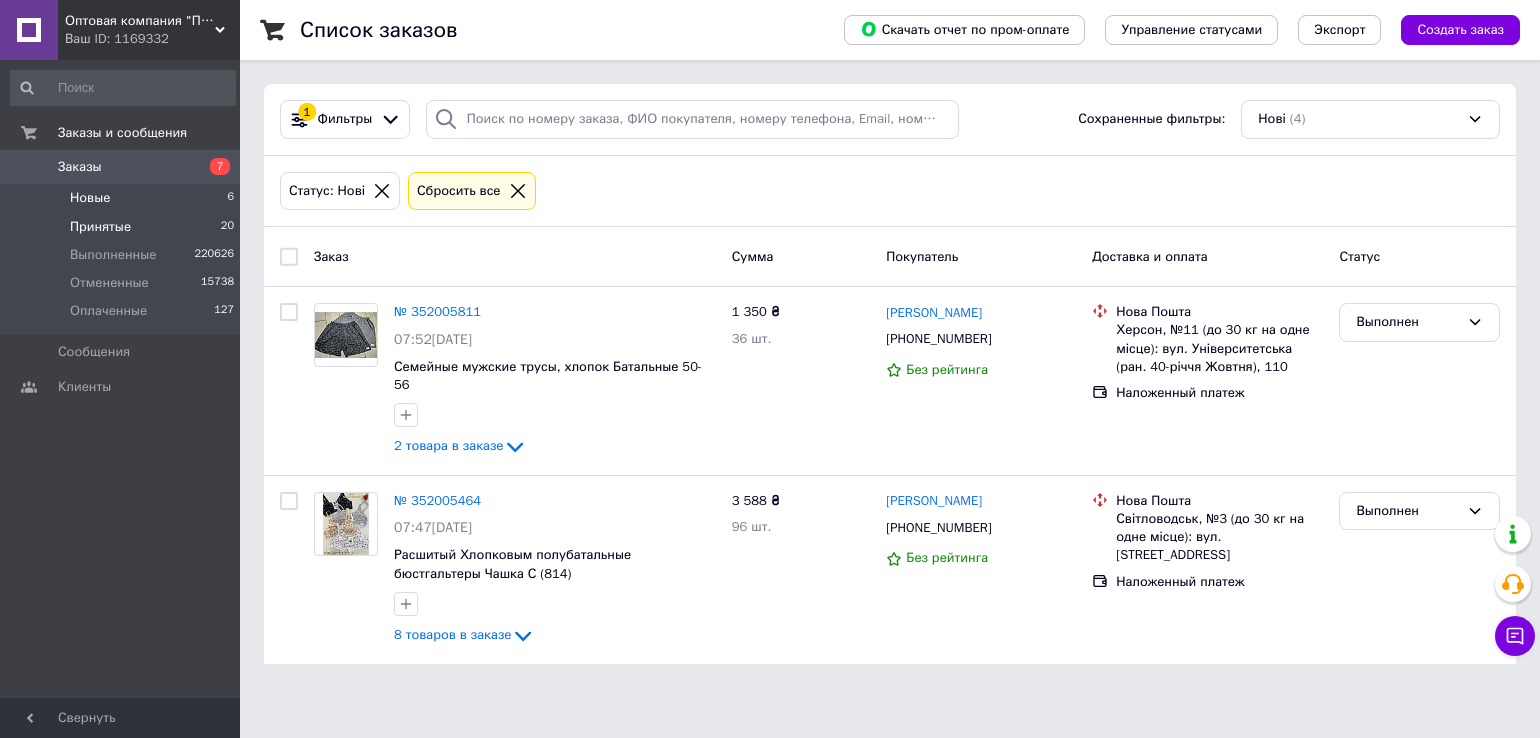 click on "Принятые" at bounding box center [100, 227] 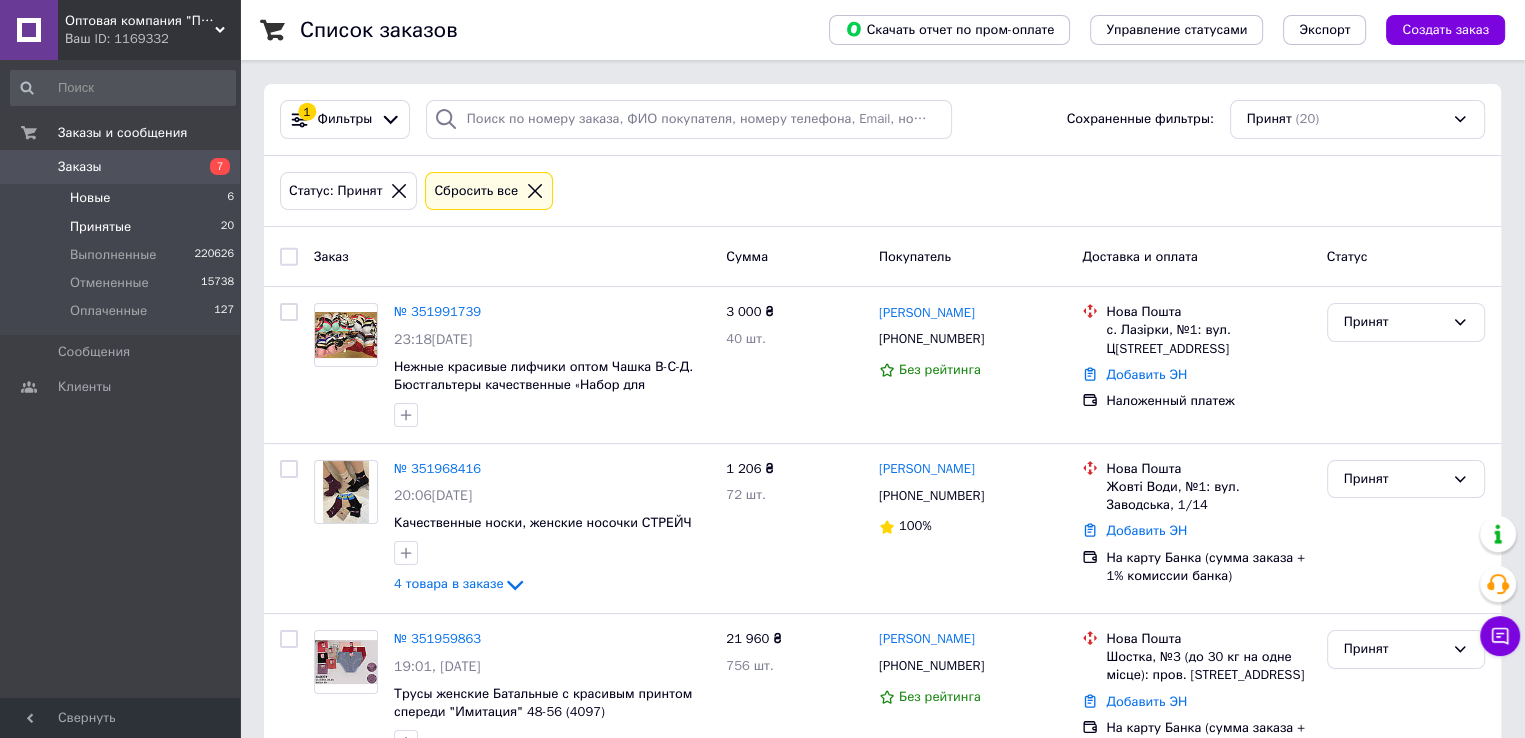 click on "Новые 6" at bounding box center (123, 198) 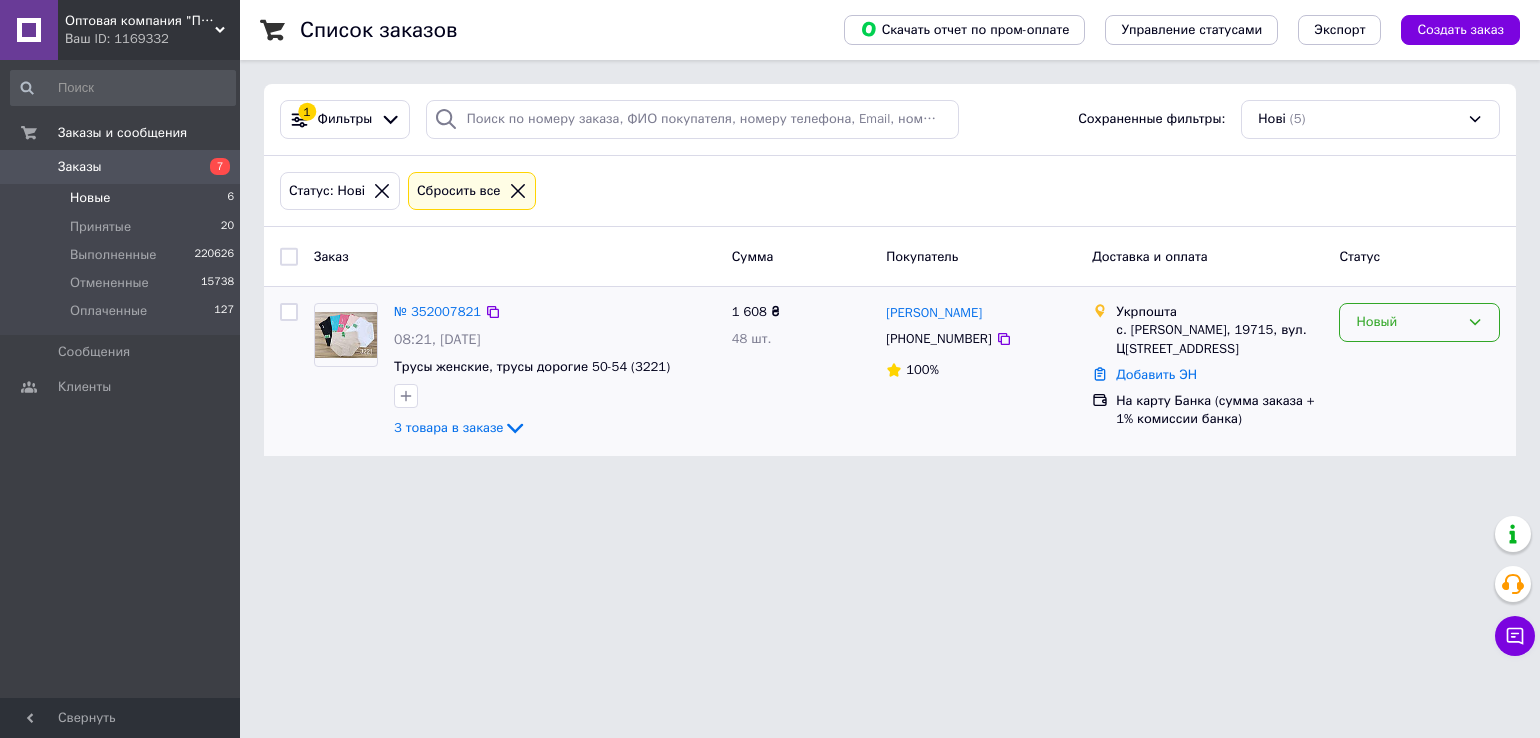 click on "Новый" at bounding box center [1419, 322] 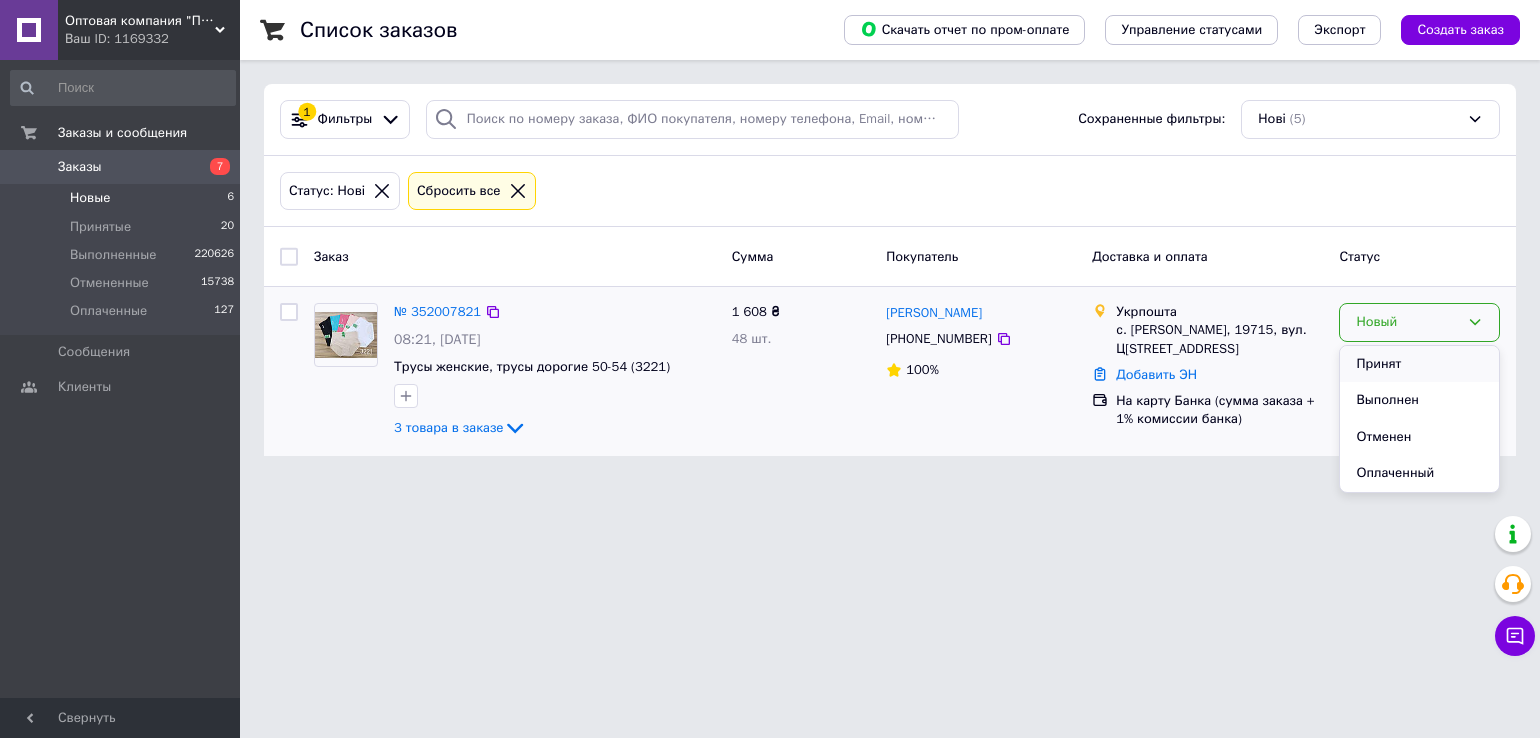 click on "Принят" at bounding box center (1419, 364) 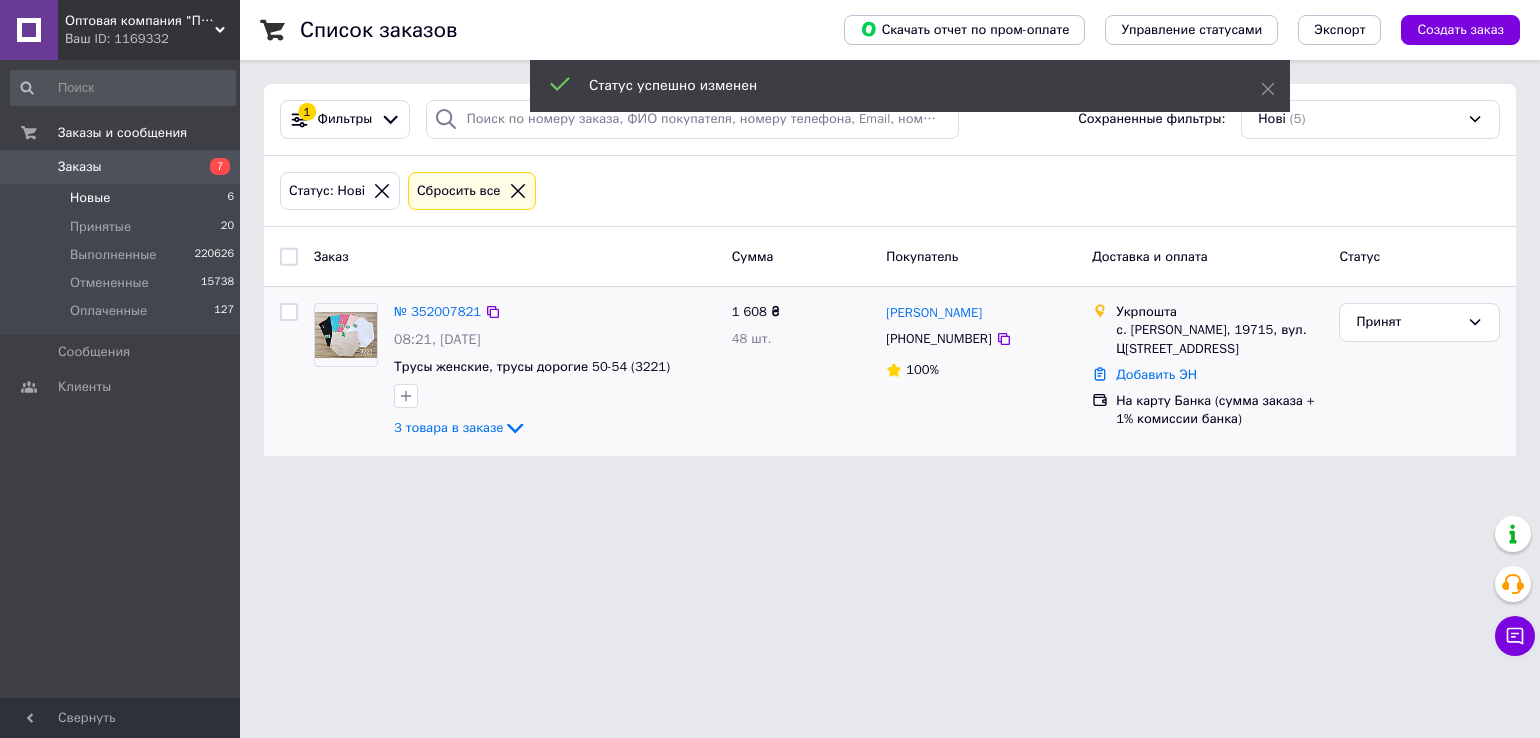 click on "№ 352007821" at bounding box center [437, 311] 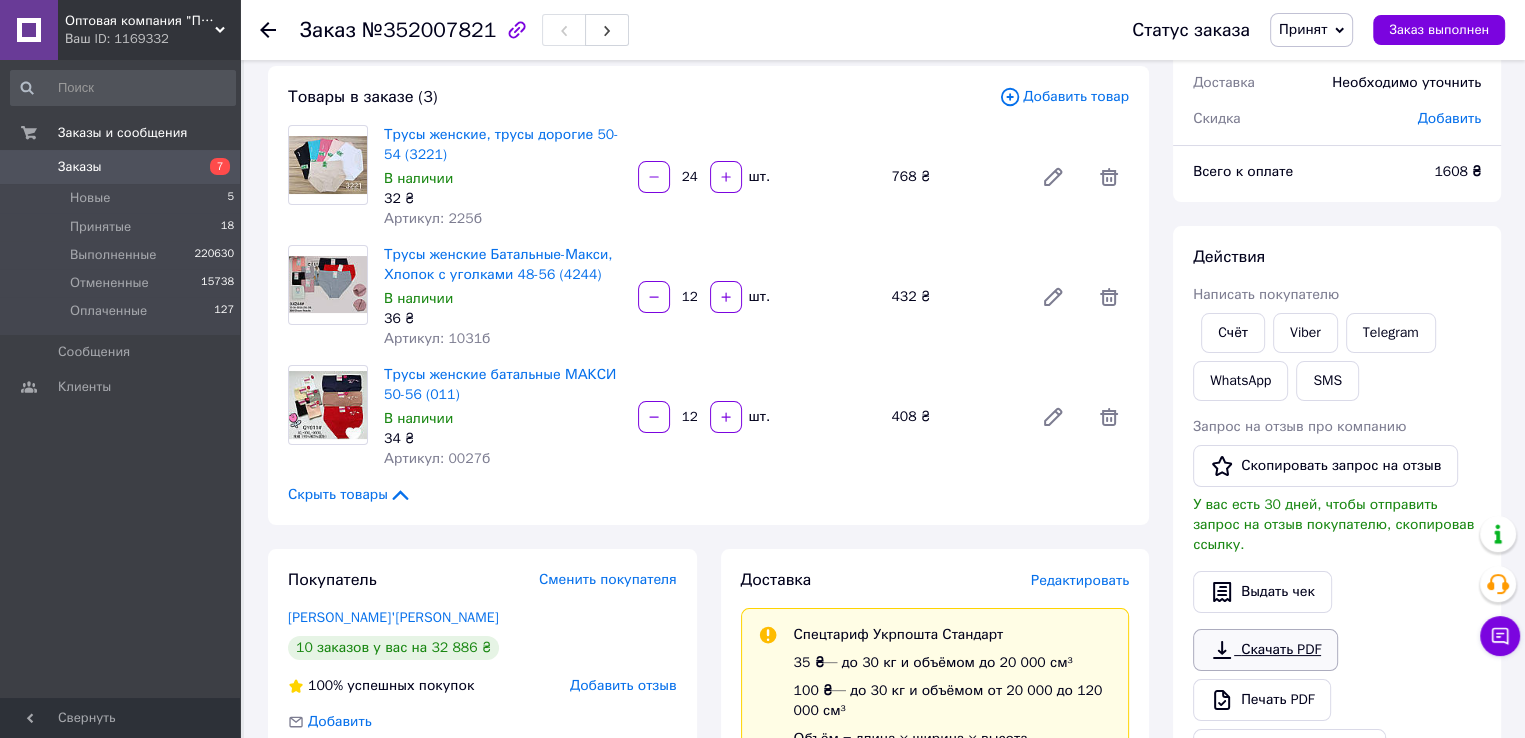 scroll, scrollTop: 300, scrollLeft: 0, axis: vertical 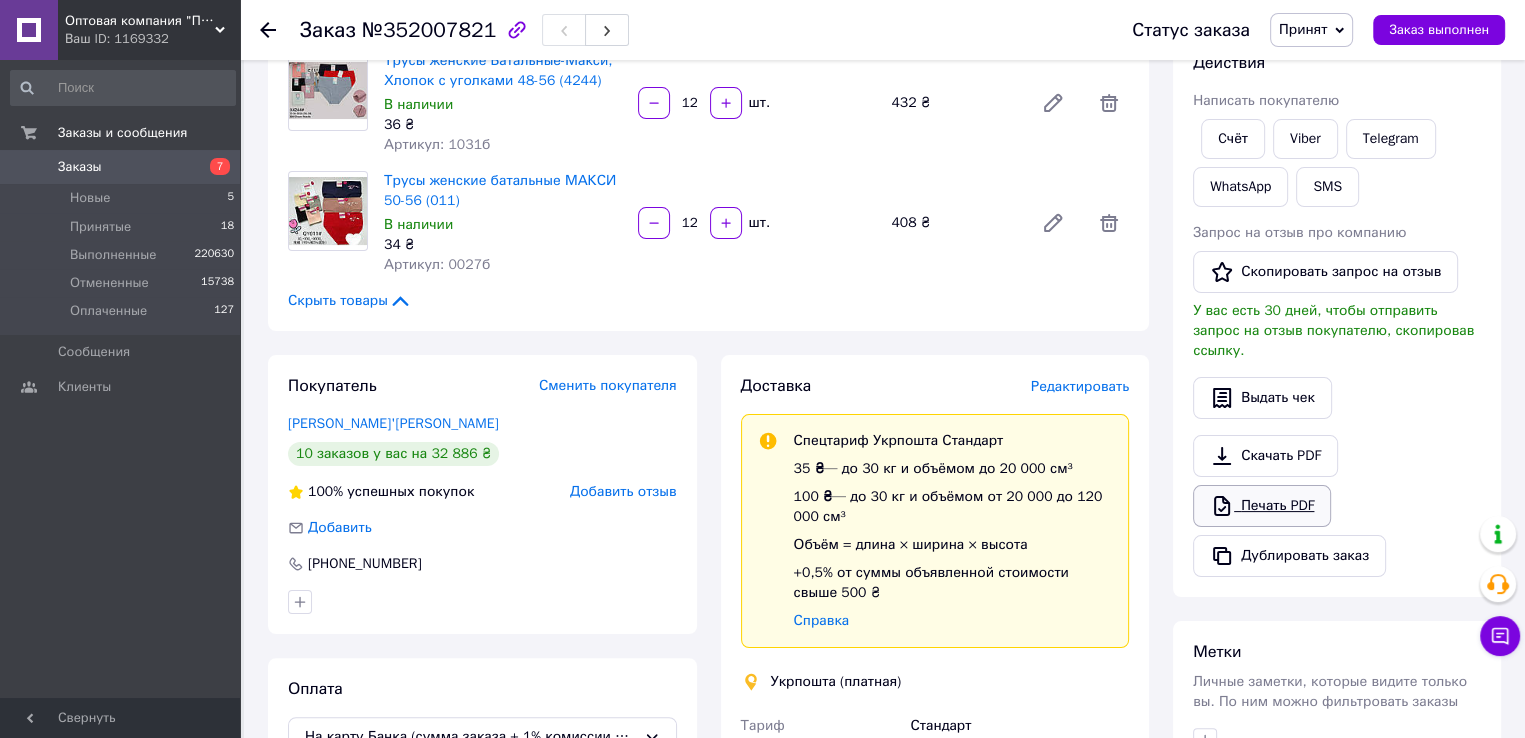 click on "Печать PDF" at bounding box center [1262, 506] 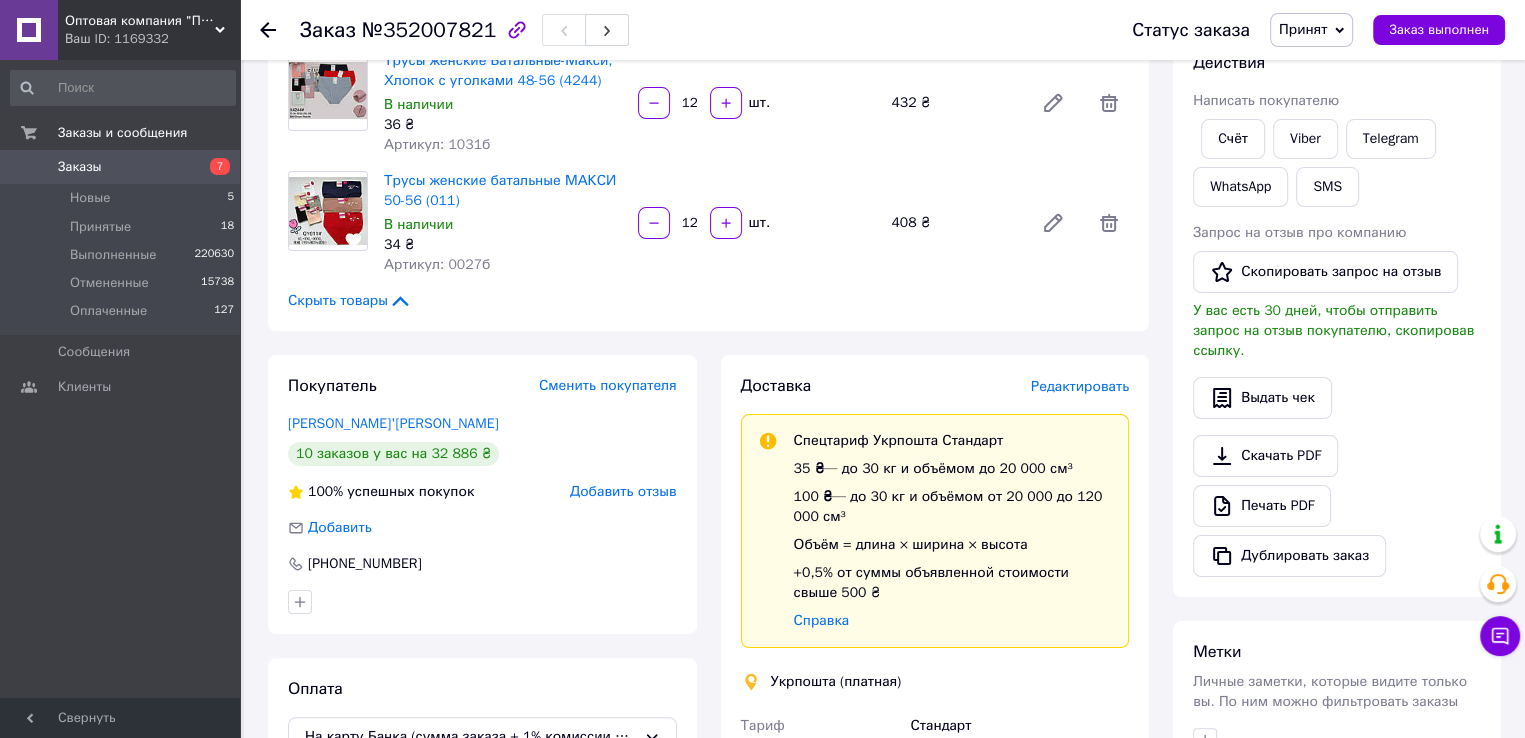 scroll, scrollTop: 0, scrollLeft: 0, axis: both 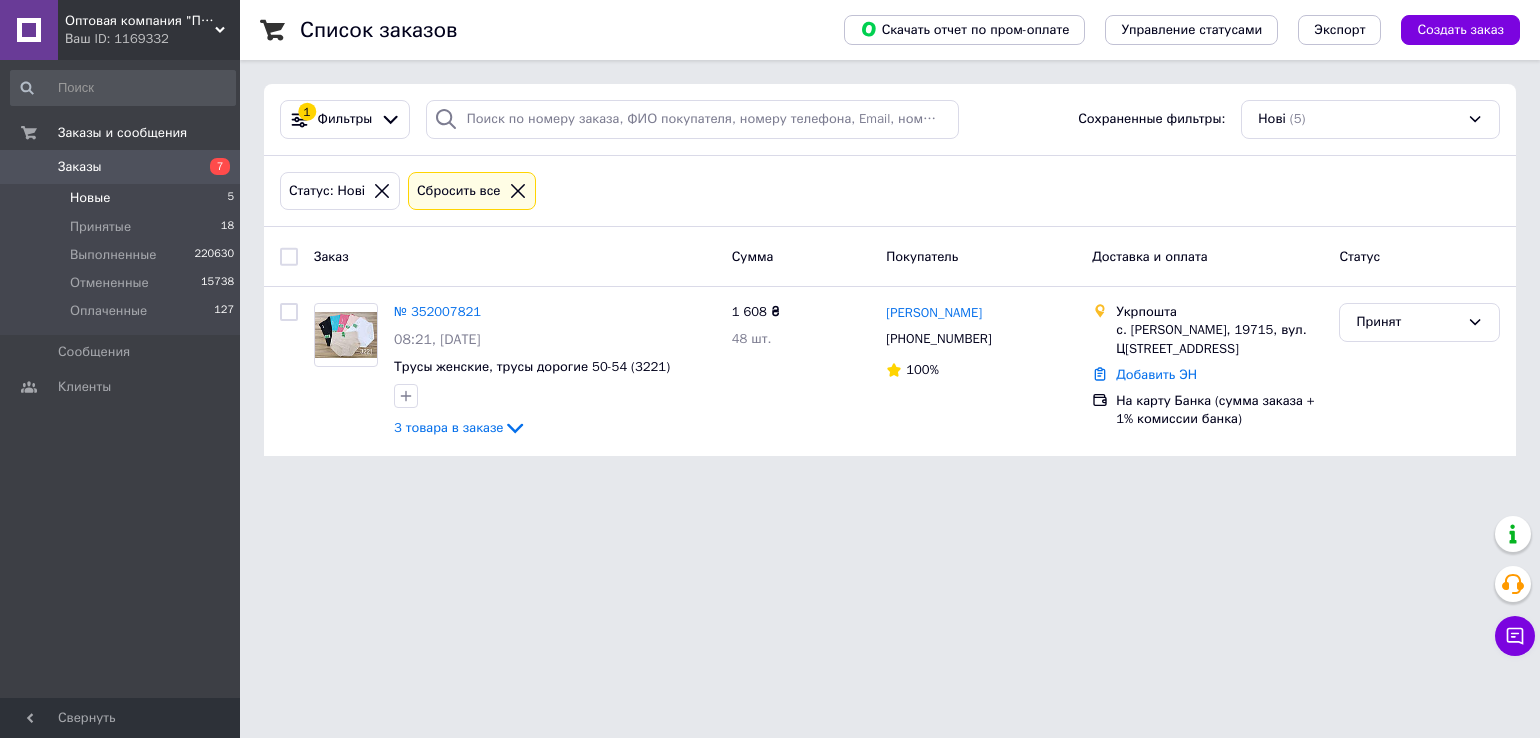 click on "Новые" at bounding box center [90, 198] 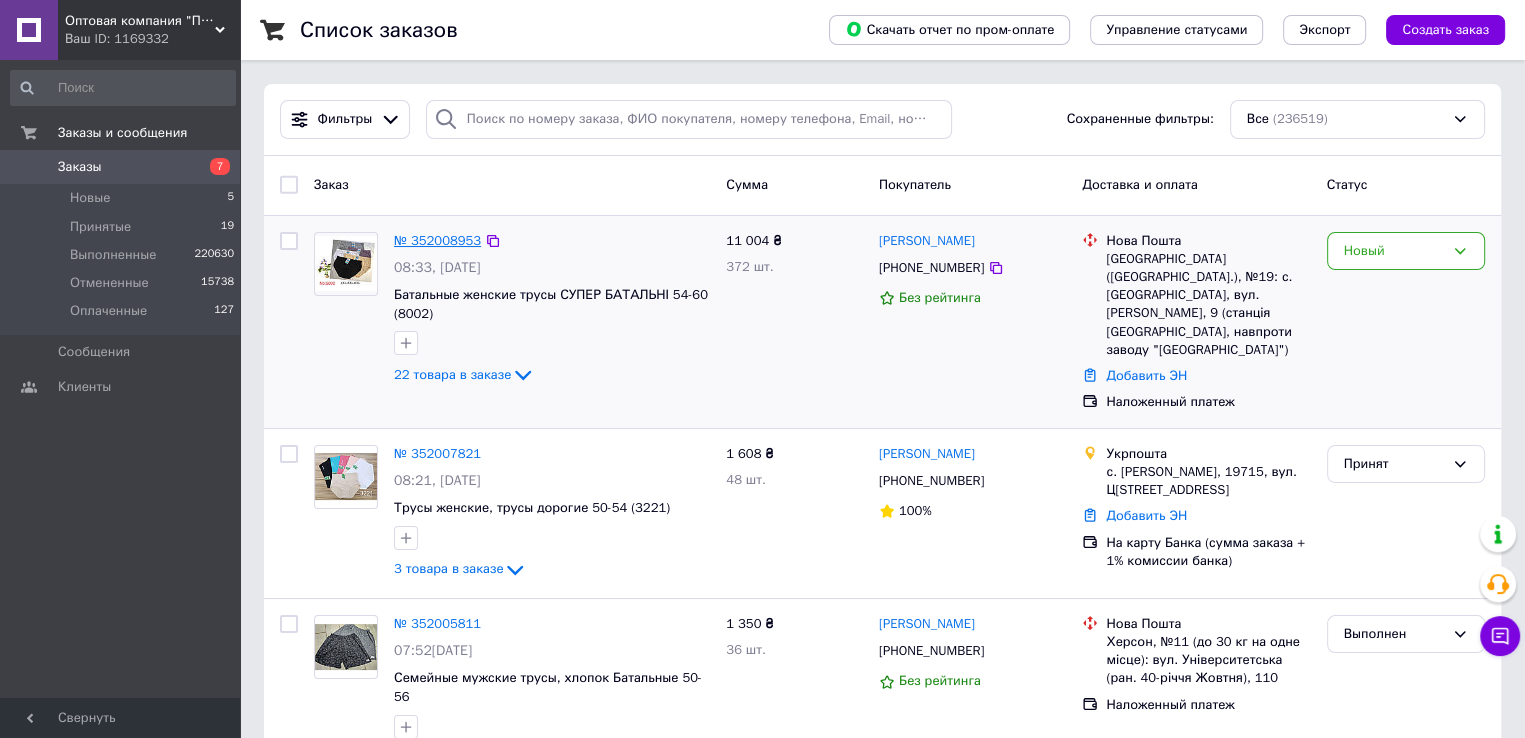 click on "№ 352008953" at bounding box center [437, 240] 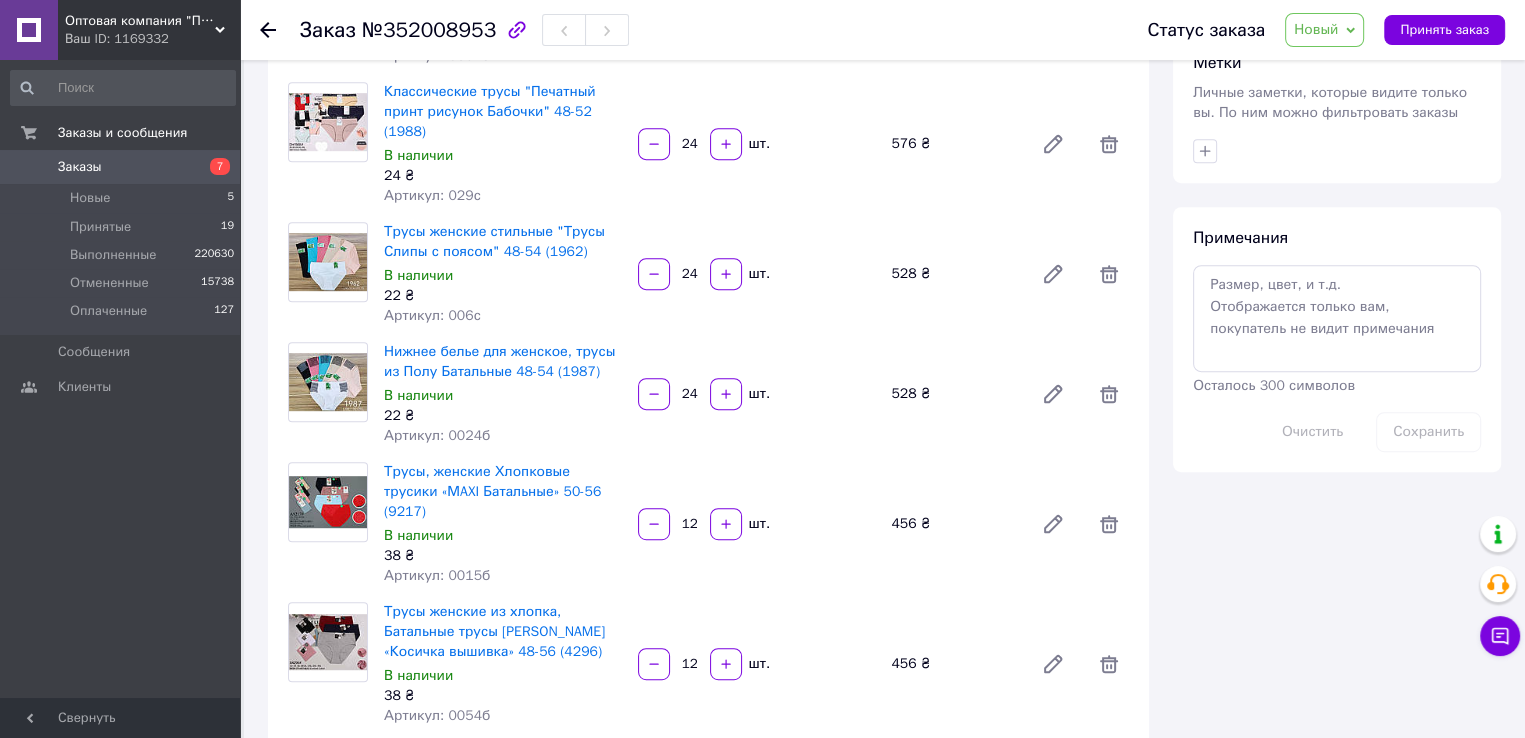 scroll, scrollTop: 600, scrollLeft: 0, axis: vertical 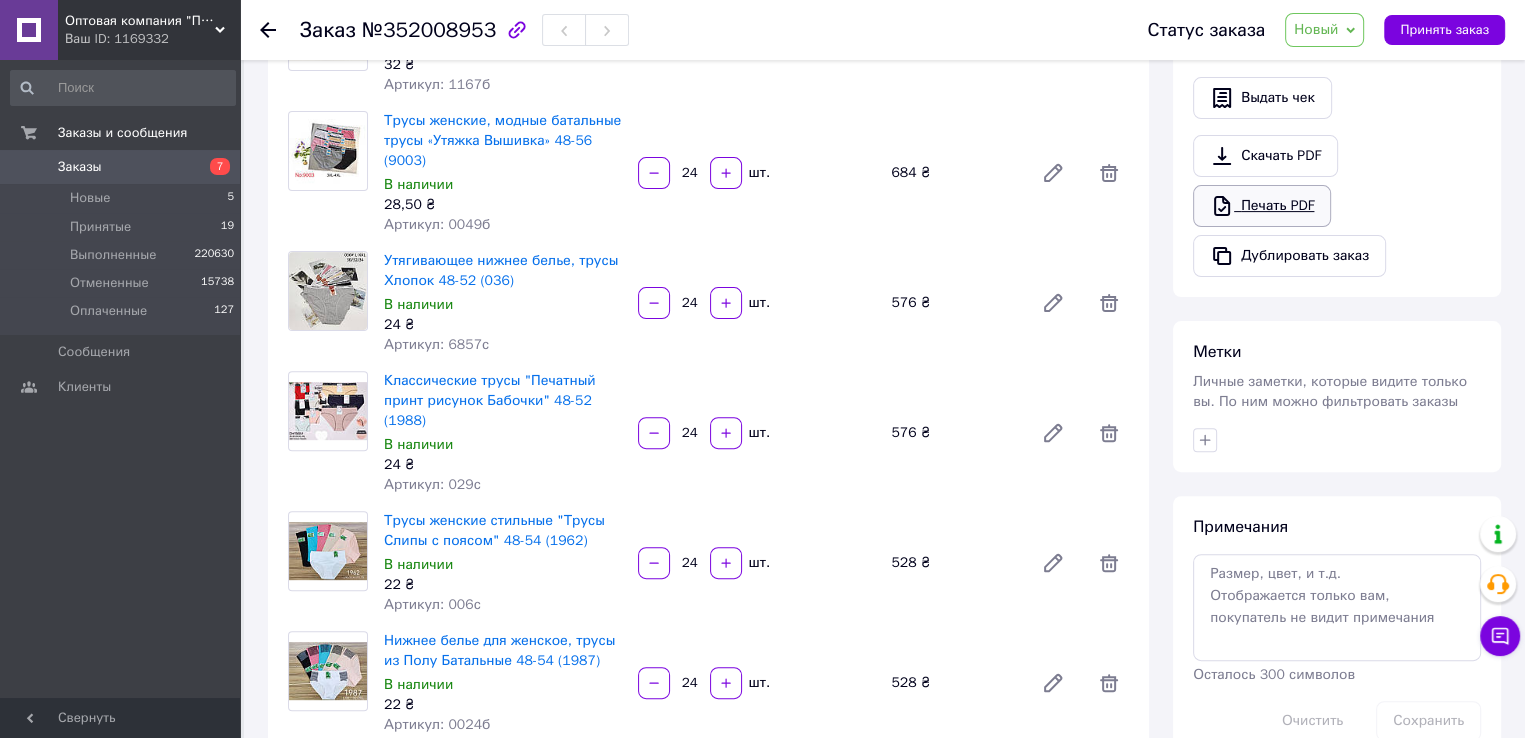 click on "Печать PDF" at bounding box center [1262, 206] 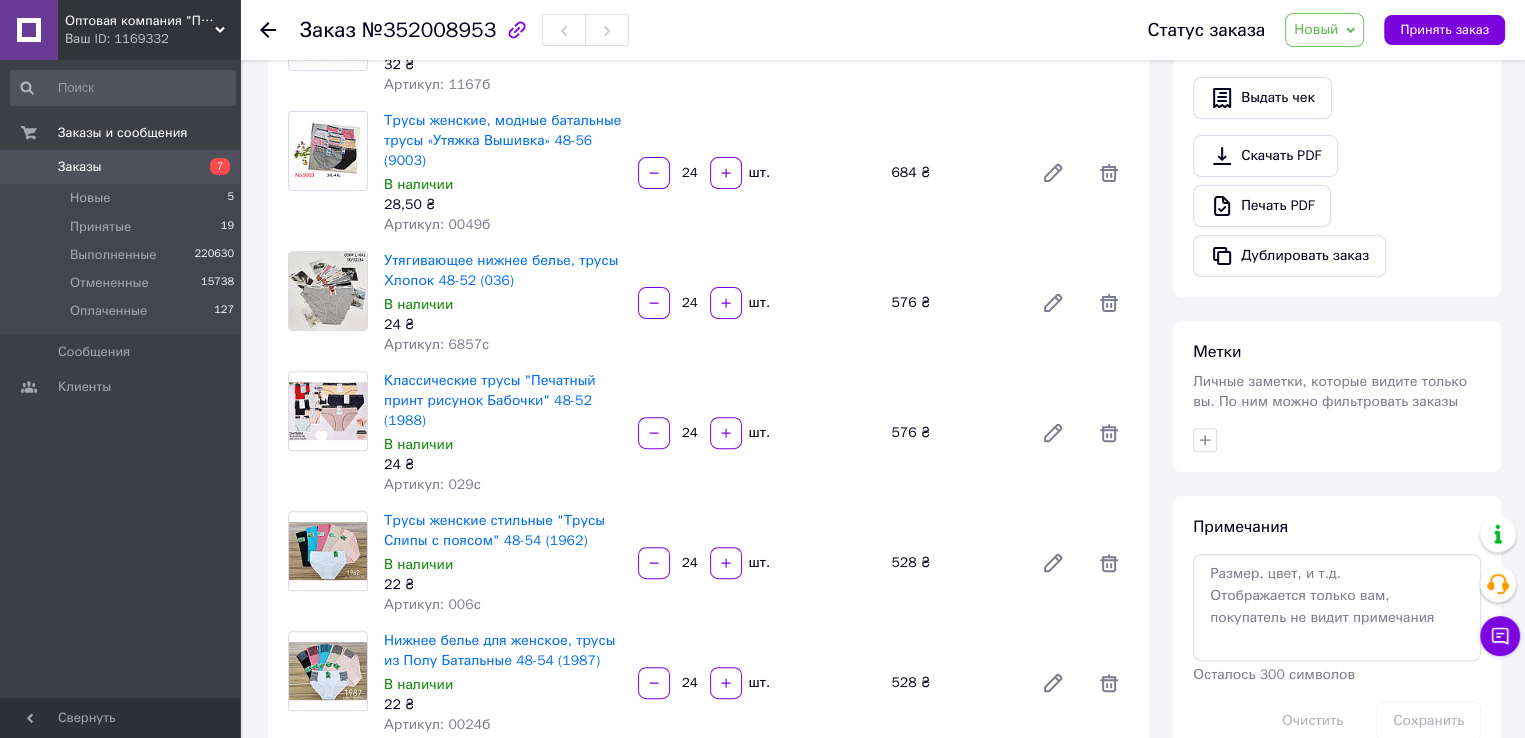 scroll, scrollTop: 0, scrollLeft: 0, axis: both 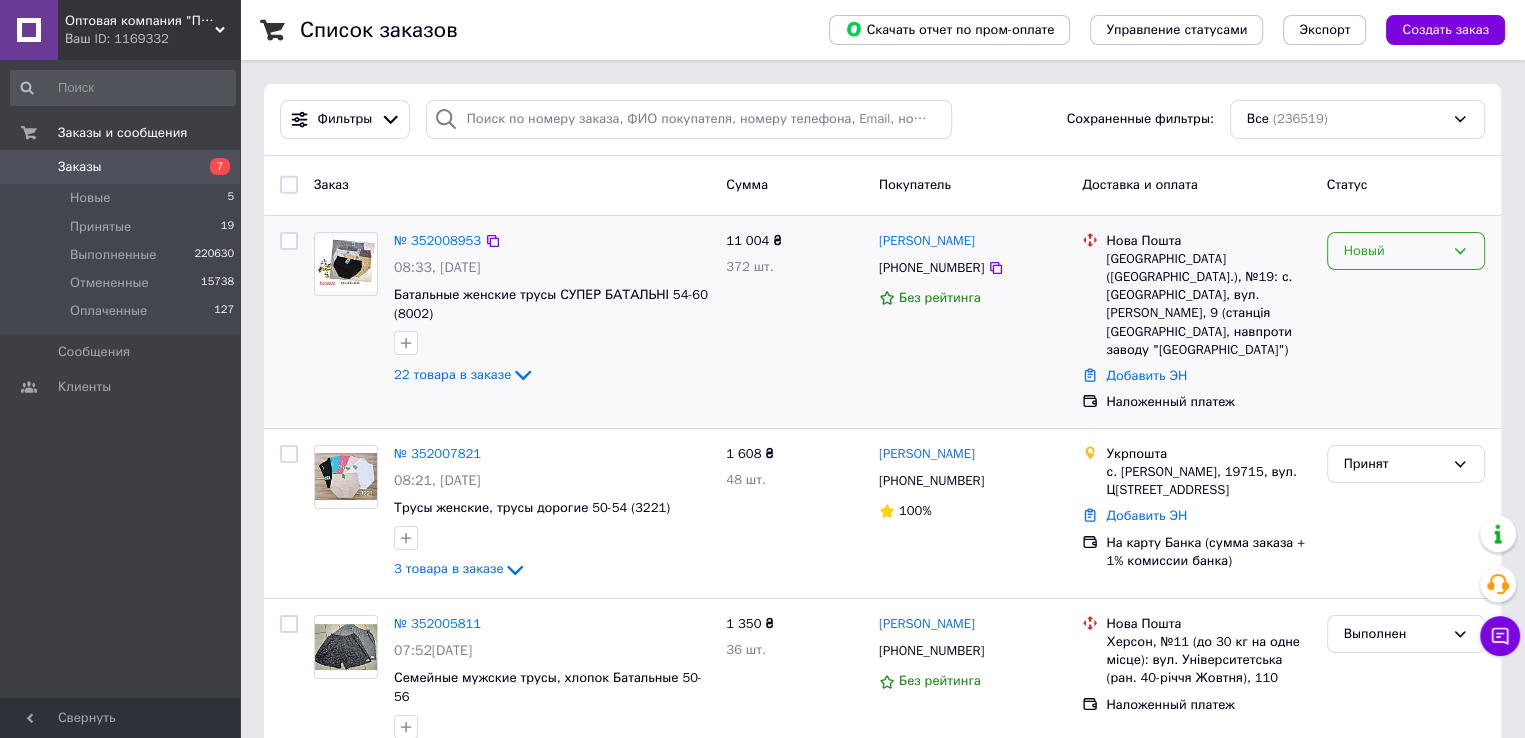 click on "Новый" at bounding box center [1394, 251] 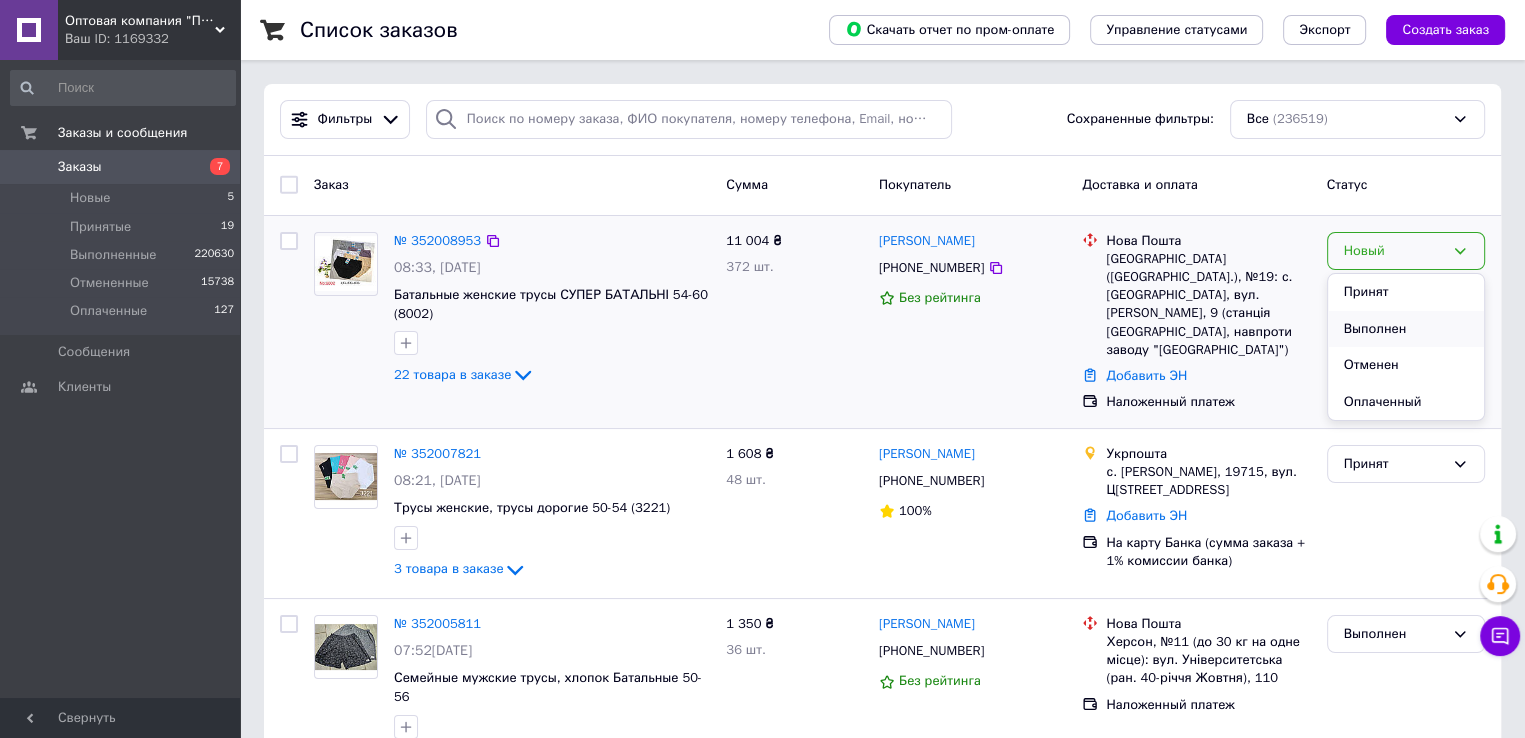 click on "Выполнен" at bounding box center [1406, 329] 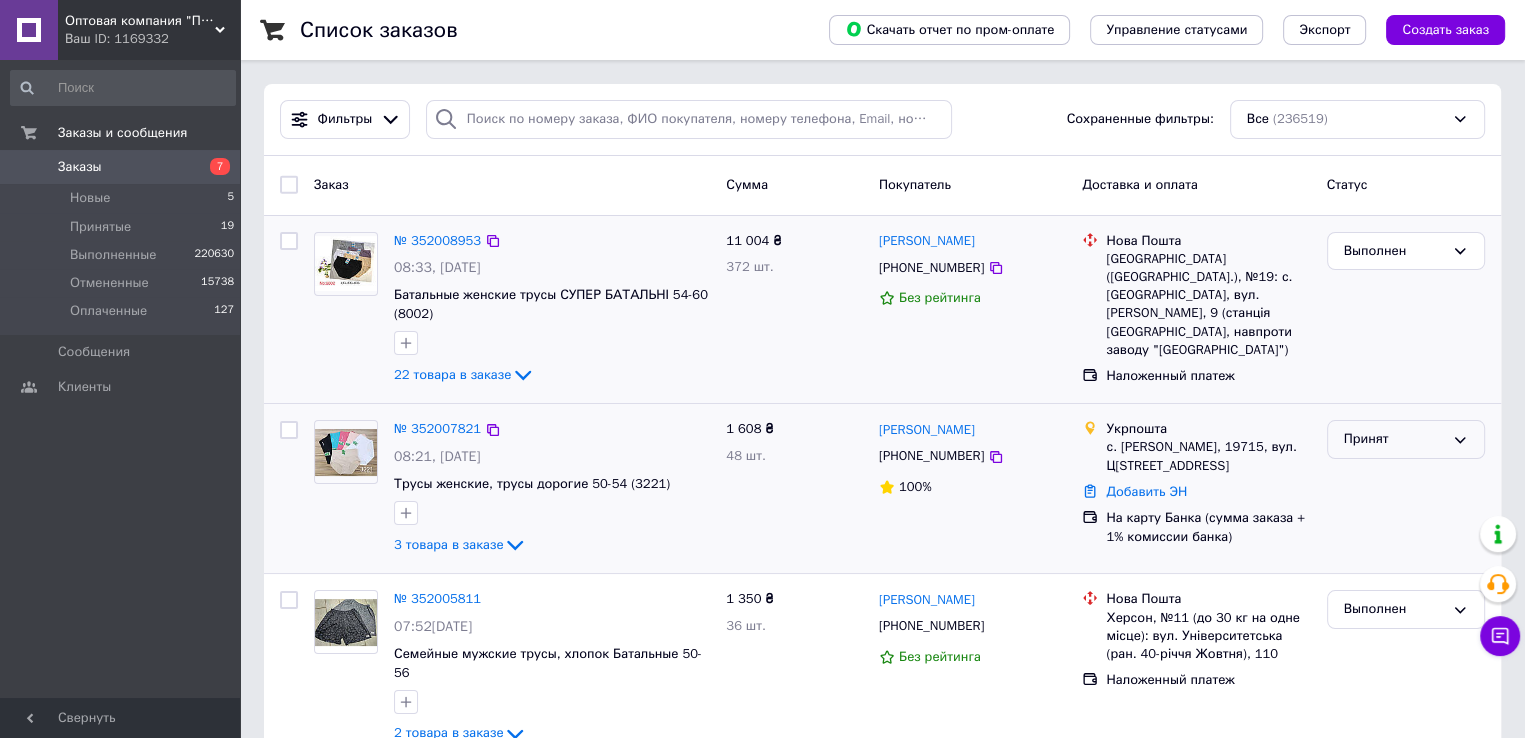 click on "Принят" at bounding box center [1394, 439] 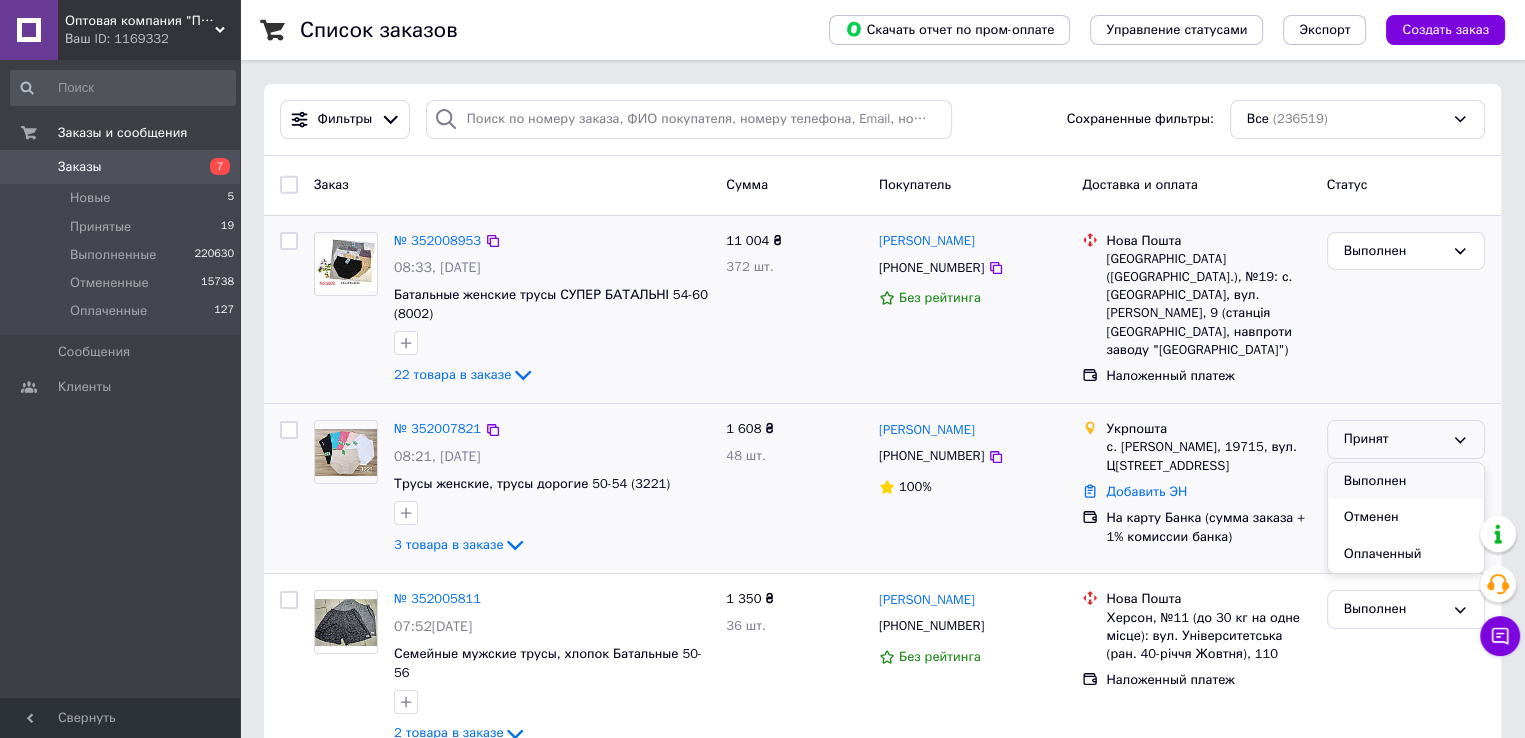 click on "Выполнен" at bounding box center [1406, 481] 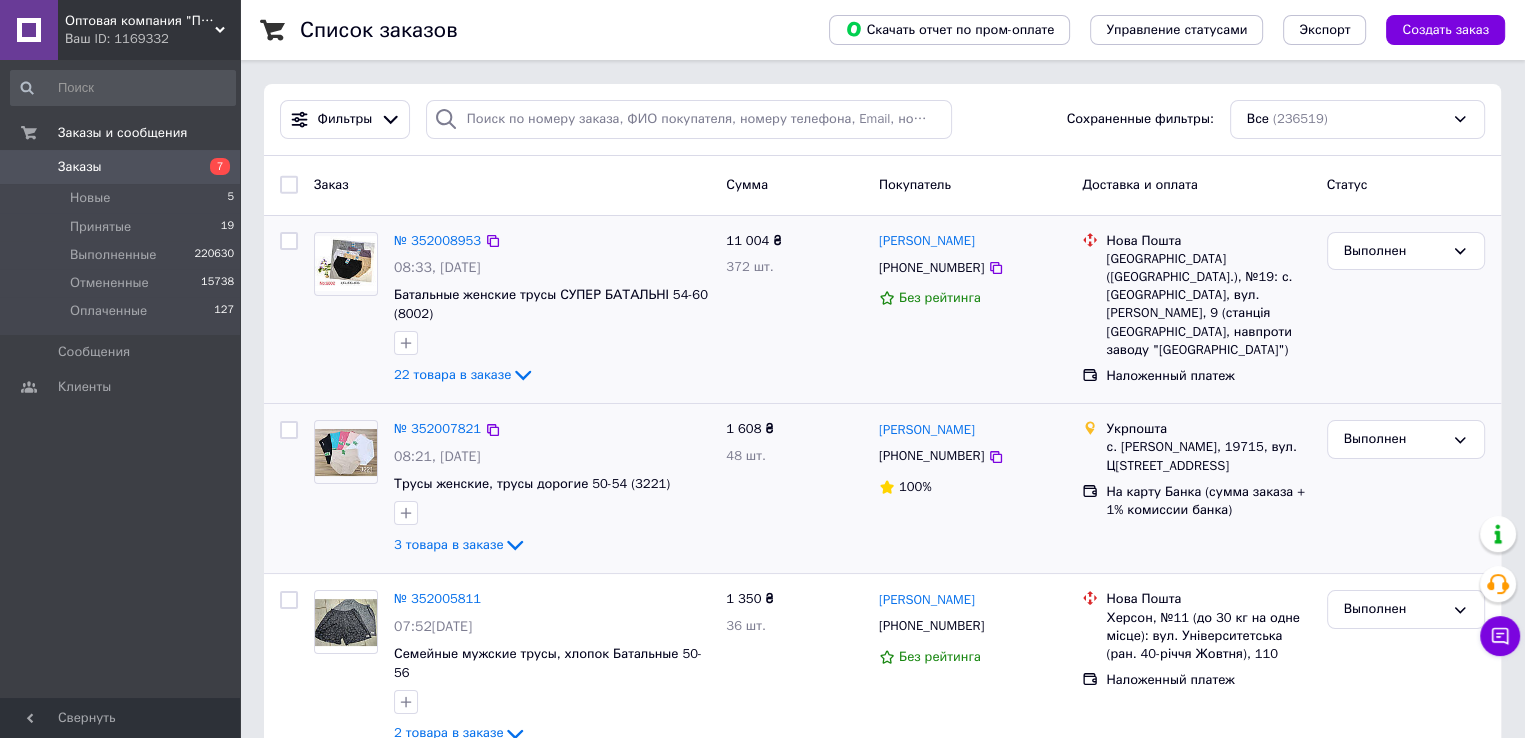 click on "Список заказов   Скачать отчет по пром-оплате Управление статусами Экспорт Создать заказ Фильтры Сохраненные фильтры: Все (236519) Заказ Сумма Покупатель Доставка и оплата Статус № 352008953 08:33[DATE] Батальные женские трусы СУПЕР БАТАЛЬНІ 54-60 (8002) 22 товара в заказе 11 004 ₴ 372 шт. [PERSON_NAME] [PHONE_NUMBER] Без рейтинга [GEOGRAPHIC_DATA] ([GEOGRAPHIC_DATA].), №19: с. [GEOGRAPHIC_DATA], вул. [PERSON_NAME][STREET_ADDRESS] (станція [GEOGRAPHIC_DATA], навпроти заводу "Росава") Наложенный платеж Выполнен № 352007821 08:21[DATE] Трусы женские, трусы дорогие 50-54 (3221) 3 товара в заказе 1 608 ₴ 48 шт. [PERSON_NAME] [PHONE_NUMBER] 100% 36 шт." at bounding box center [882, 1986] 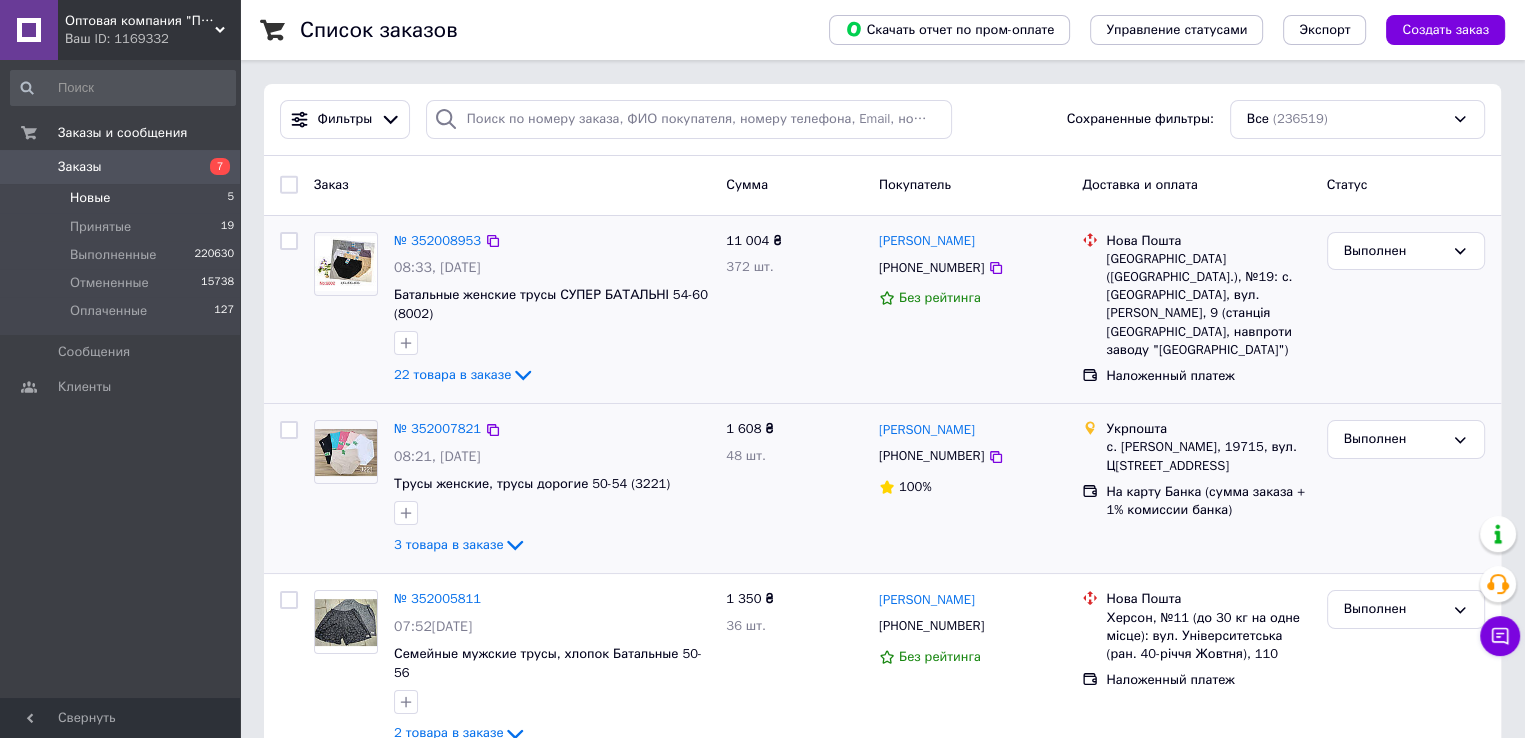 click on "Новые" at bounding box center (90, 198) 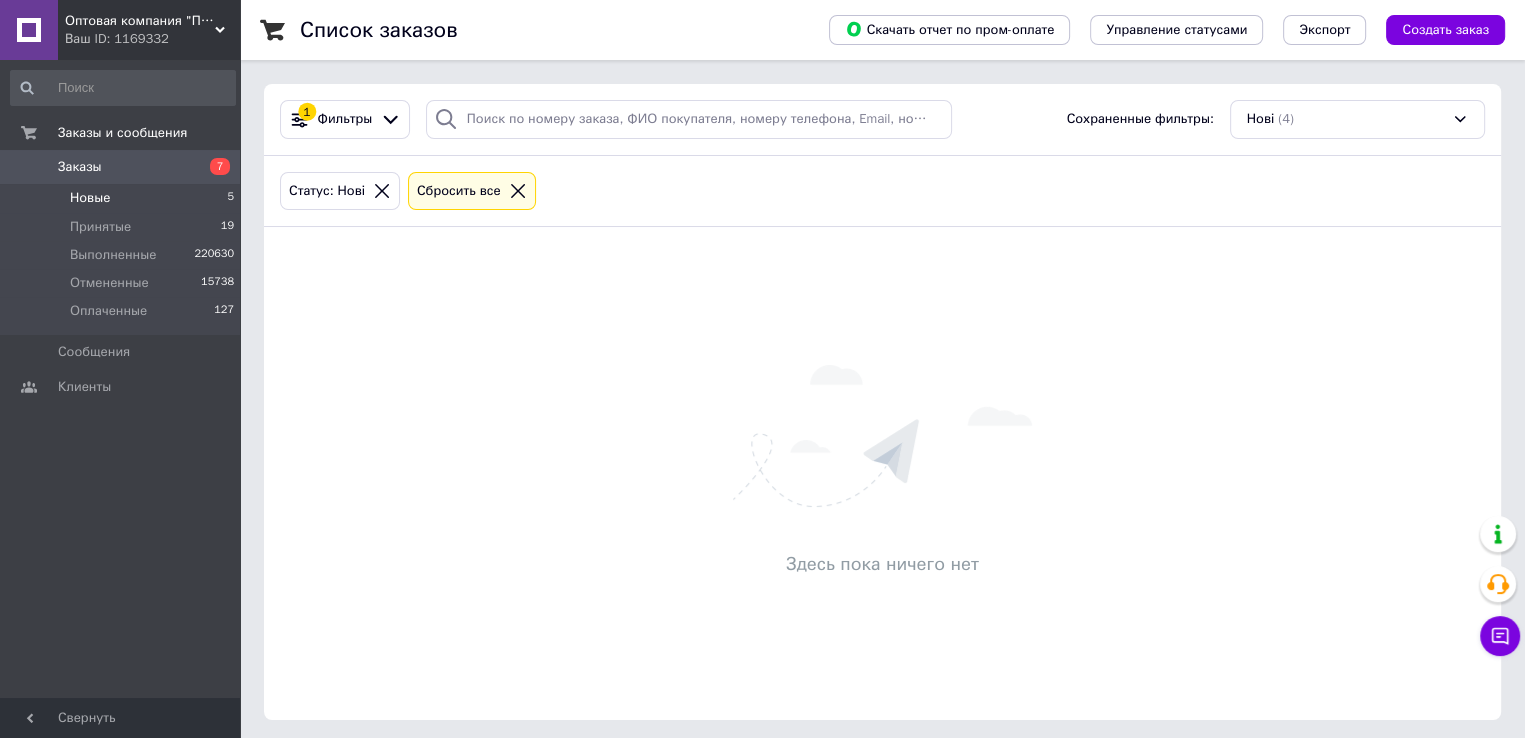 click on "Новые 5" at bounding box center (123, 198) 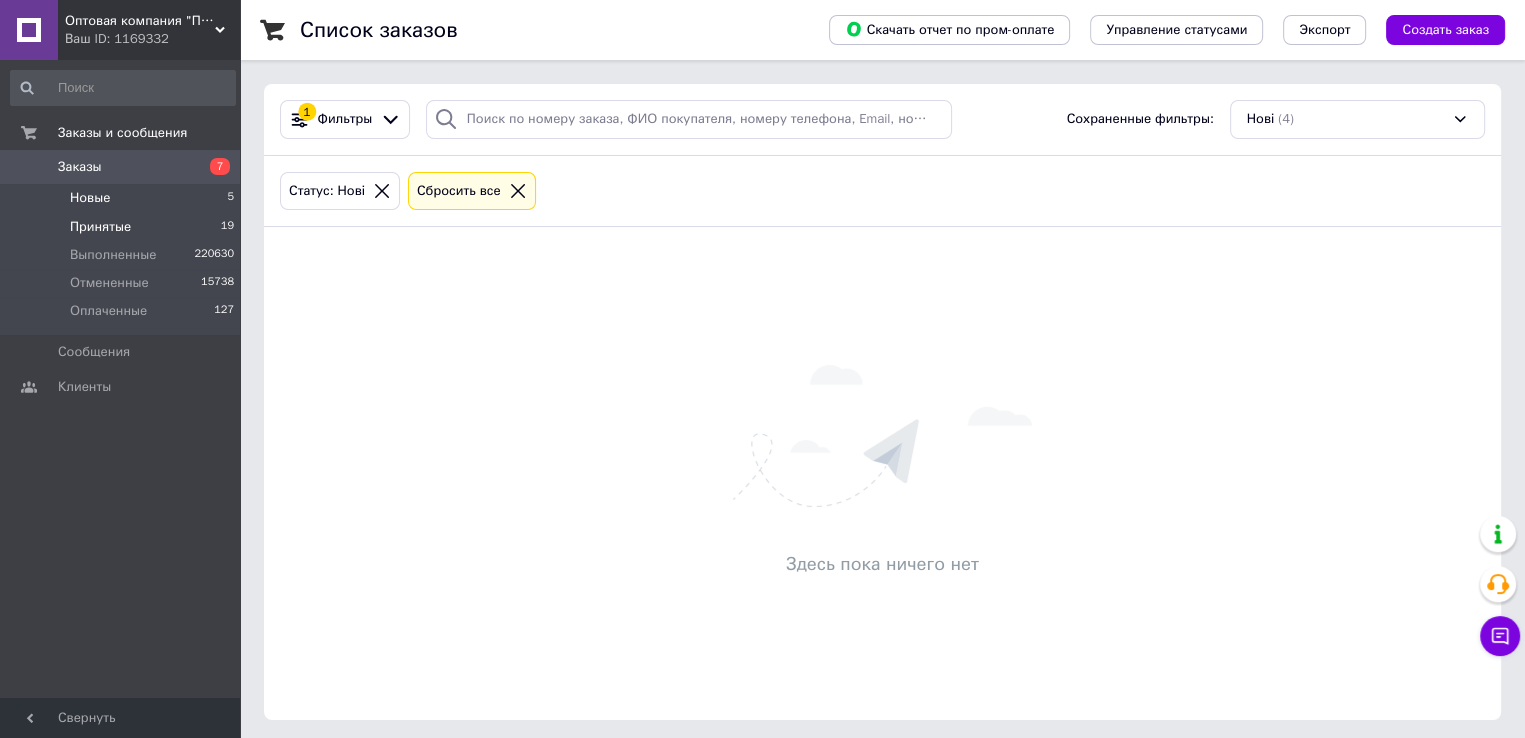 click on "Принятые" at bounding box center [100, 227] 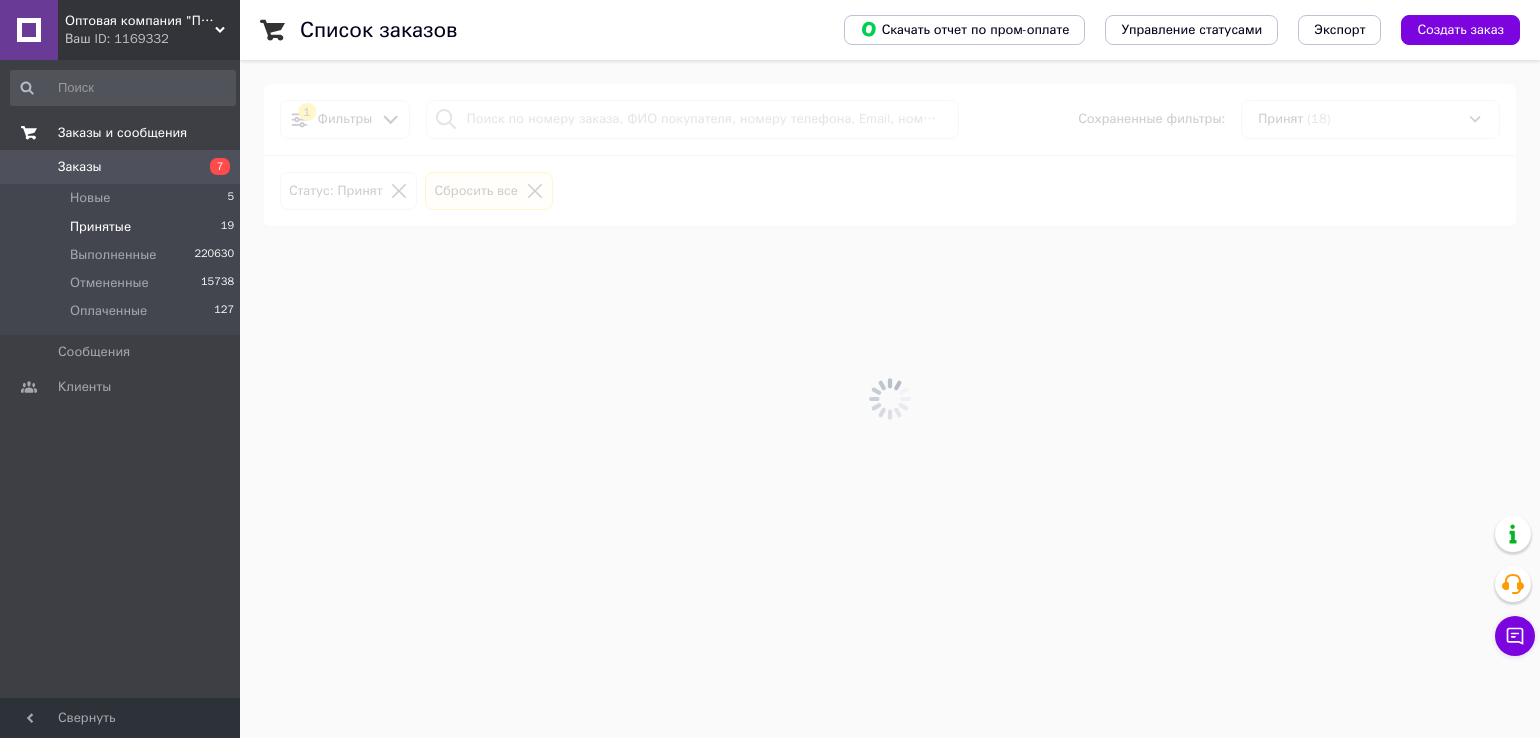 click on "Заказы и сообщения" at bounding box center [122, 133] 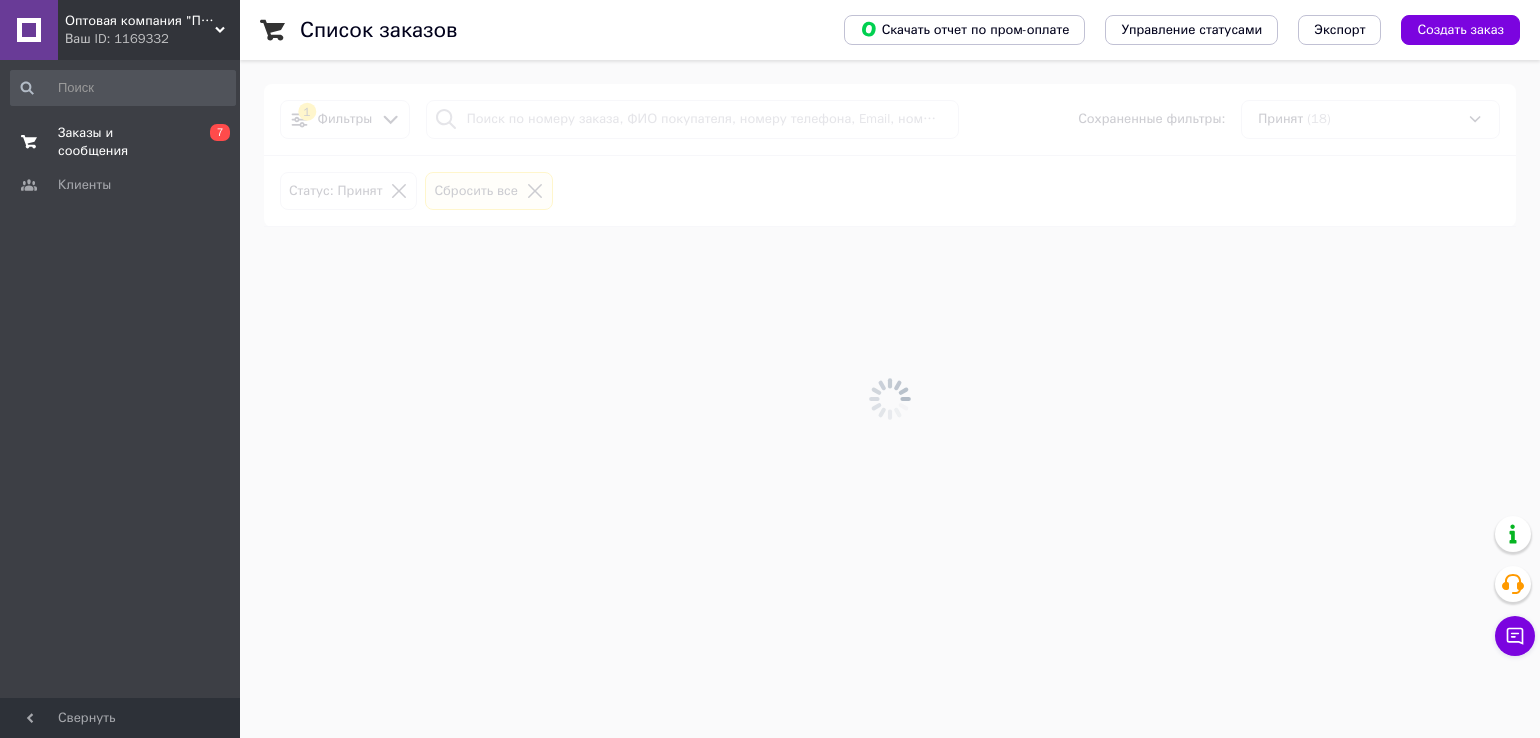 click on "Заказы и сообщения" at bounding box center [121, 142] 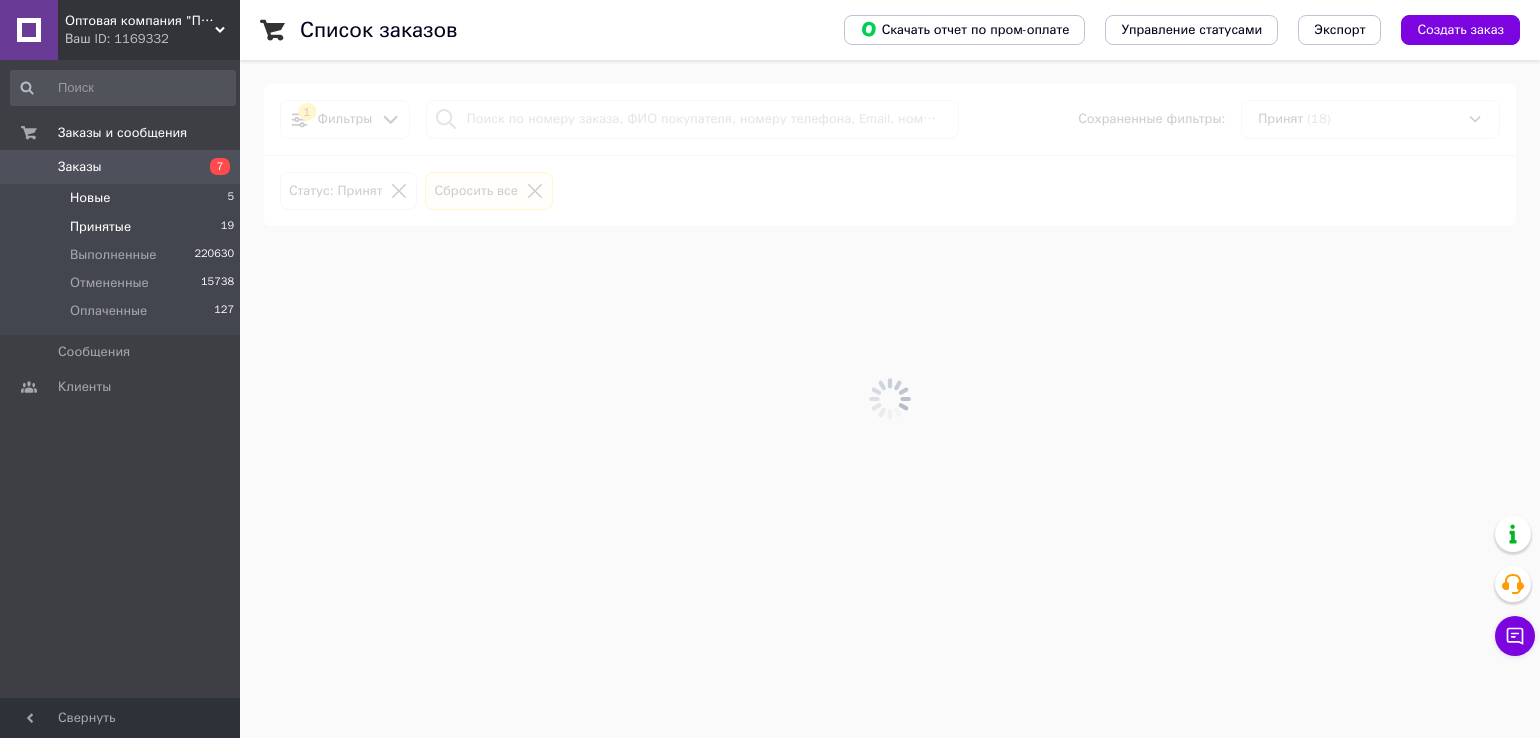 click on "Новые" at bounding box center (90, 198) 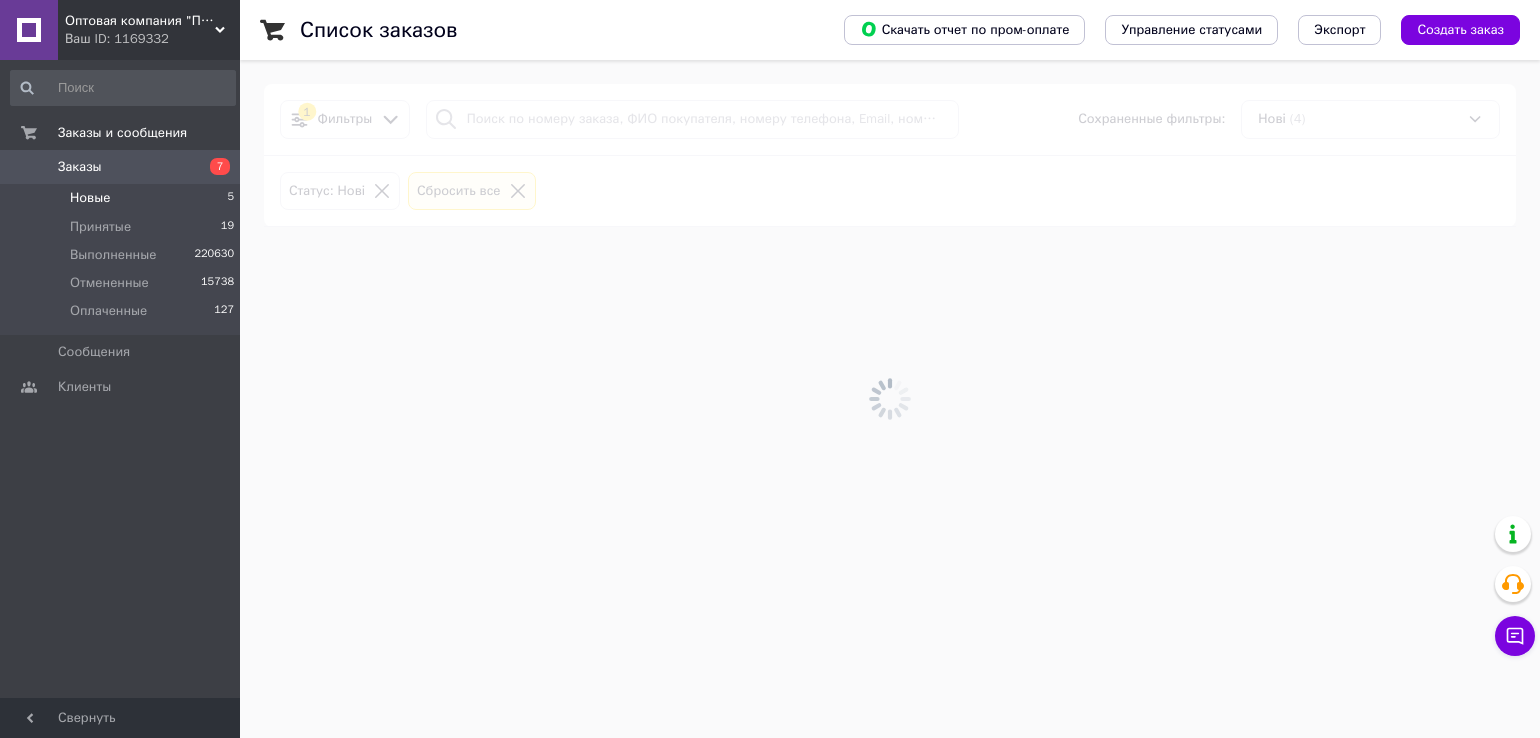 click on "Заказы" at bounding box center (121, 167) 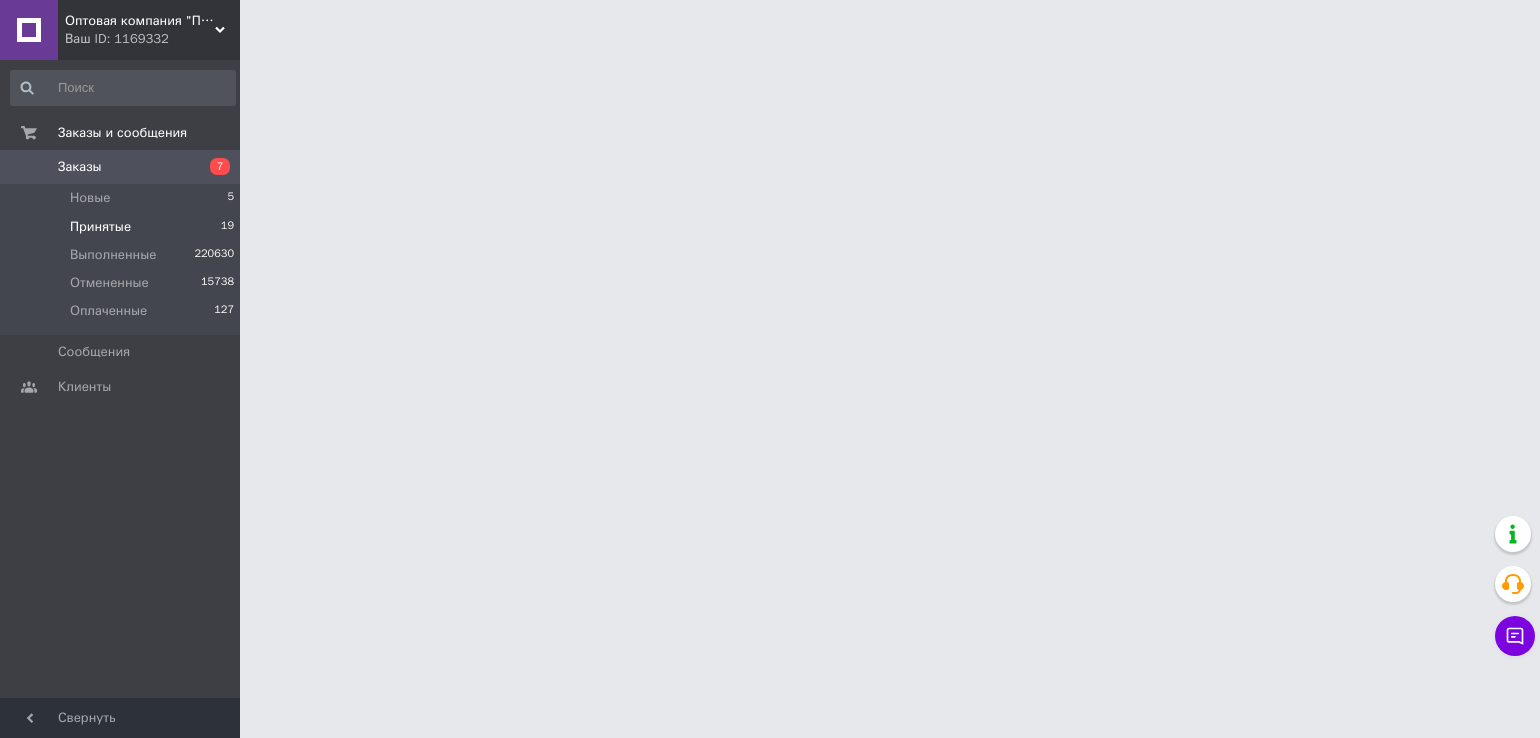 click on "Принятые" at bounding box center [100, 227] 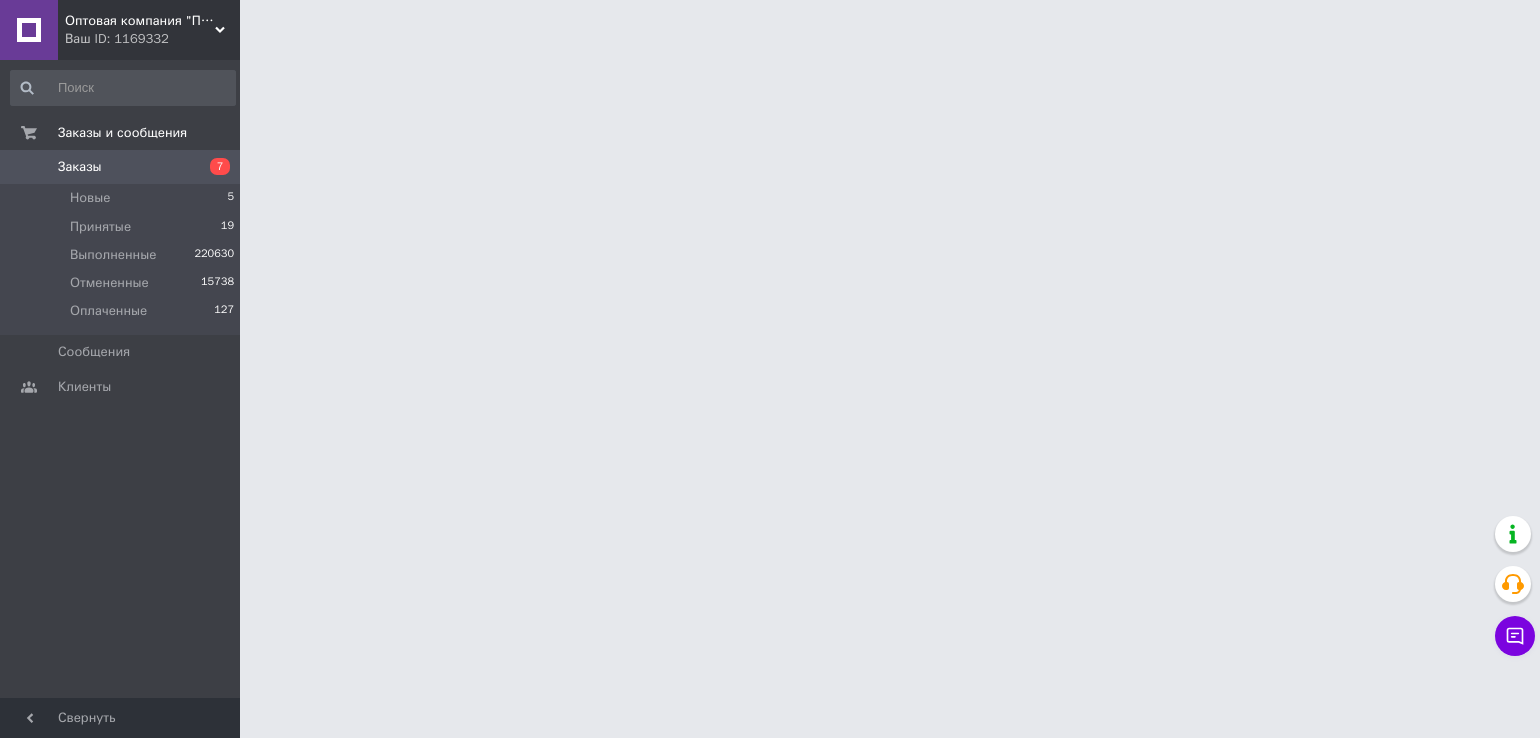 click on "Заказы" at bounding box center (121, 167) 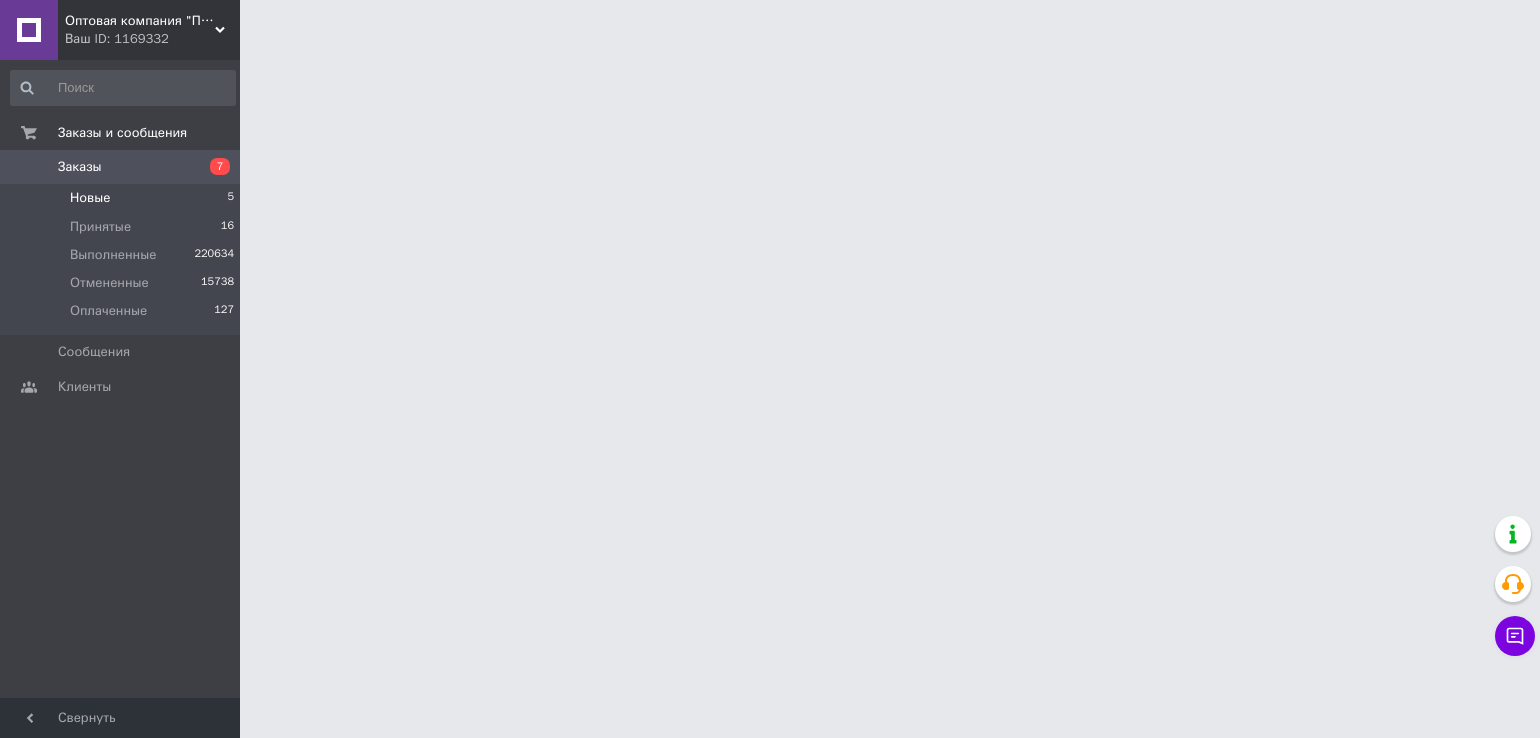 click on "Новые" at bounding box center [90, 198] 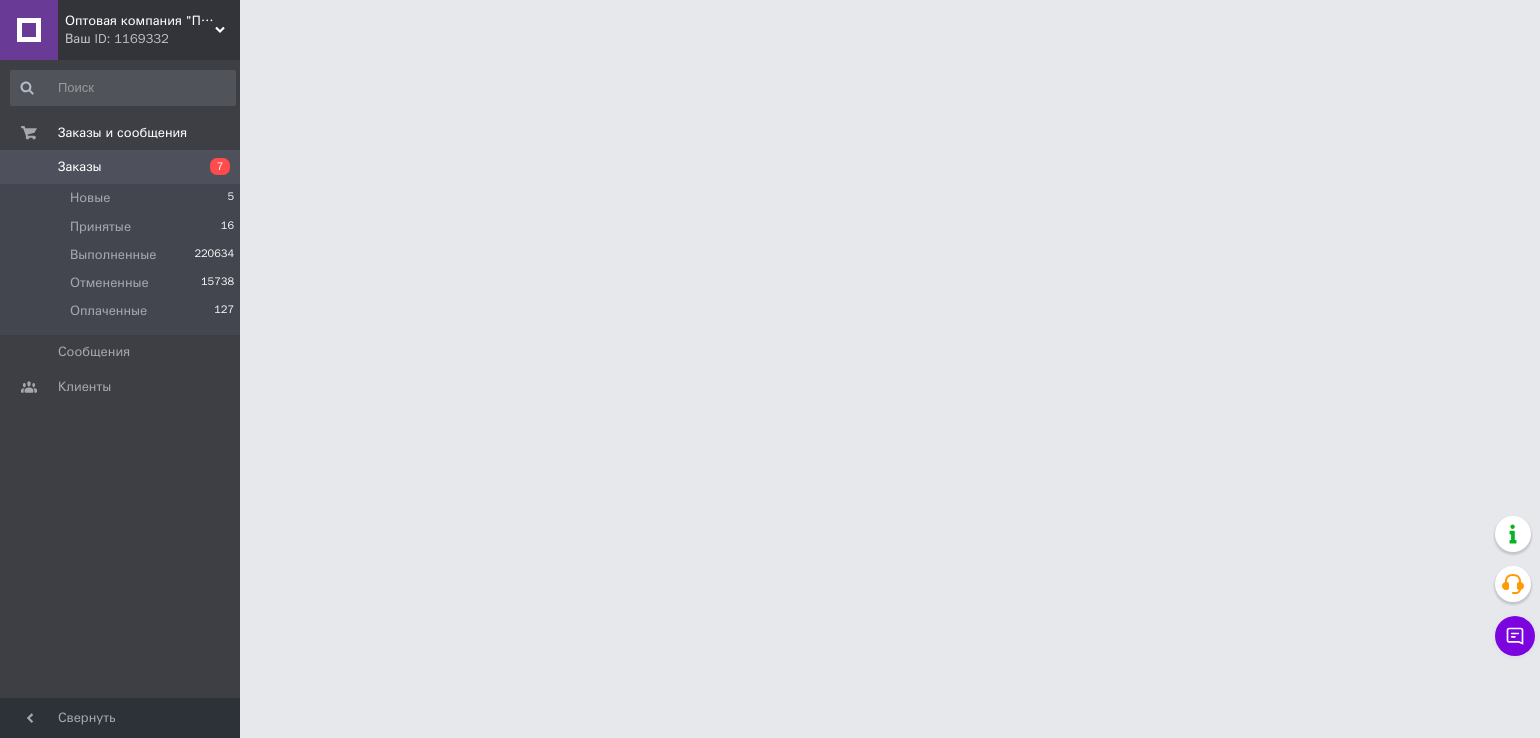 click on "Заказы" at bounding box center [121, 167] 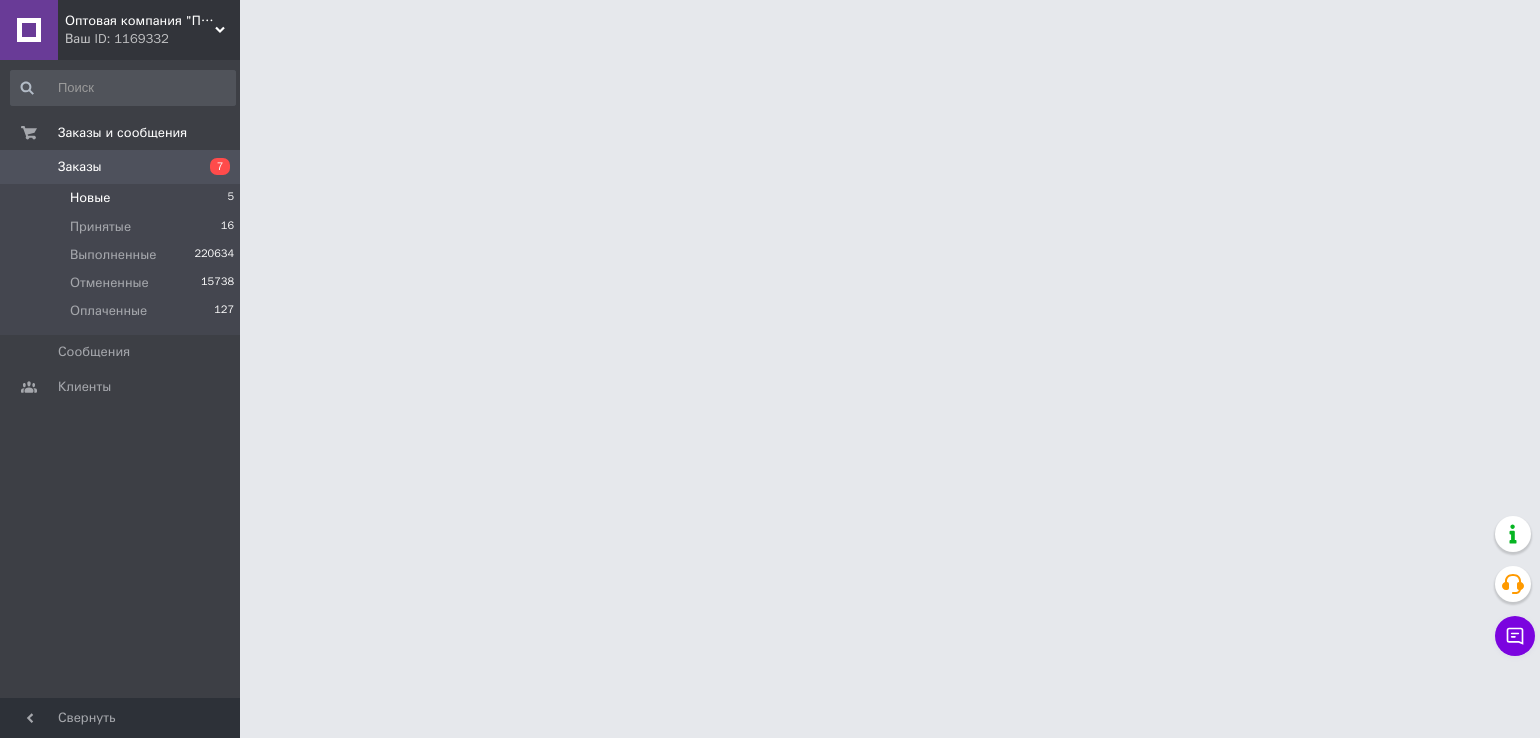 click on "Новые" at bounding box center (90, 198) 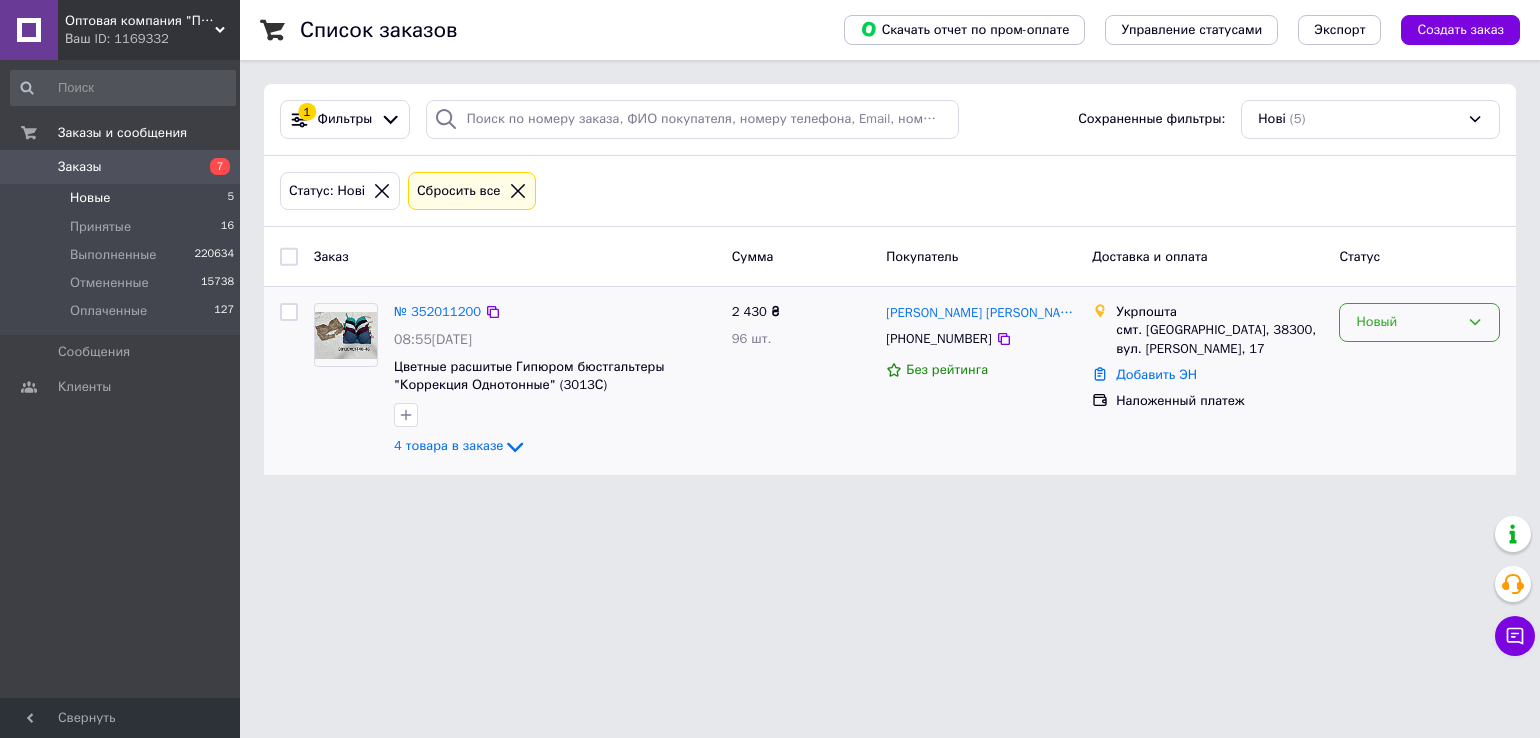 click on "Новый" at bounding box center [1407, 322] 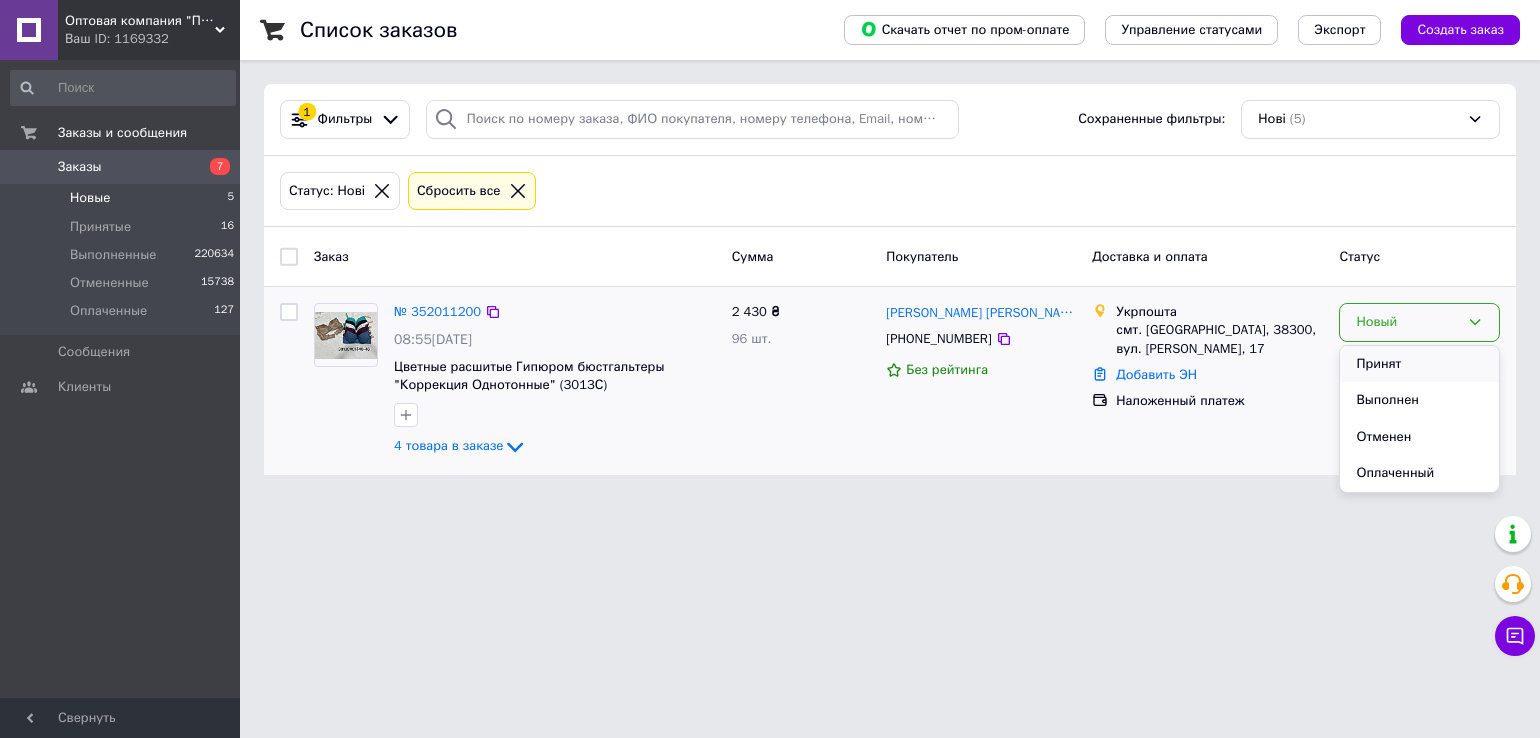 click on "Принят" at bounding box center [1419, 364] 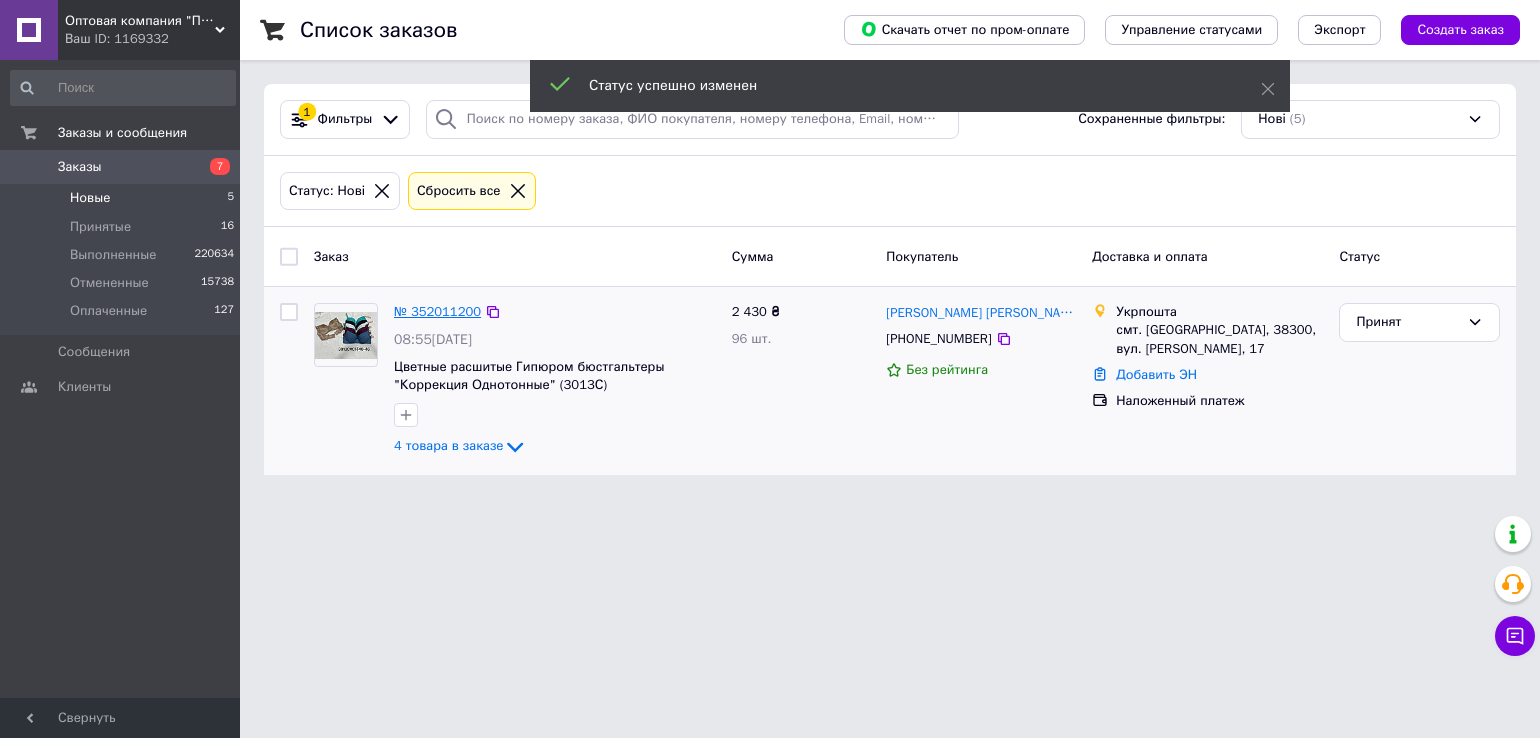 click on "№ 352011200" at bounding box center [437, 311] 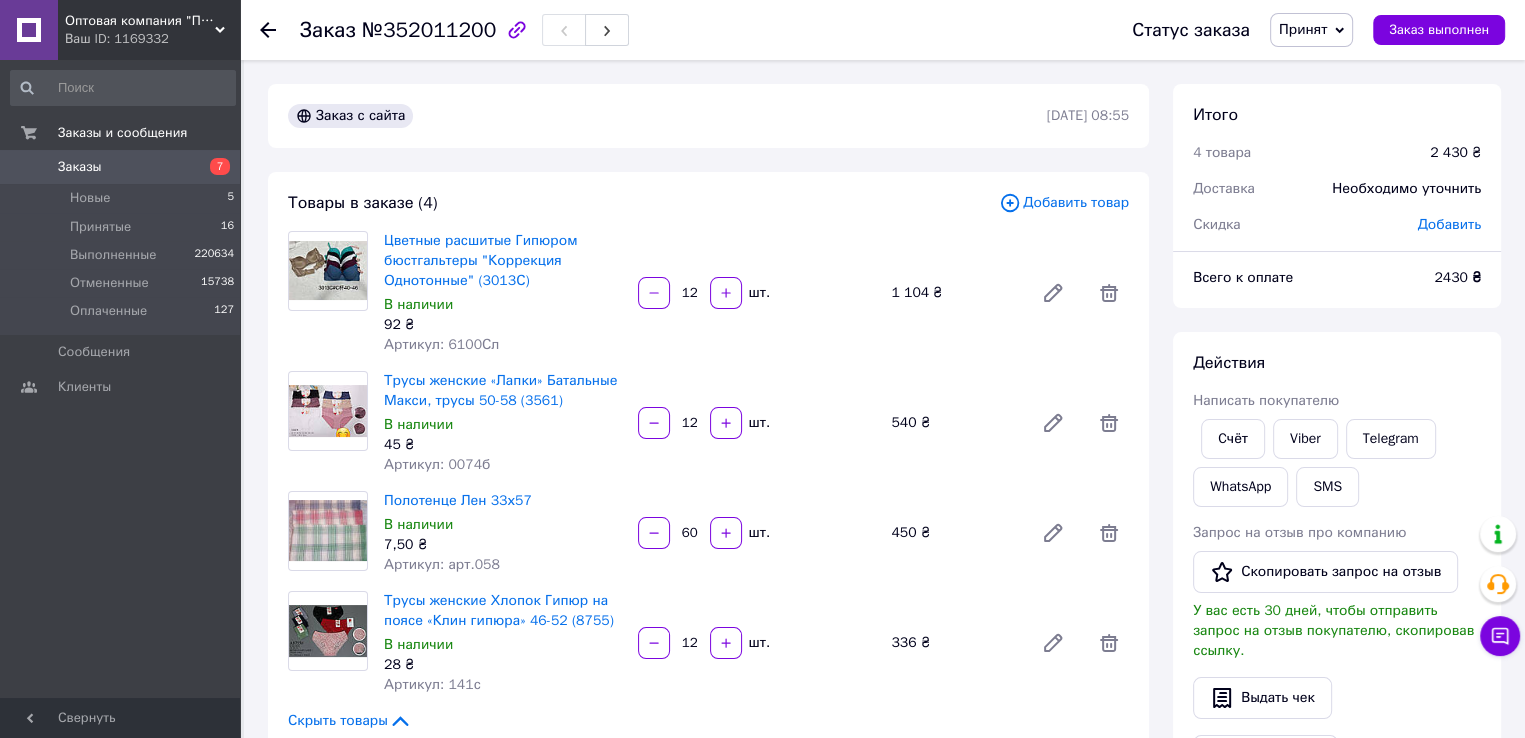 scroll, scrollTop: 300, scrollLeft: 0, axis: vertical 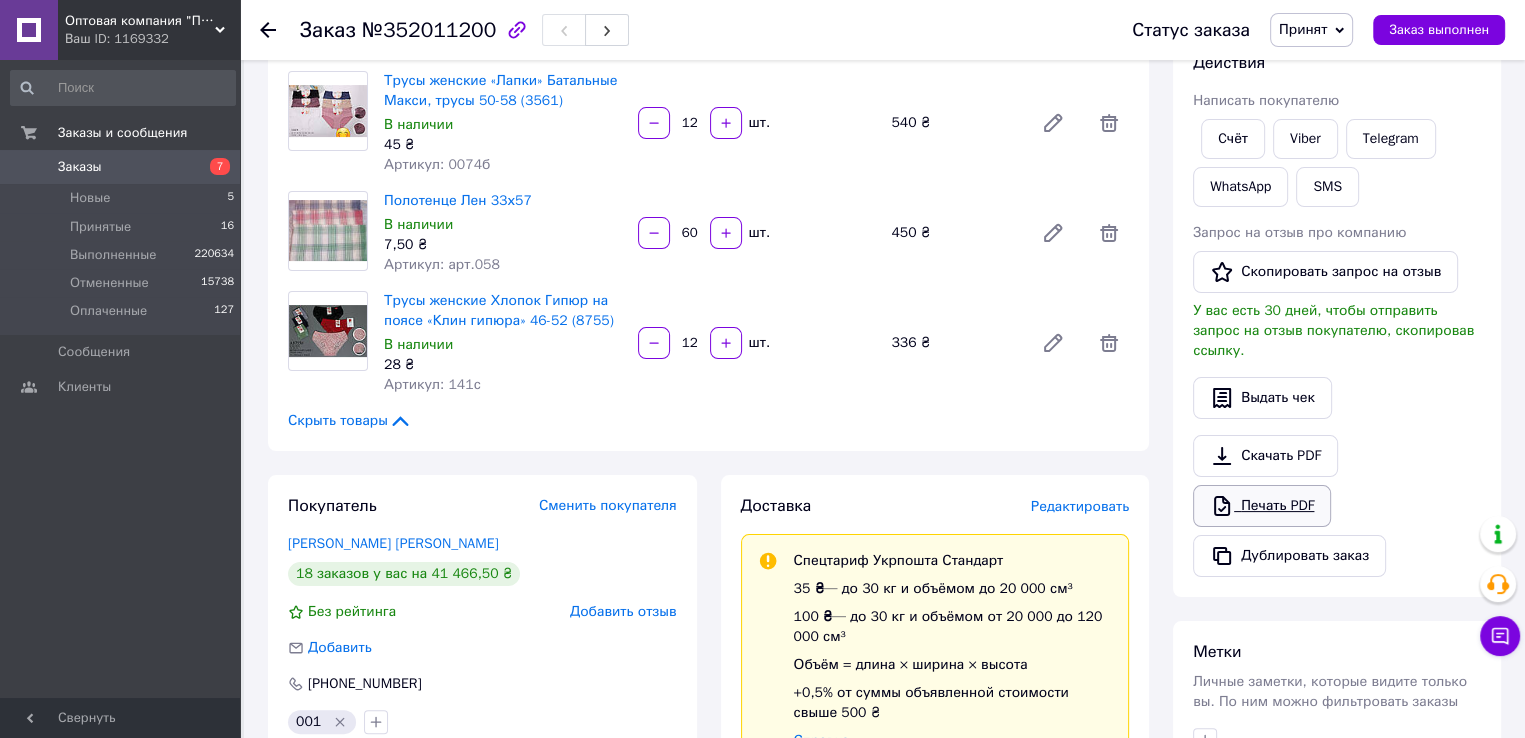 click on "Печать PDF" at bounding box center [1262, 506] 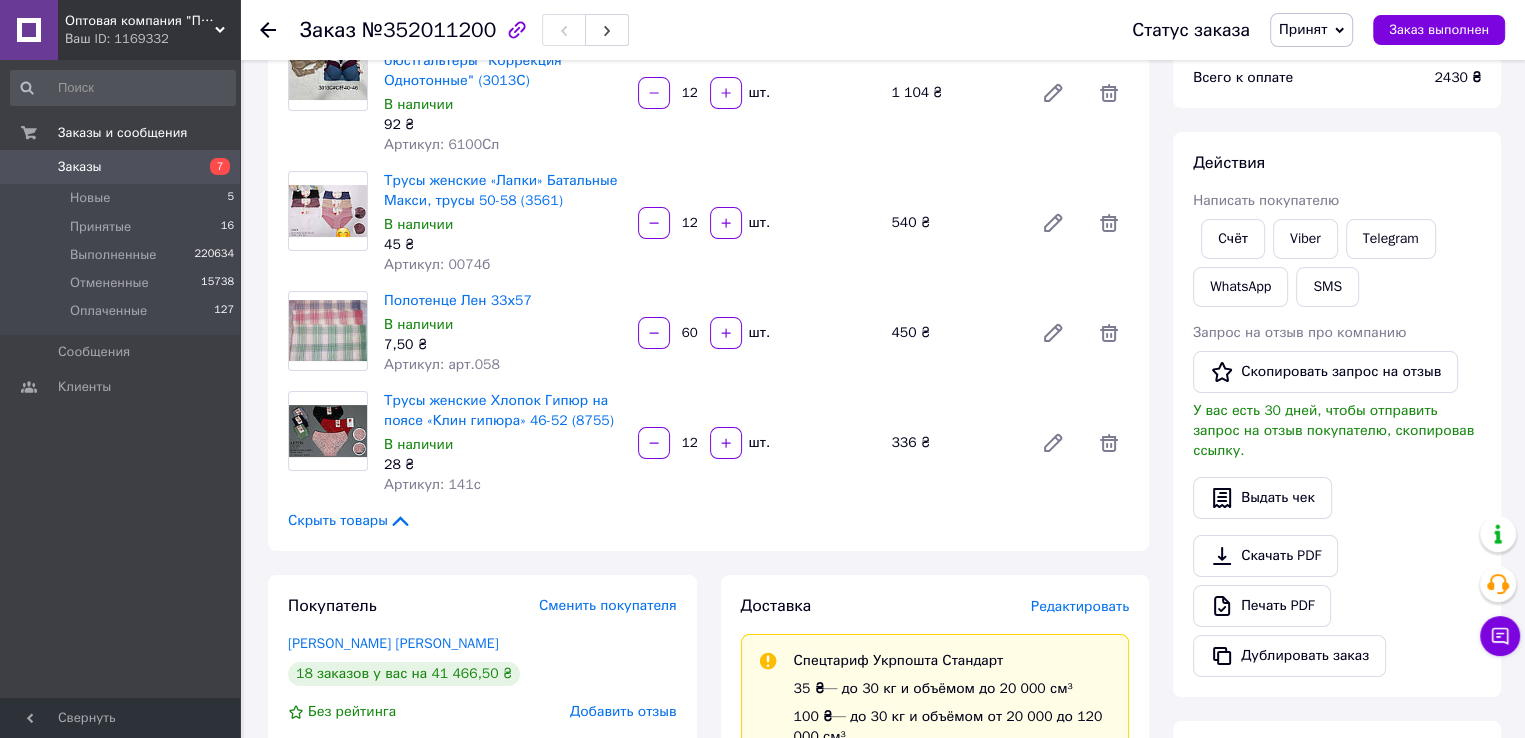 scroll, scrollTop: 0, scrollLeft: 0, axis: both 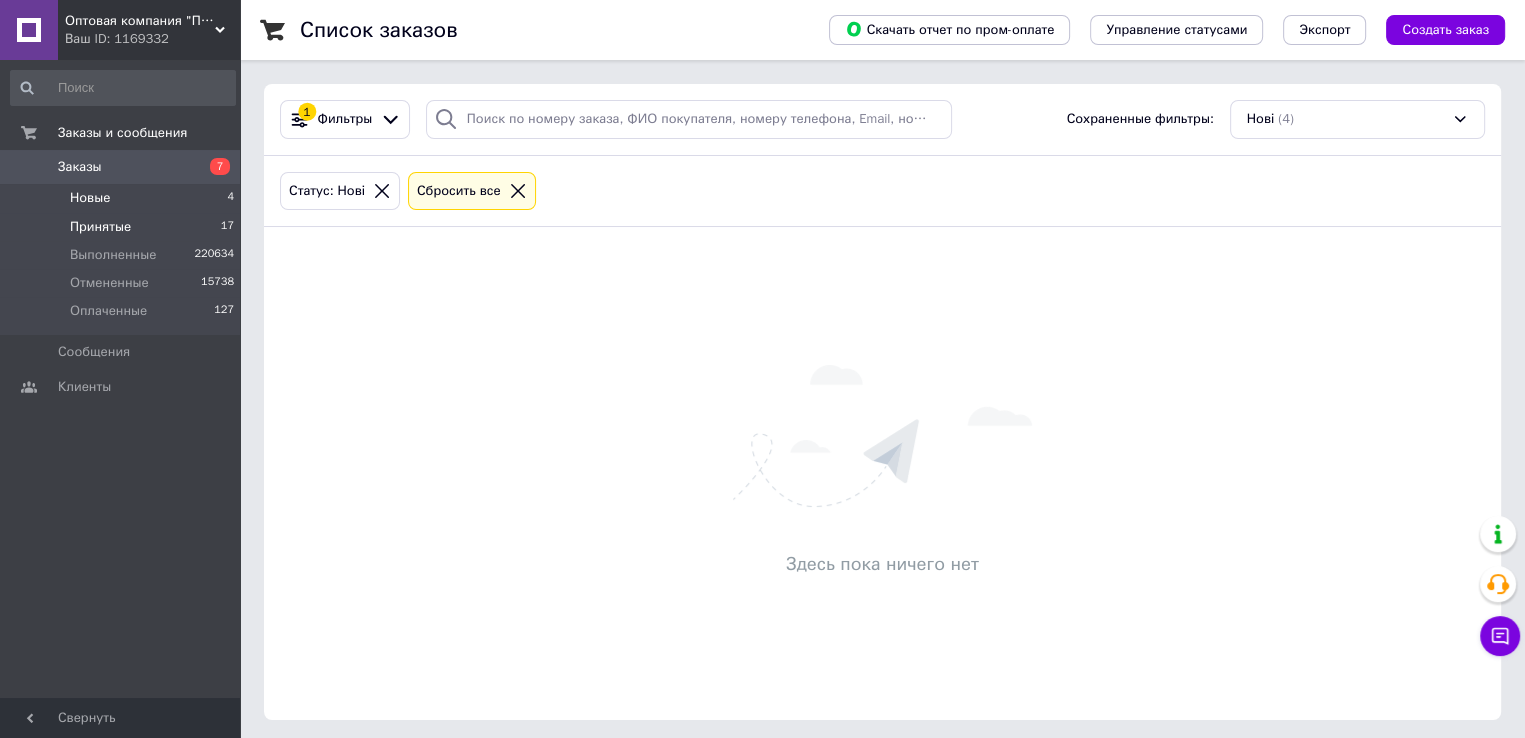 click on "Принятые" at bounding box center [100, 227] 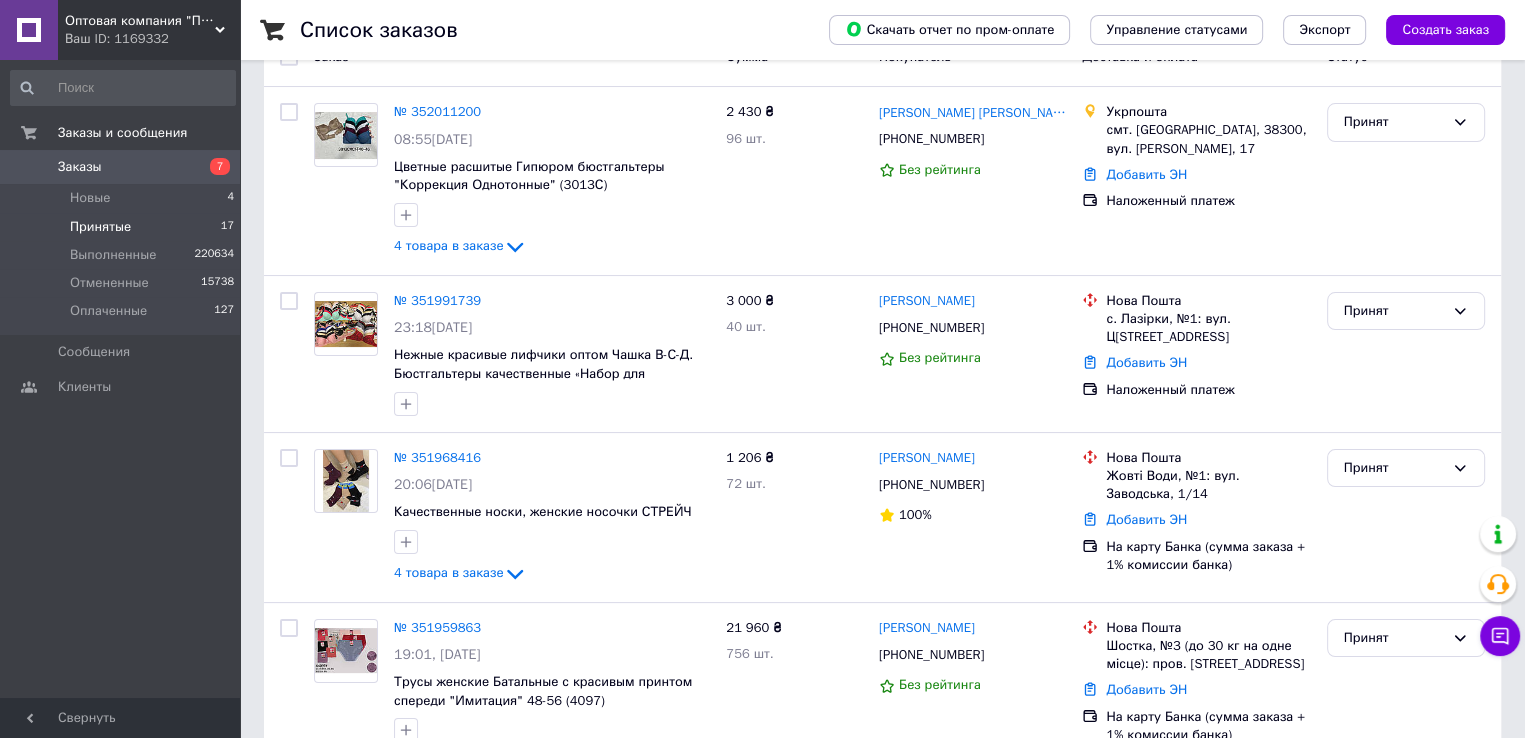 scroll, scrollTop: 300, scrollLeft: 0, axis: vertical 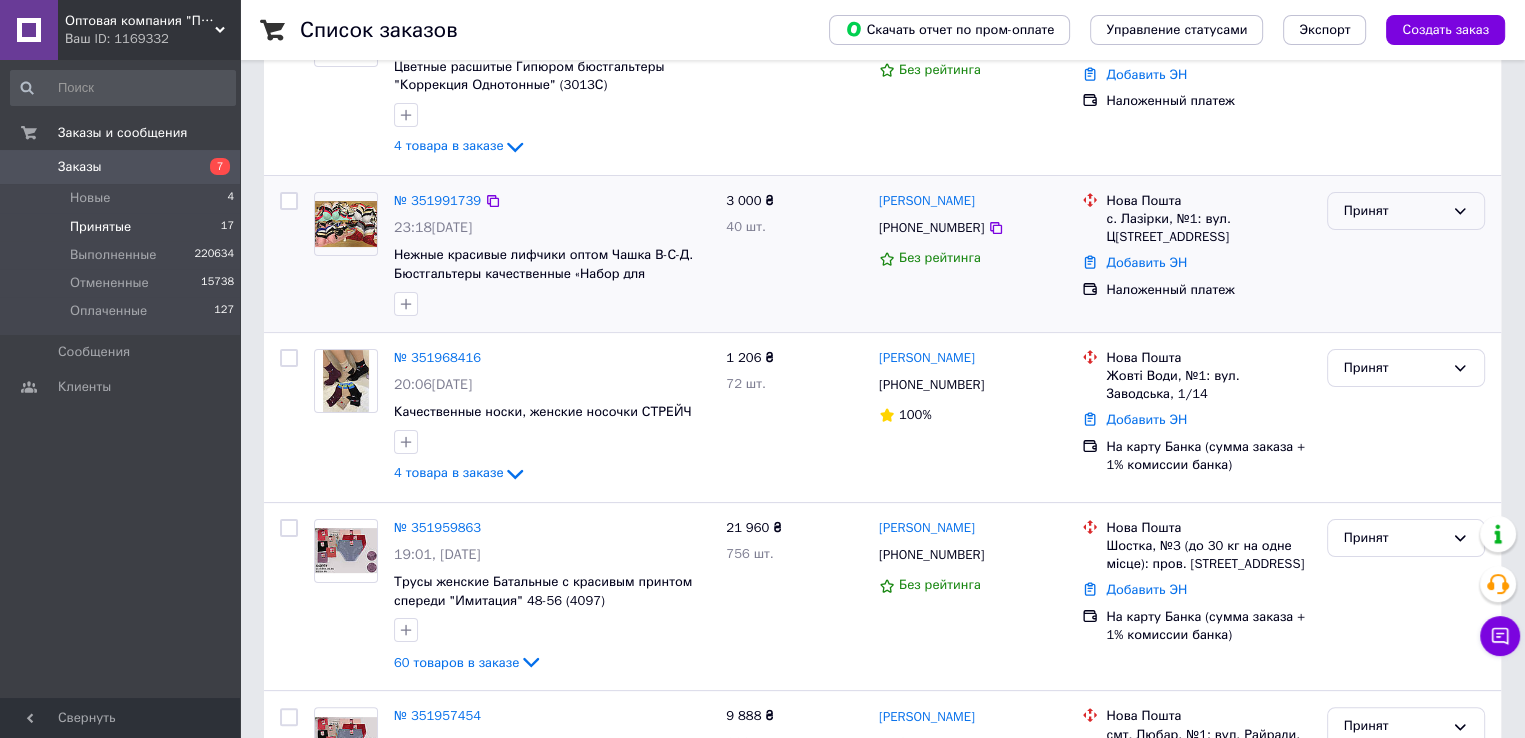 click on "Принят" at bounding box center [1394, 211] 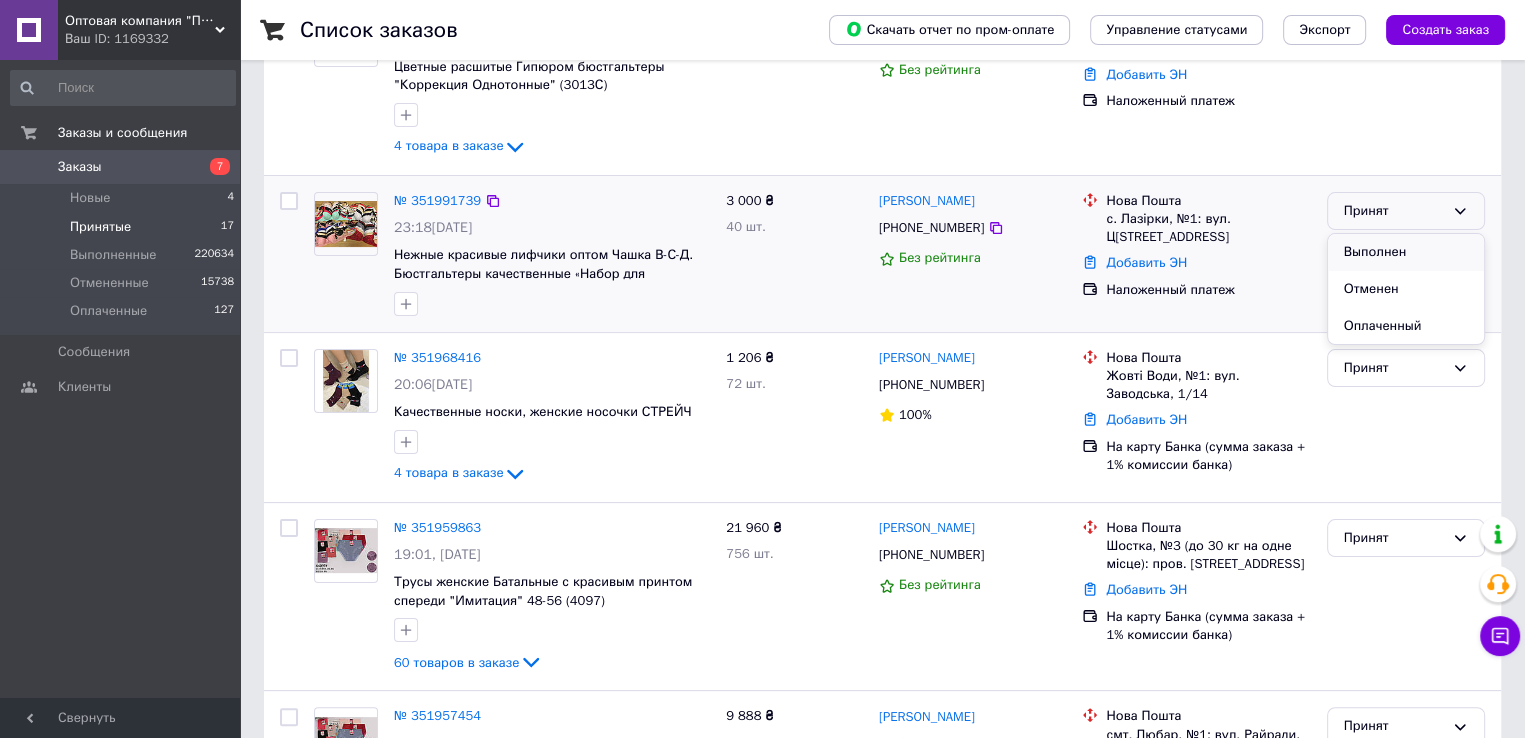 click on "Выполнен" at bounding box center (1406, 252) 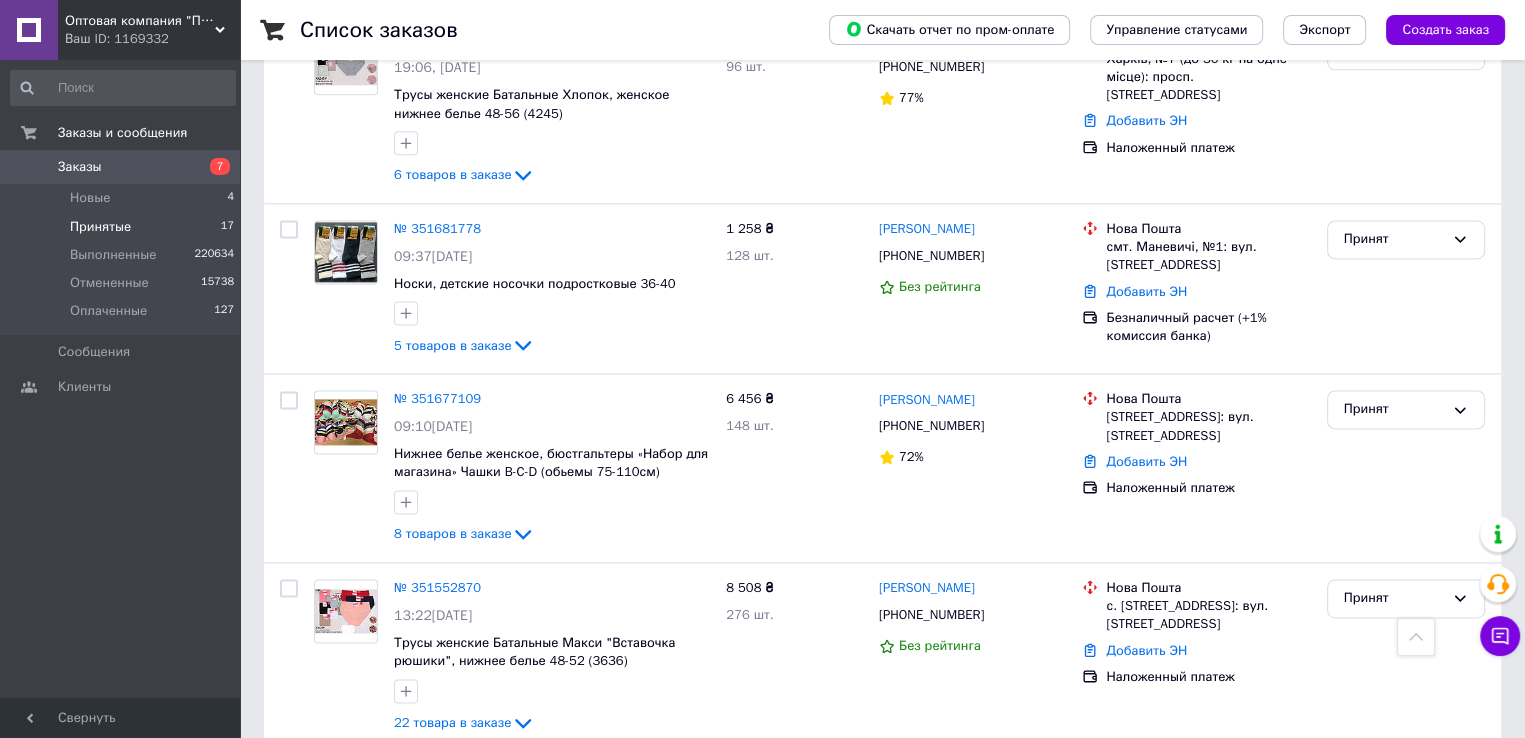 scroll, scrollTop: 2658, scrollLeft: 0, axis: vertical 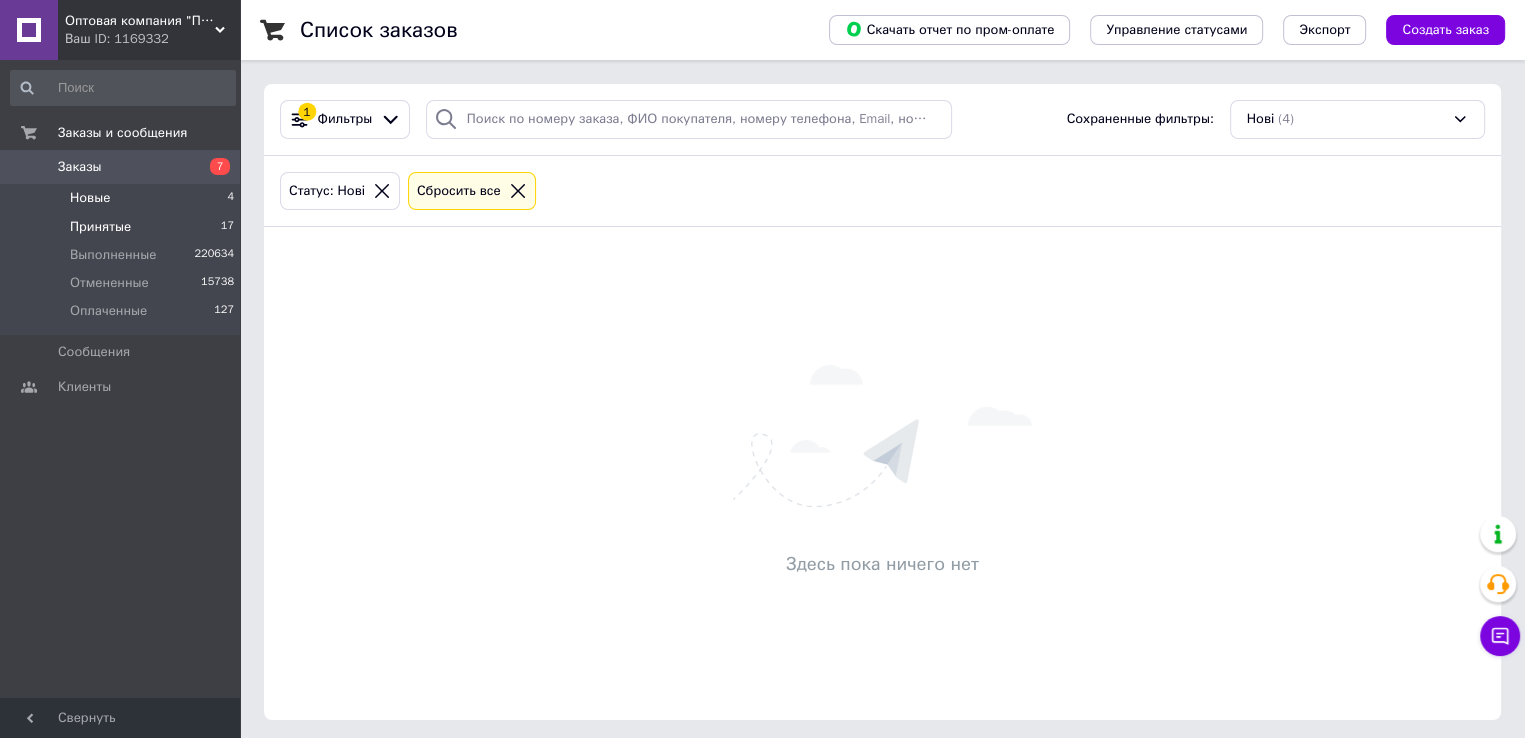 click on "Принятые" at bounding box center (100, 227) 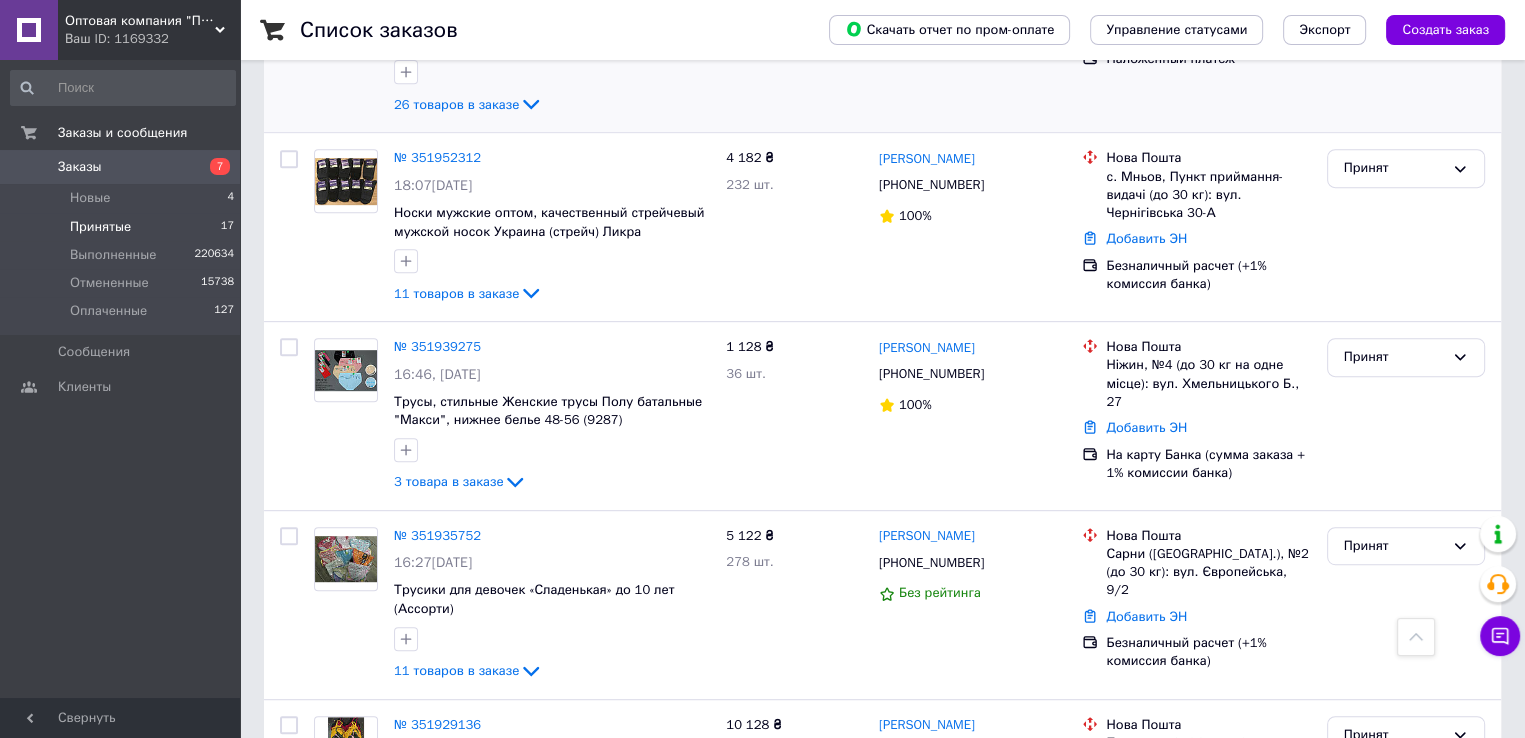 scroll, scrollTop: 1000, scrollLeft: 0, axis: vertical 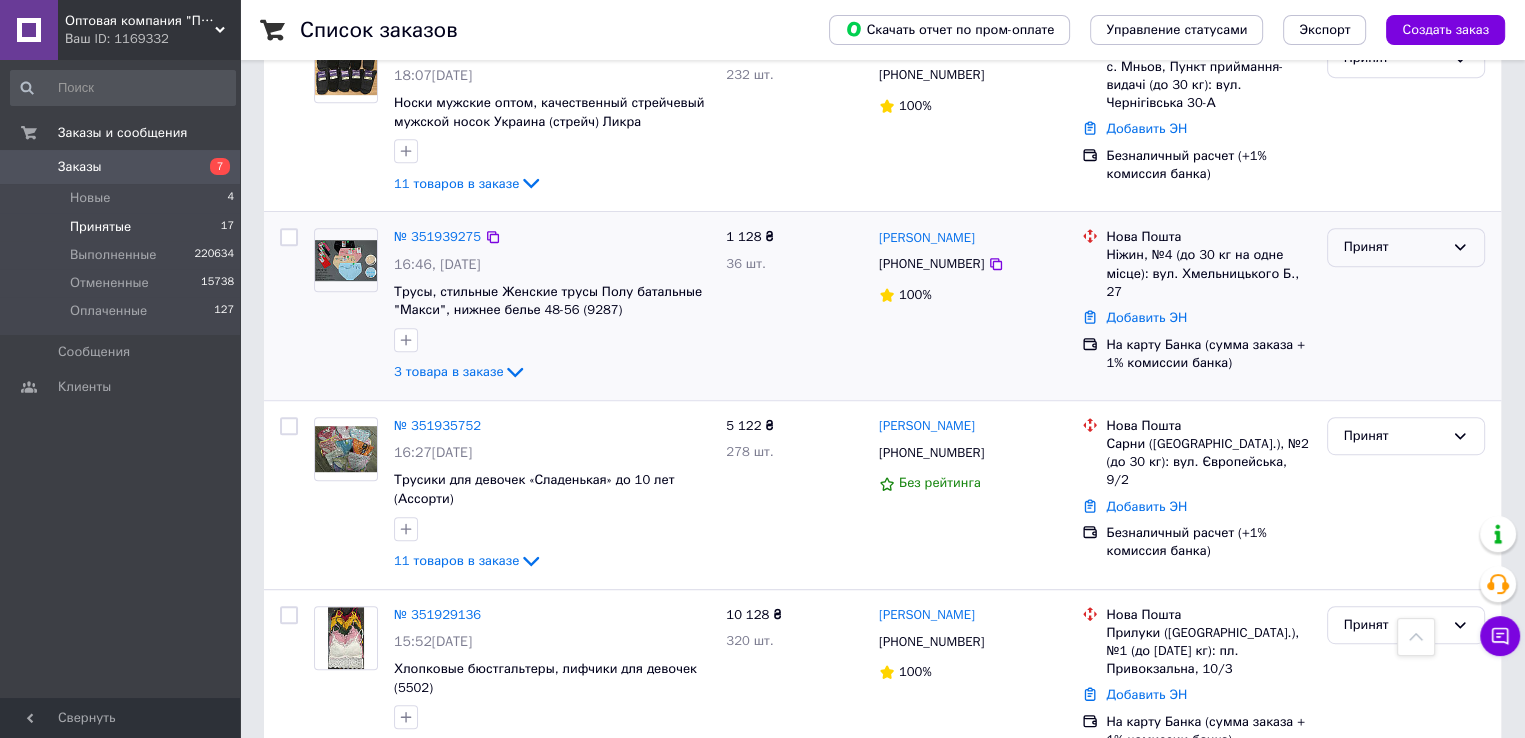 click on "Принят" at bounding box center [1406, 247] 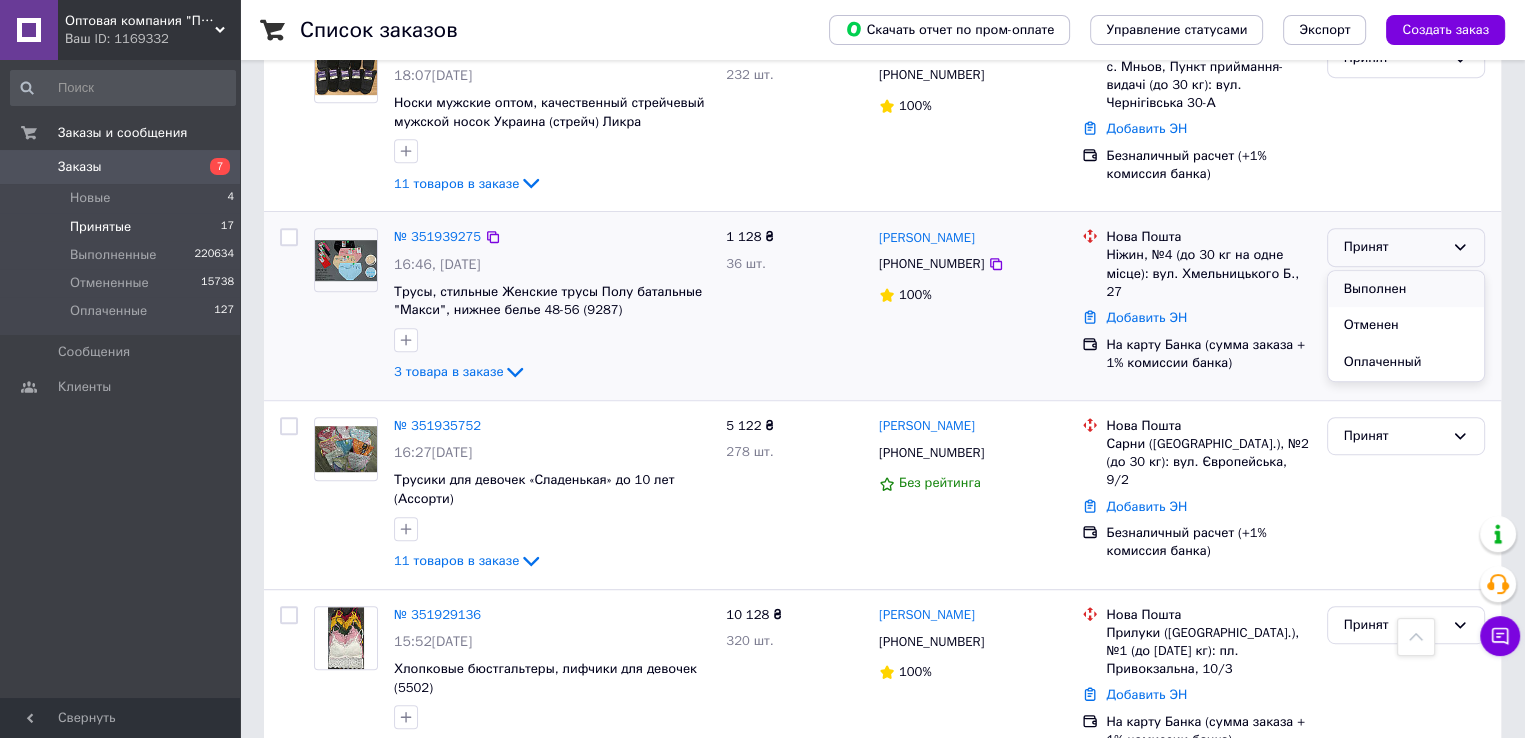 click on "Выполнен" at bounding box center (1406, 289) 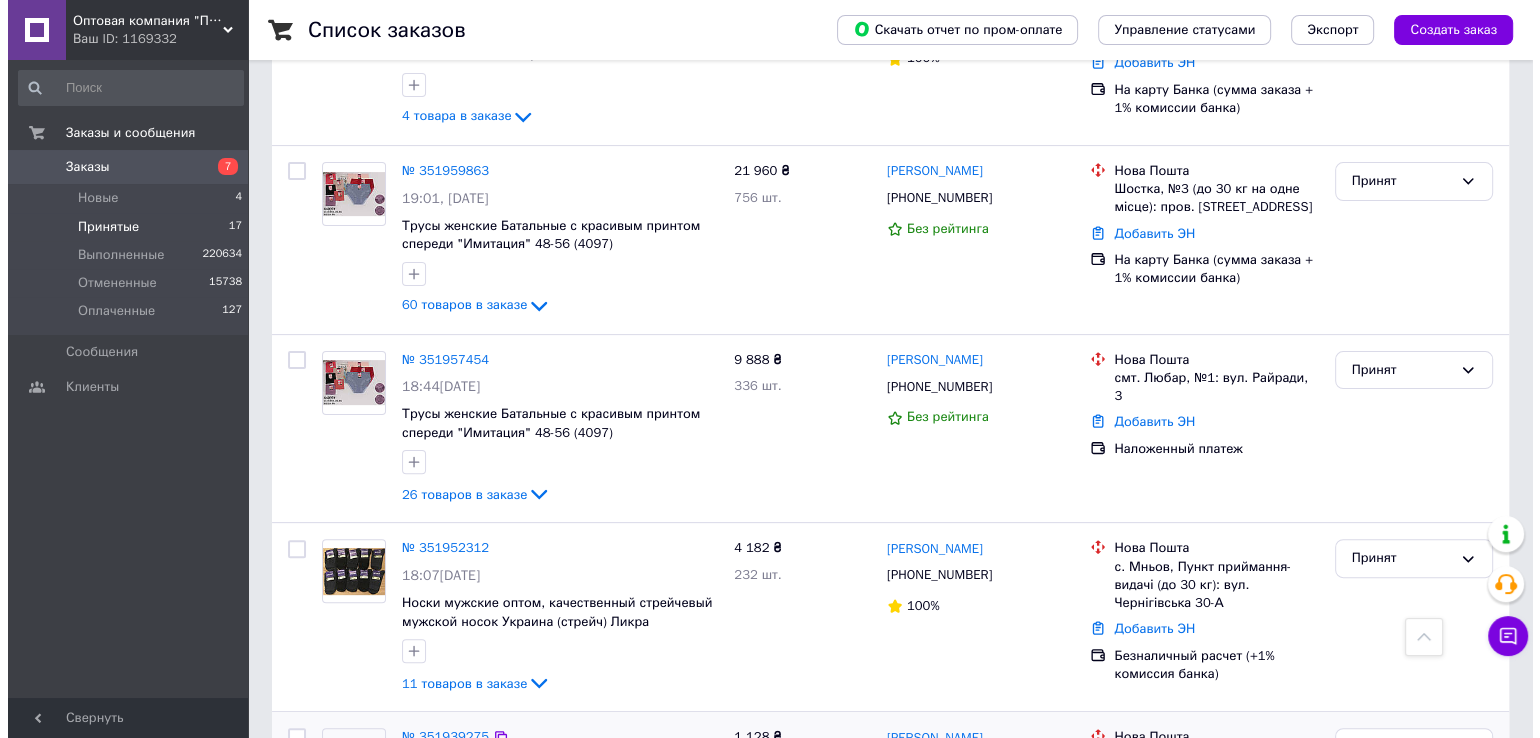 scroll, scrollTop: 0, scrollLeft: 0, axis: both 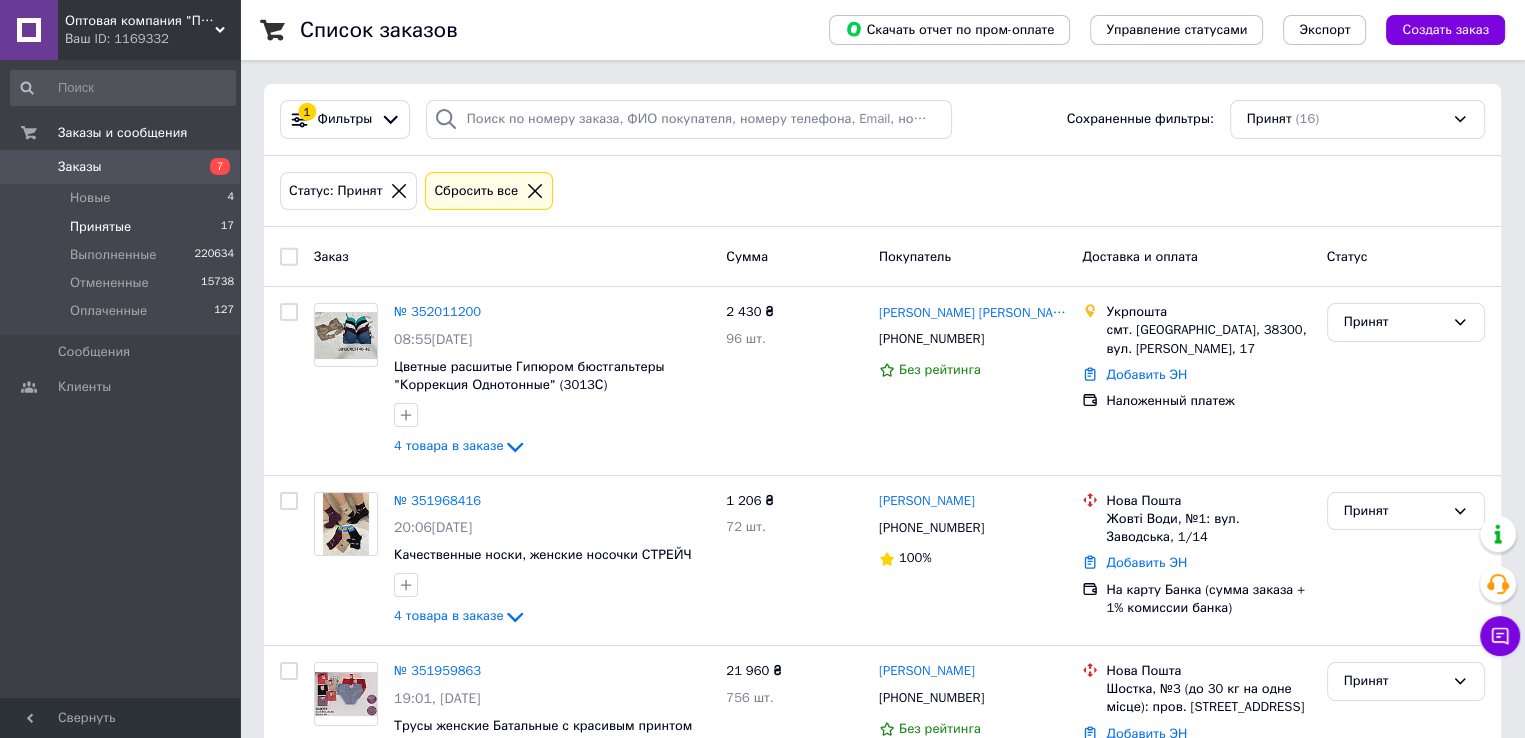 click on "Заказы" at bounding box center (80, 167) 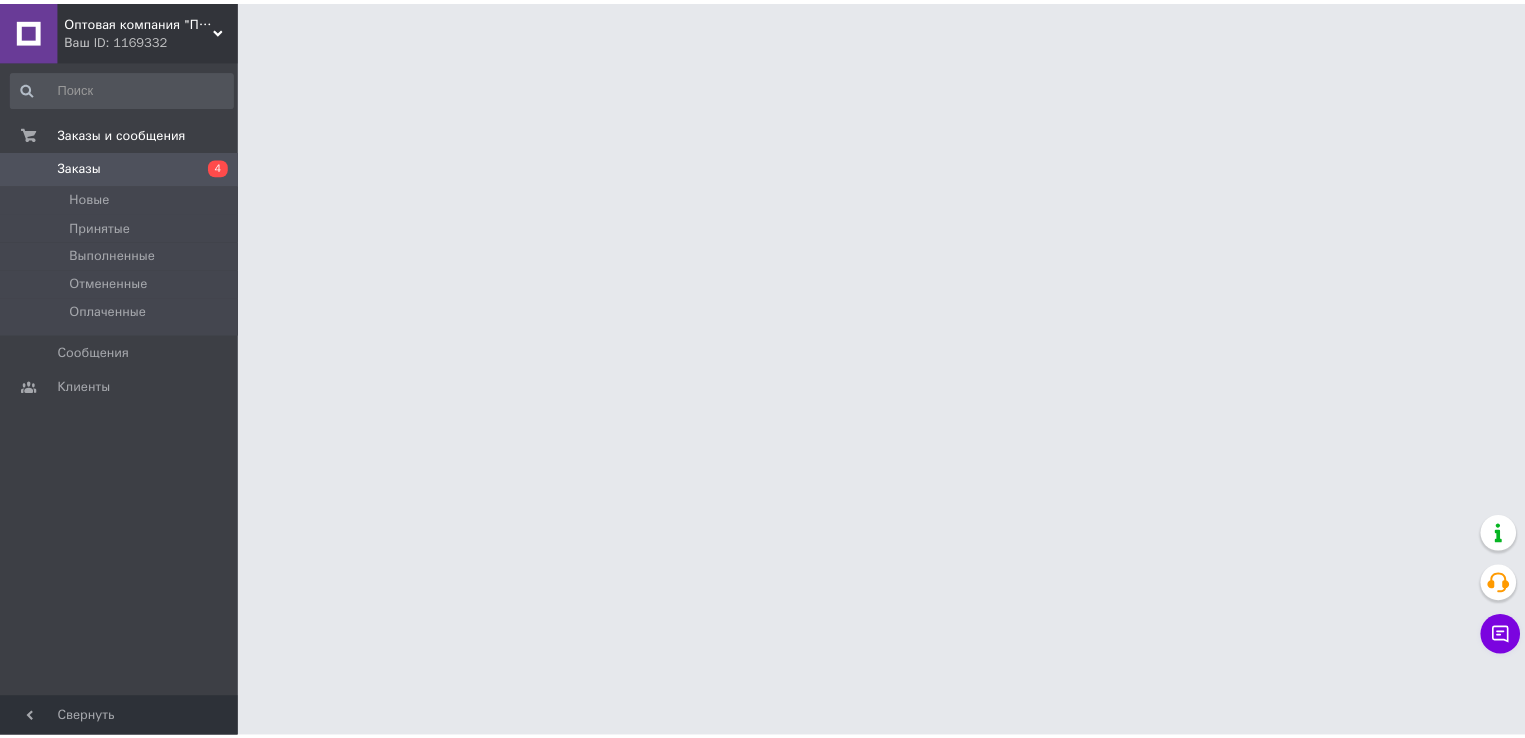 scroll, scrollTop: 0, scrollLeft: 0, axis: both 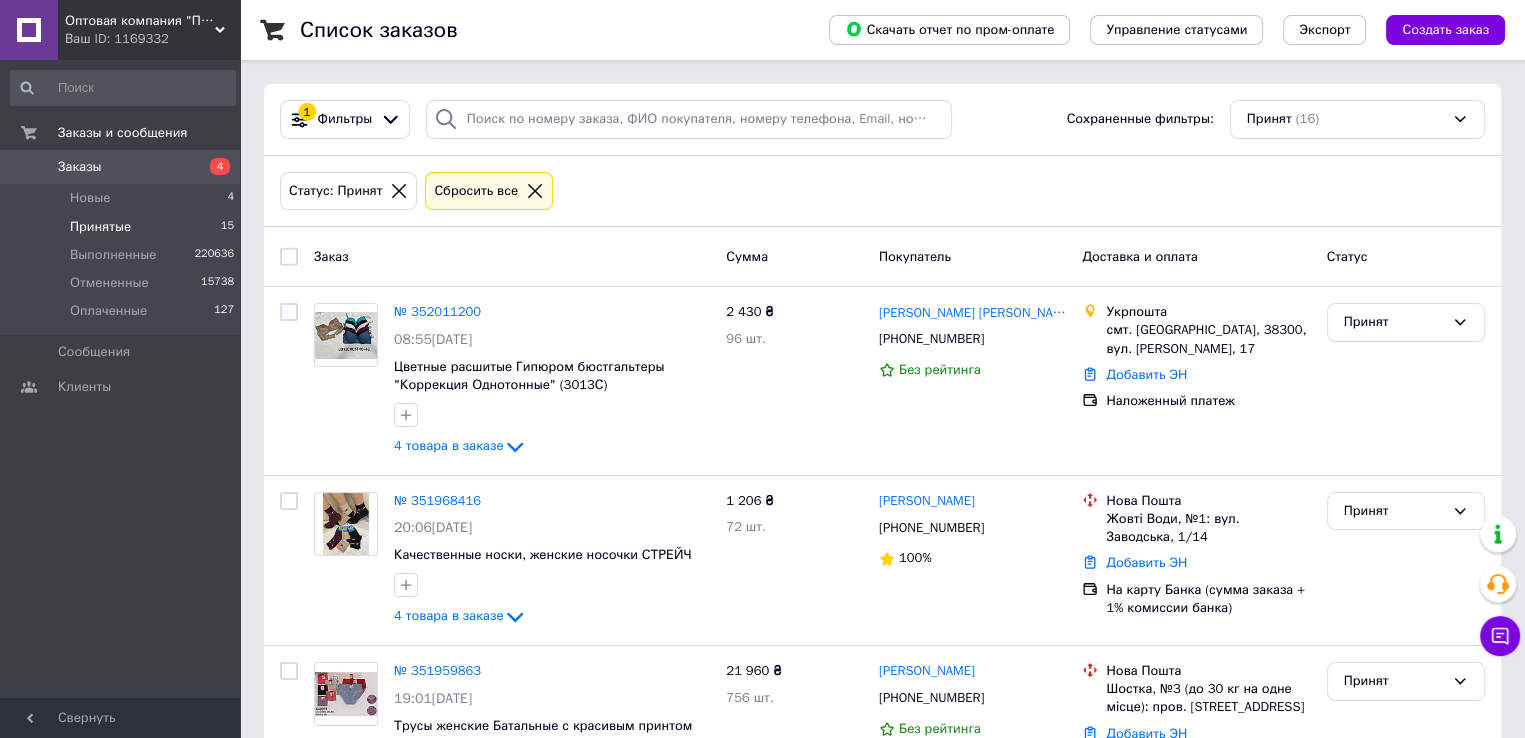 click on "Принятые" at bounding box center [100, 227] 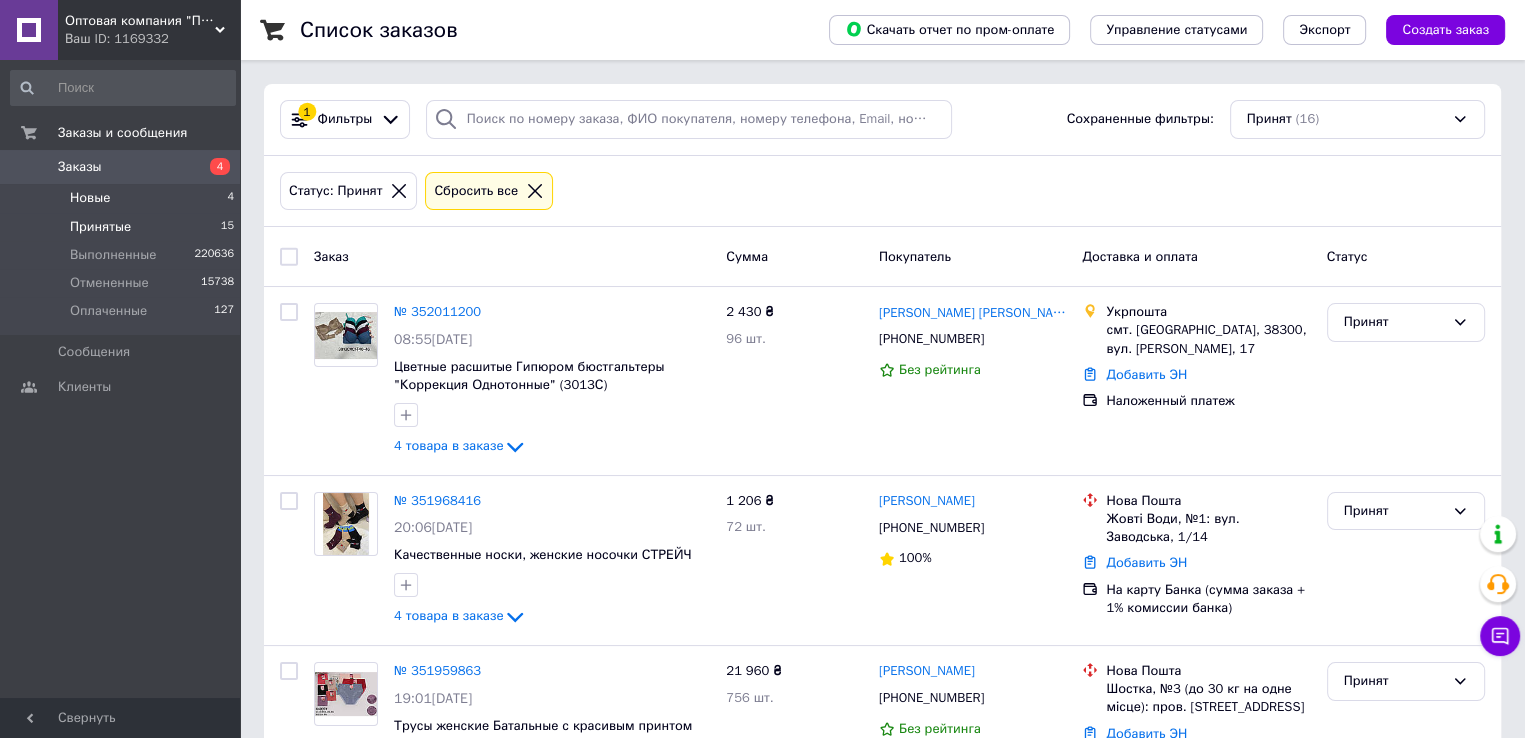 click on "Новые" at bounding box center [90, 198] 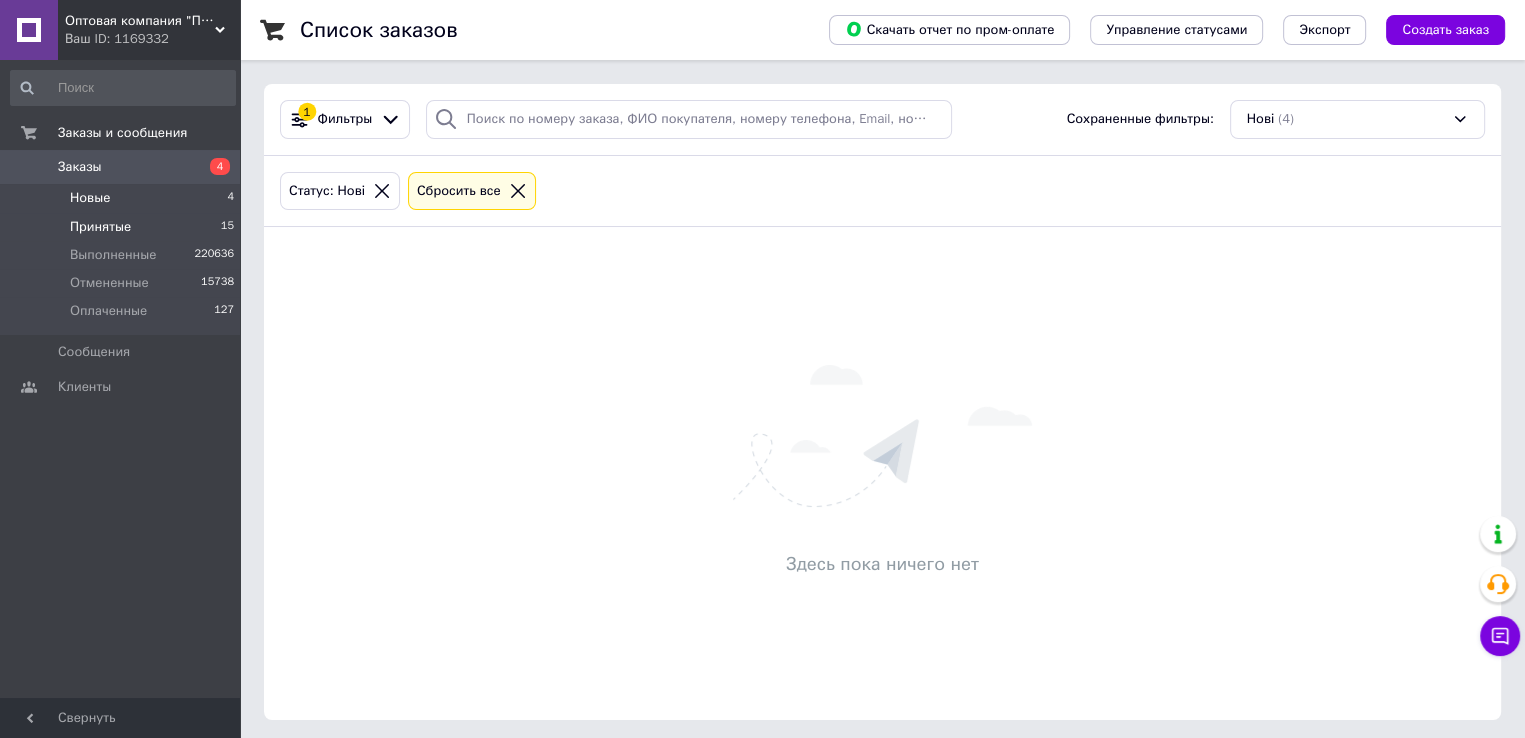 click on "Принятые" at bounding box center (100, 227) 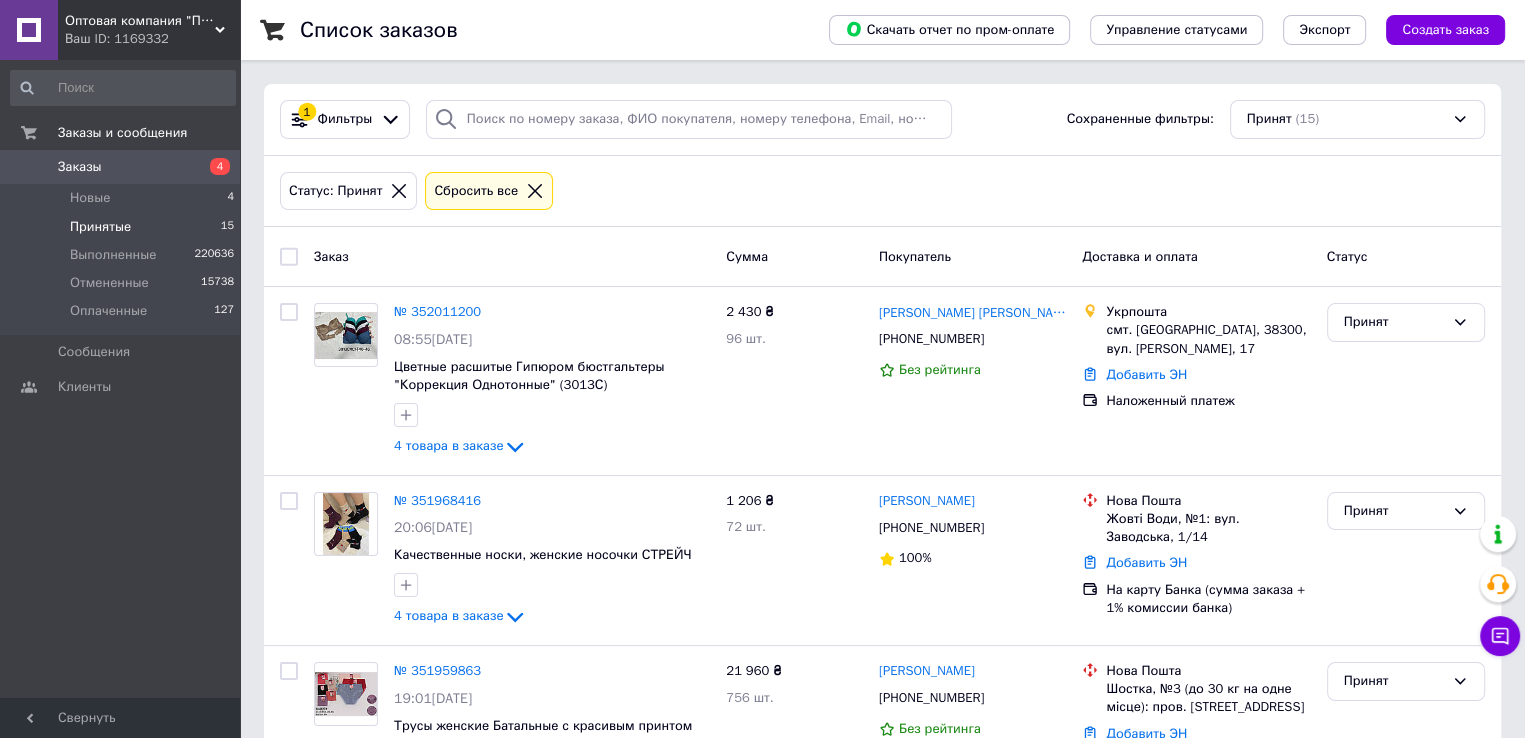 click on "Заказы" at bounding box center (121, 167) 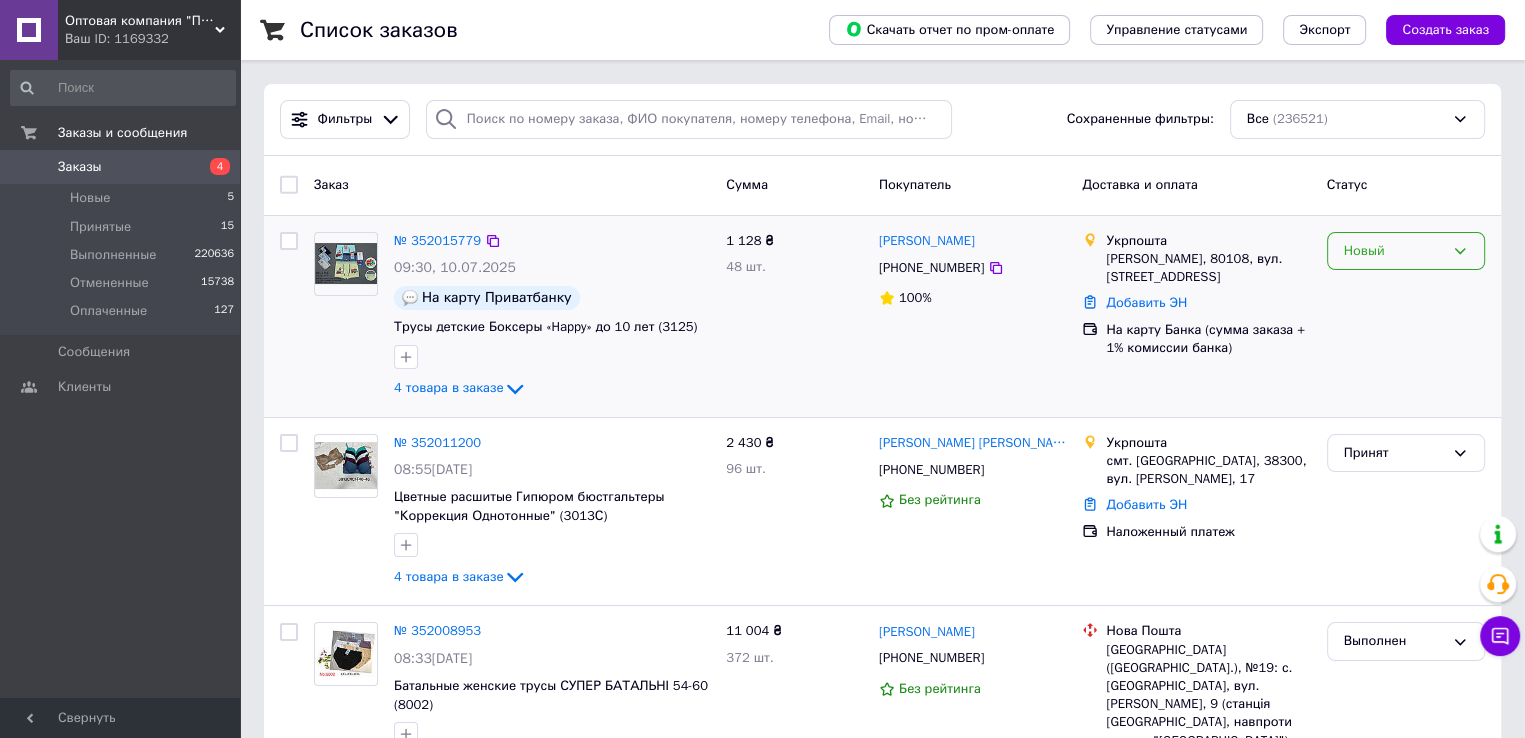 click on "Новый" at bounding box center [1394, 251] 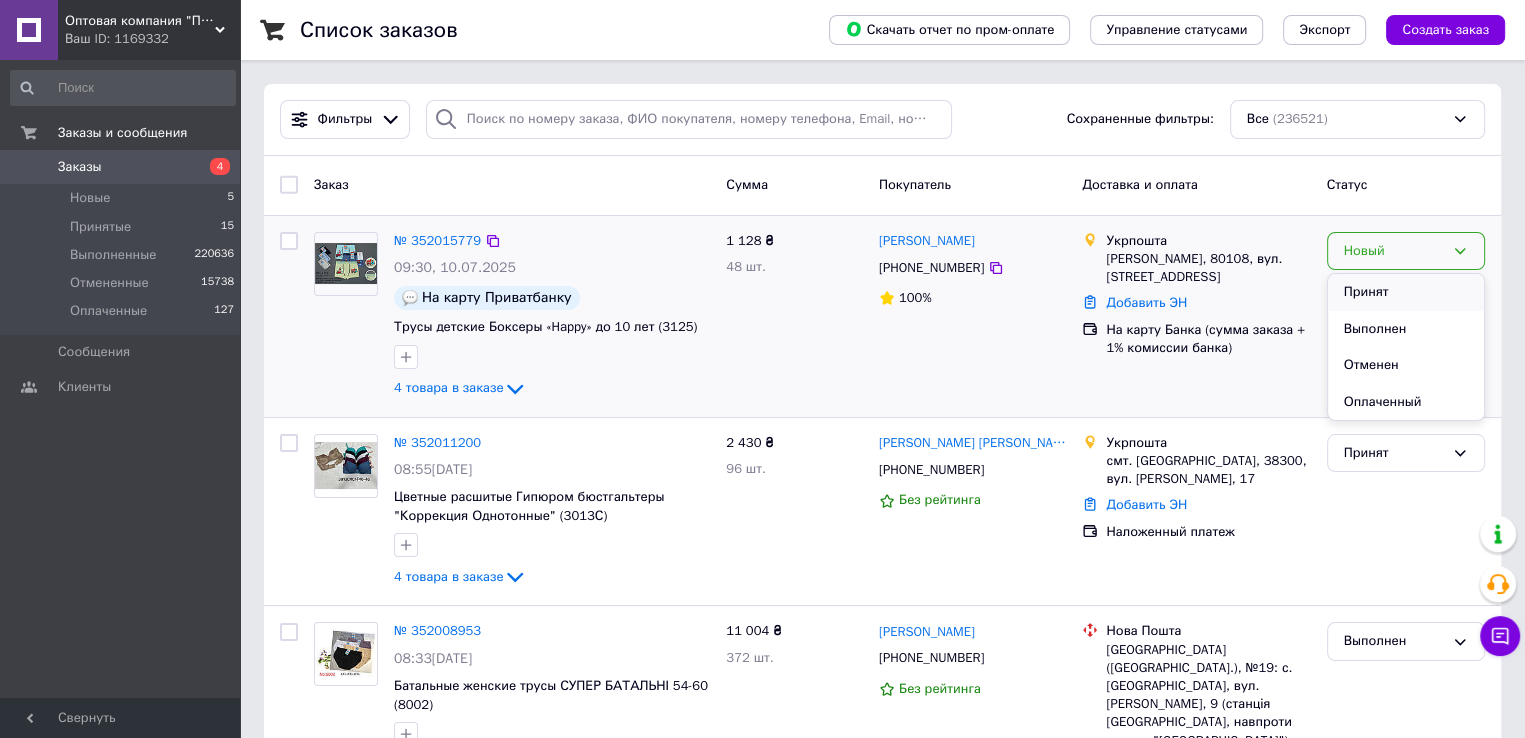 click on "Принят" at bounding box center (1406, 292) 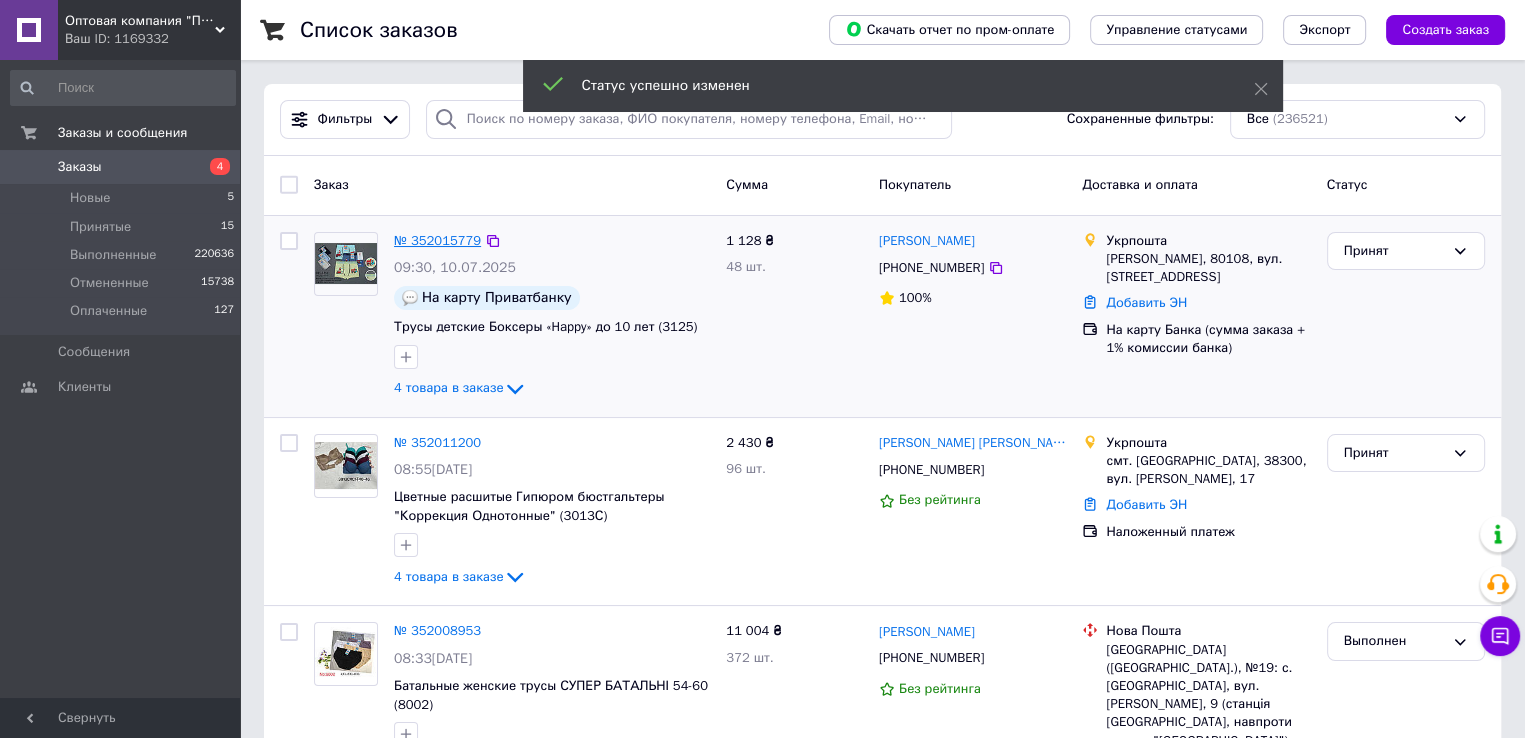 click on "№ 352015779" at bounding box center [437, 240] 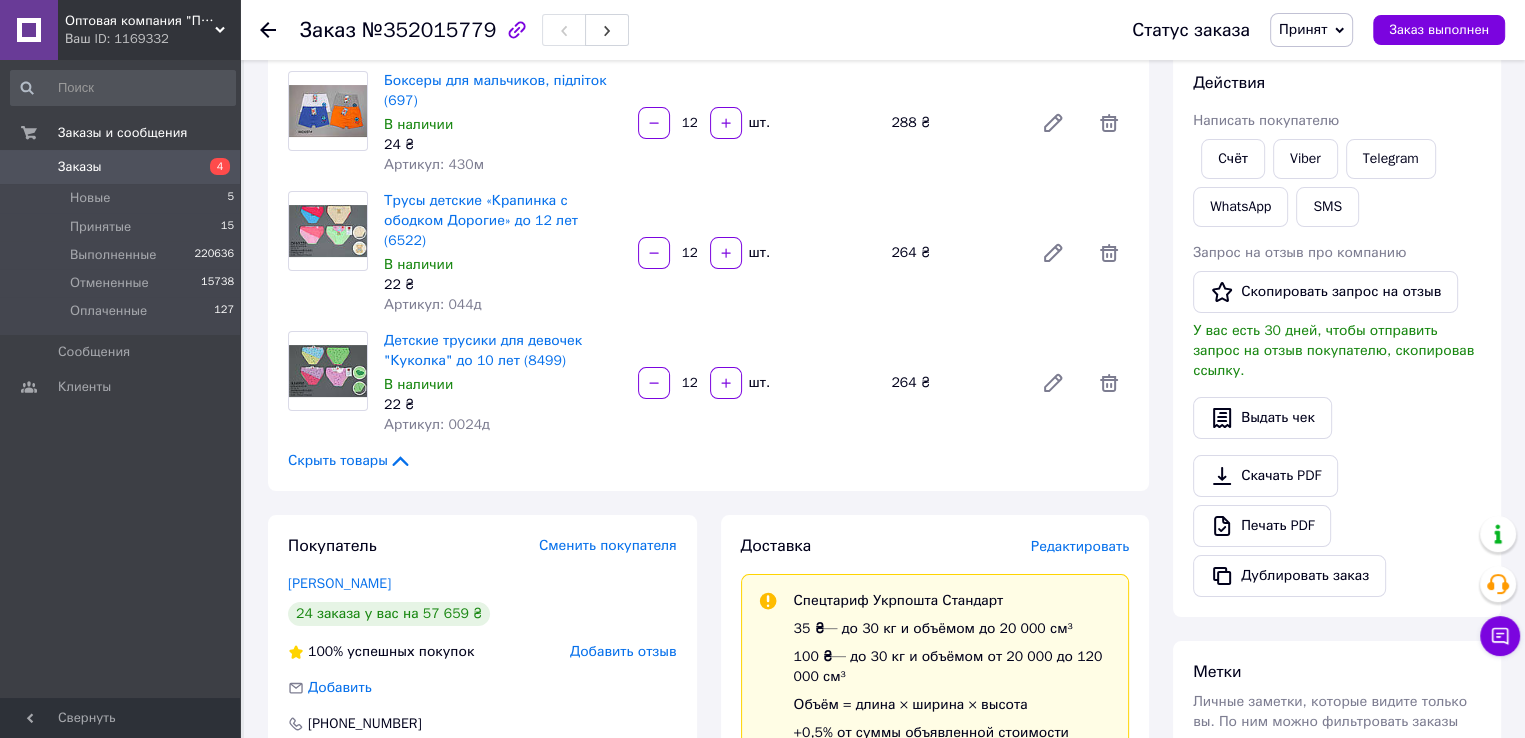 scroll, scrollTop: 400, scrollLeft: 0, axis: vertical 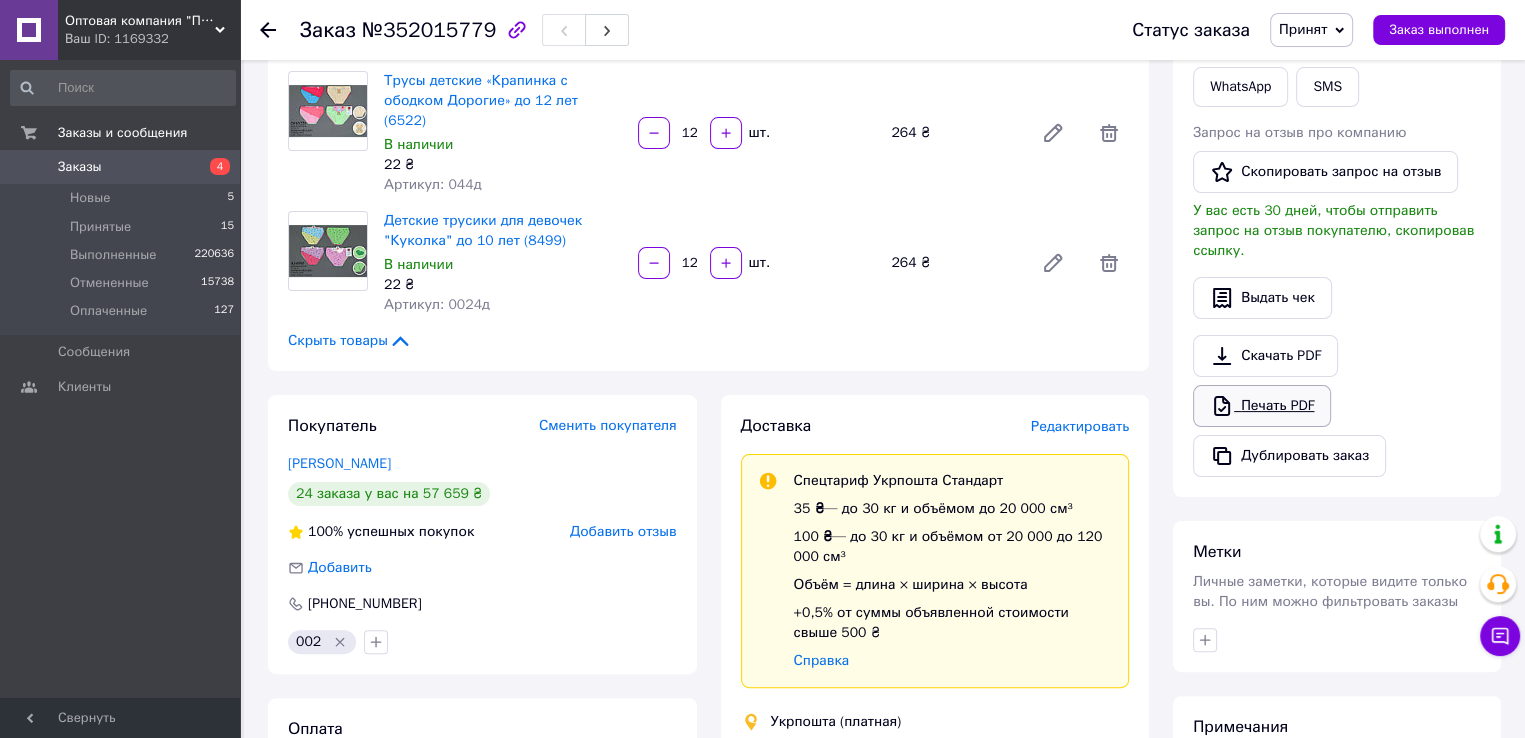 click on "Печать PDF" at bounding box center [1262, 406] 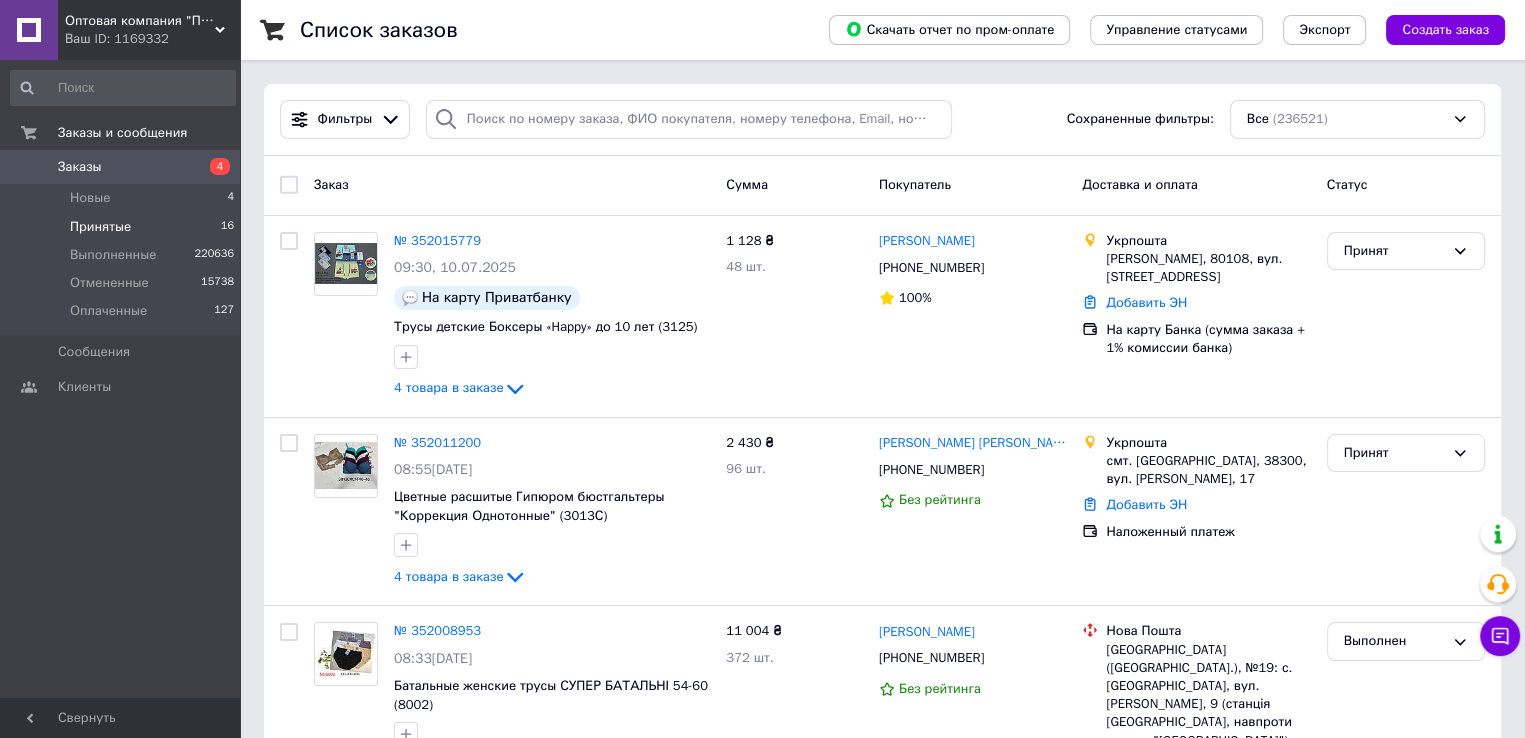 click on "Принятые 16" at bounding box center [123, 227] 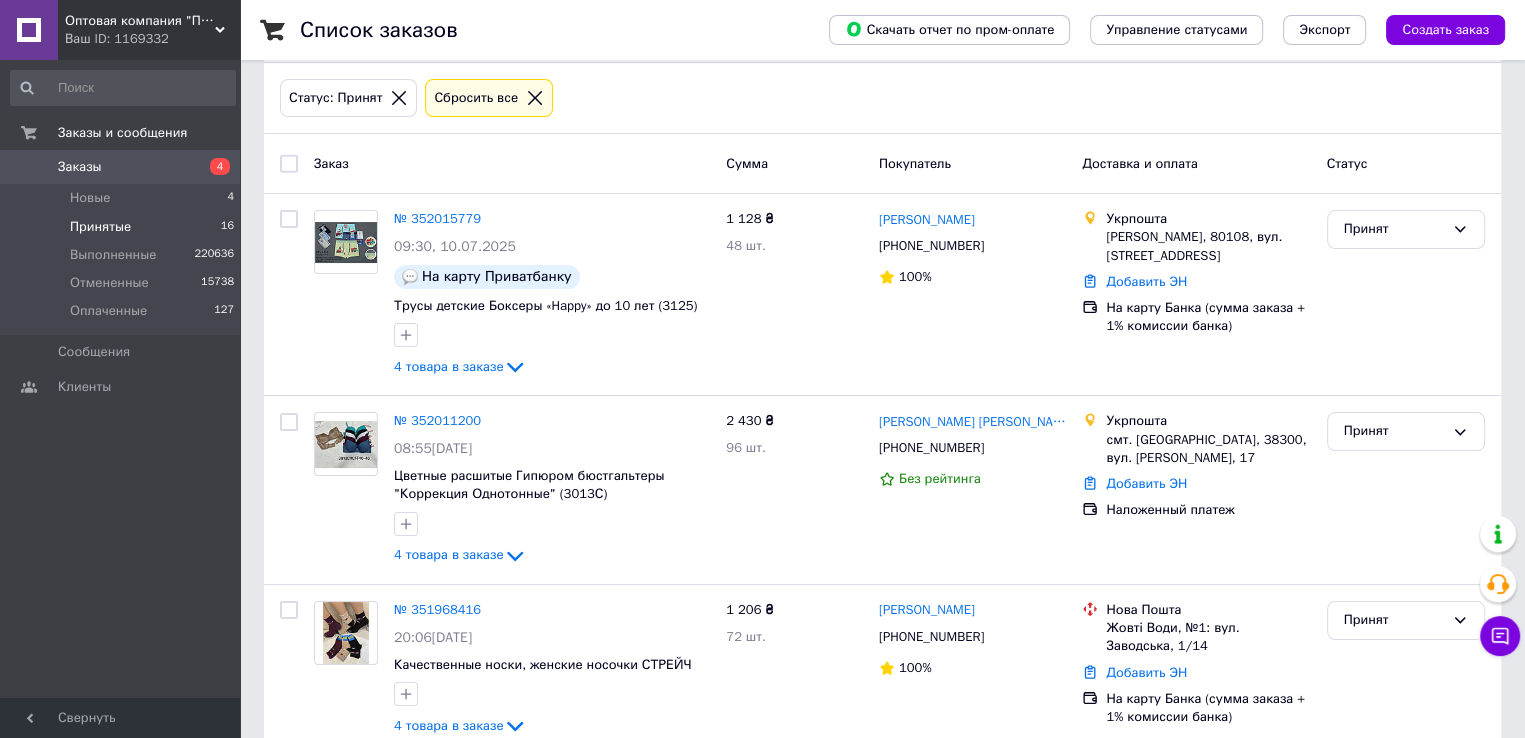 scroll, scrollTop: 0, scrollLeft: 0, axis: both 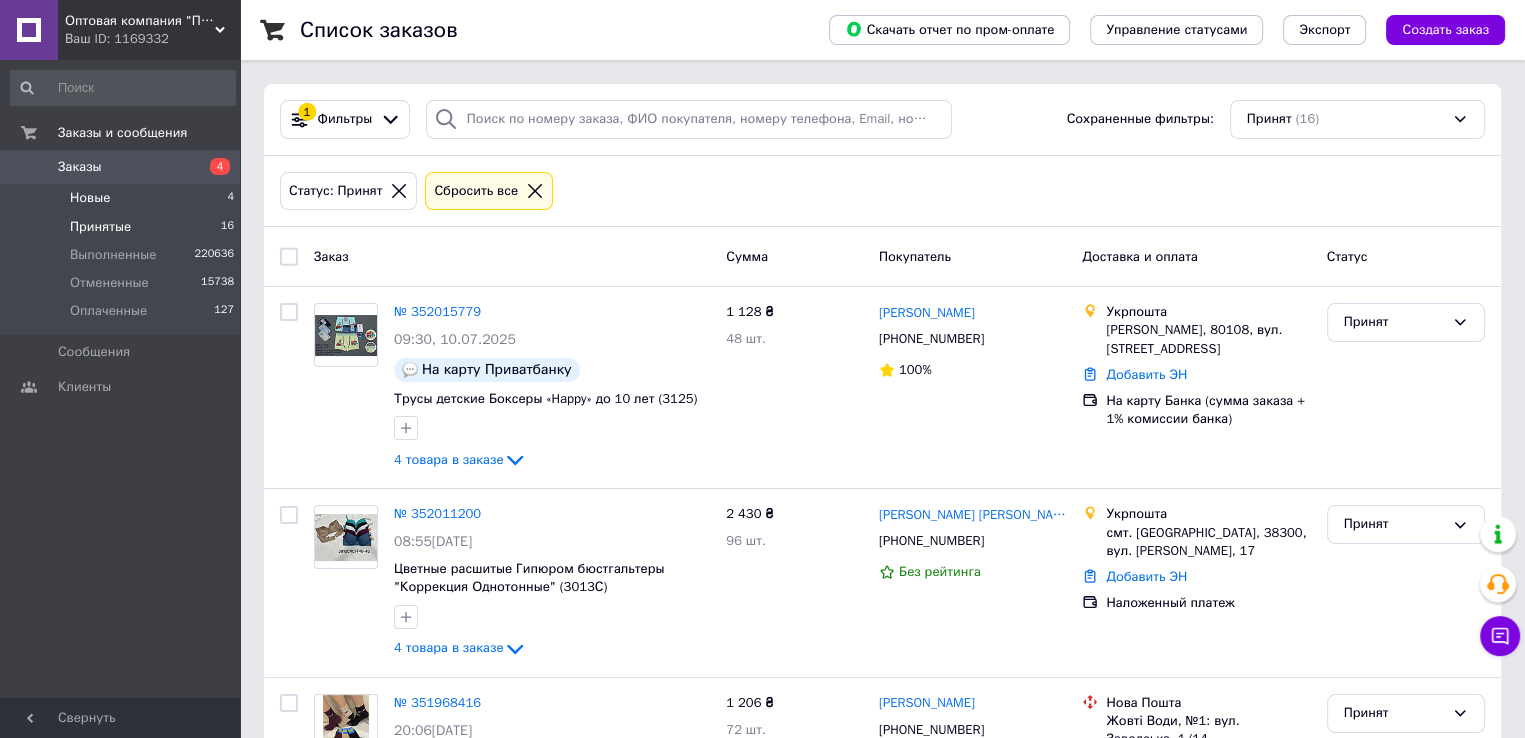 click on "Новые" at bounding box center [90, 198] 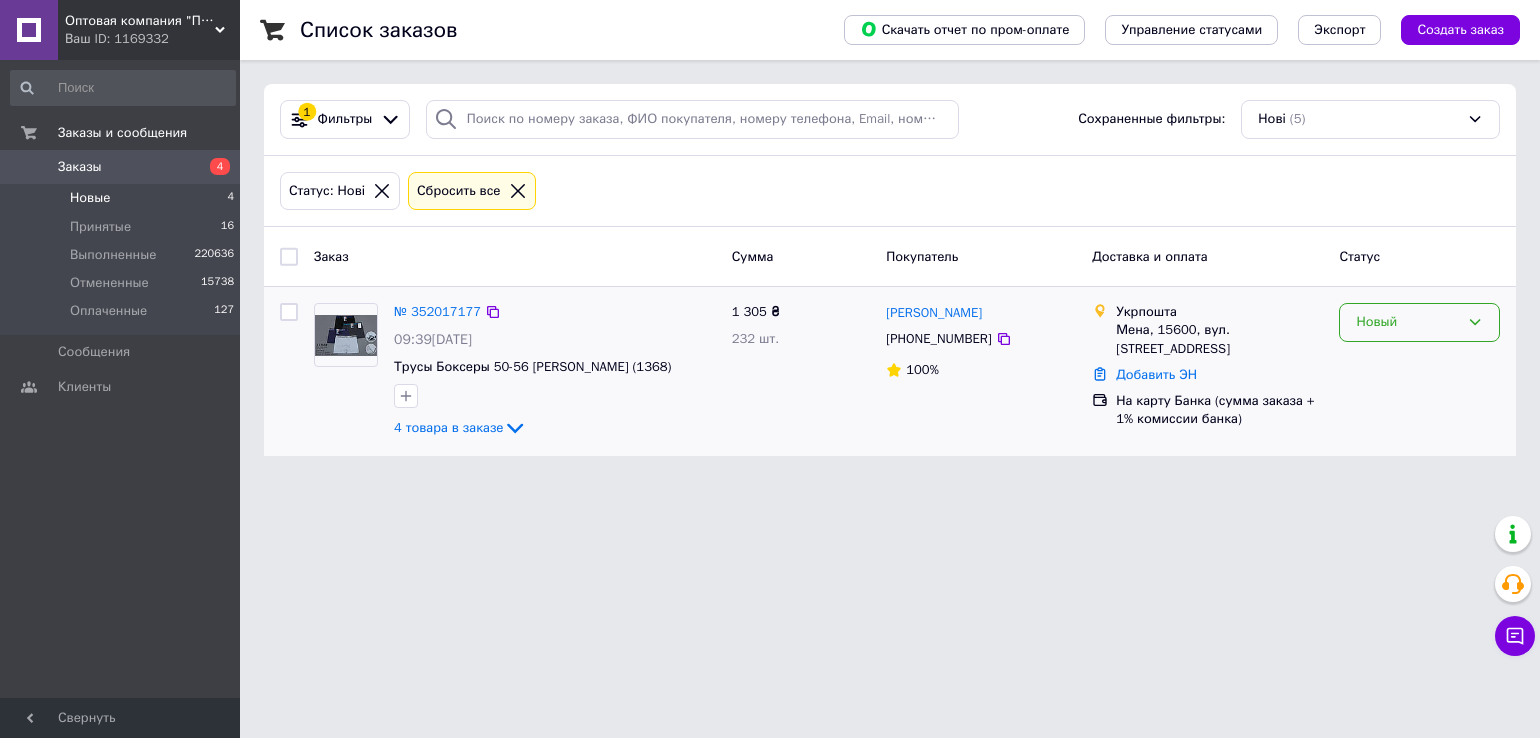click on "Новый" at bounding box center [1419, 322] 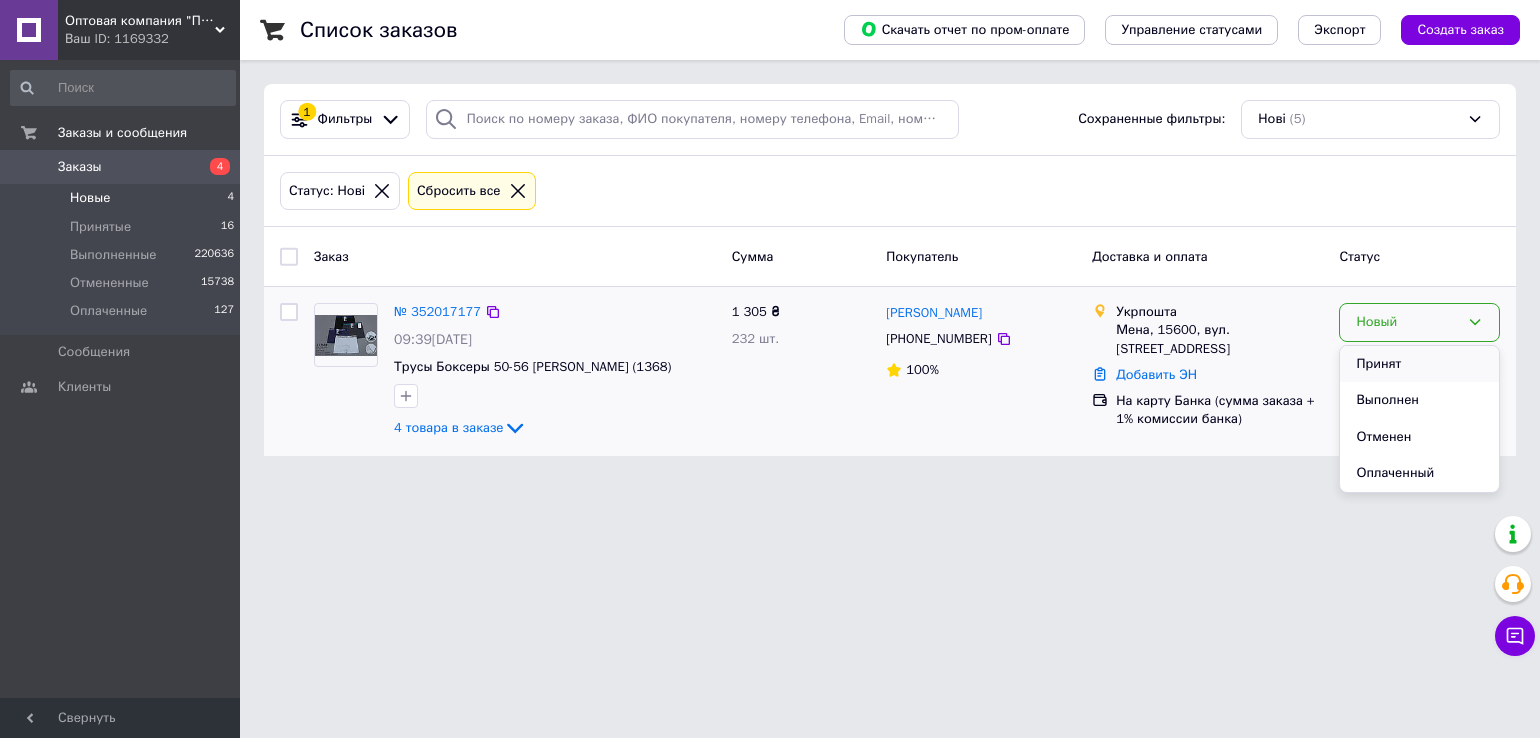 click on "Принят" at bounding box center (1419, 364) 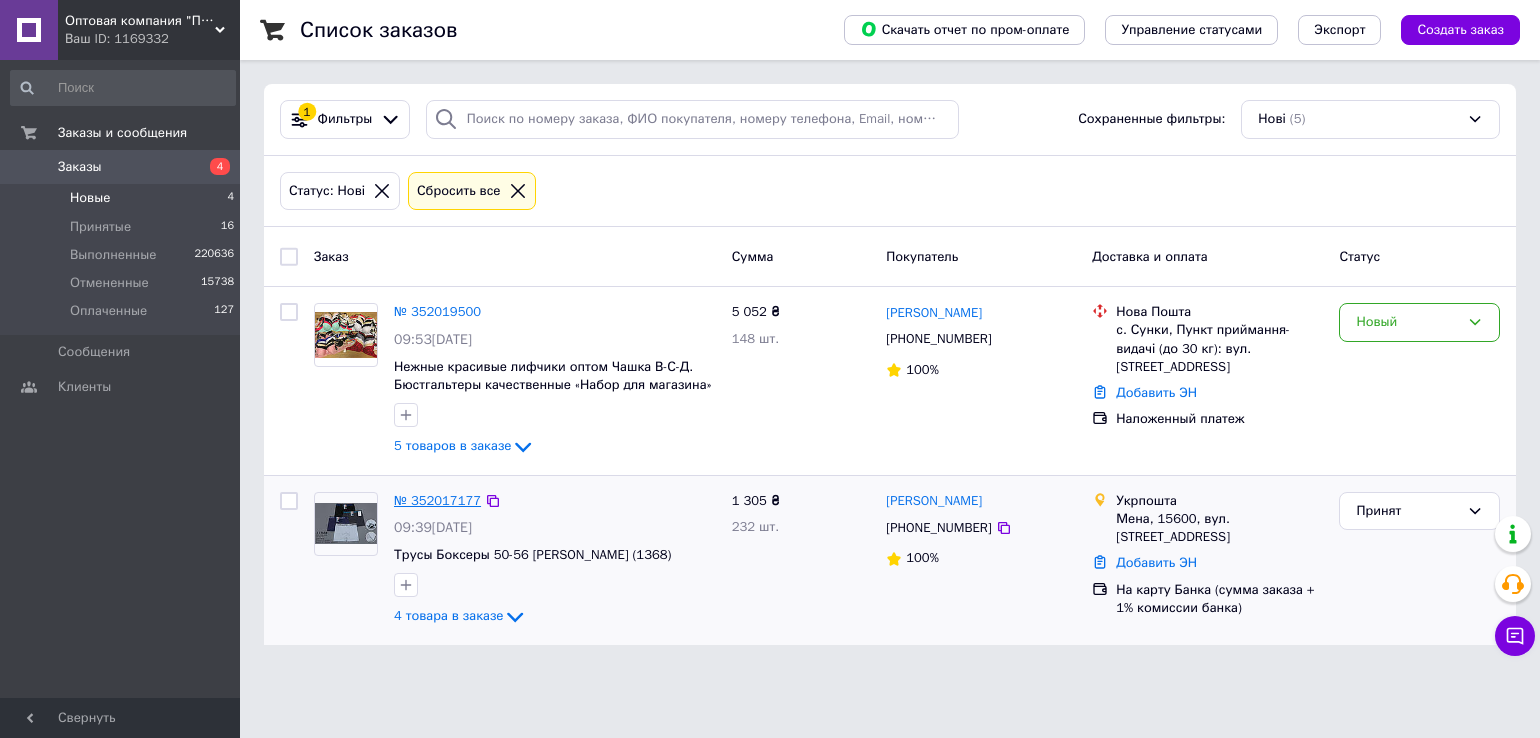 click on "№ 352017177" at bounding box center (437, 500) 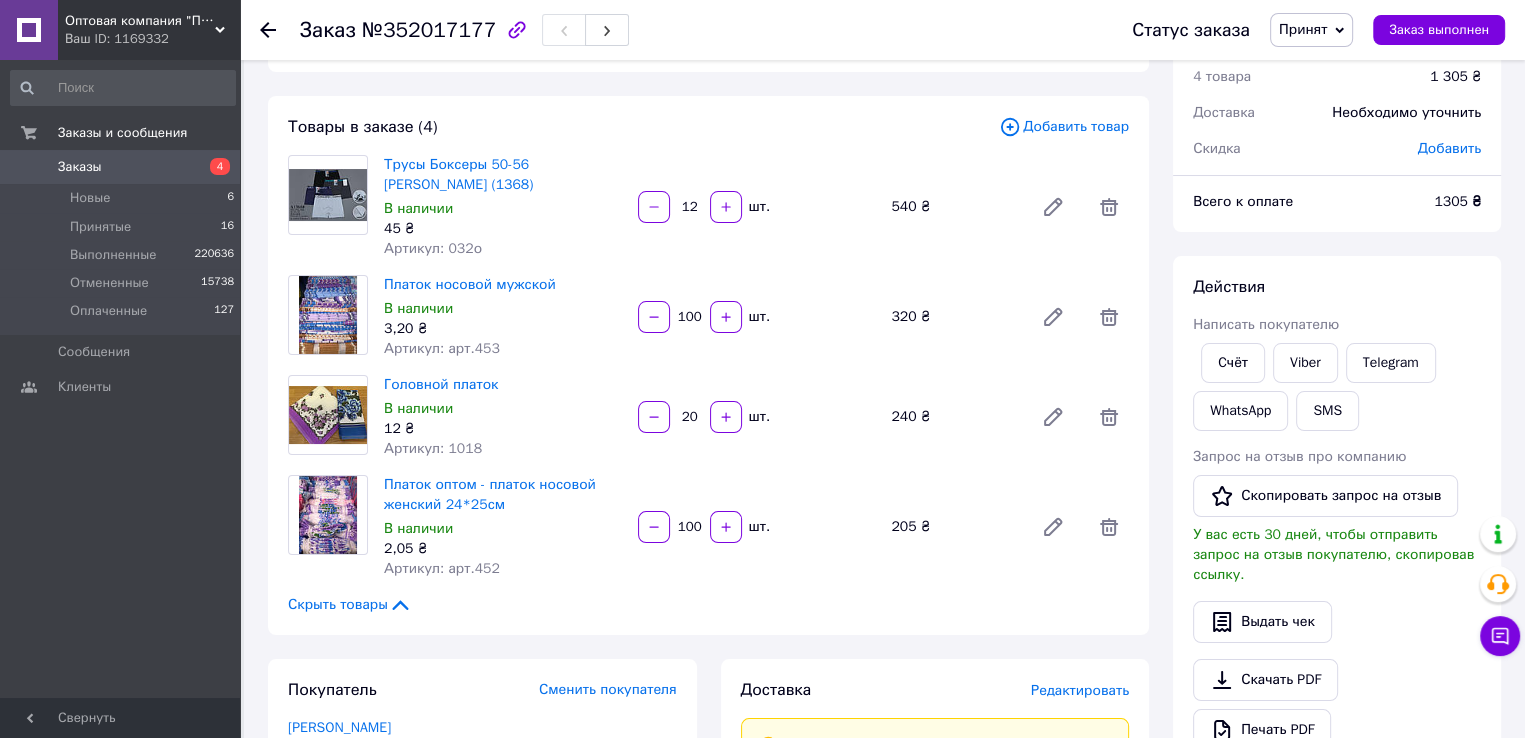 scroll, scrollTop: 200, scrollLeft: 0, axis: vertical 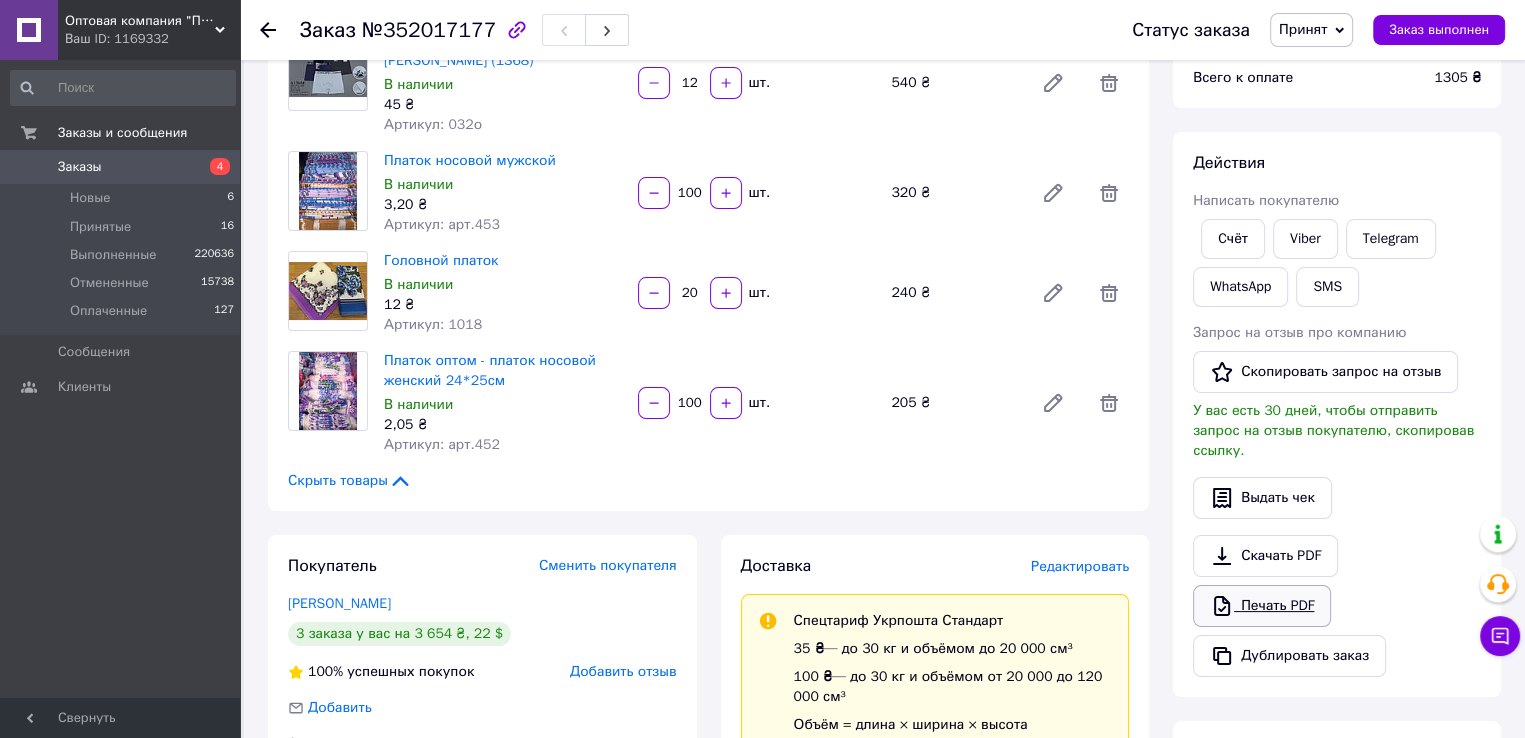 click on "Печать PDF" at bounding box center (1262, 606) 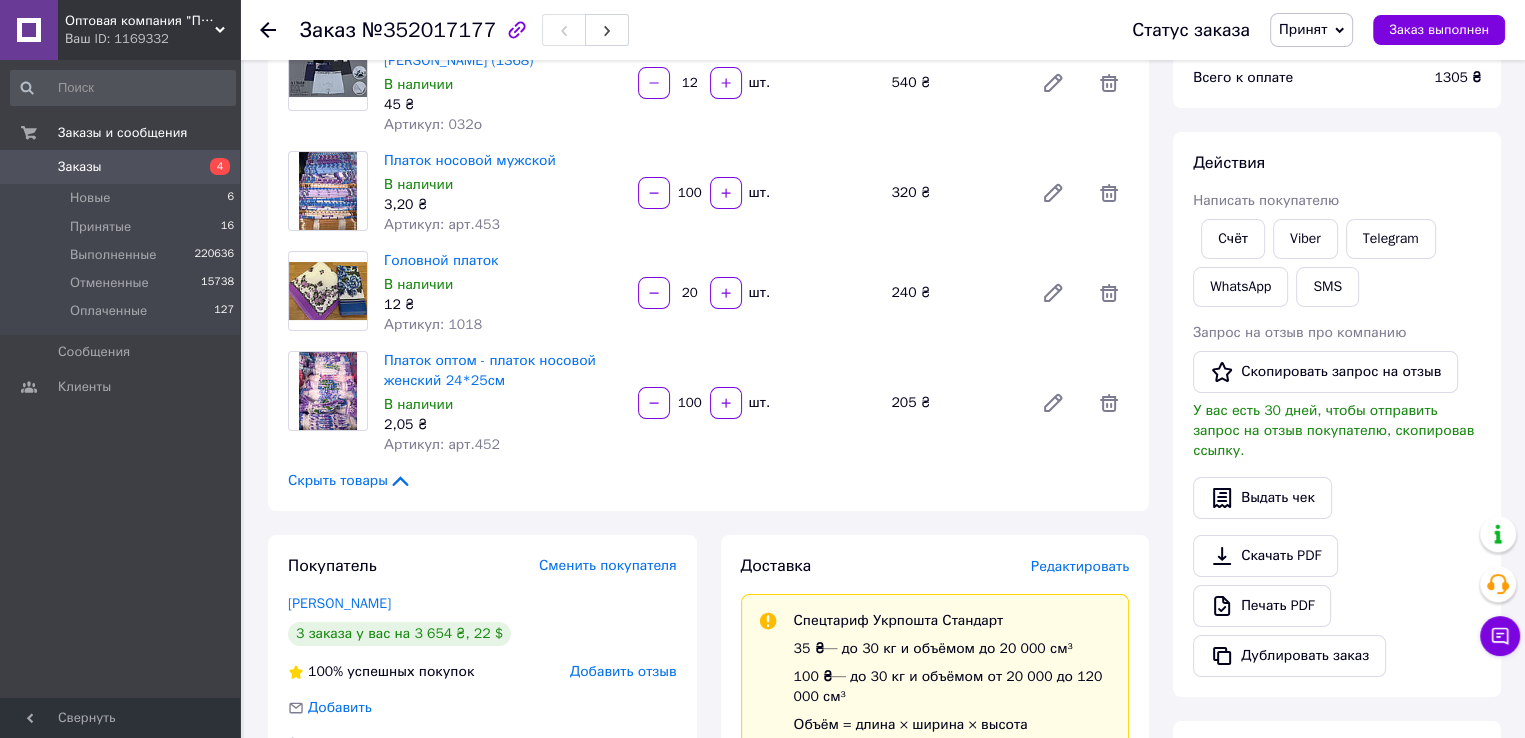 scroll, scrollTop: 0, scrollLeft: 0, axis: both 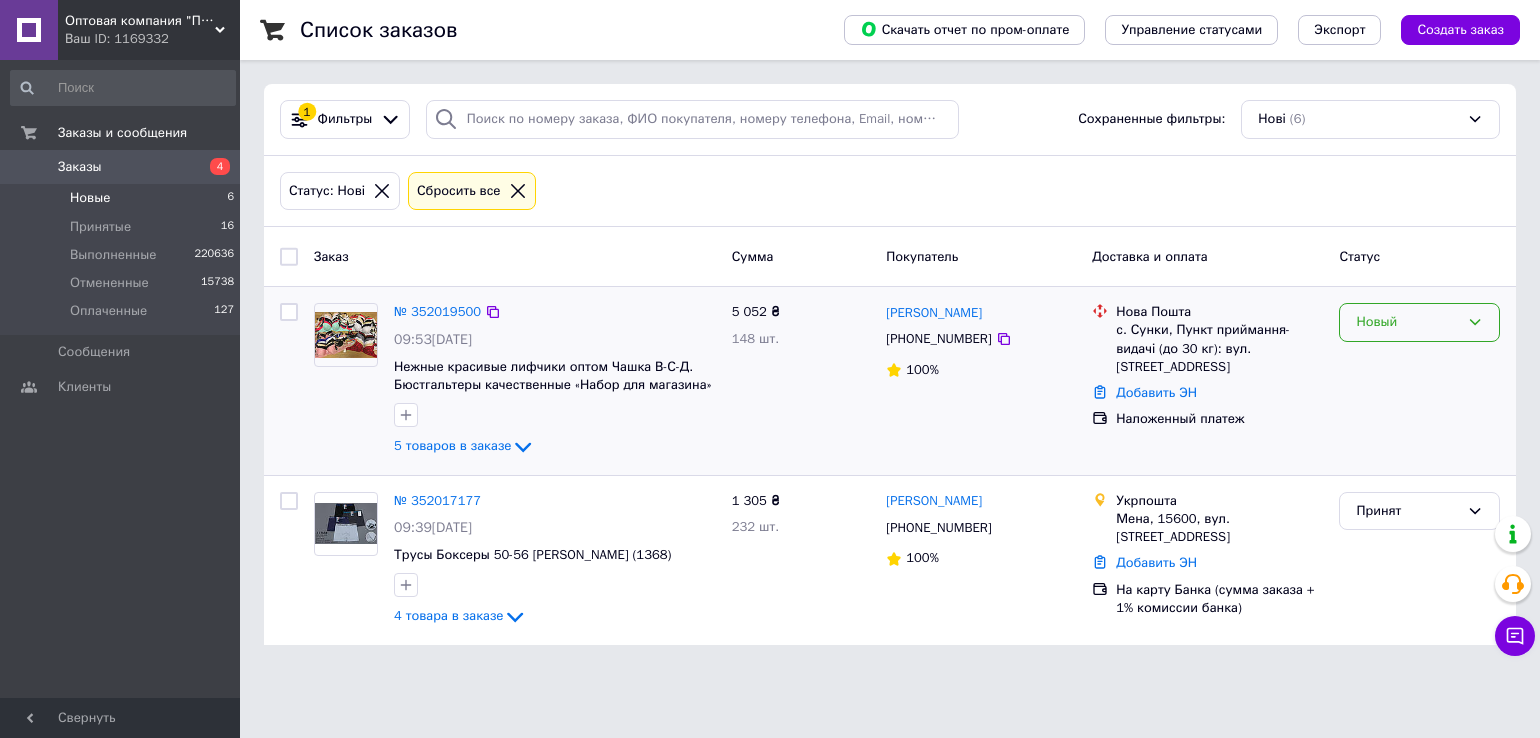 click on "Новый" at bounding box center [1407, 322] 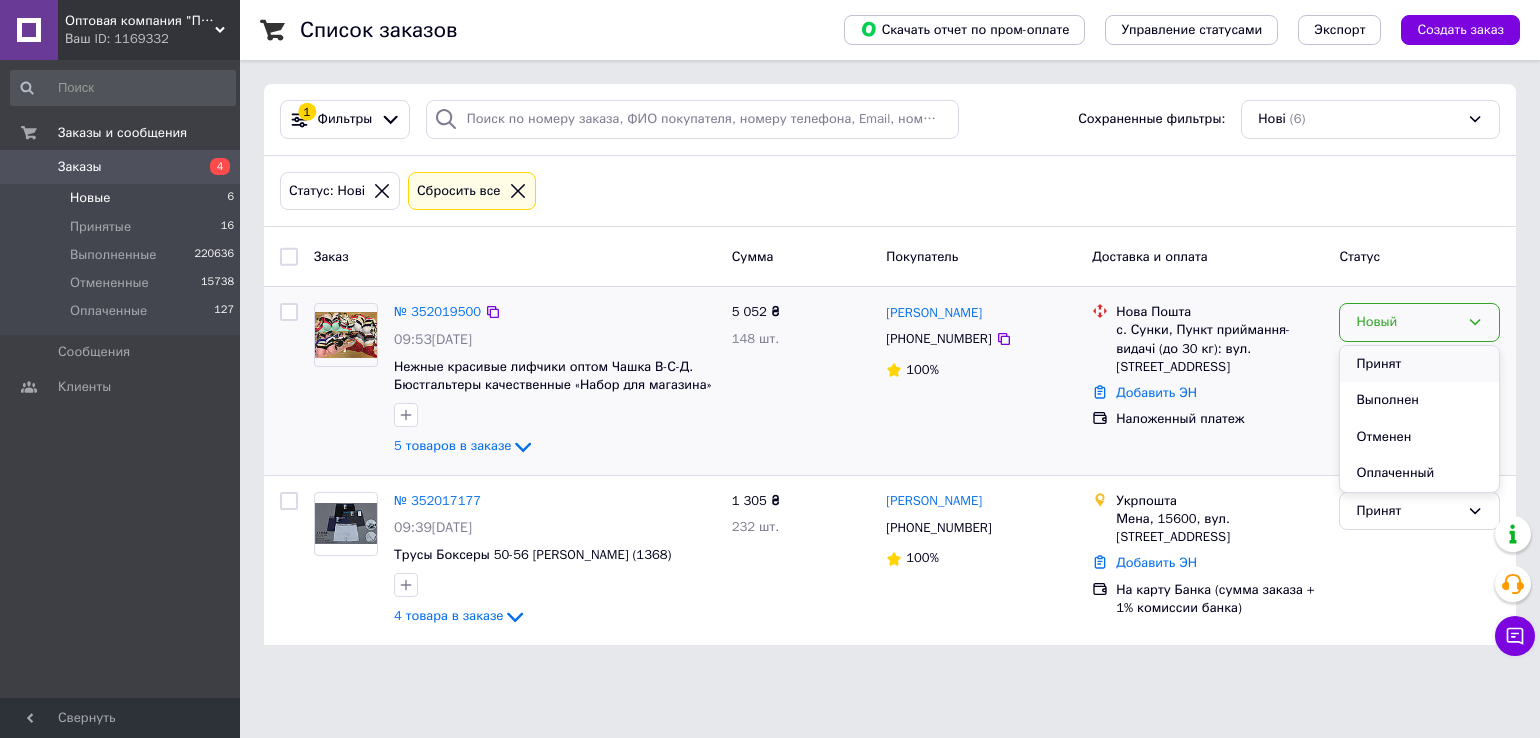 click on "Принят" at bounding box center [1419, 364] 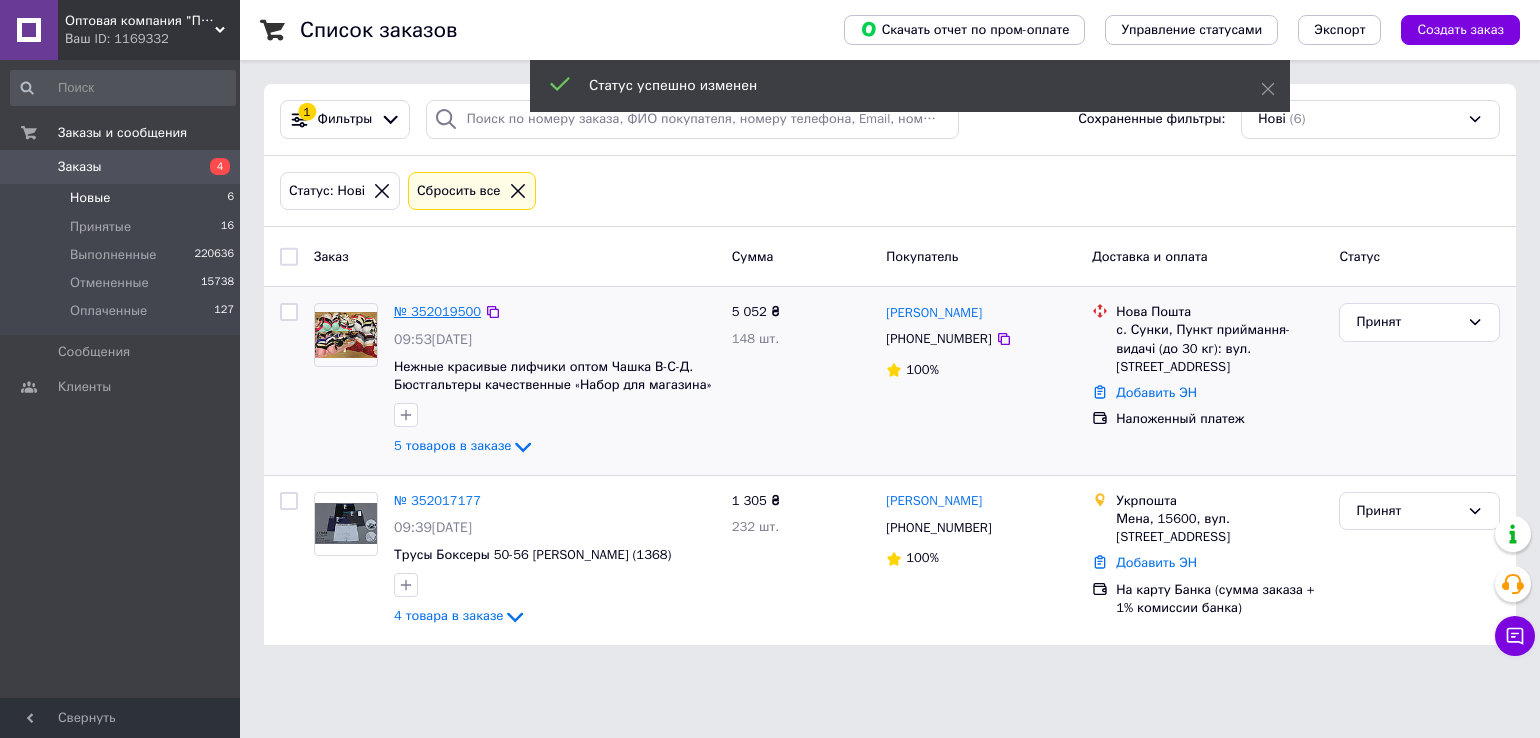 click on "№ 352019500" at bounding box center [437, 311] 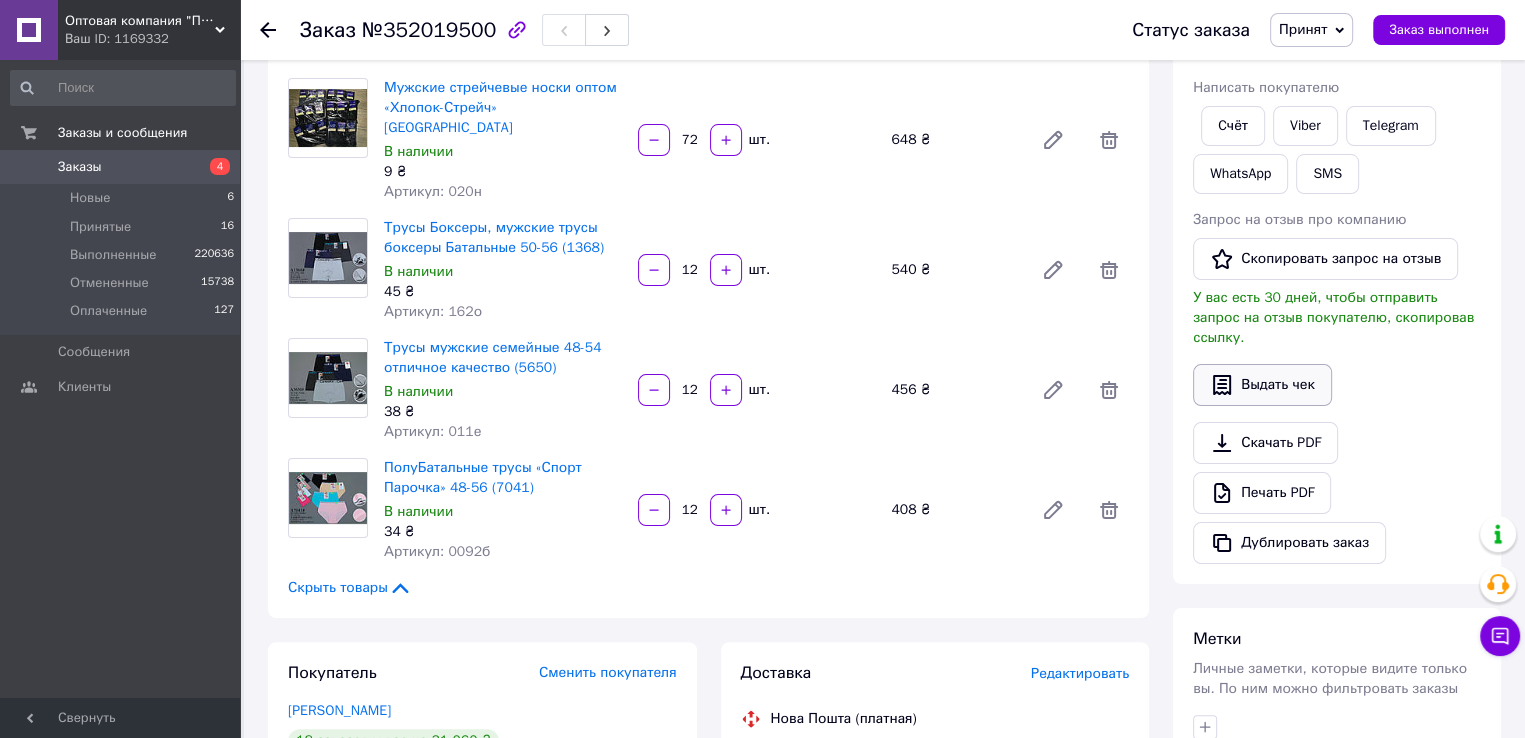 scroll, scrollTop: 500, scrollLeft: 0, axis: vertical 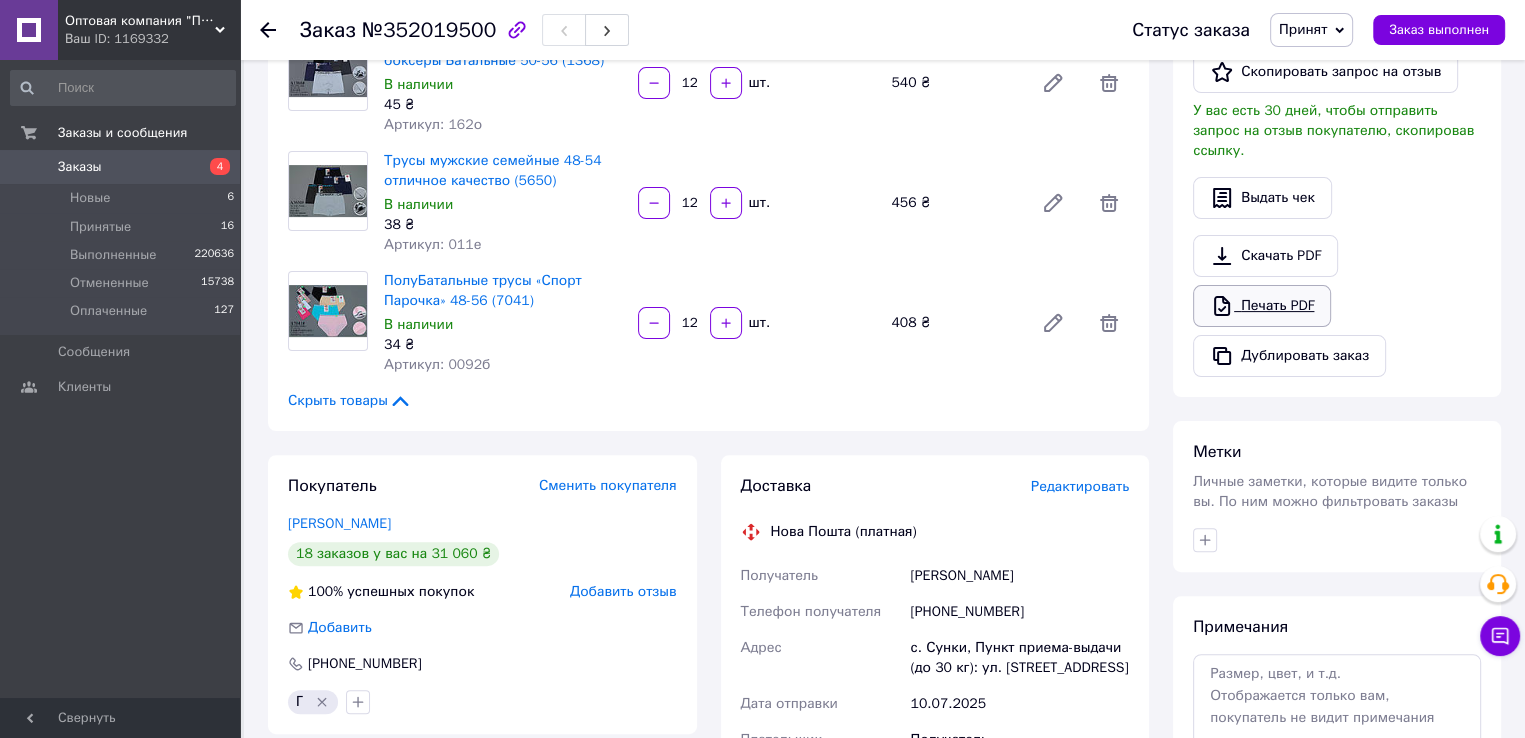 click on "Печать PDF" at bounding box center (1262, 306) 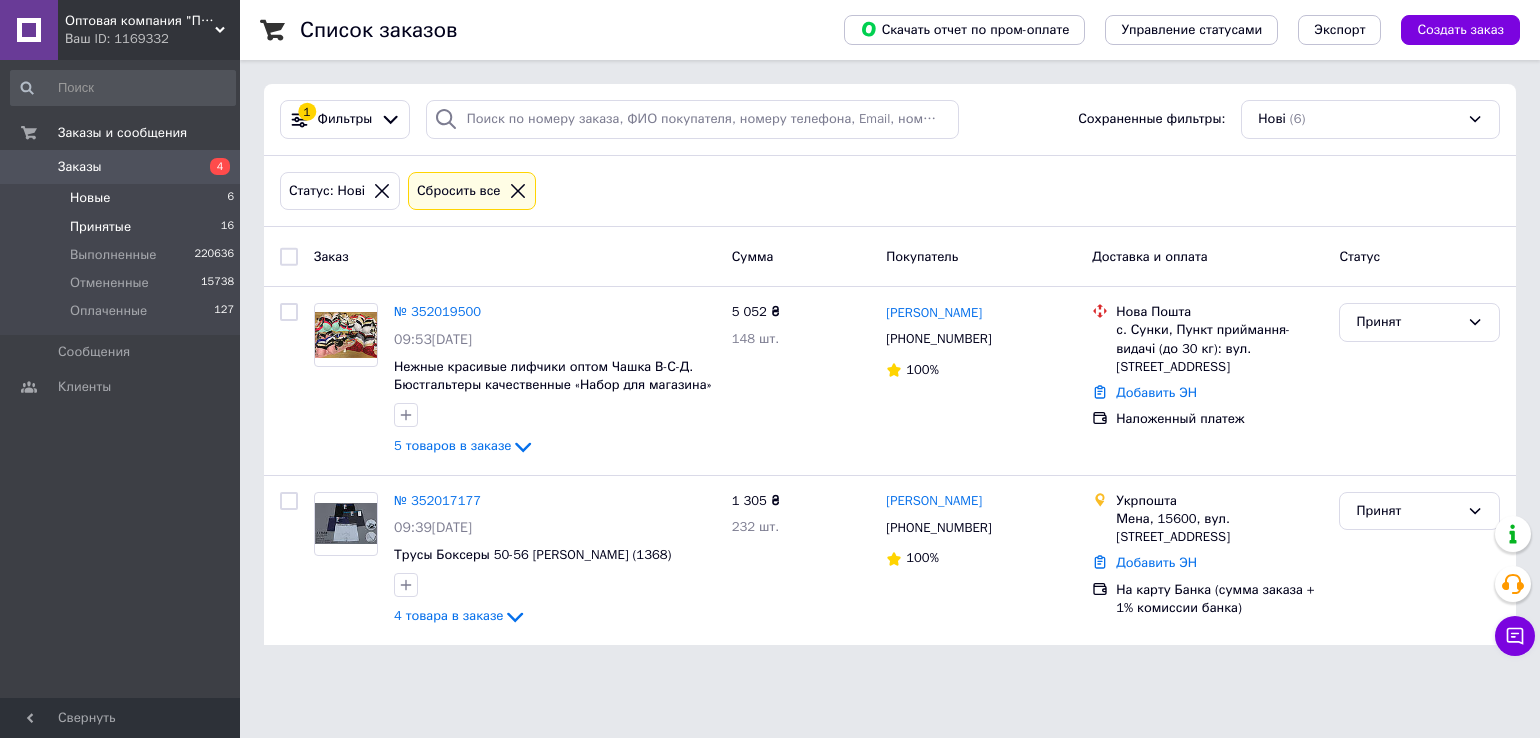 click on "Принятые" at bounding box center [100, 227] 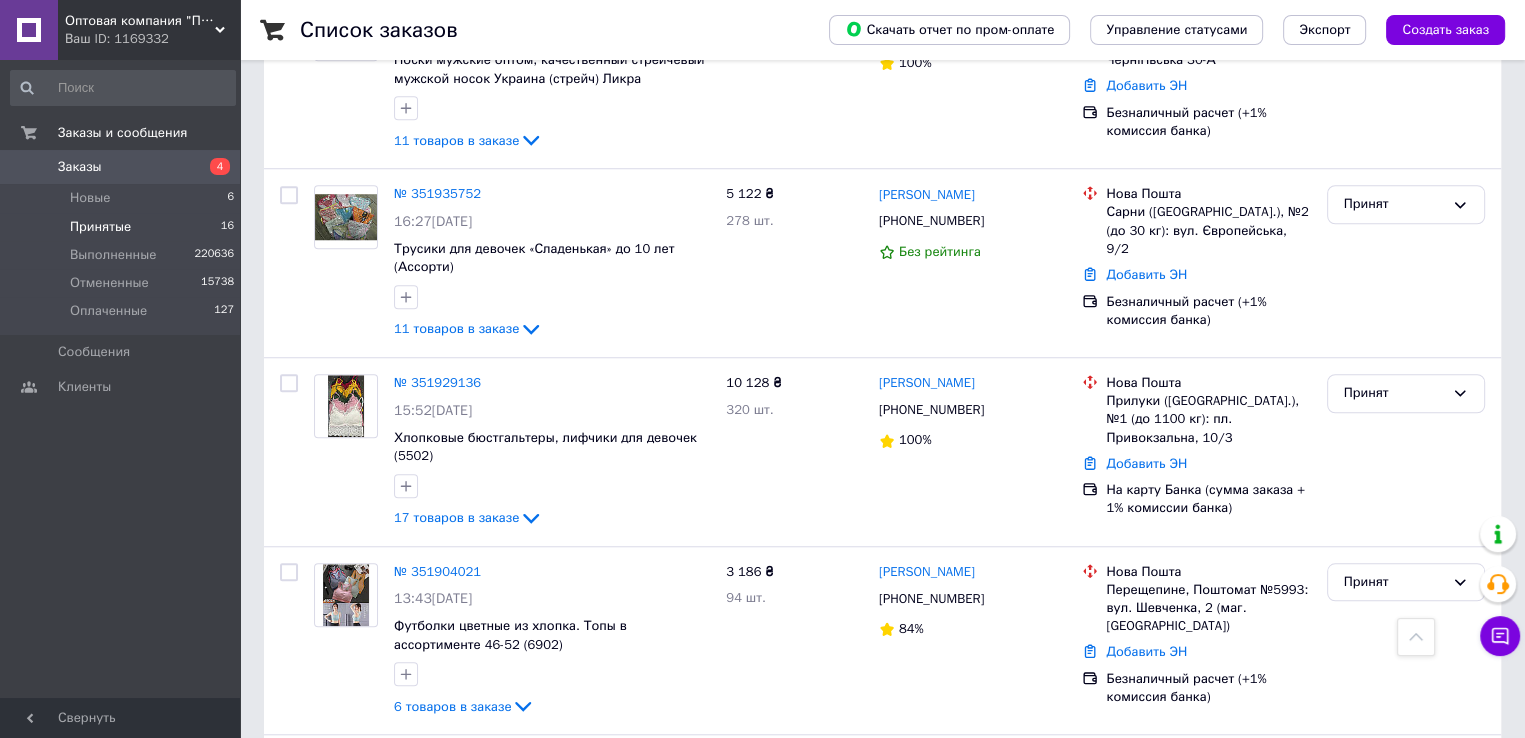 scroll, scrollTop: 1373, scrollLeft: 0, axis: vertical 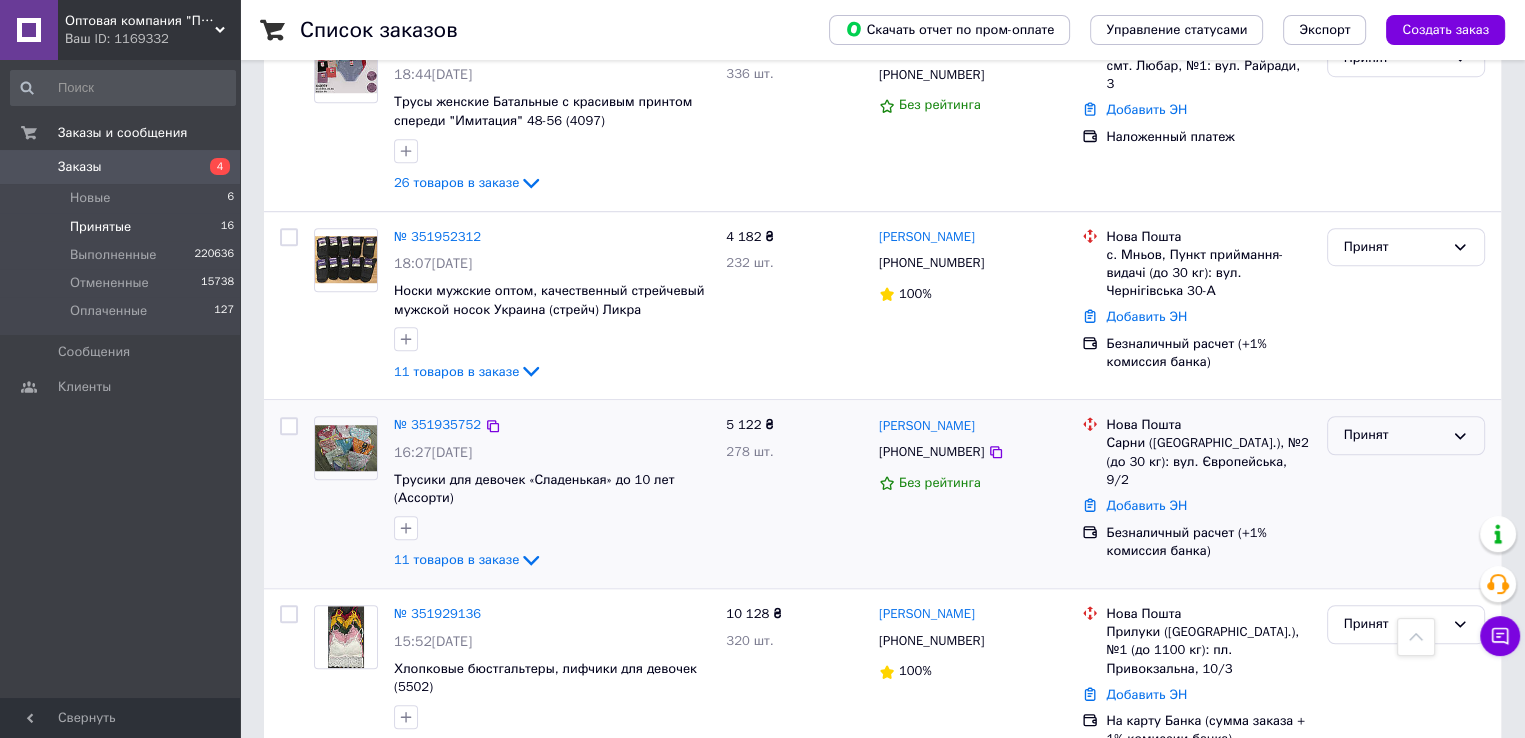 click on "Принят" at bounding box center (1394, 435) 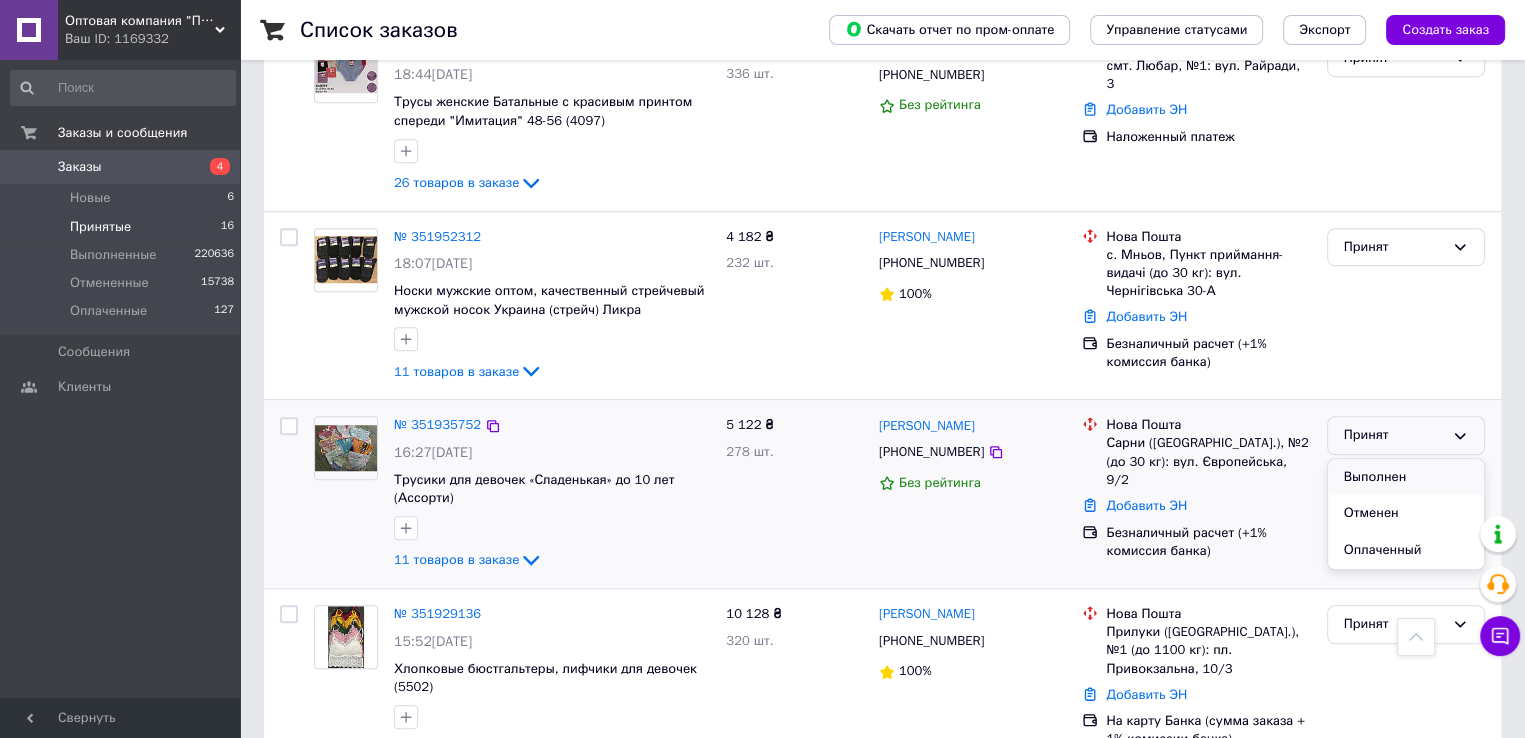 click on "Выполнен" at bounding box center [1406, 477] 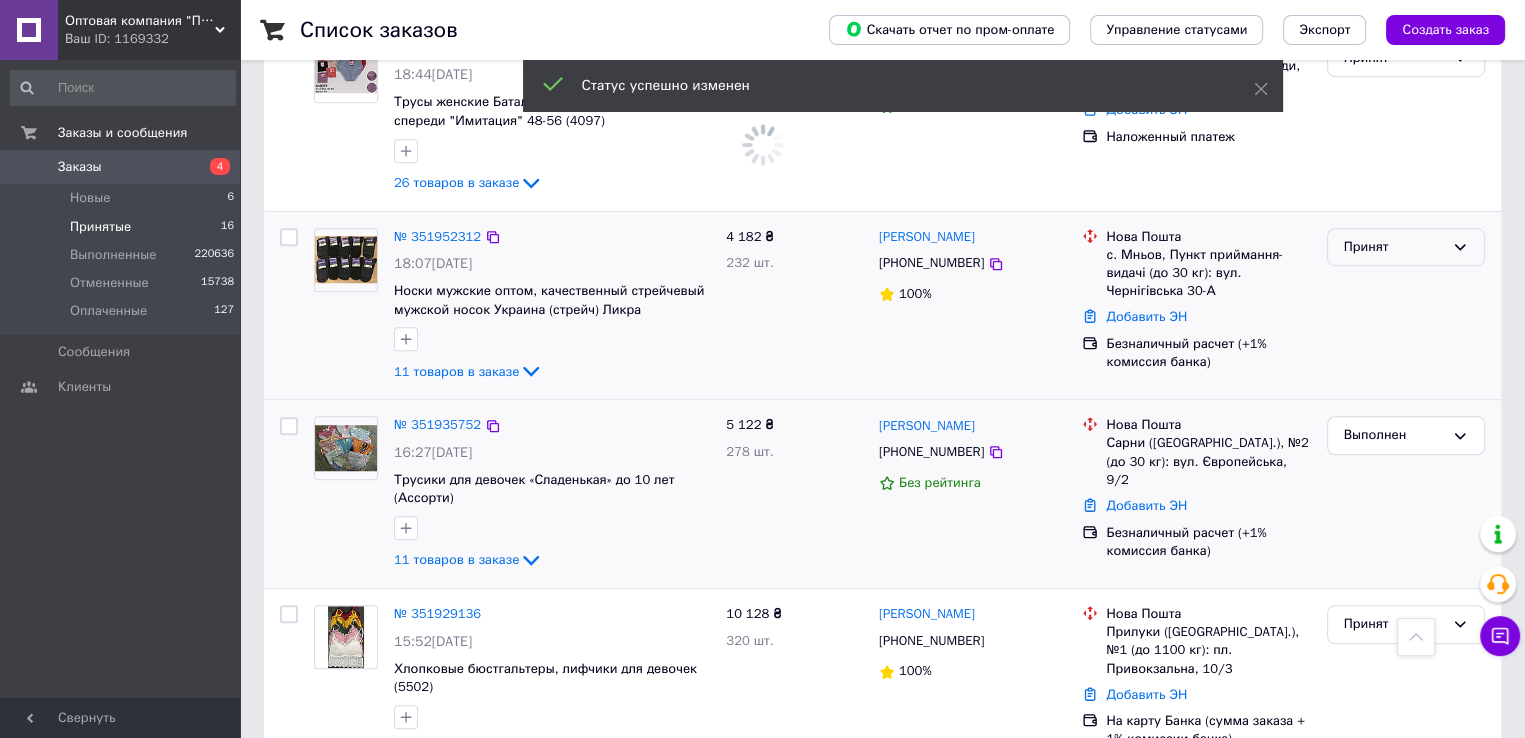 click on "Принят" at bounding box center [1394, 247] 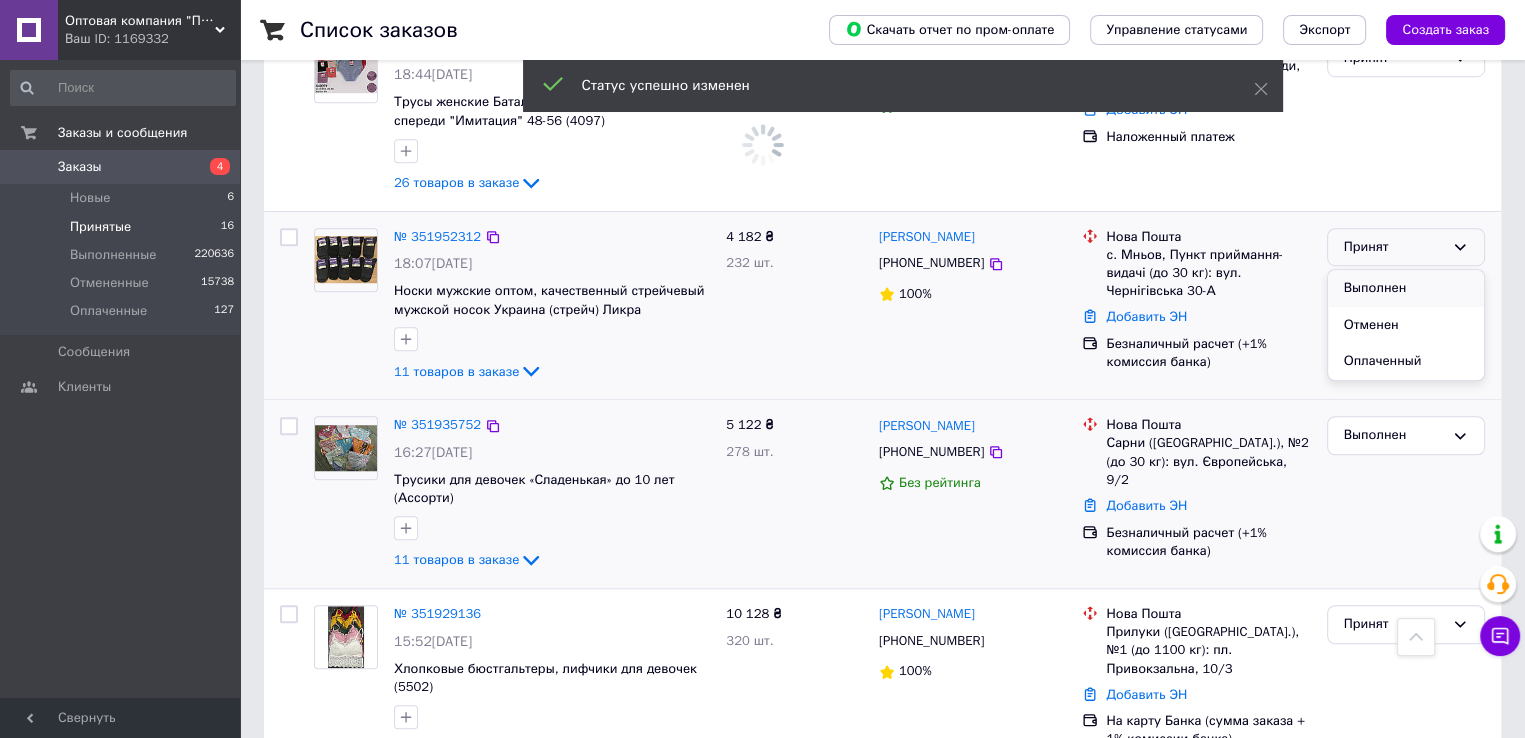 click on "Выполнен" at bounding box center [1406, 288] 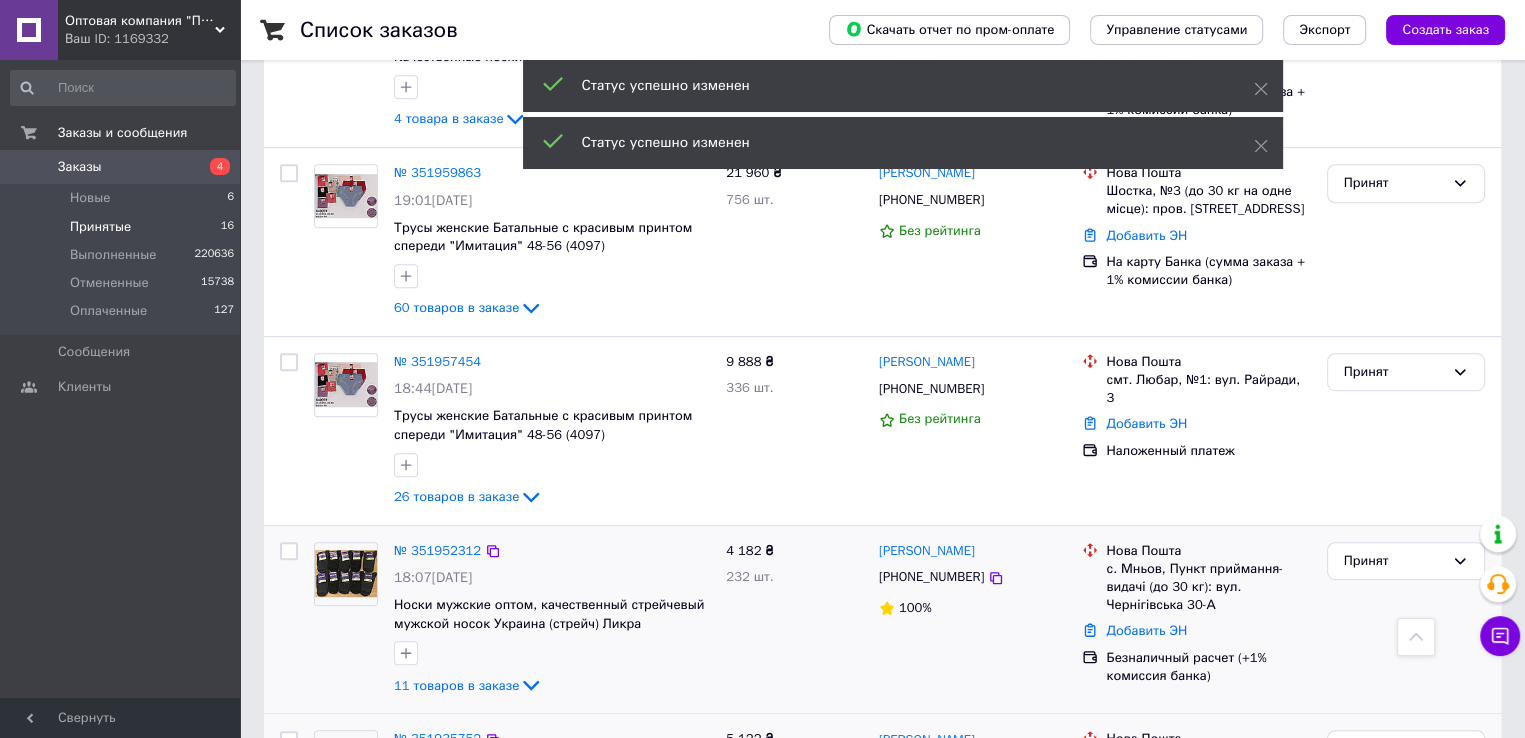 scroll, scrollTop: 973, scrollLeft: 0, axis: vertical 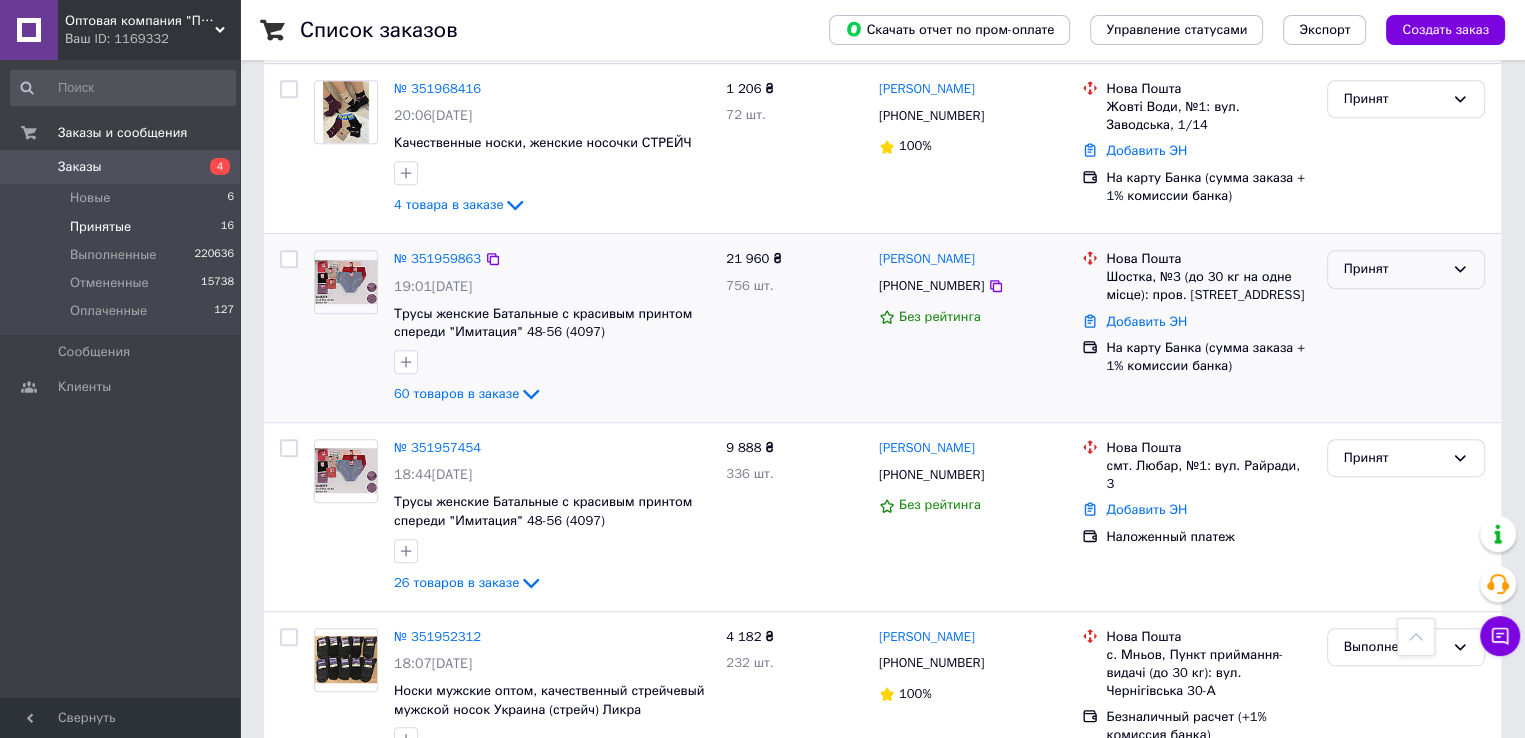 click on "Принят" at bounding box center (1394, 269) 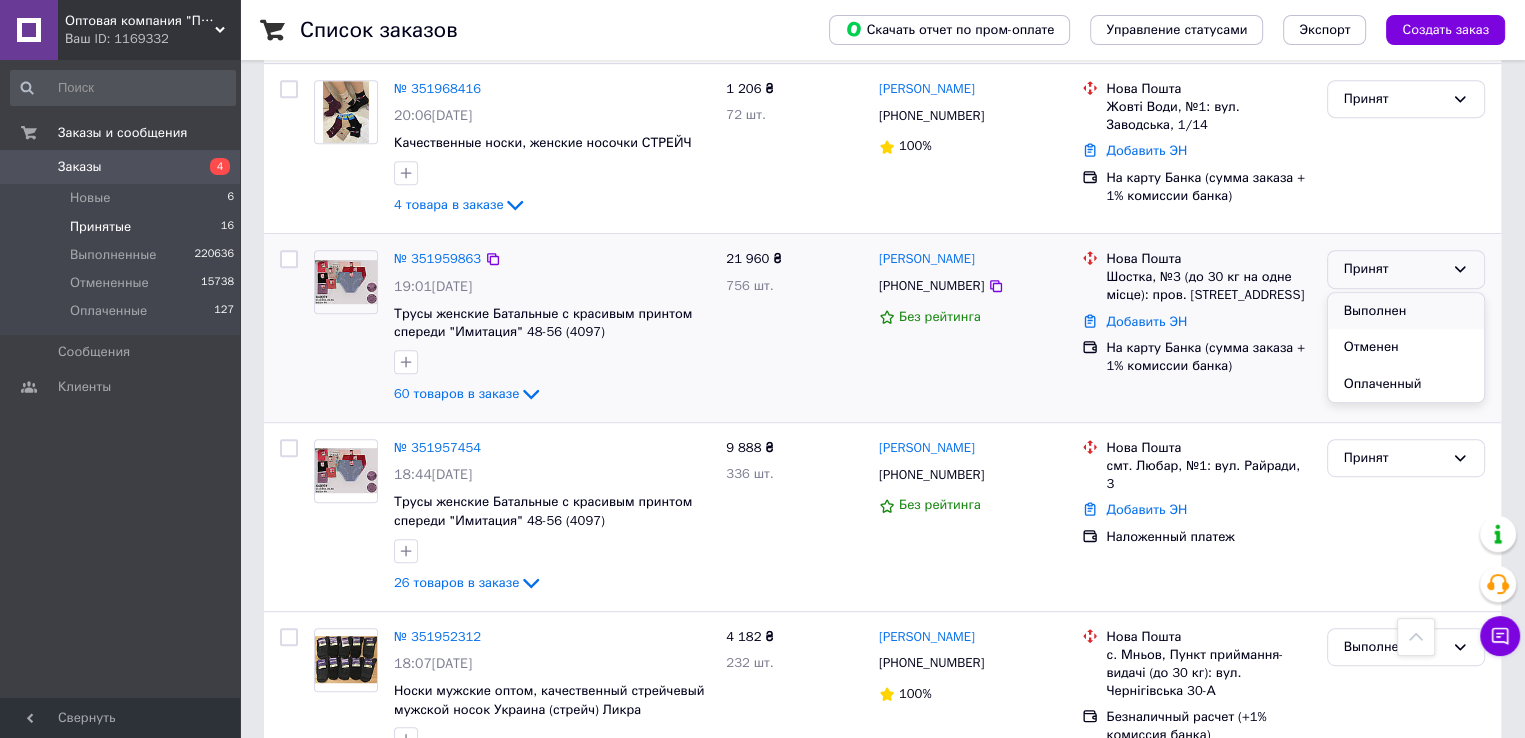 click on "Выполнен" at bounding box center [1406, 311] 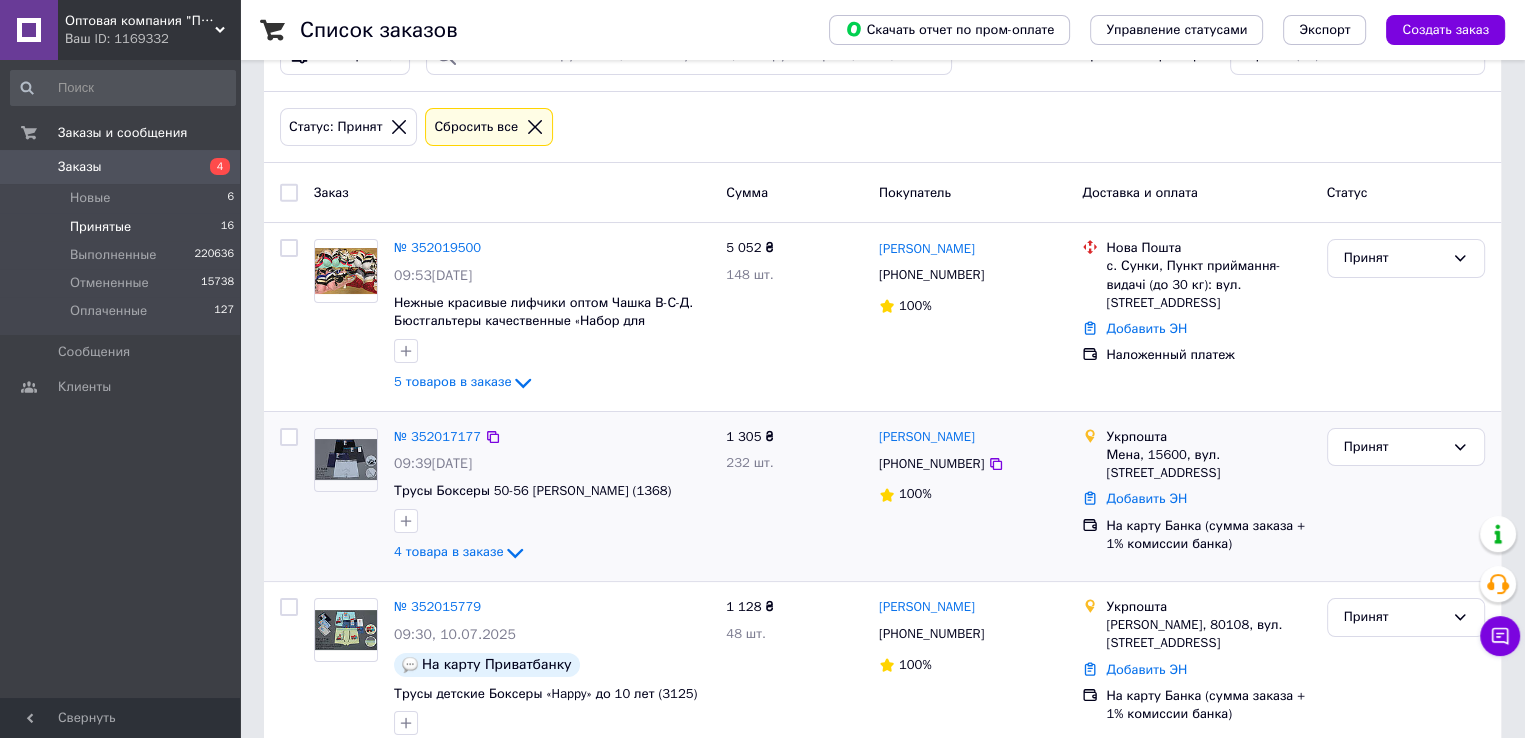 scroll, scrollTop: 0, scrollLeft: 0, axis: both 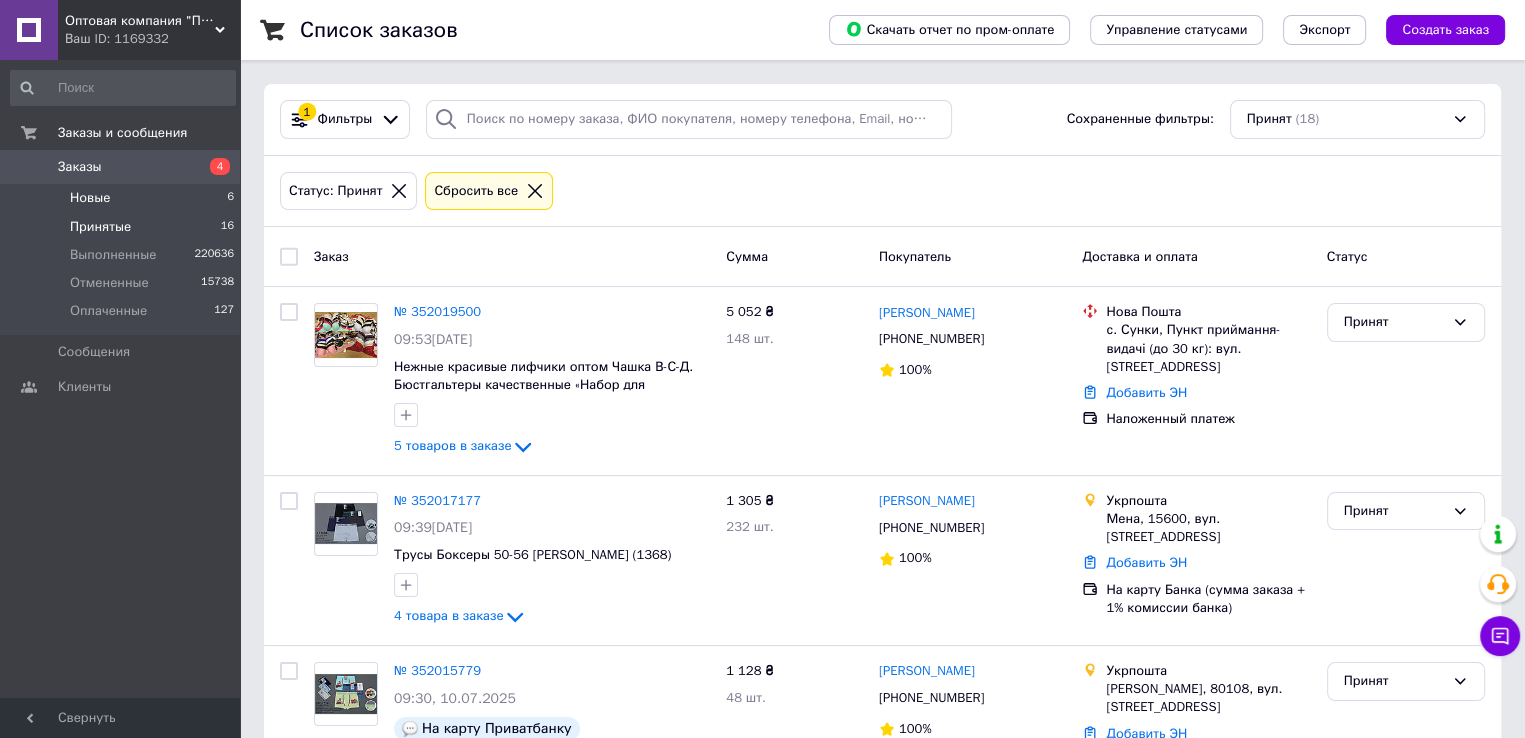click on "Новые" at bounding box center (90, 198) 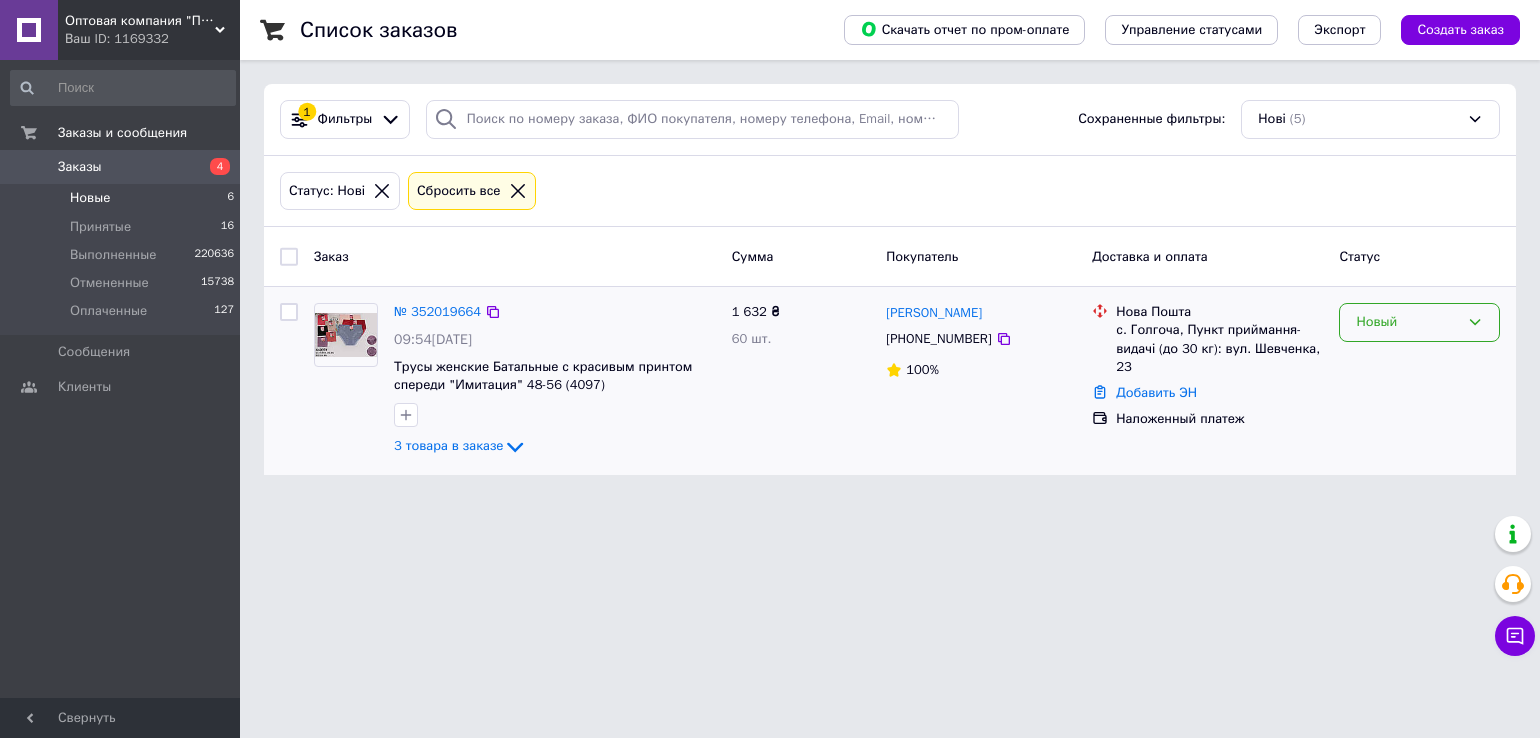 click on "Новый" at bounding box center [1407, 322] 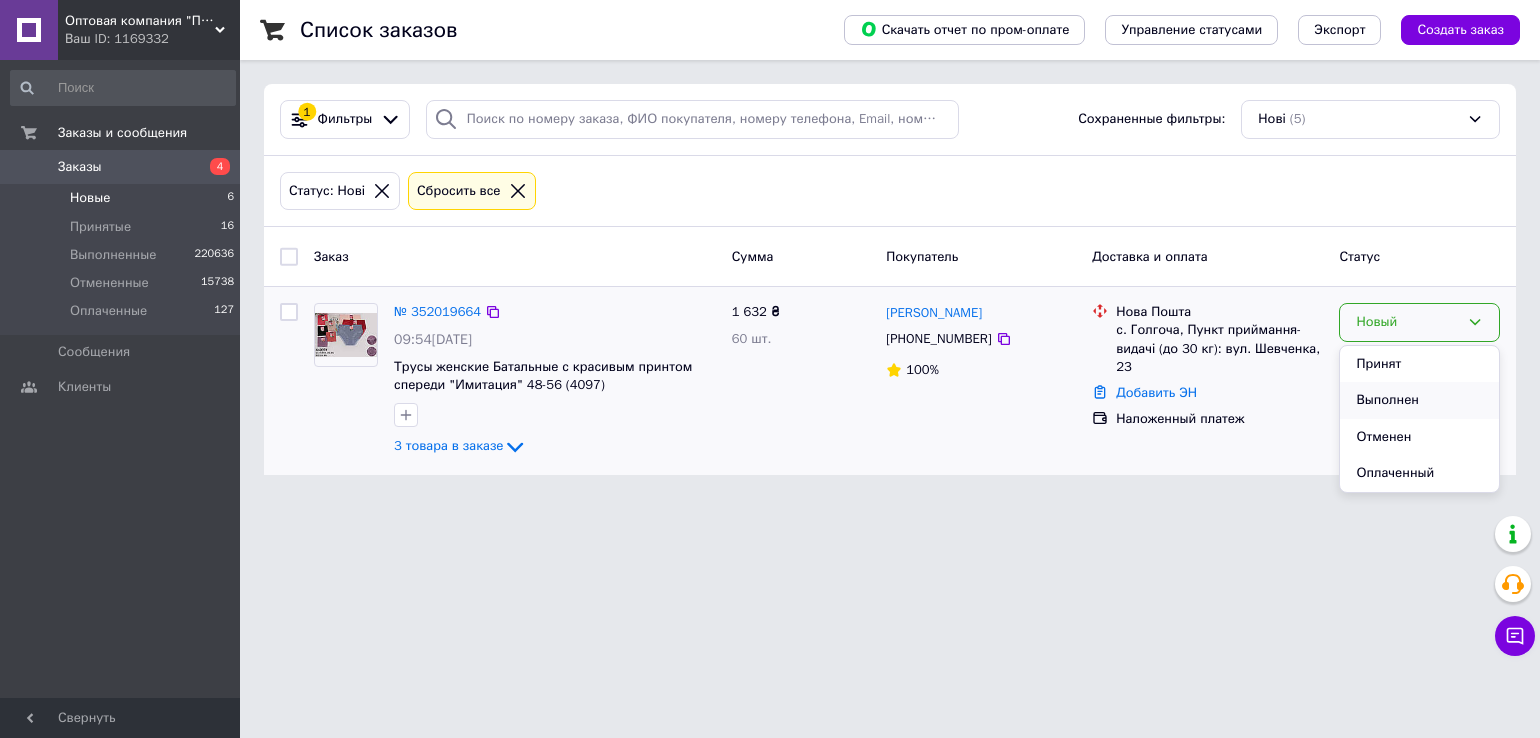 click on "Выполнен" at bounding box center [1419, 400] 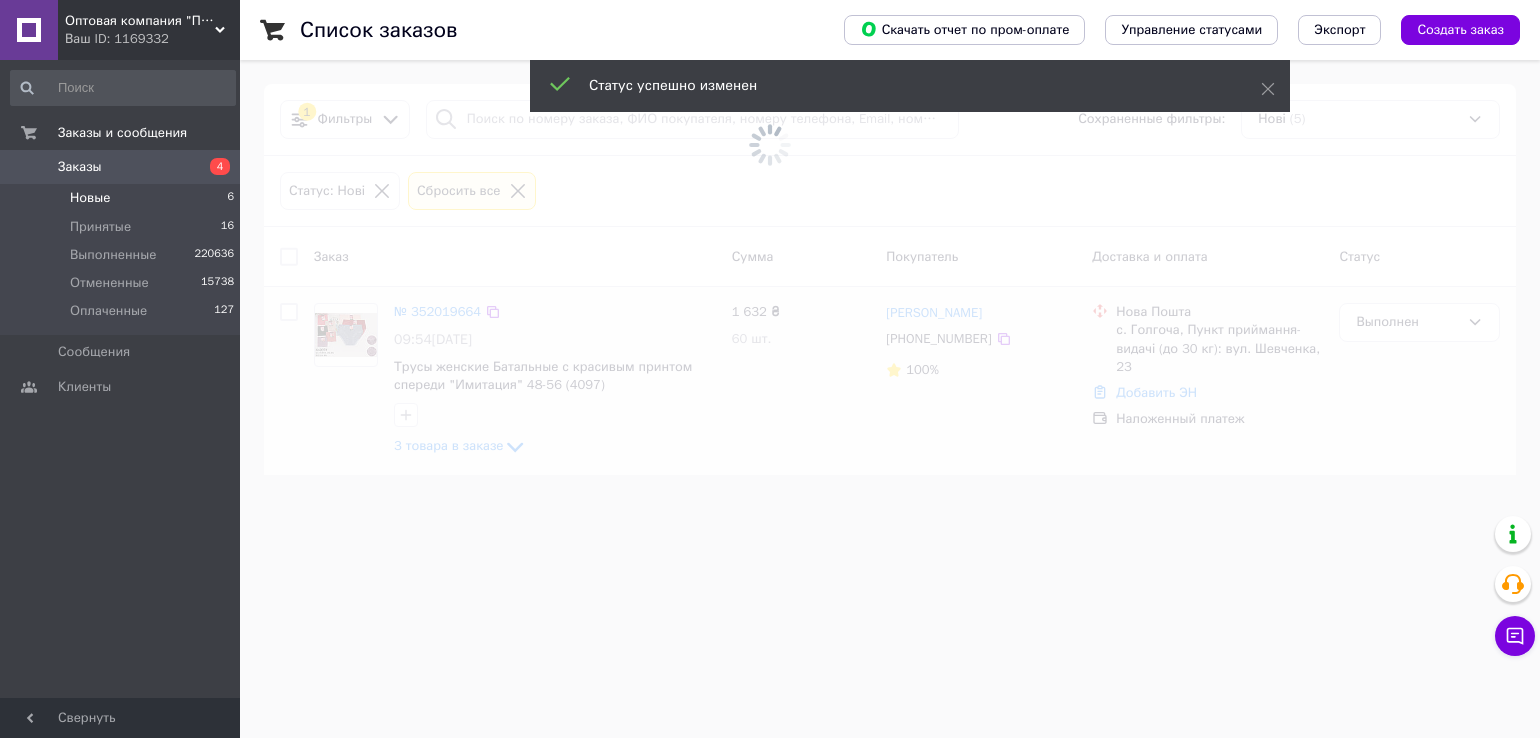 click at bounding box center (770, 369) 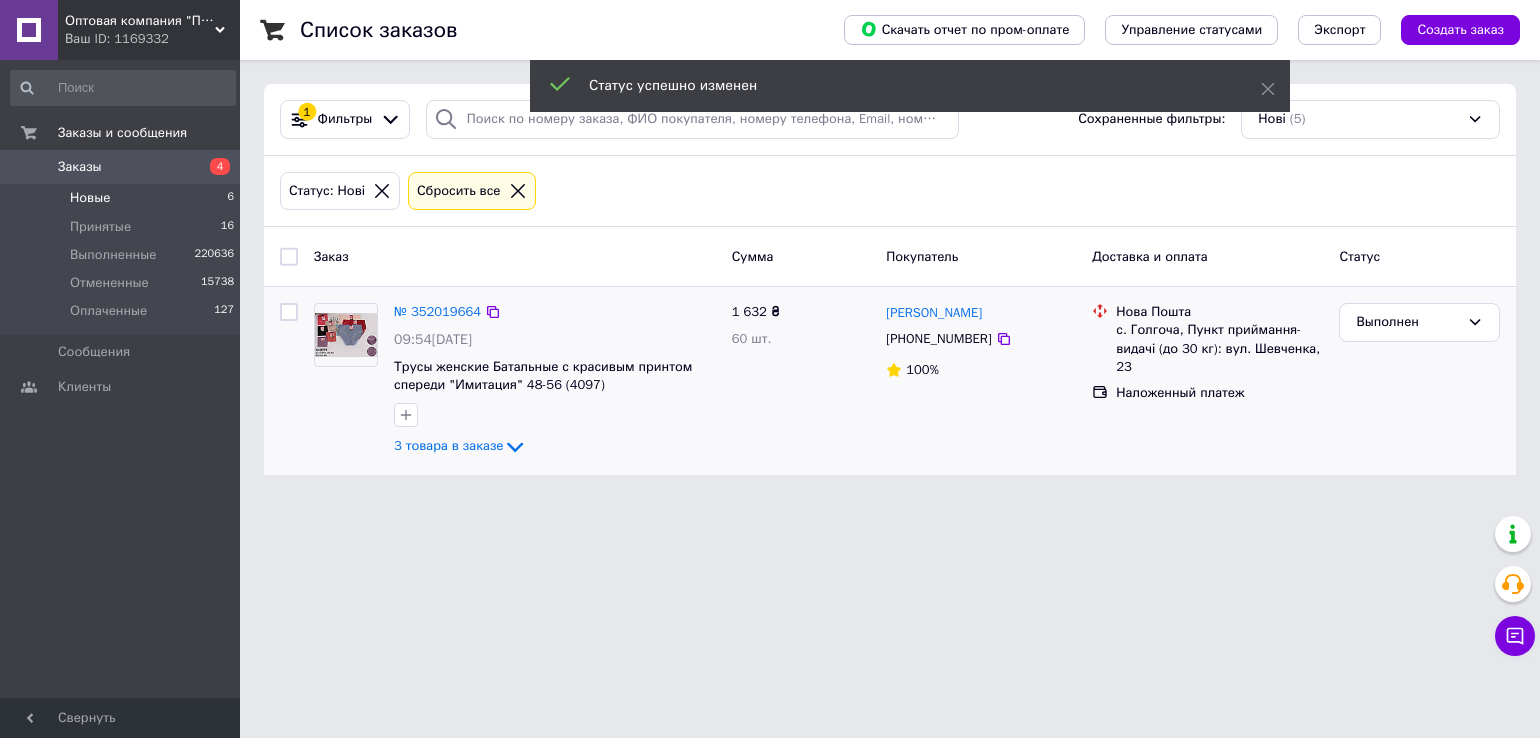 click on "№ 352019664" at bounding box center [437, 311] 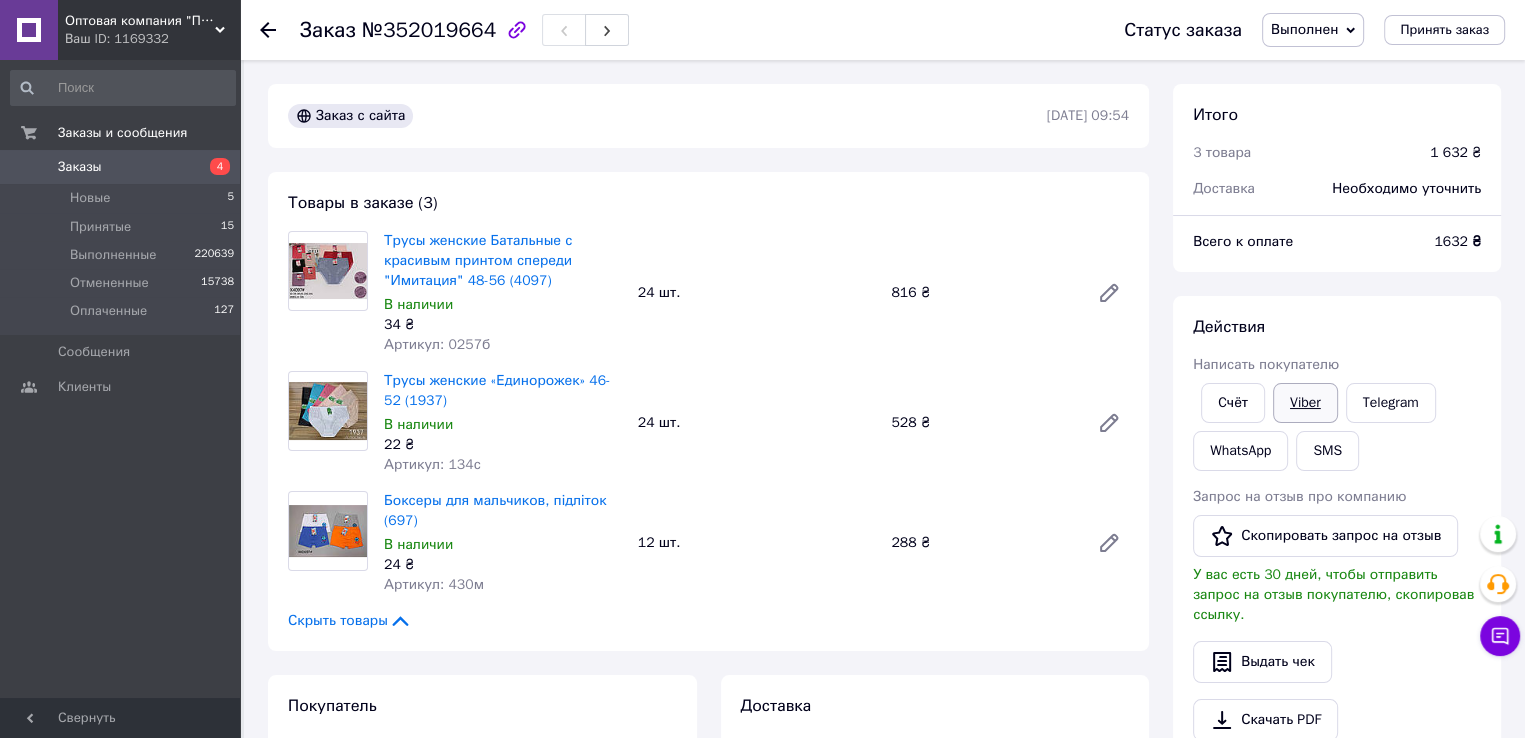 scroll, scrollTop: 200, scrollLeft: 0, axis: vertical 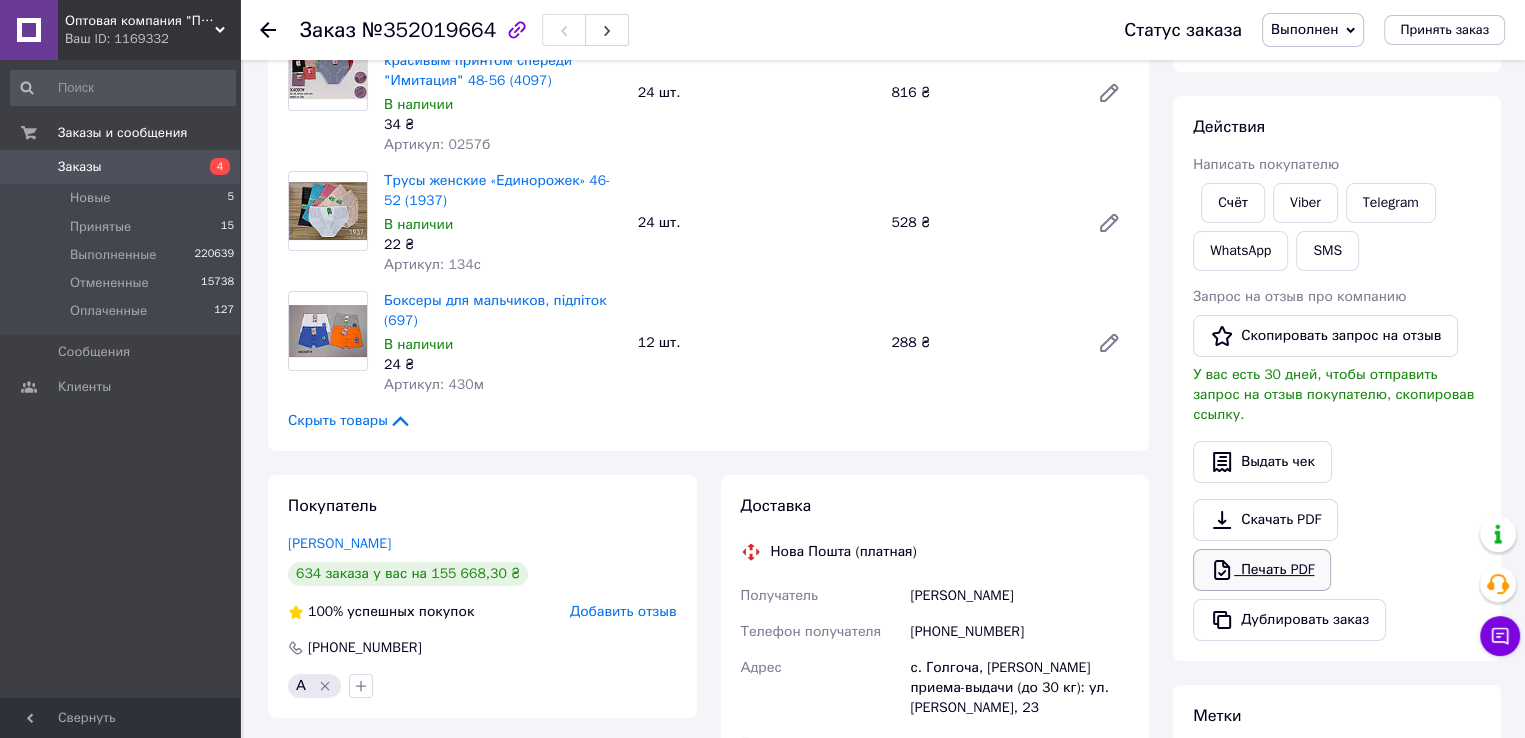 click on "Печать PDF" at bounding box center (1262, 570) 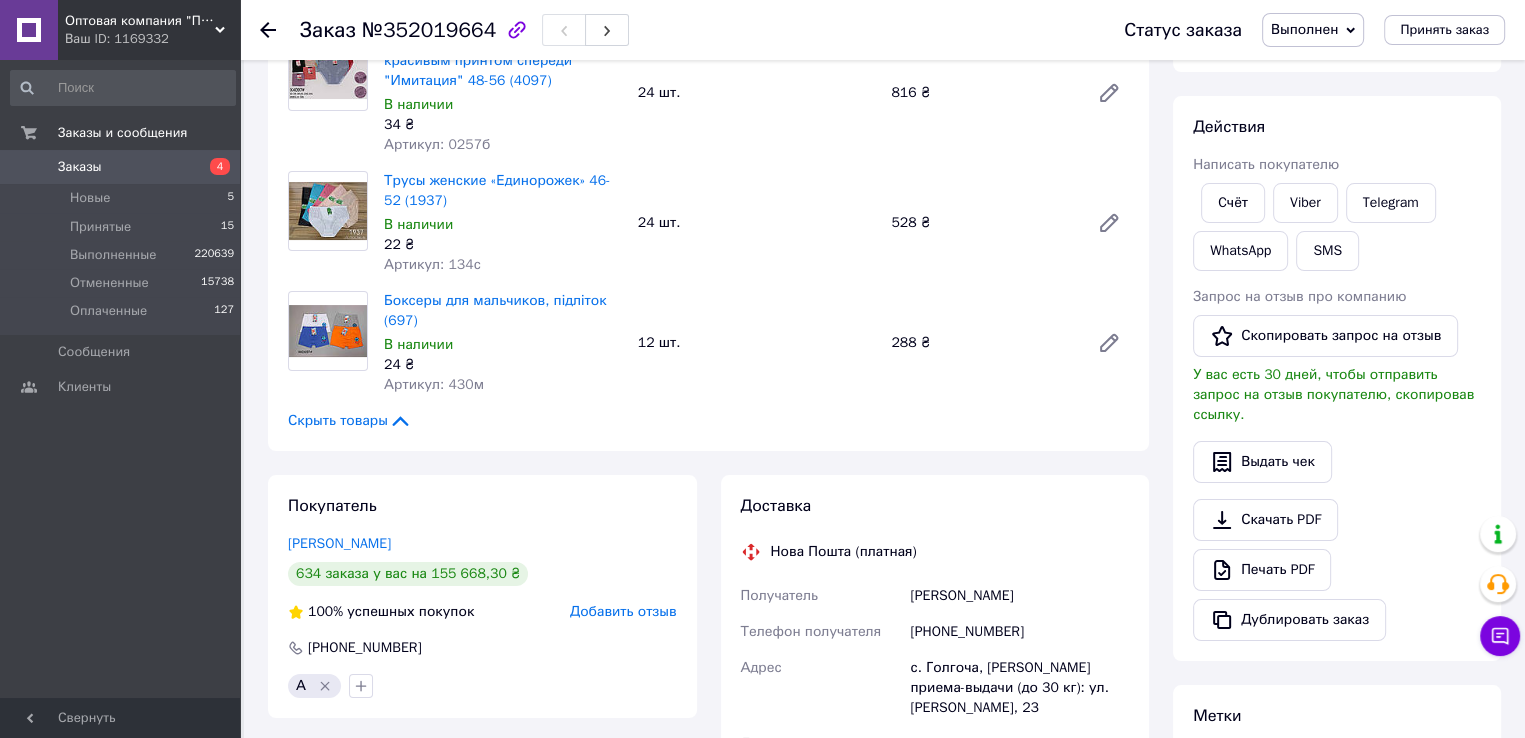 scroll, scrollTop: 0, scrollLeft: 0, axis: both 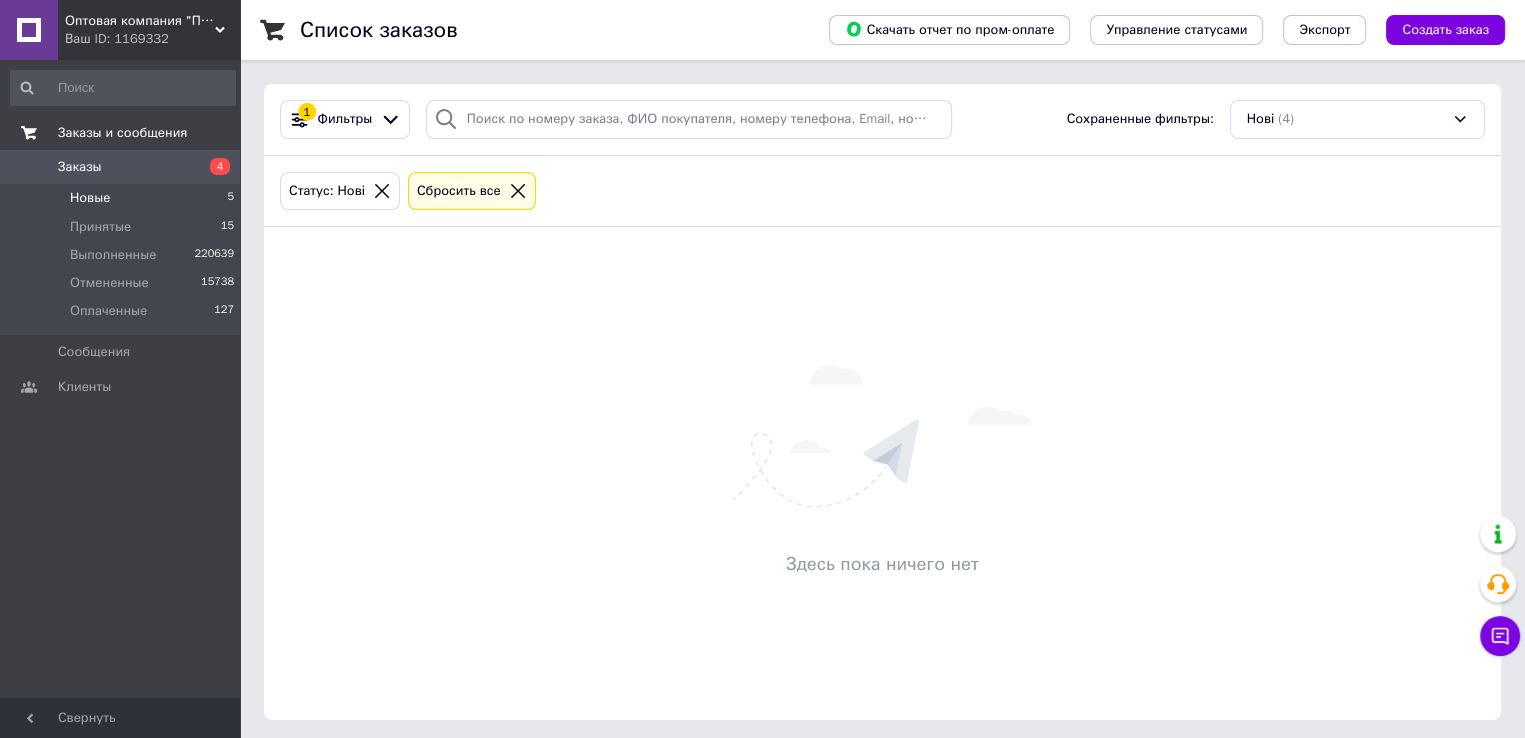 click on "Заказы и сообщения" at bounding box center [149, 133] 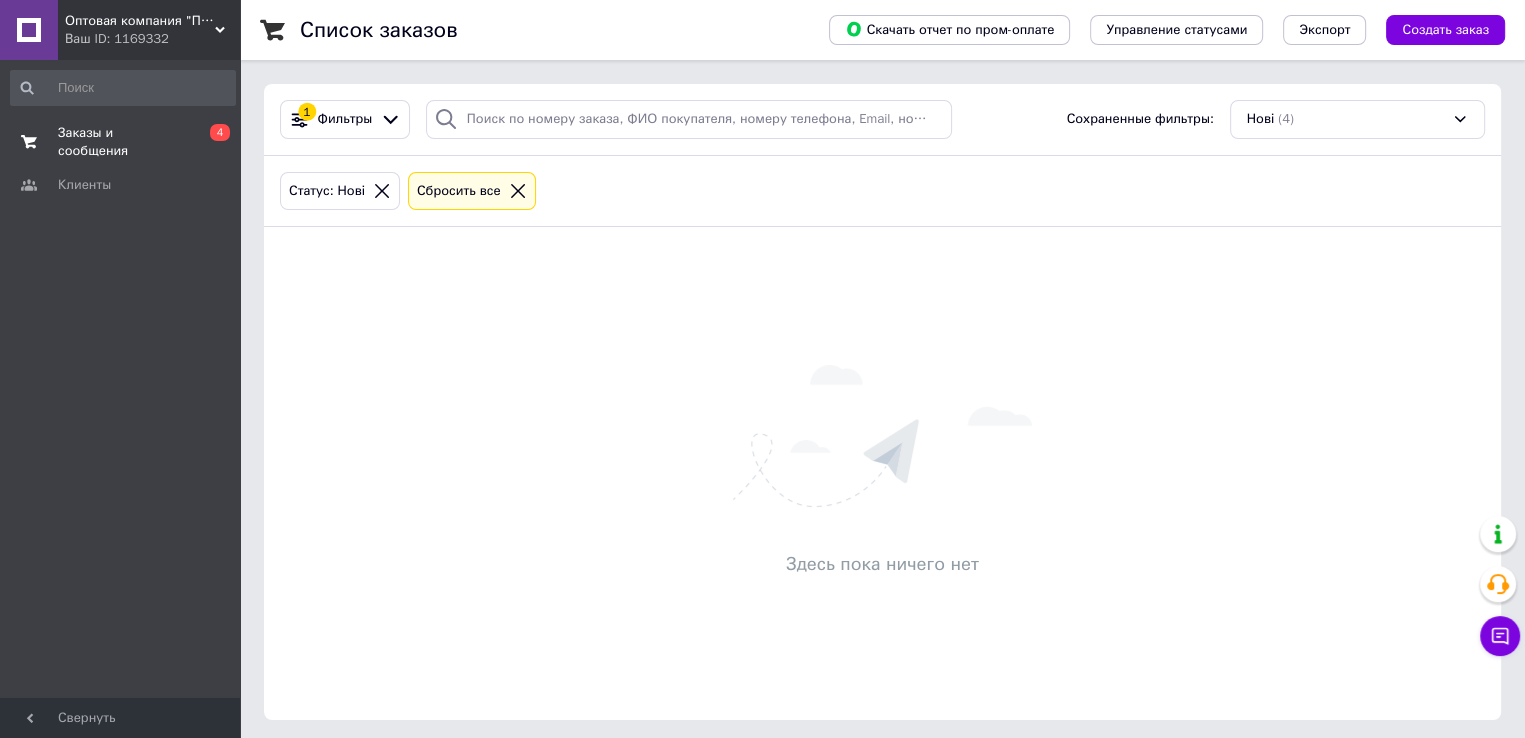 click on "Заказы и сообщения" at bounding box center [121, 142] 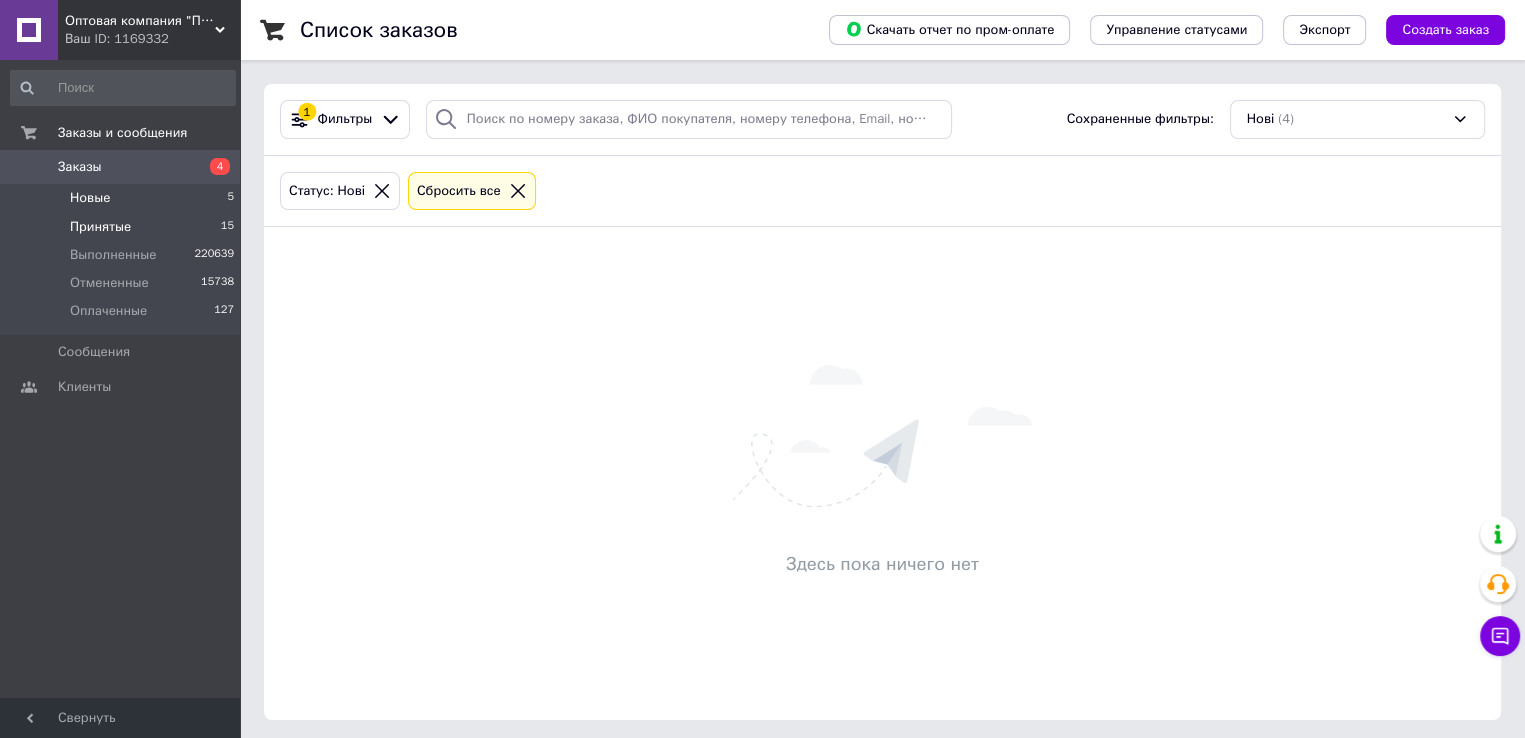 click on "Принятые 15" at bounding box center (123, 227) 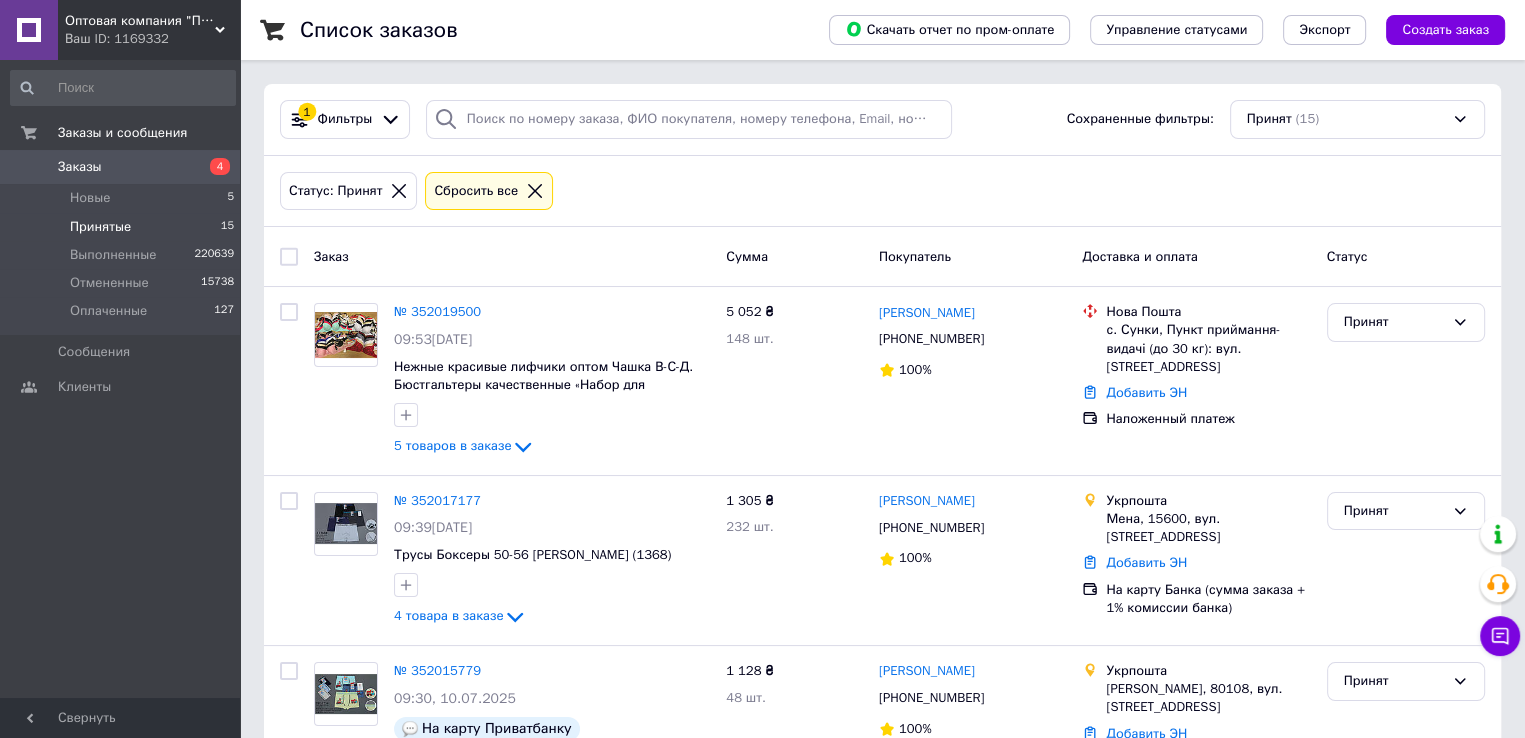 click on "Принятые" at bounding box center (100, 227) 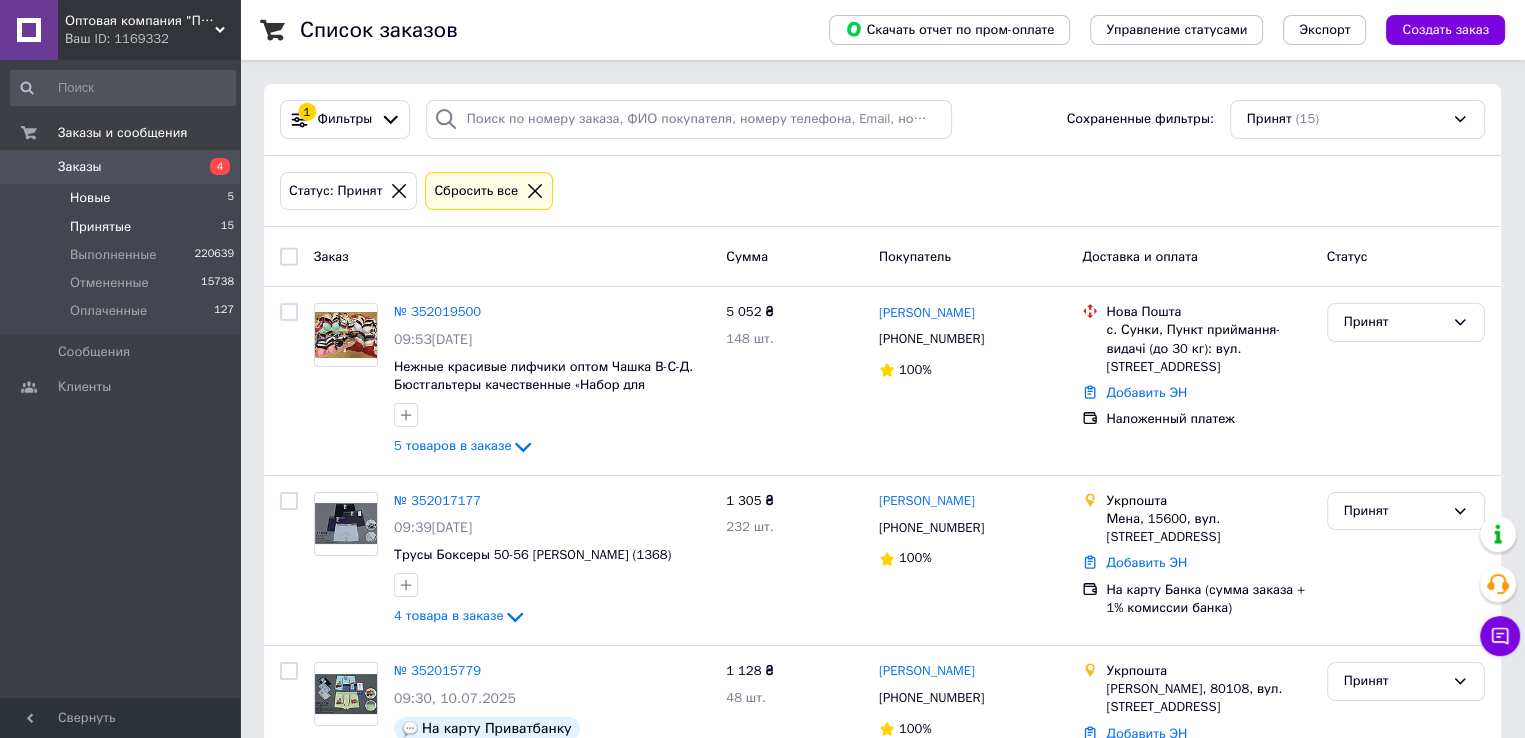click on "Новые" at bounding box center [90, 198] 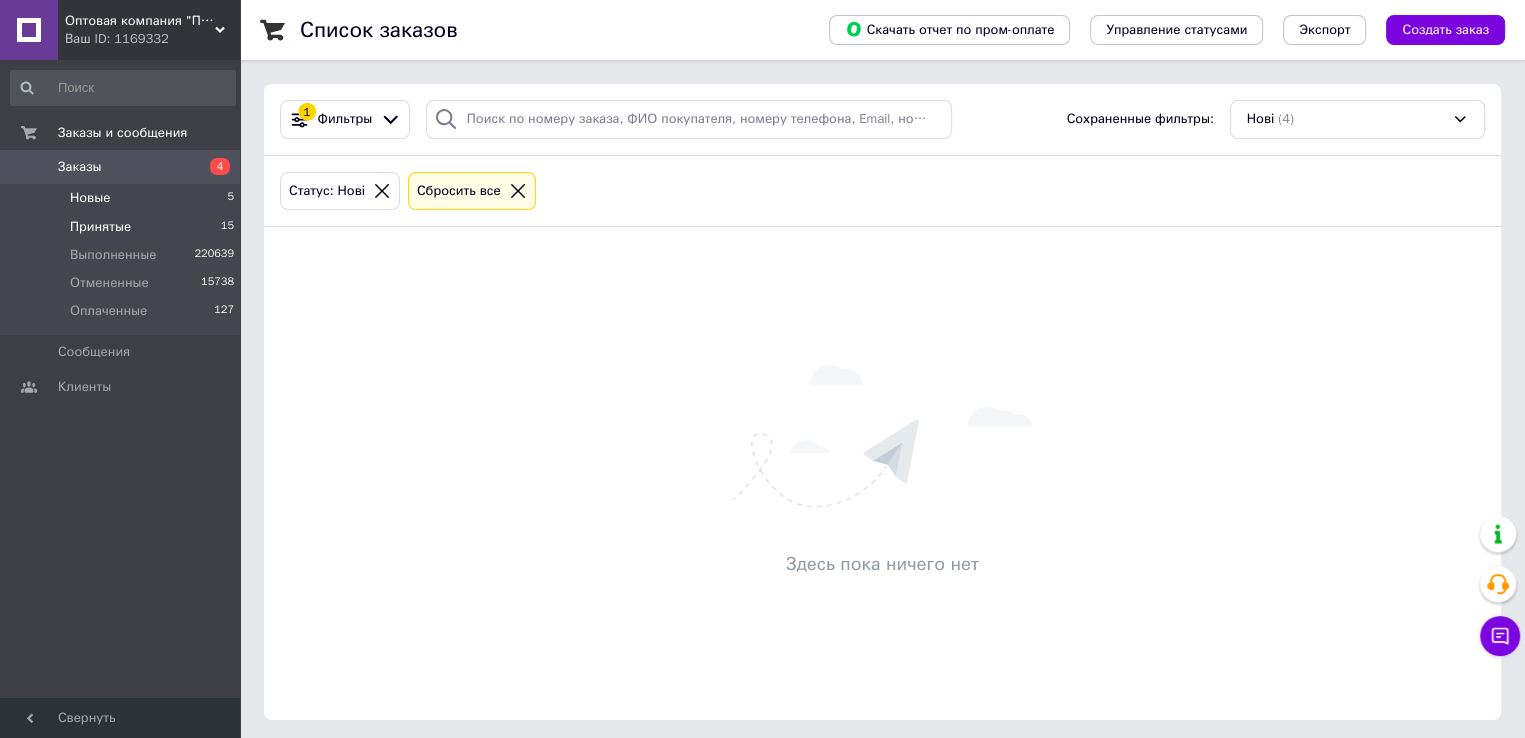 click on "Принятые" at bounding box center [100, 227] 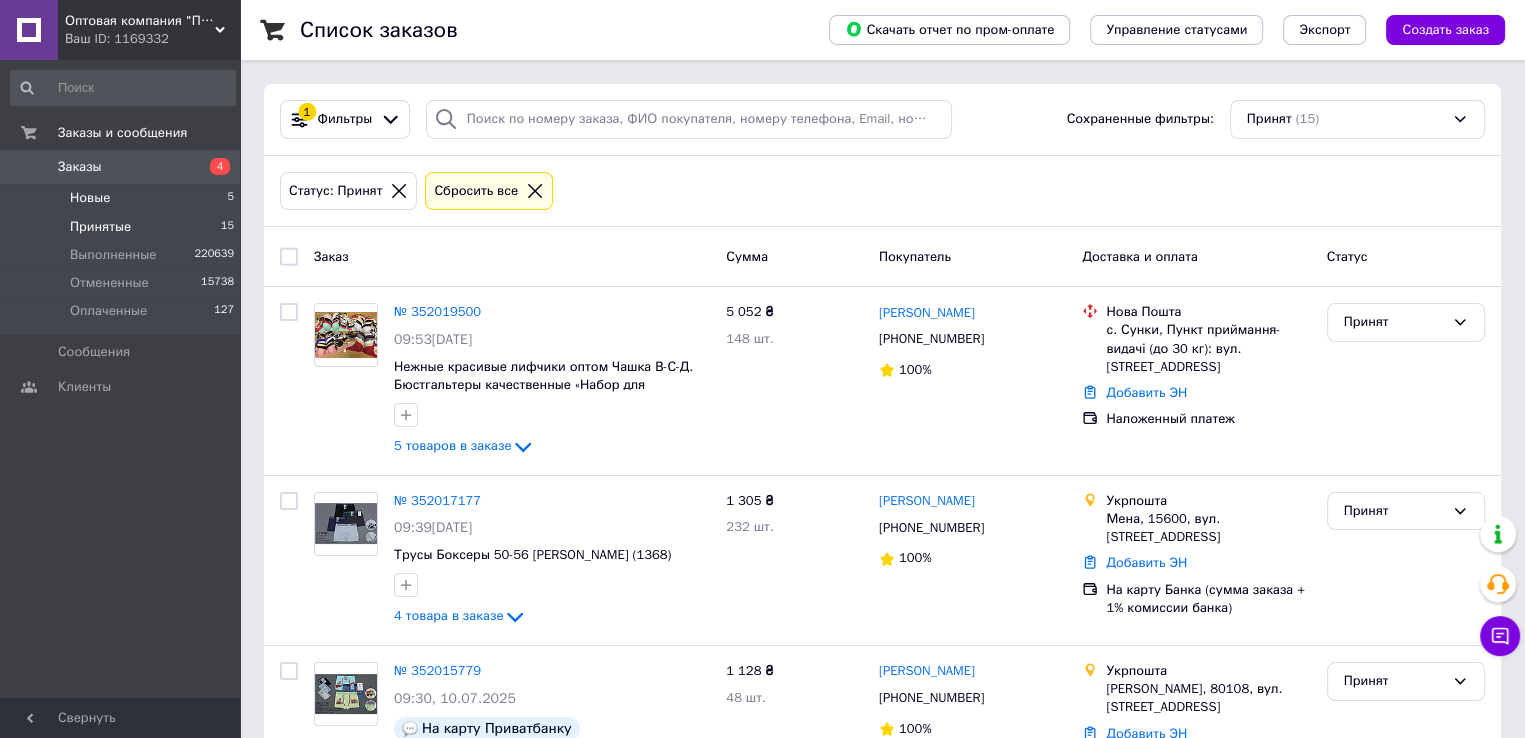 click on "Новые 5" at bounding box center (123, 198) 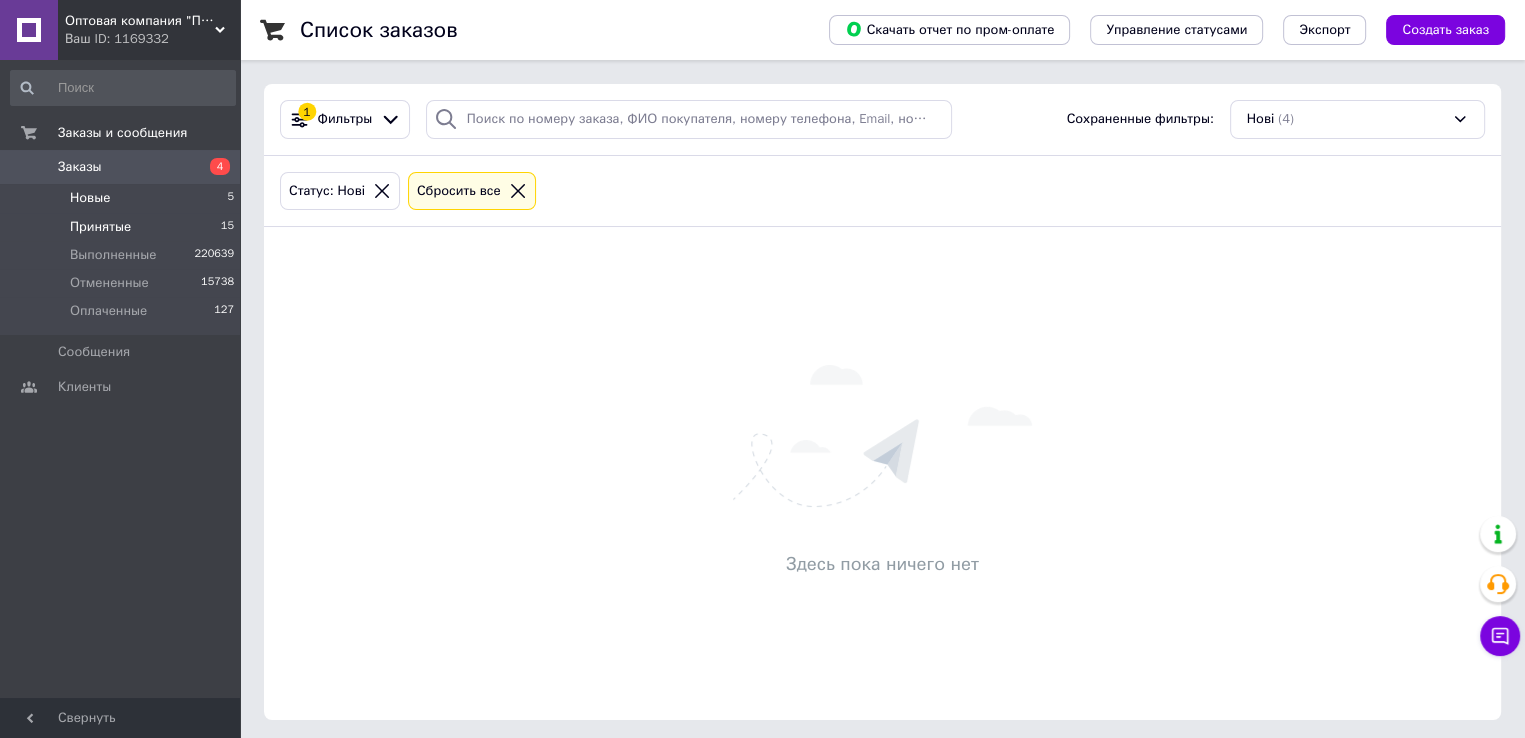 click on "Принятые" at bounding box center (100, 227) 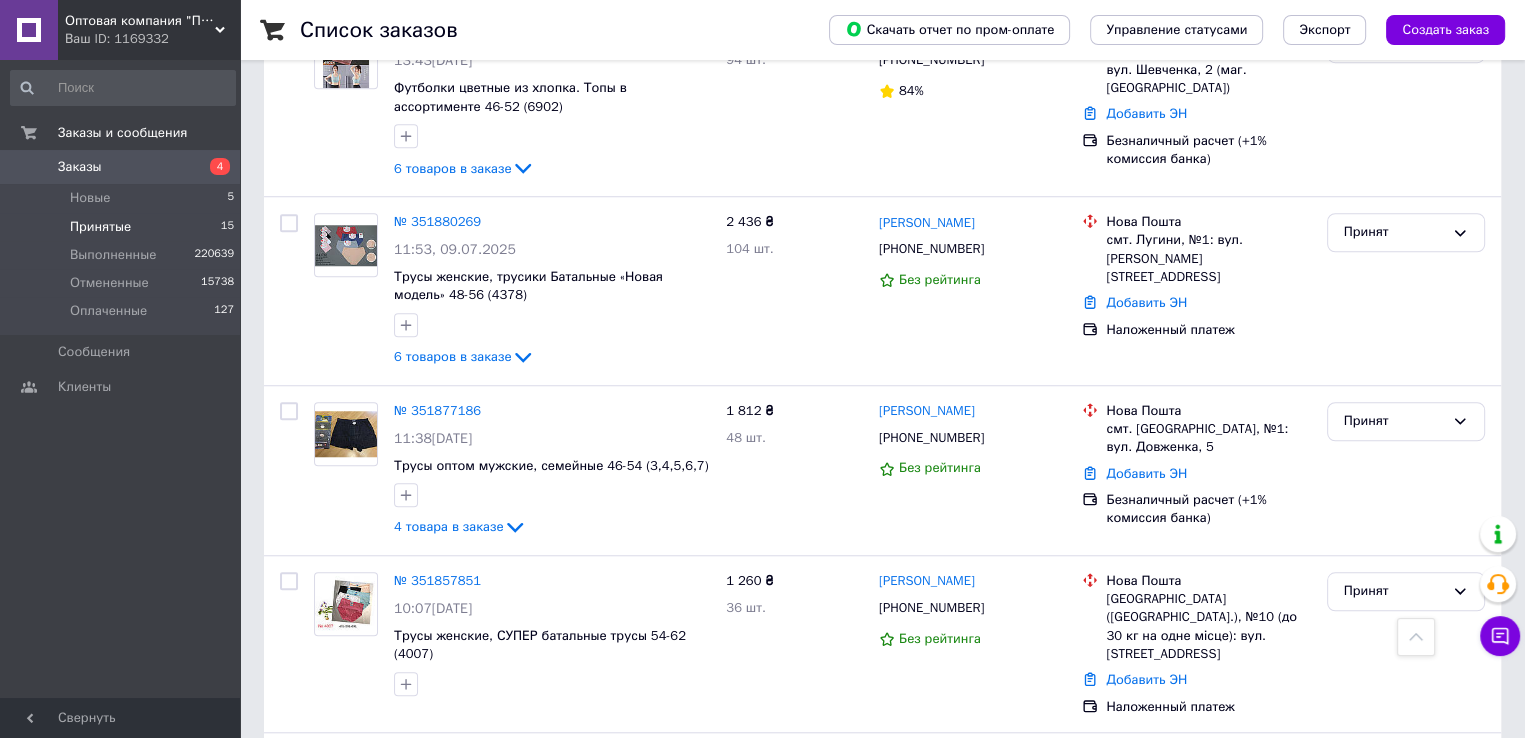 scroll, scrollTop: 1600, scrollLeft: 0, axis: vertical 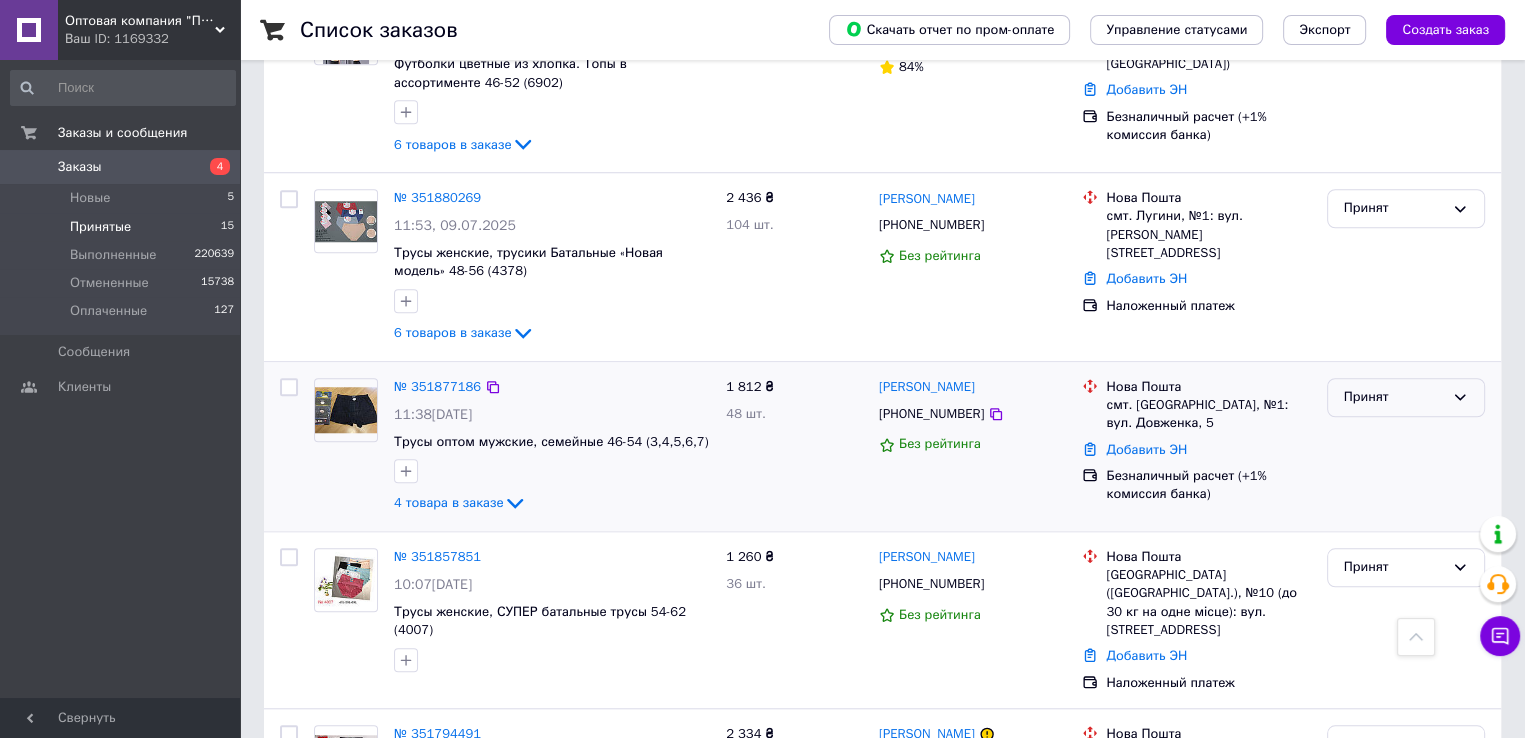 click on "Принят" at bounding box center [1394, 397] 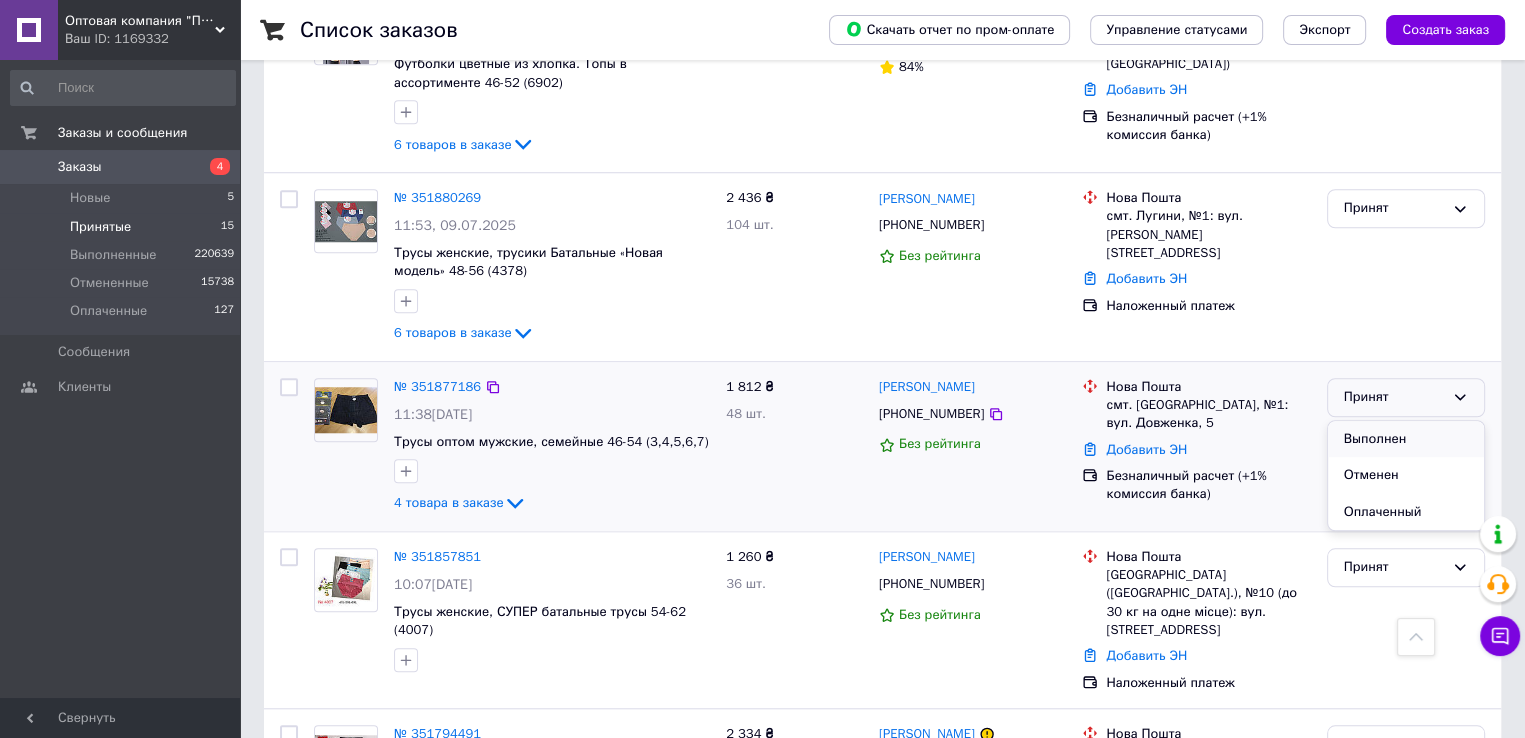 click on "Выполнен" at bounding box center (1406, 439) 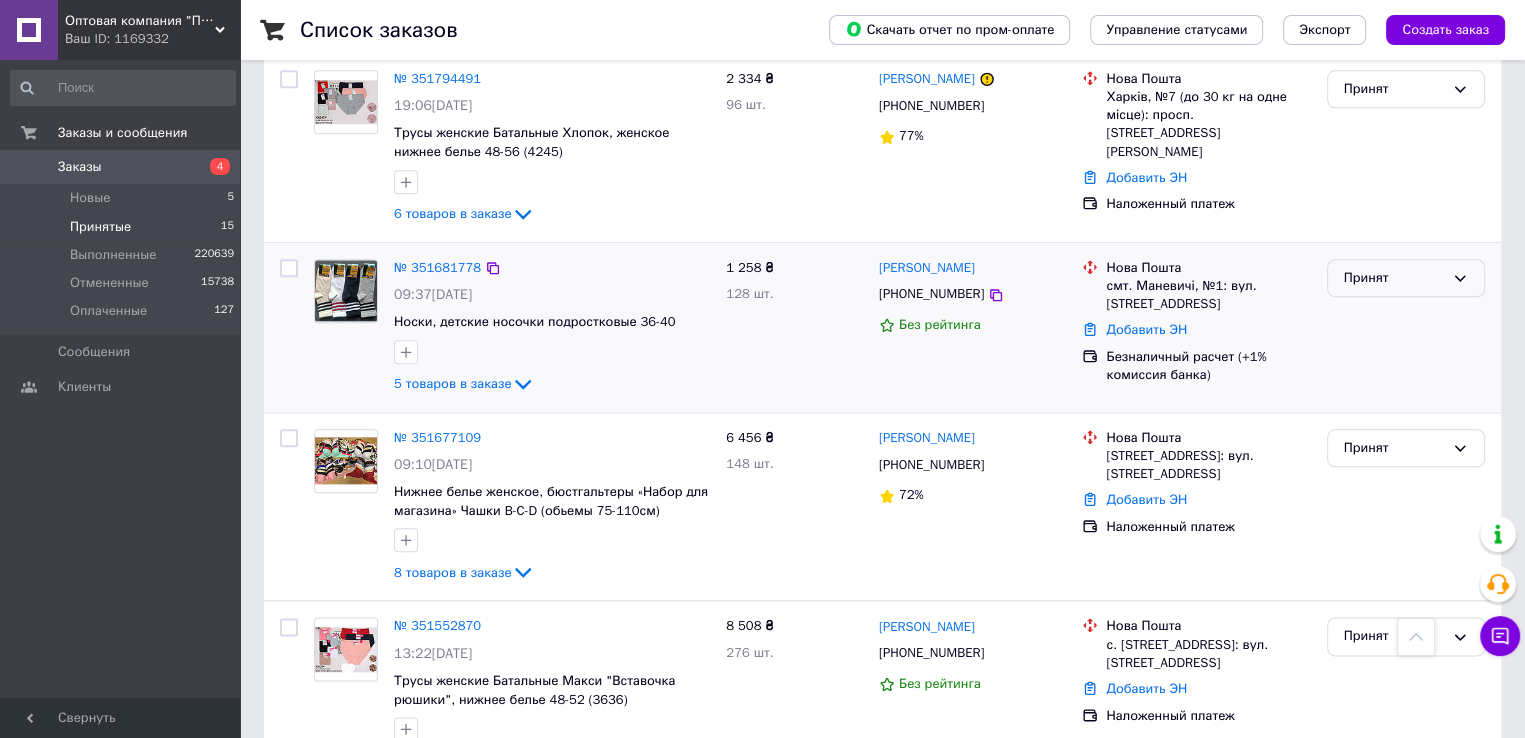 scroll, scrollTop: 2308, scrollLeft: 0, axis: vertical 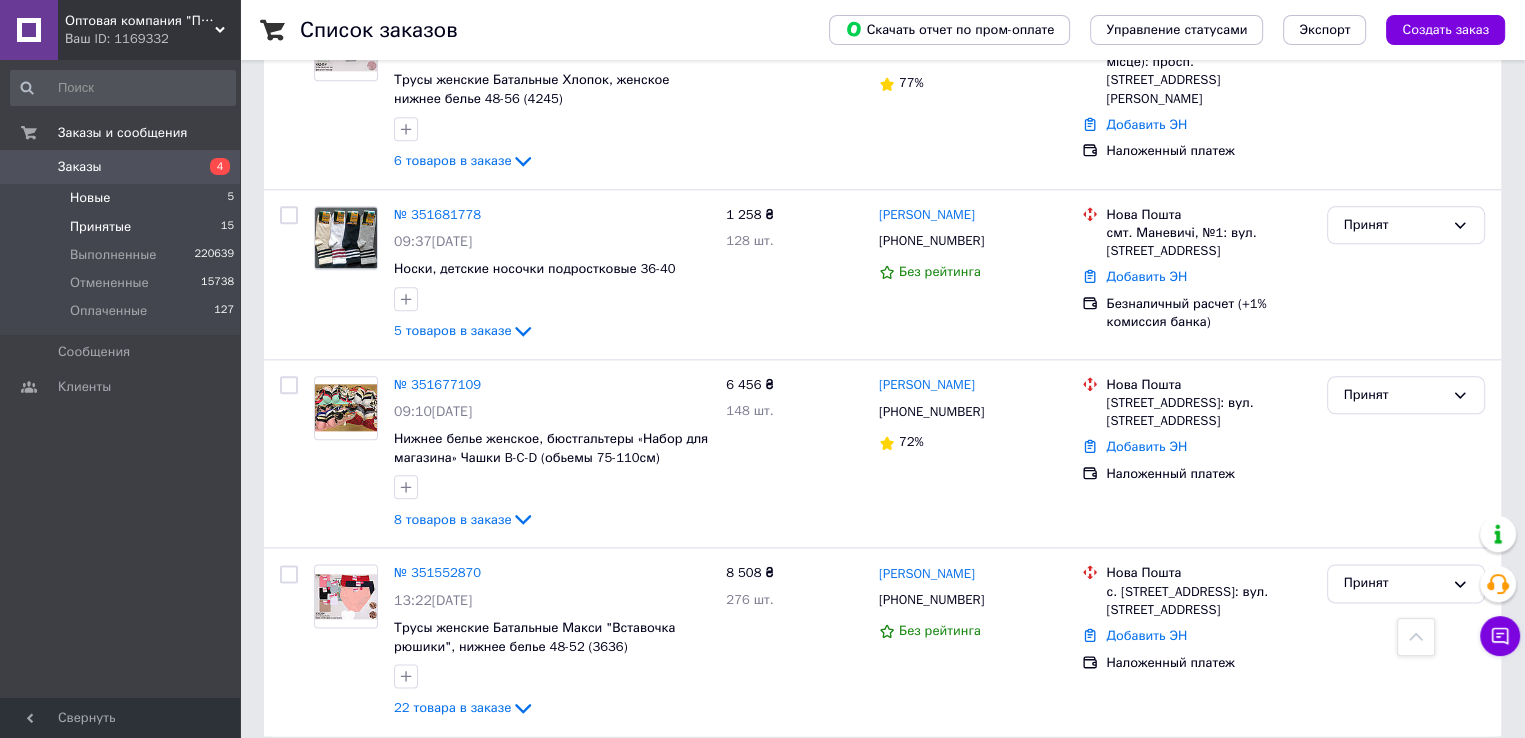 click on "Новые 5" at bounding box center (123, 198) 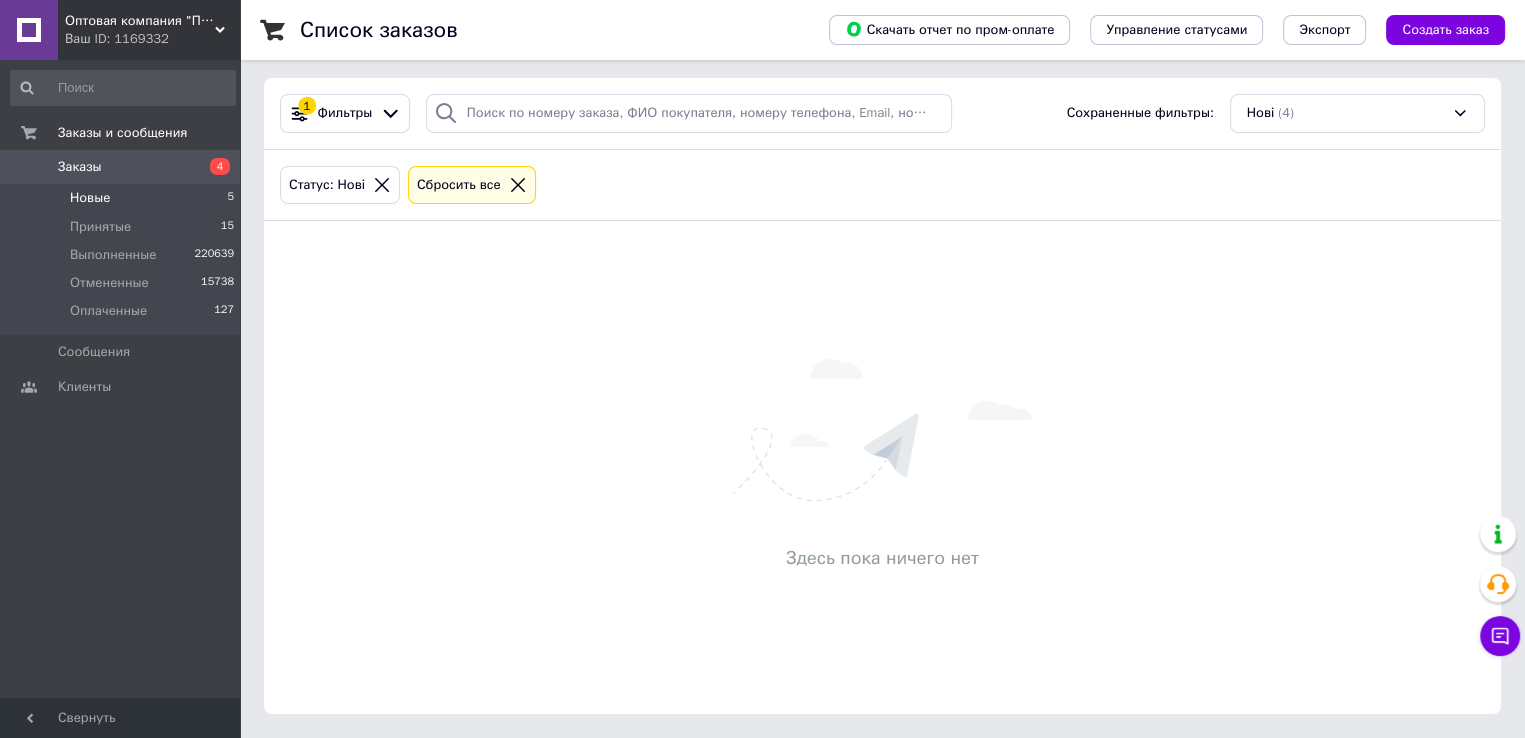 scroll, scrollTop: 0, scrollLeft: 0, axis: both 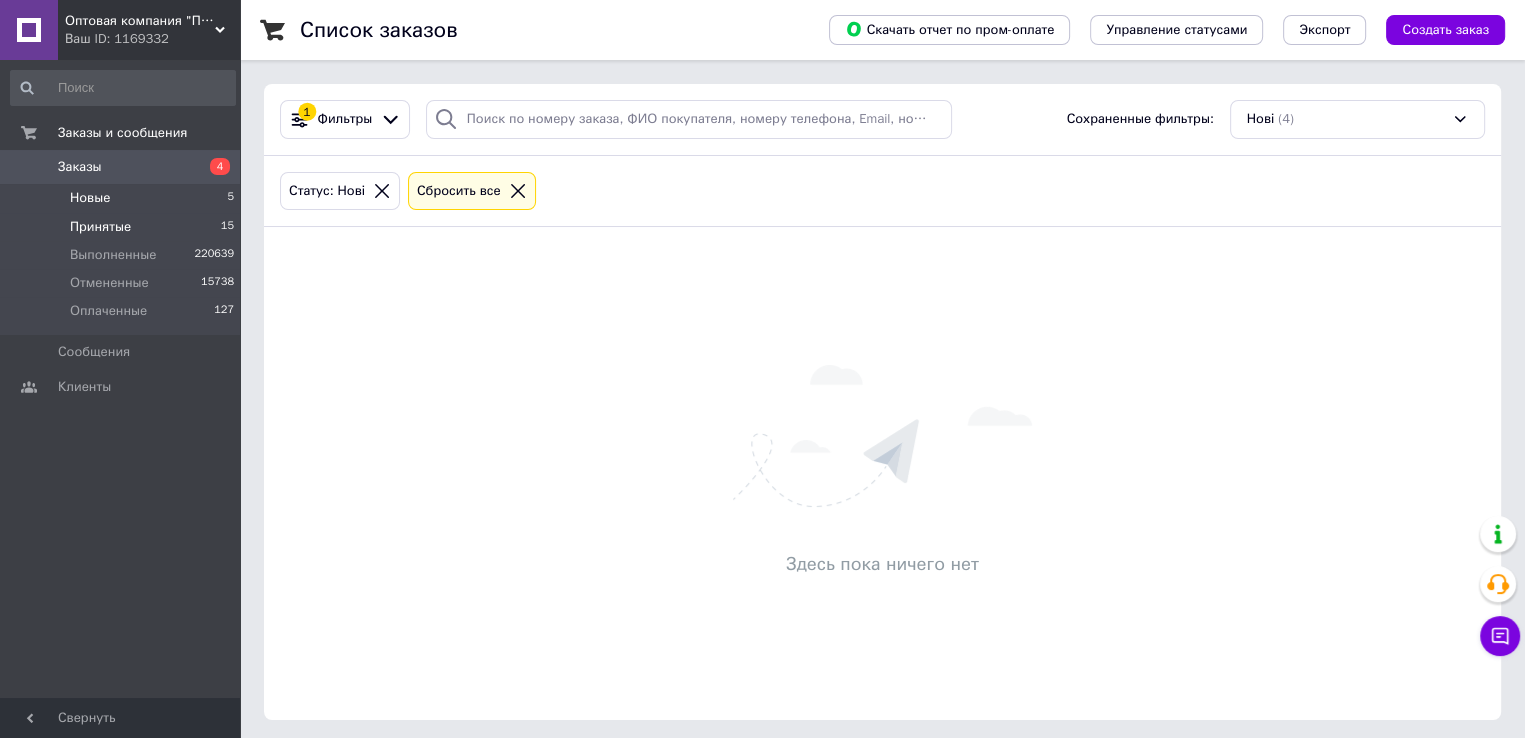 click on "Принятые 15" at bounding box center [123, 227] 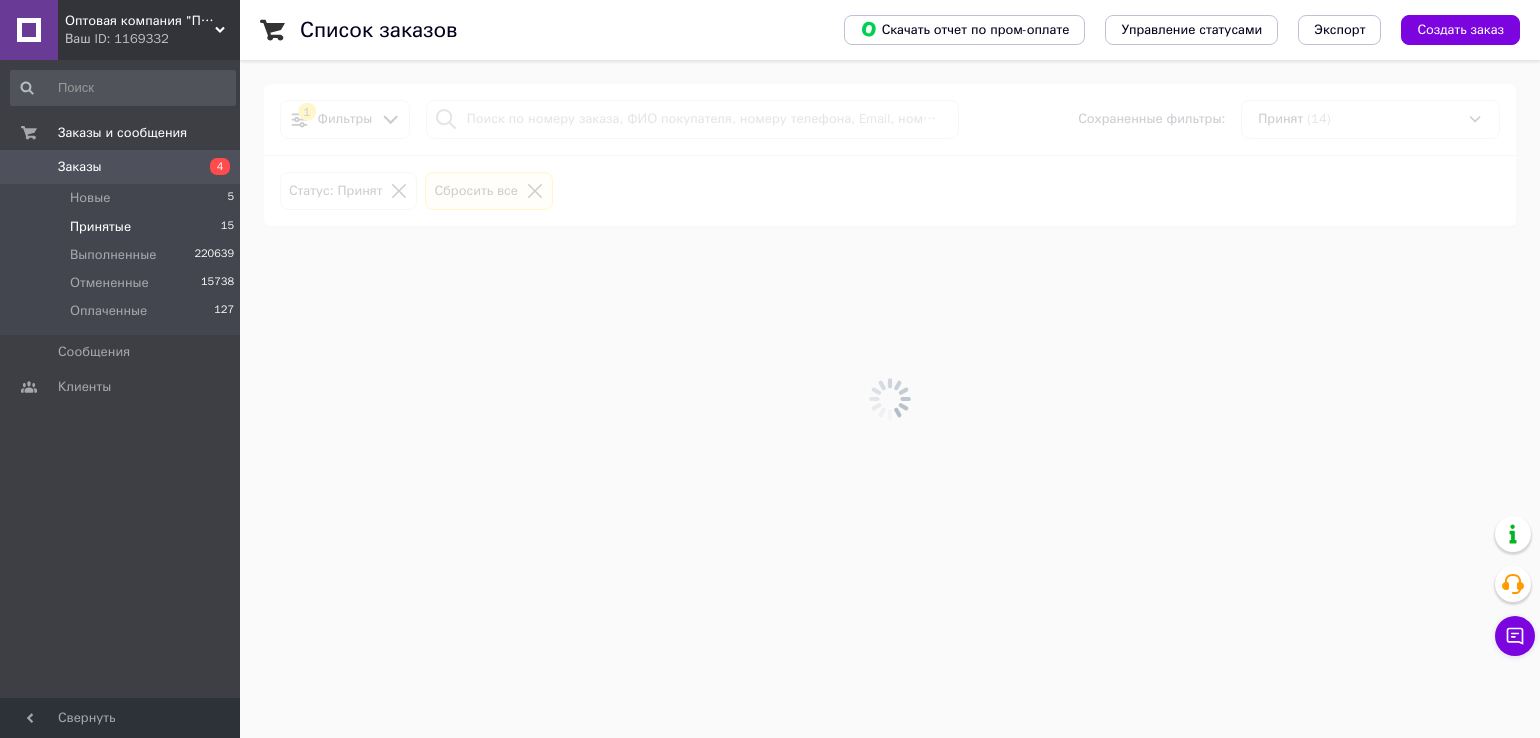 click on "Принятые" at bounding box center [100, 227] 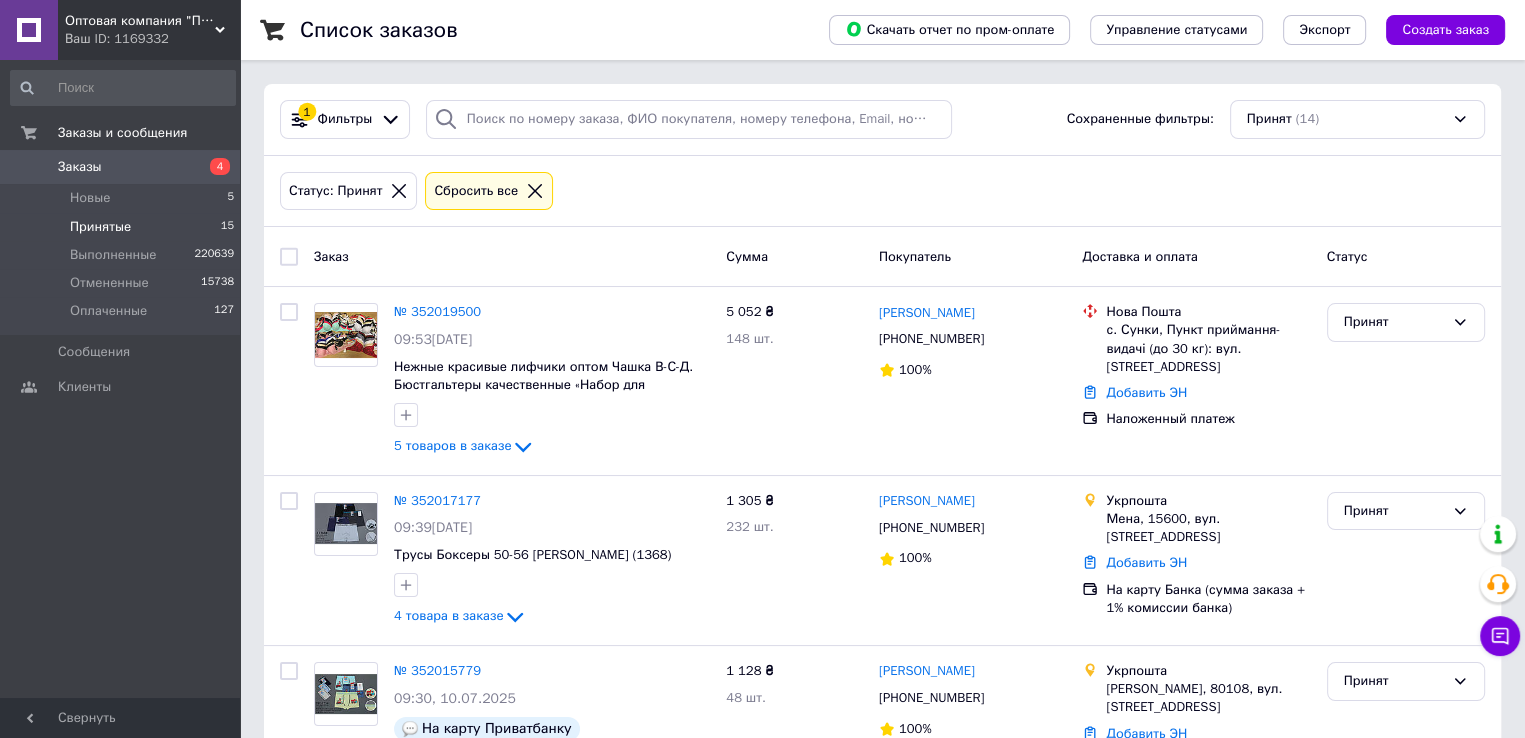 click on "Заказы" at bounding box center (80, 167) 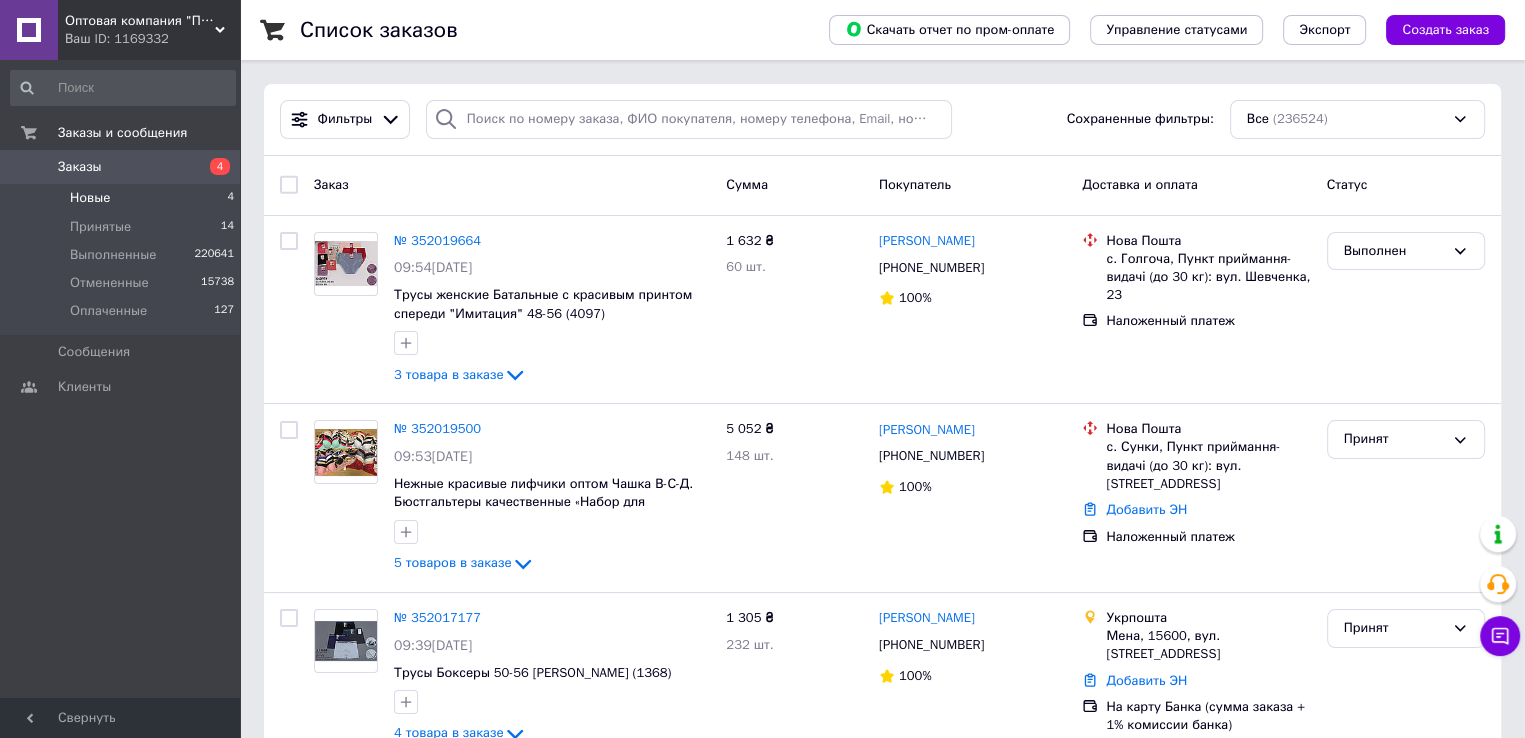 click on "Новые" at bounding box center [90, 198] 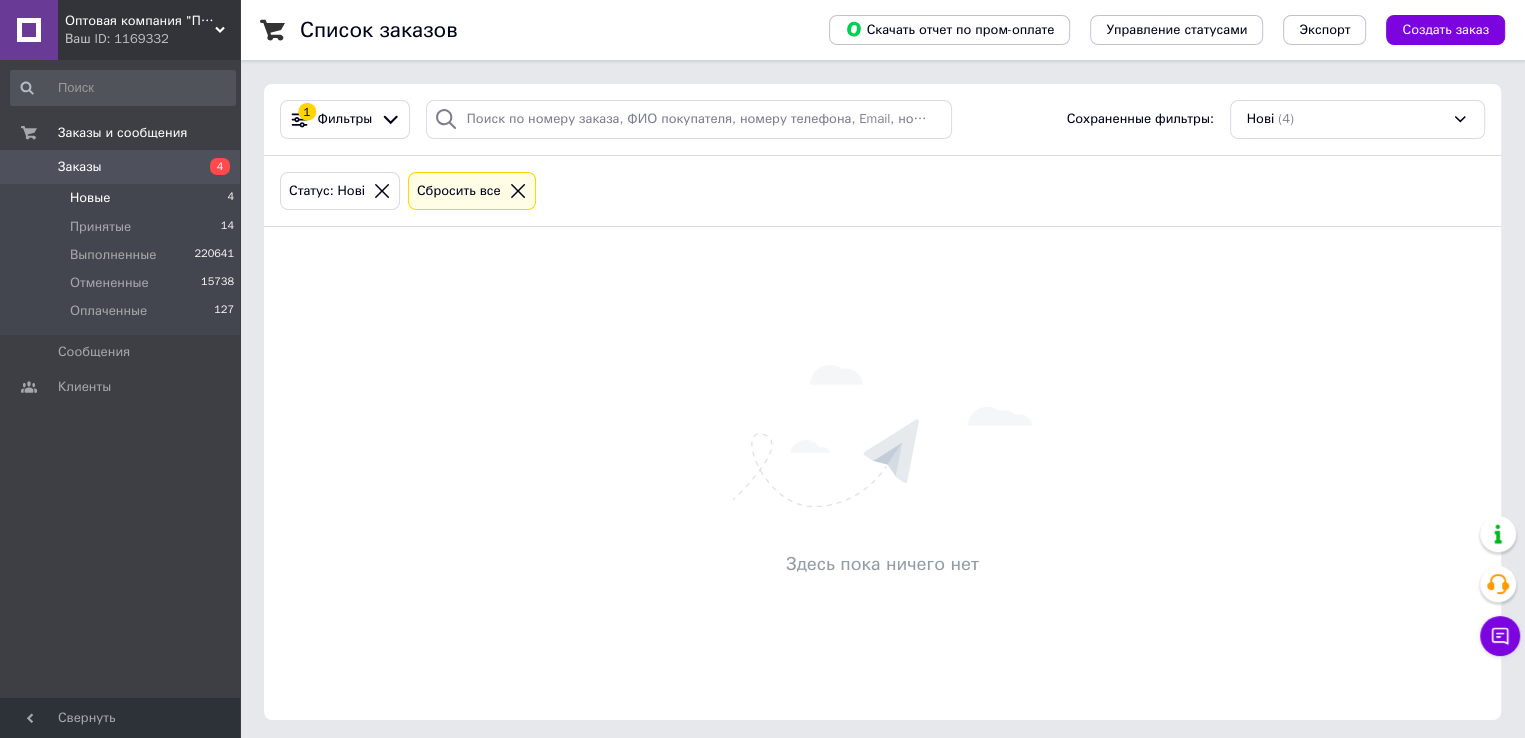 click on "Заказы" at bounding box center (121, 167) 